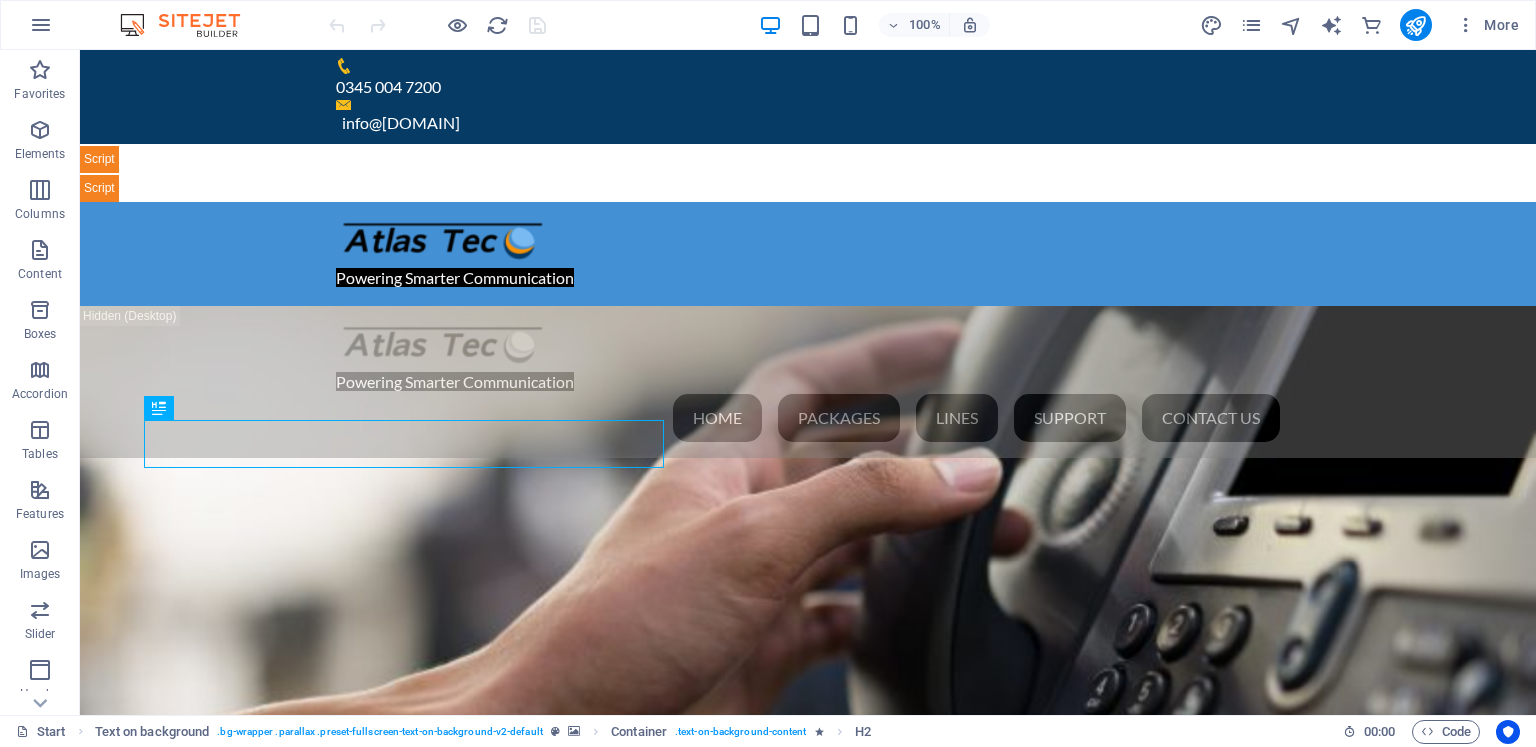 scroll, scrollTop: 0, scrollLeft: 0, axis: both 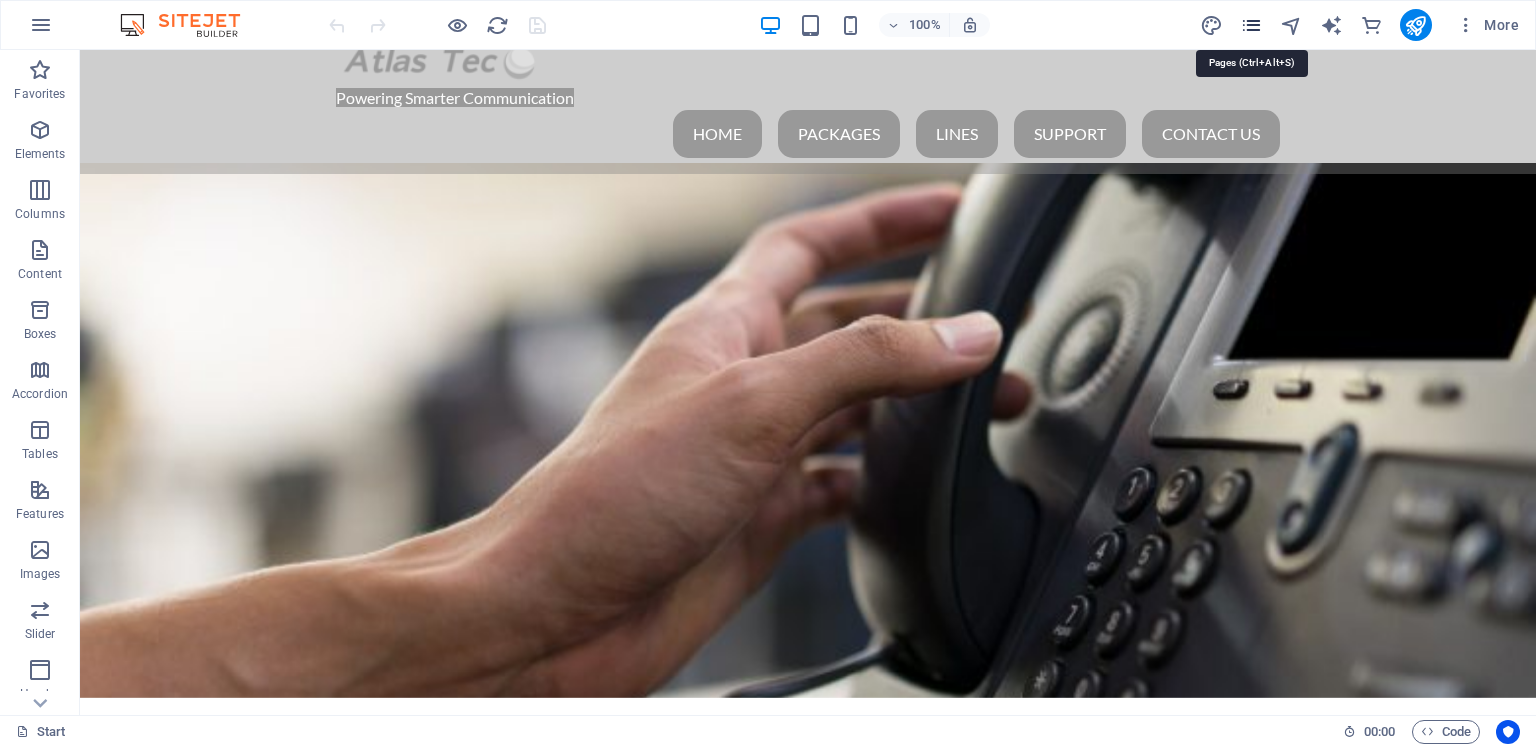 click at bounding box center (1251, 25) 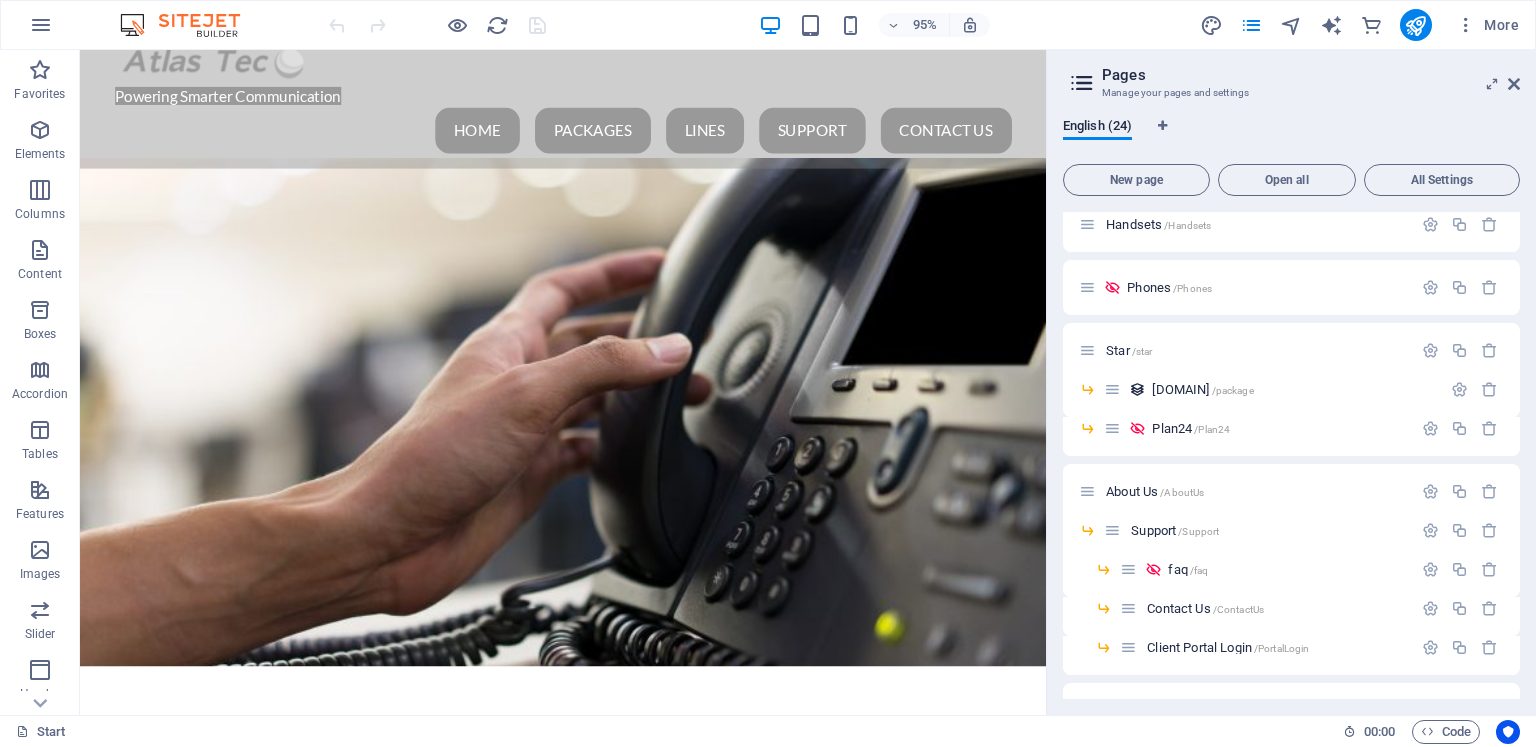 scroll, scrollTop: 414, scrollLeft: 0, axis: vertical 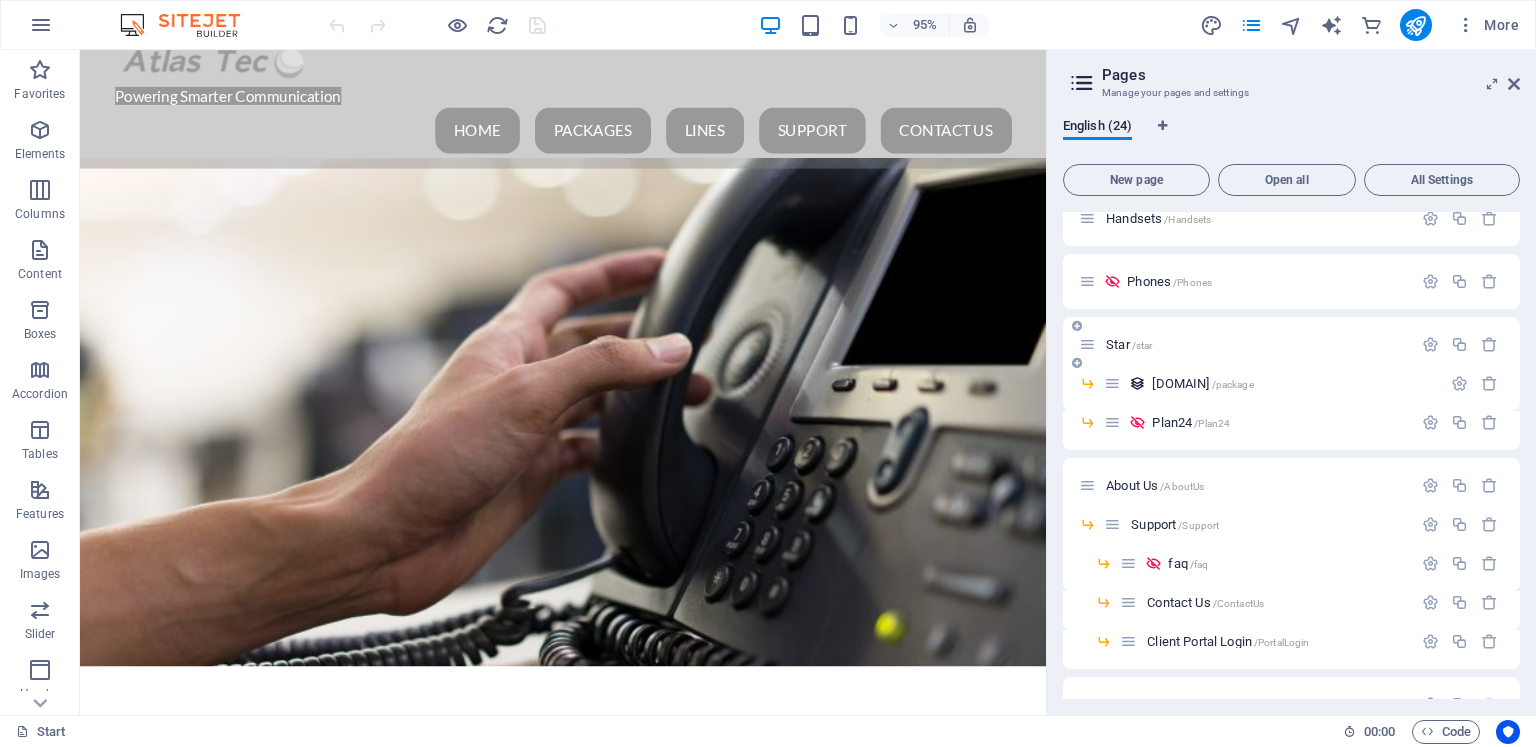 click on "Star /star" at bounding box center [1129, 344] 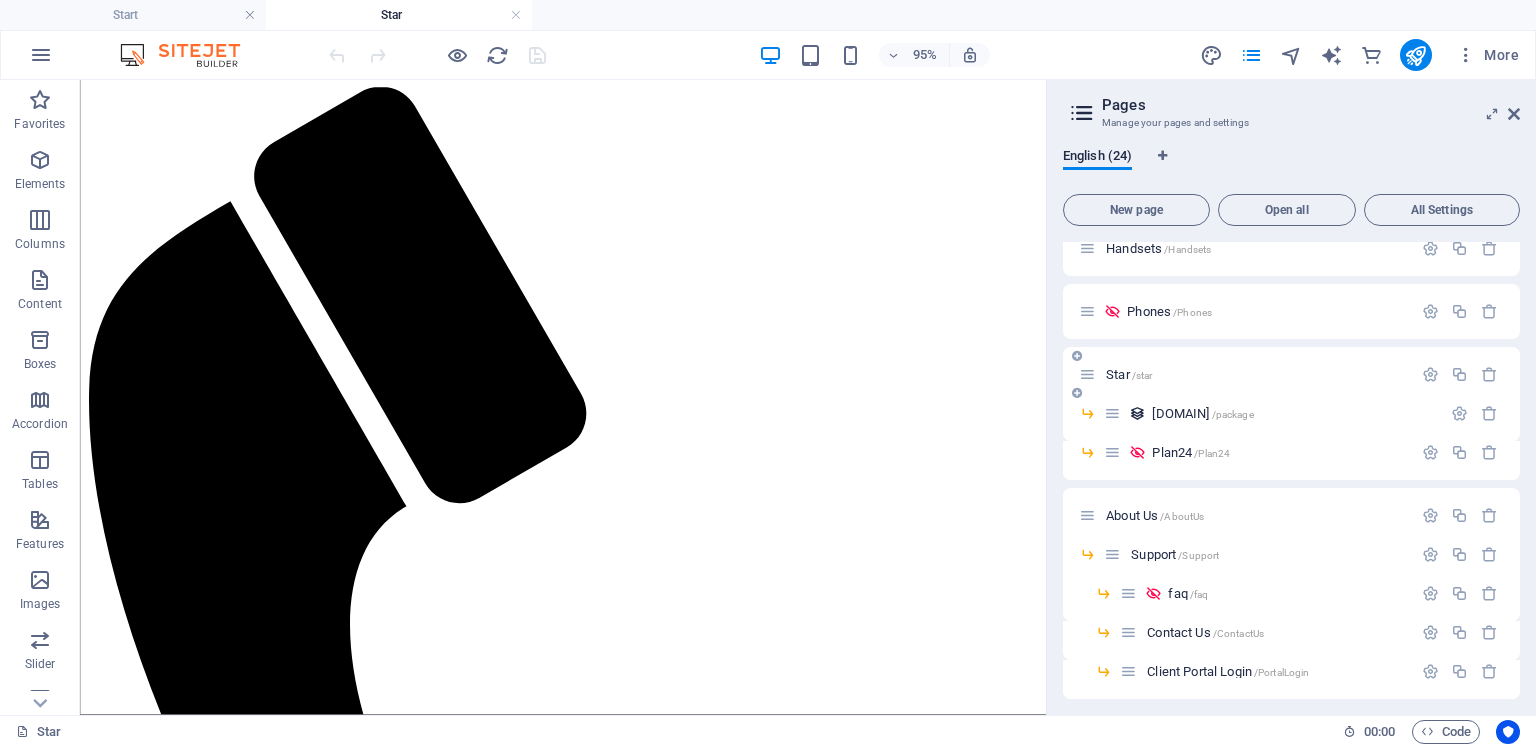 scroll, scrollTop: 0, scrollLeft: 0, axis: both 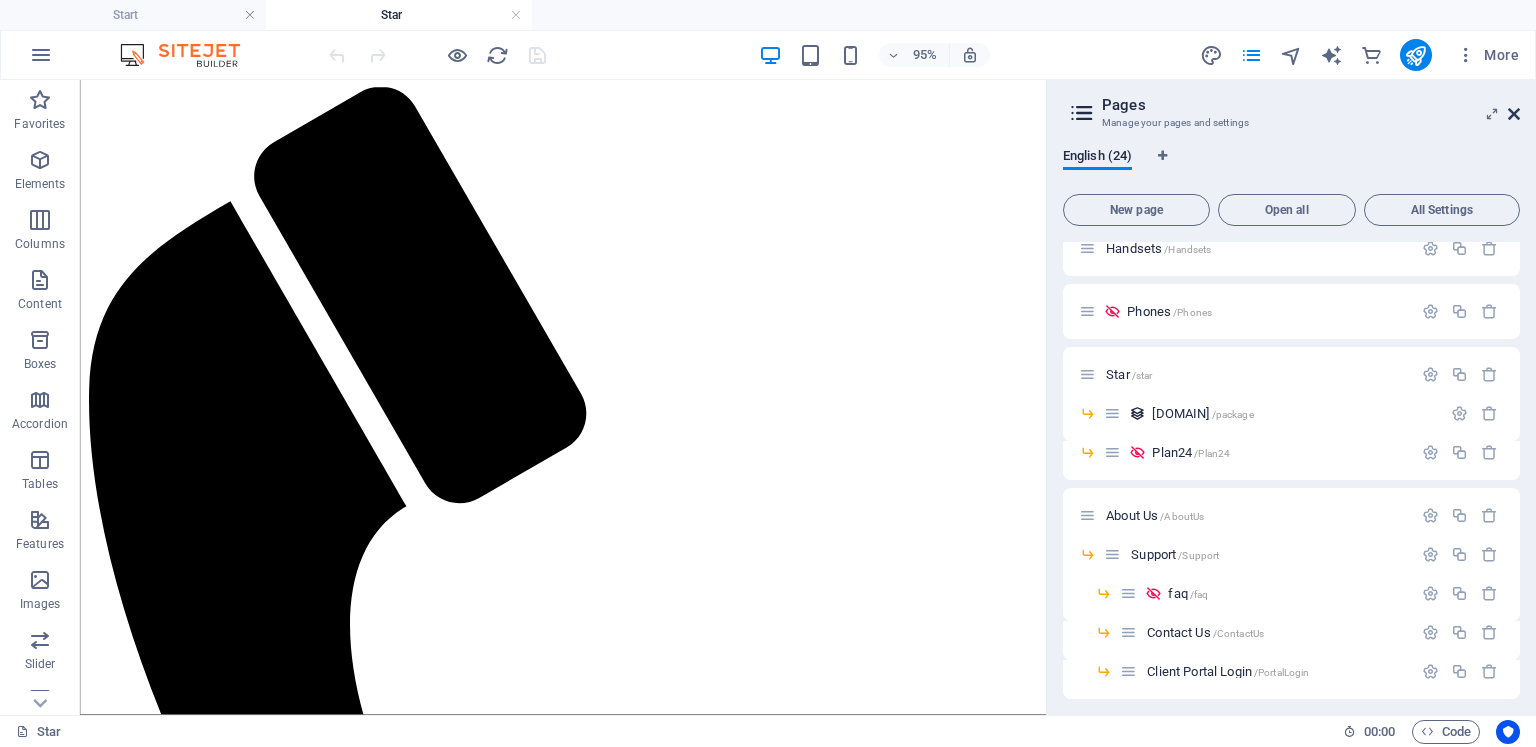 click at bounding box center (1514, 114) 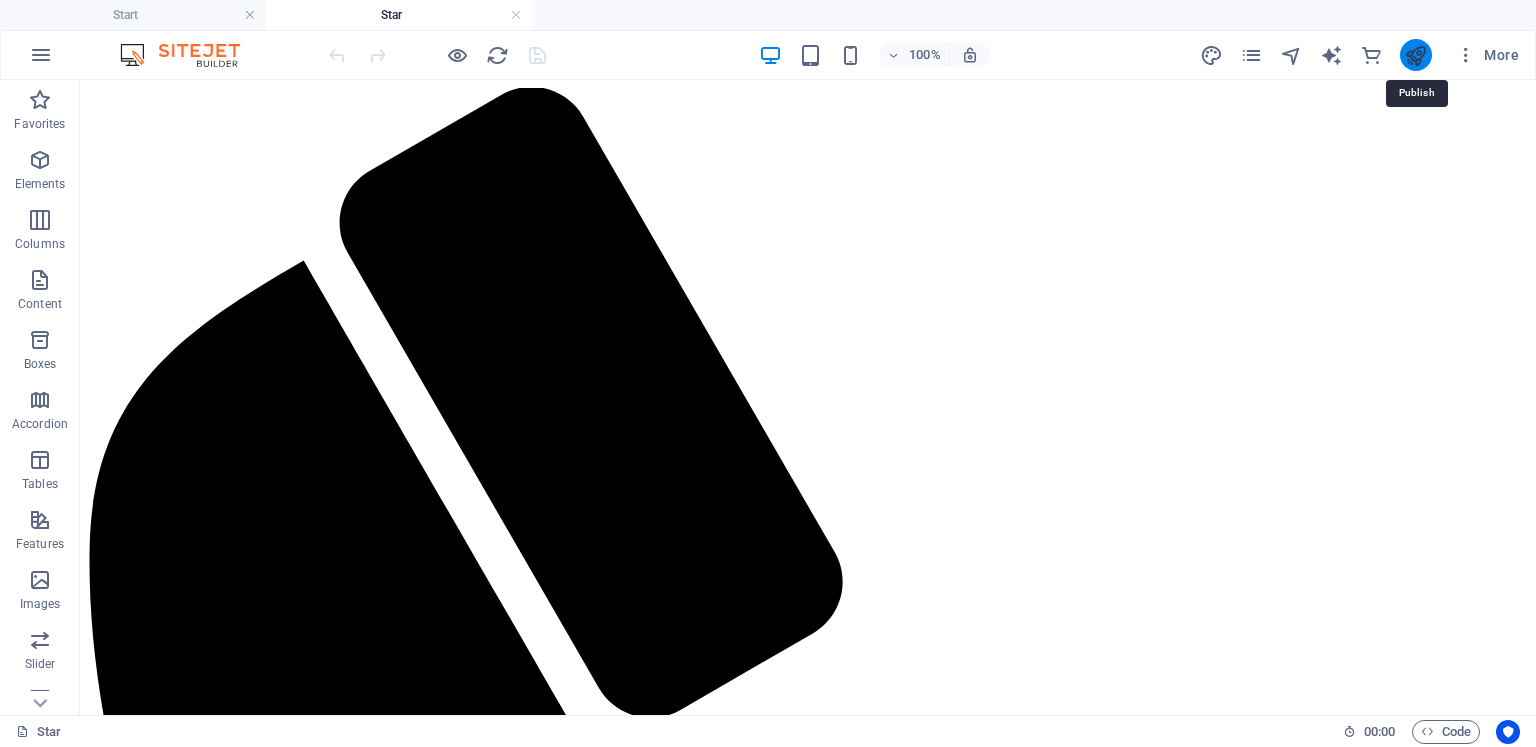 click at bounding box center [1415, 55] 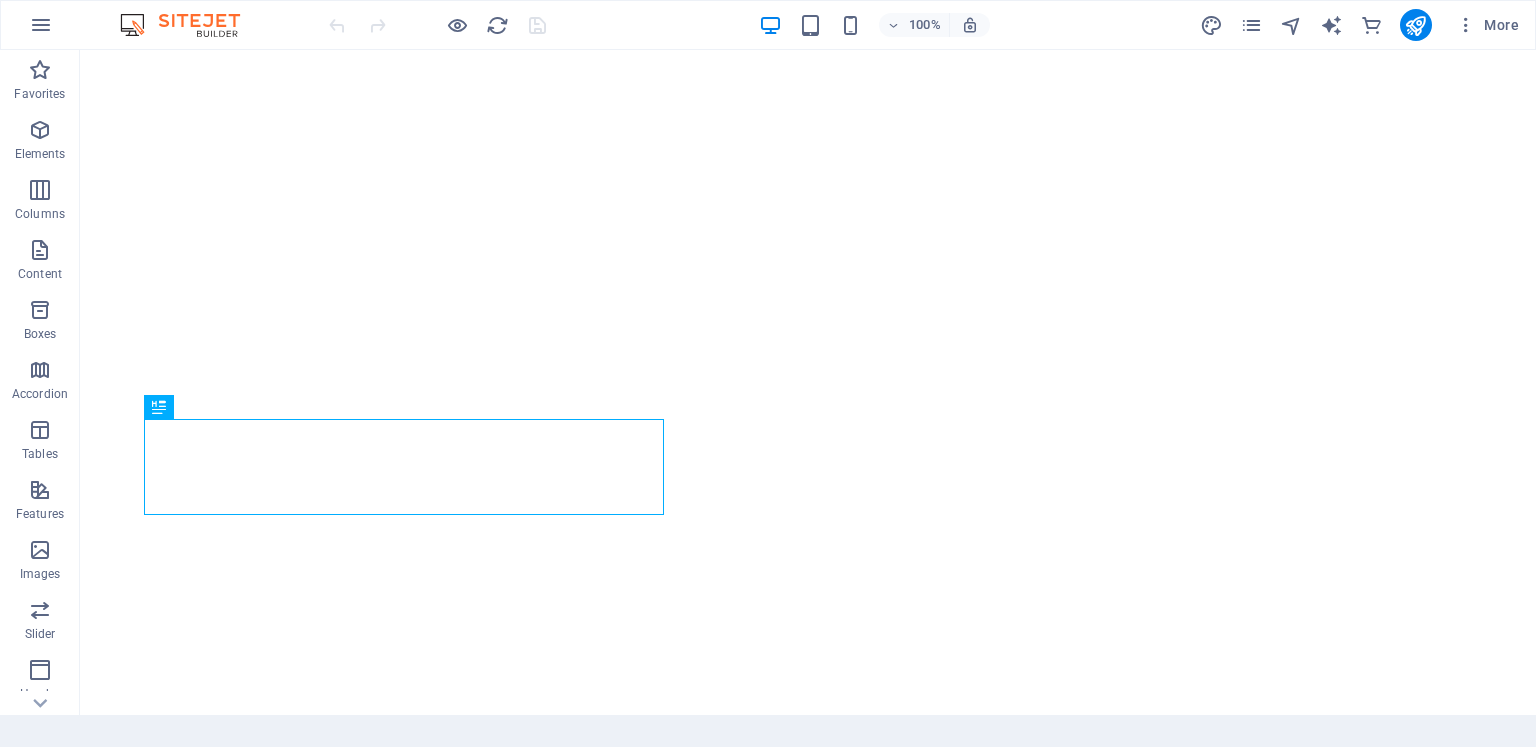 scroll, scrollTop: 0, scrollLeft: 0, axis: both 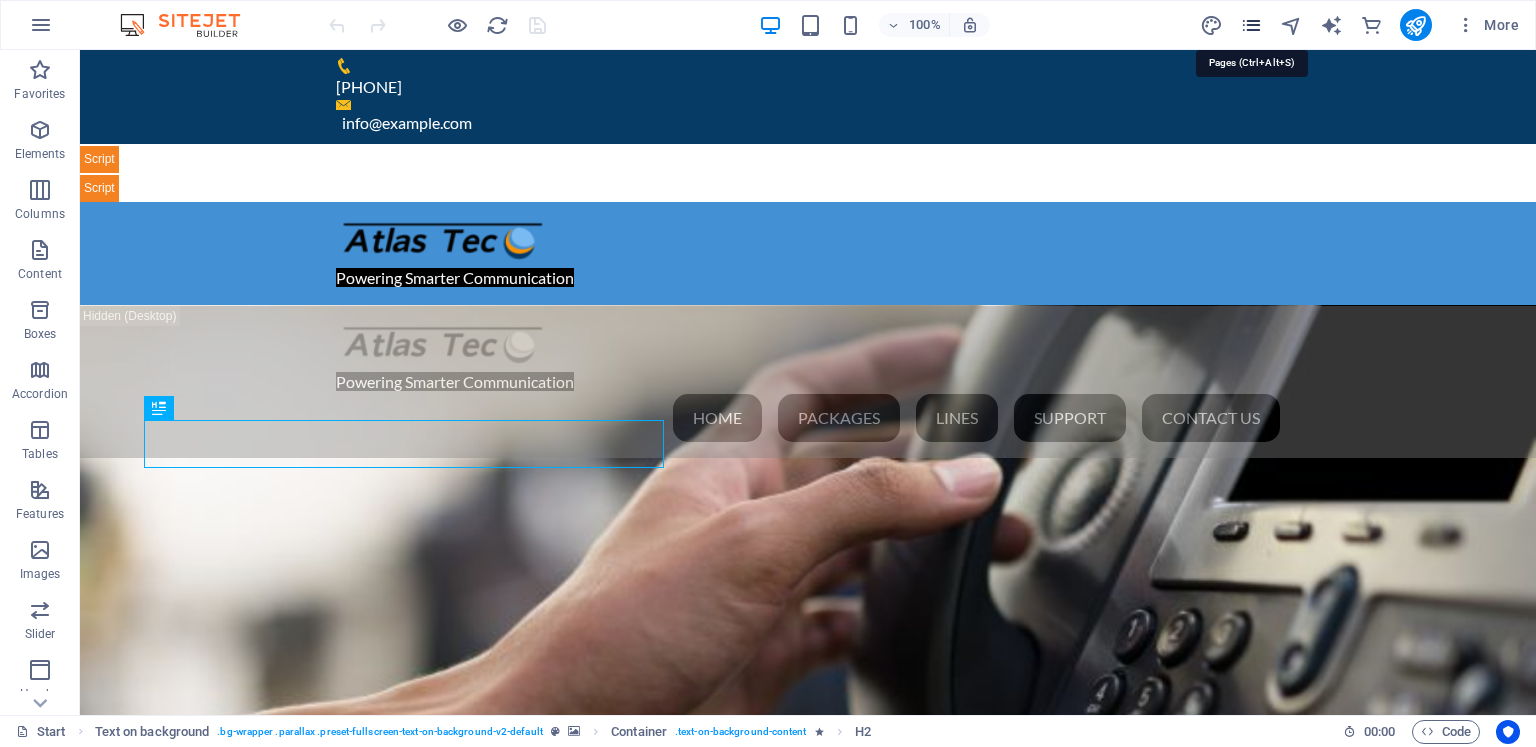 click at bounding box center (1251, 25) 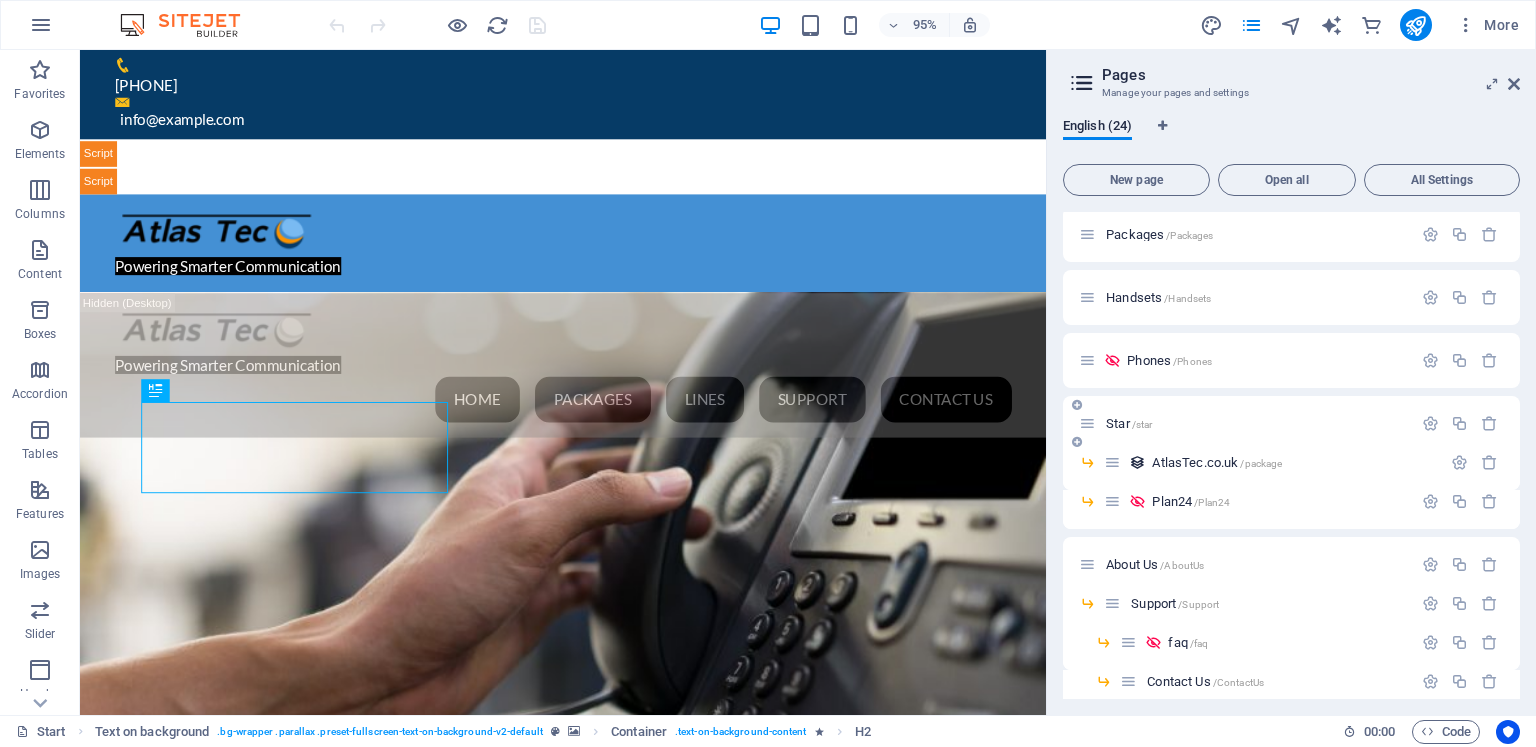 scroll, scrollTop: 336, scrollLeft: 0, axis: vertical 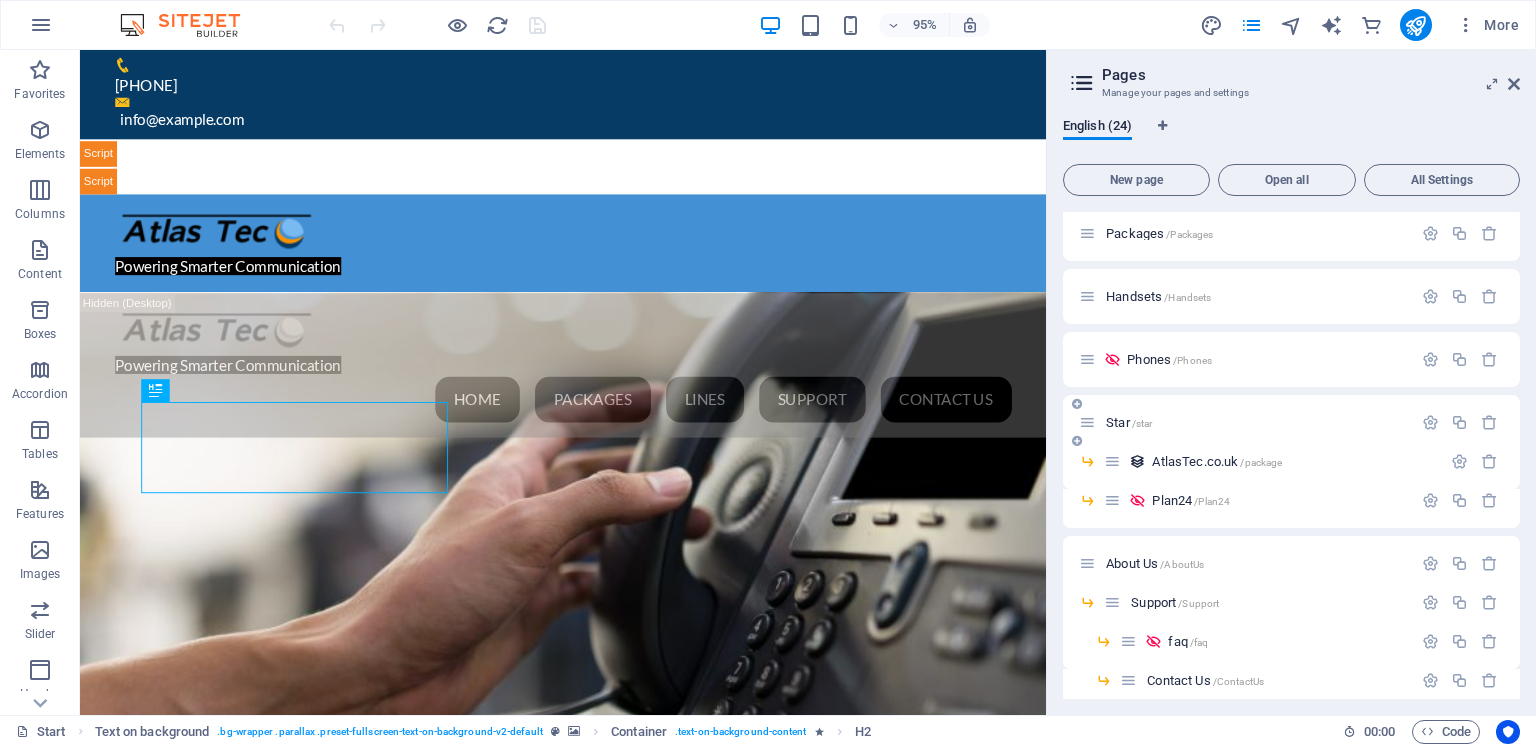 click on "Star /star" at bounding box center [1129, 422] 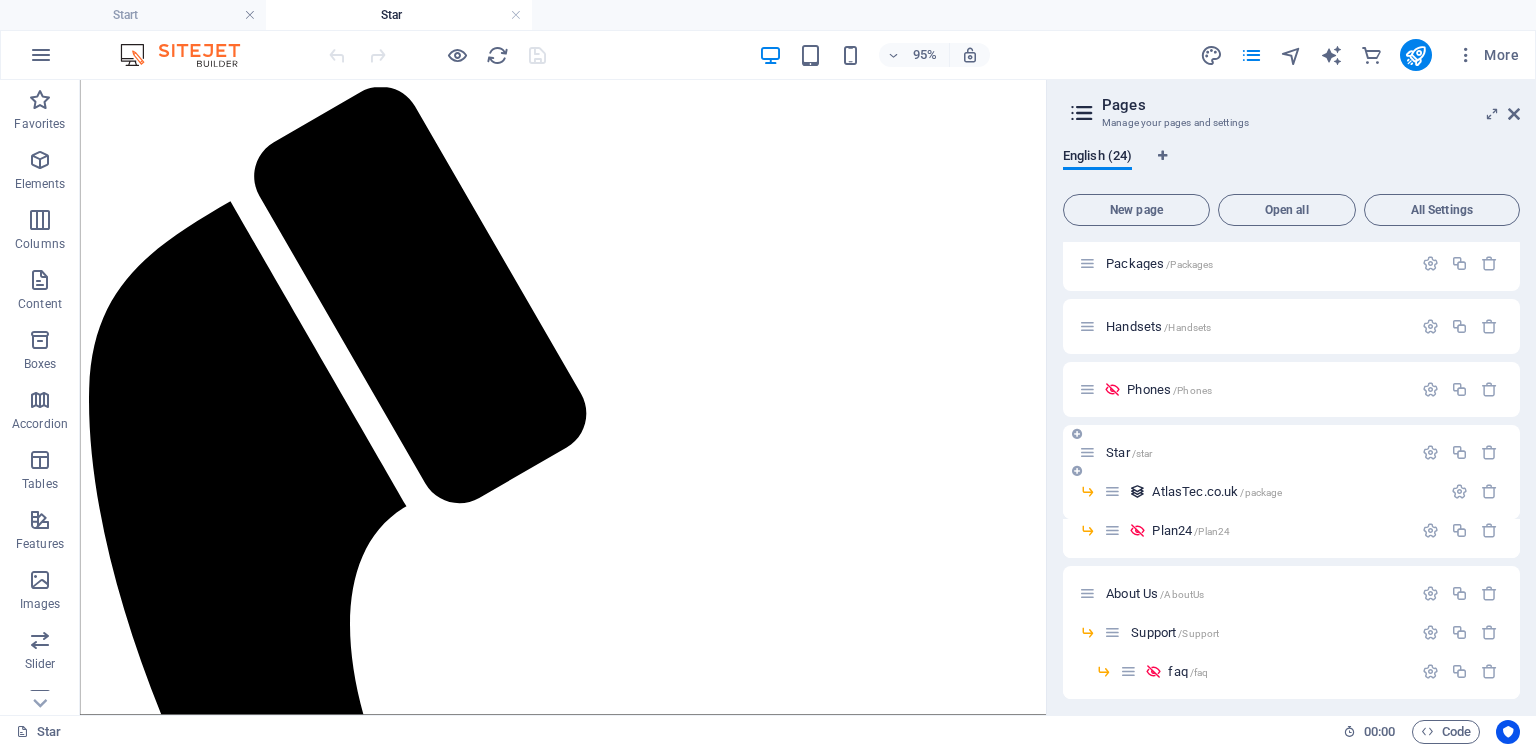 scroll, scrollTop: 0, scrollLeft: 0, axis: both 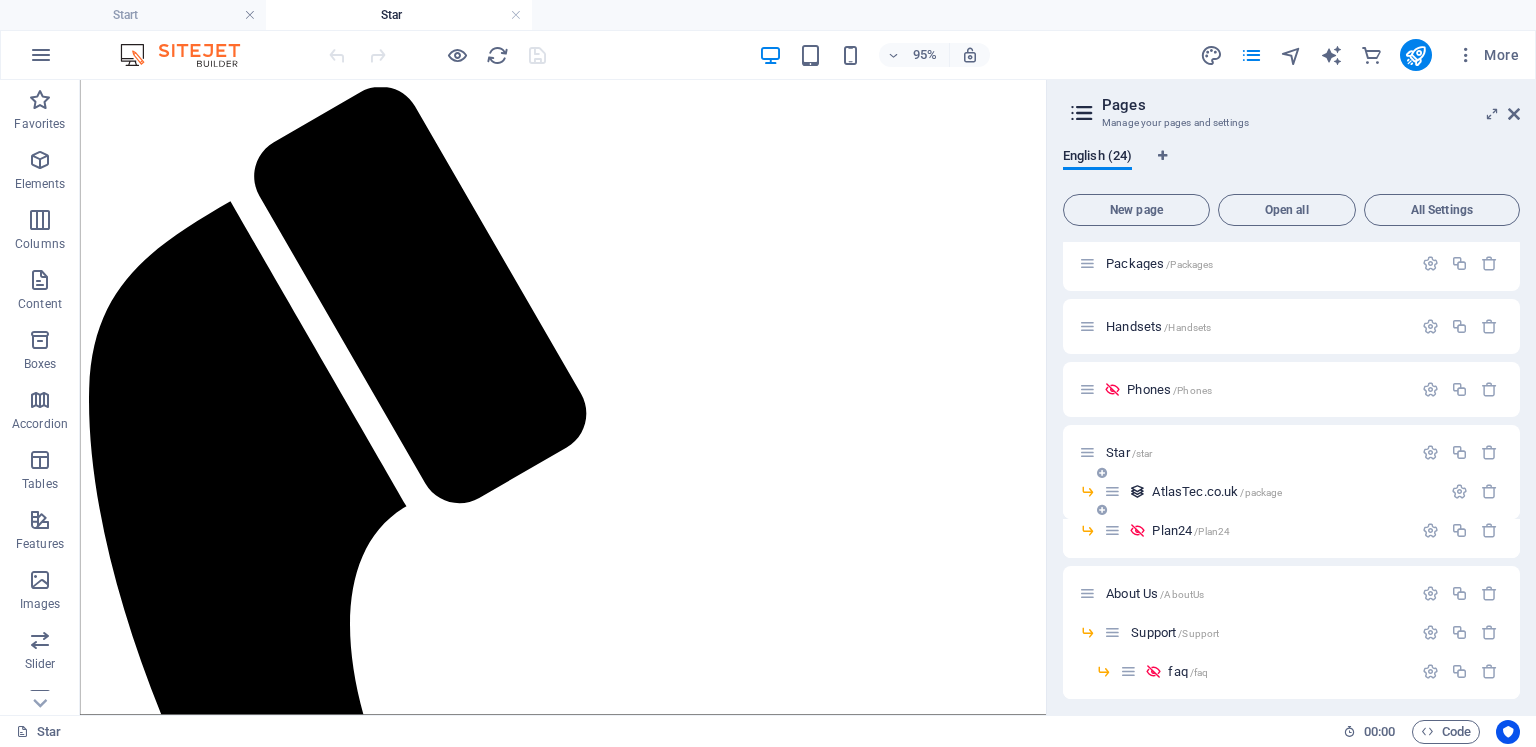 click on "AtlasTec.co.uk /package" at bounding box center (1217, 491) 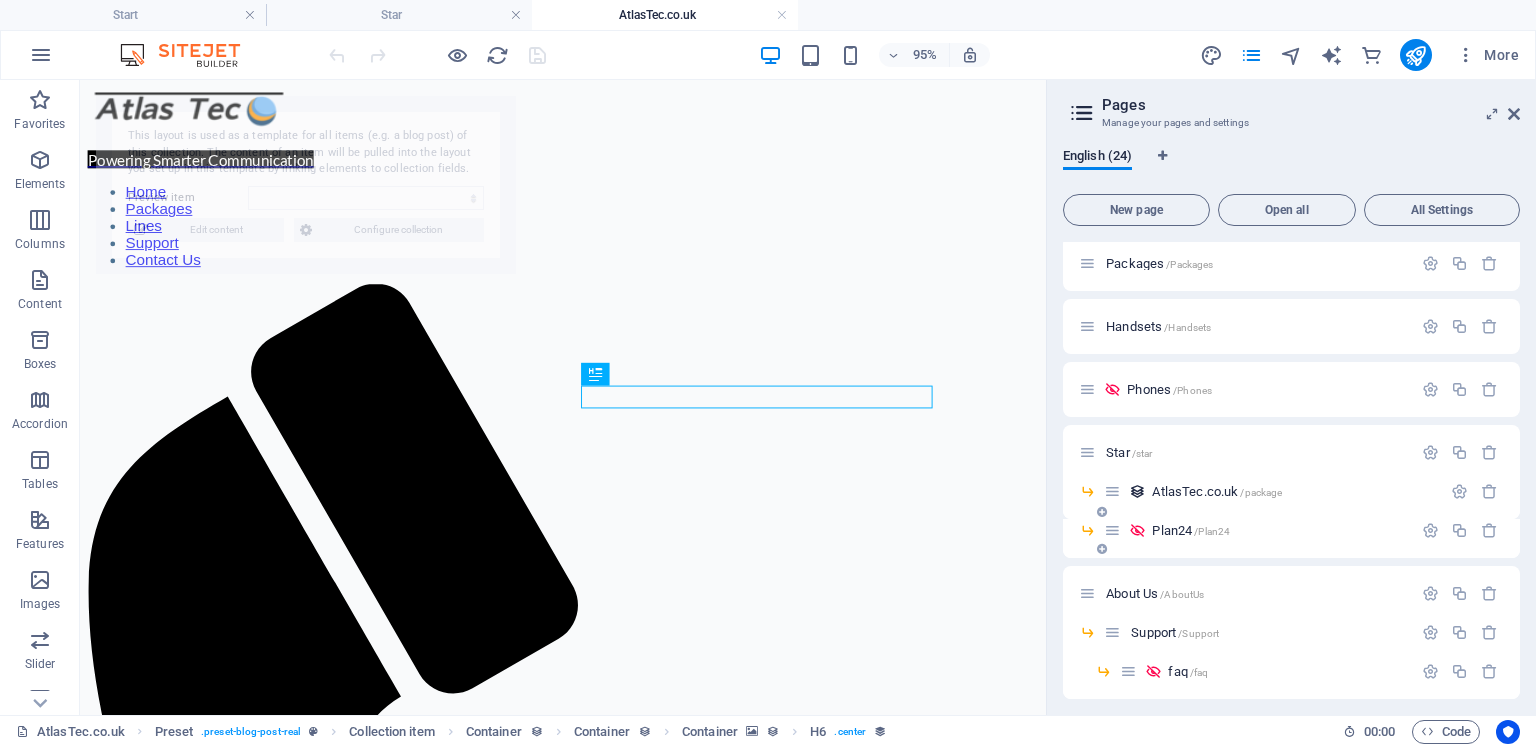 scroll, scrollTop: 0, scrollLeft: 0, axis: both 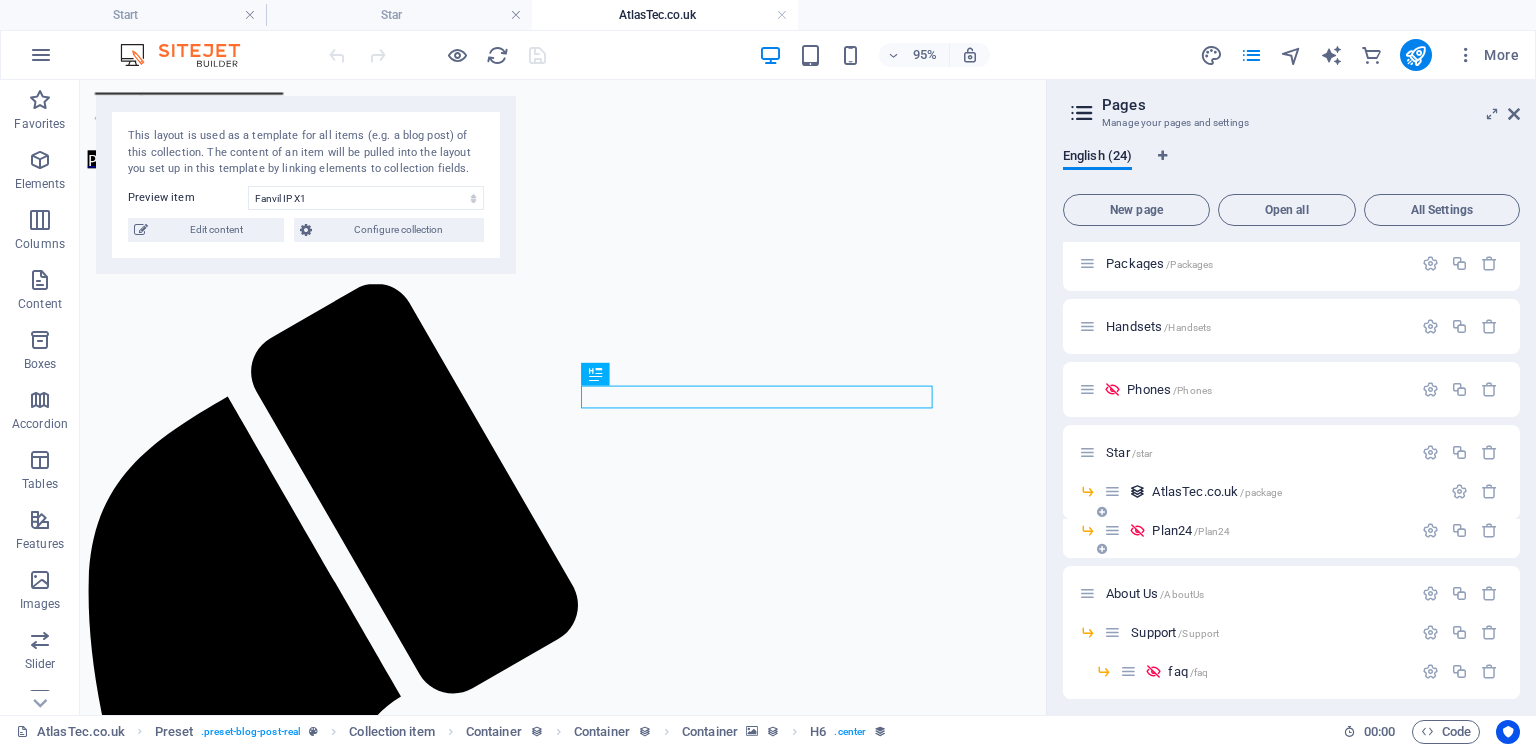 click on "Plan24 /Plan24" at bounding box center [1191, 530] 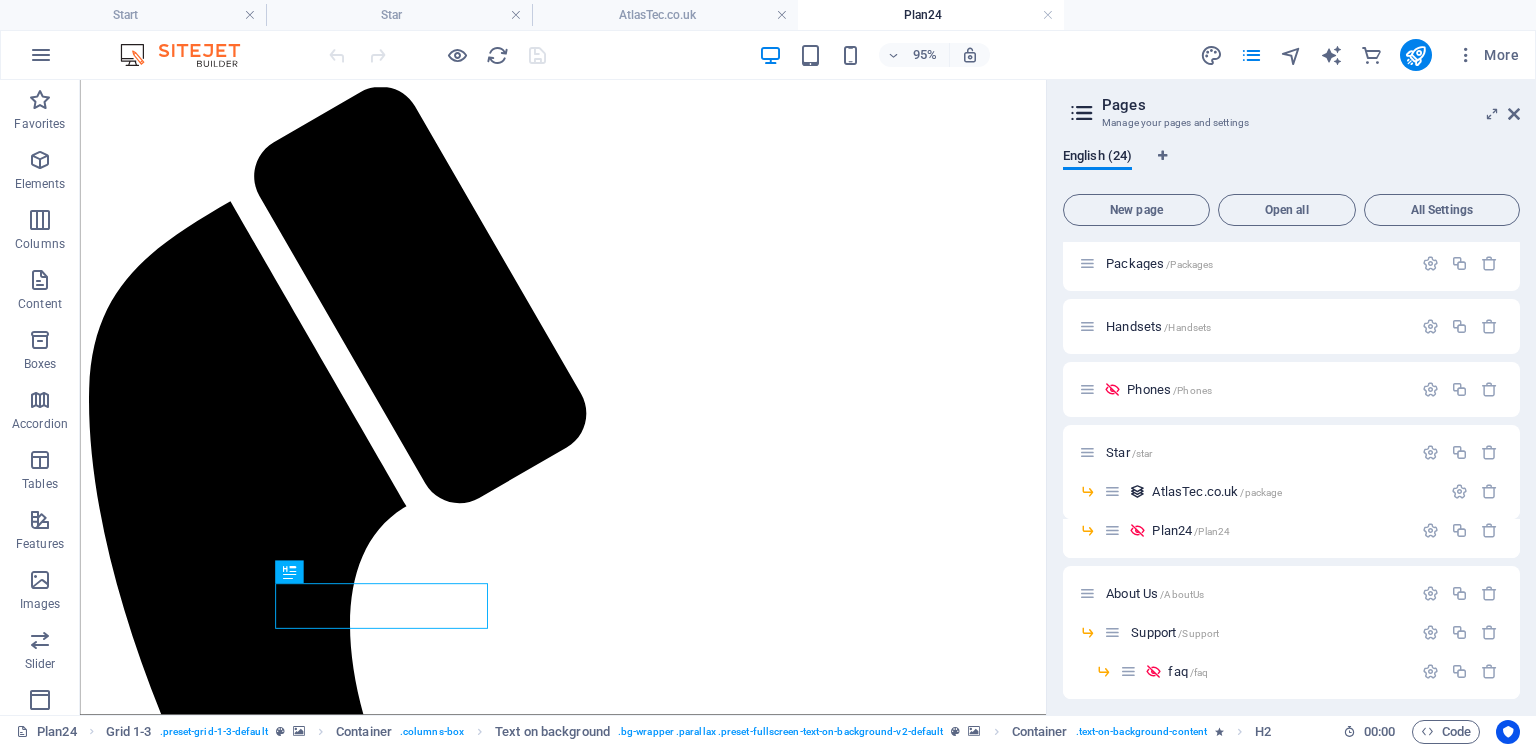 scroll, scrollTop: 0, scrollLeft: 0, axis: both 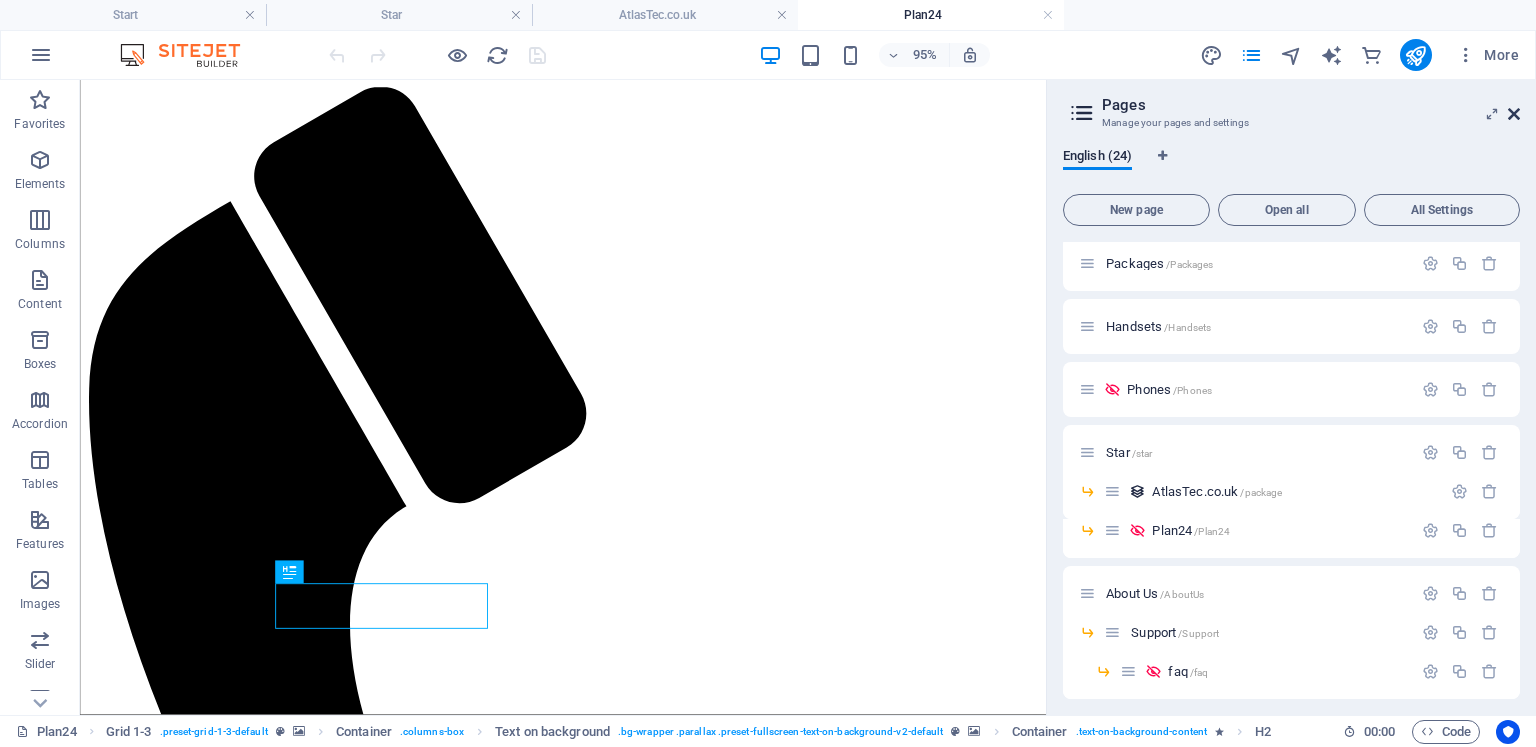 click at bounding box center [1514, 114] 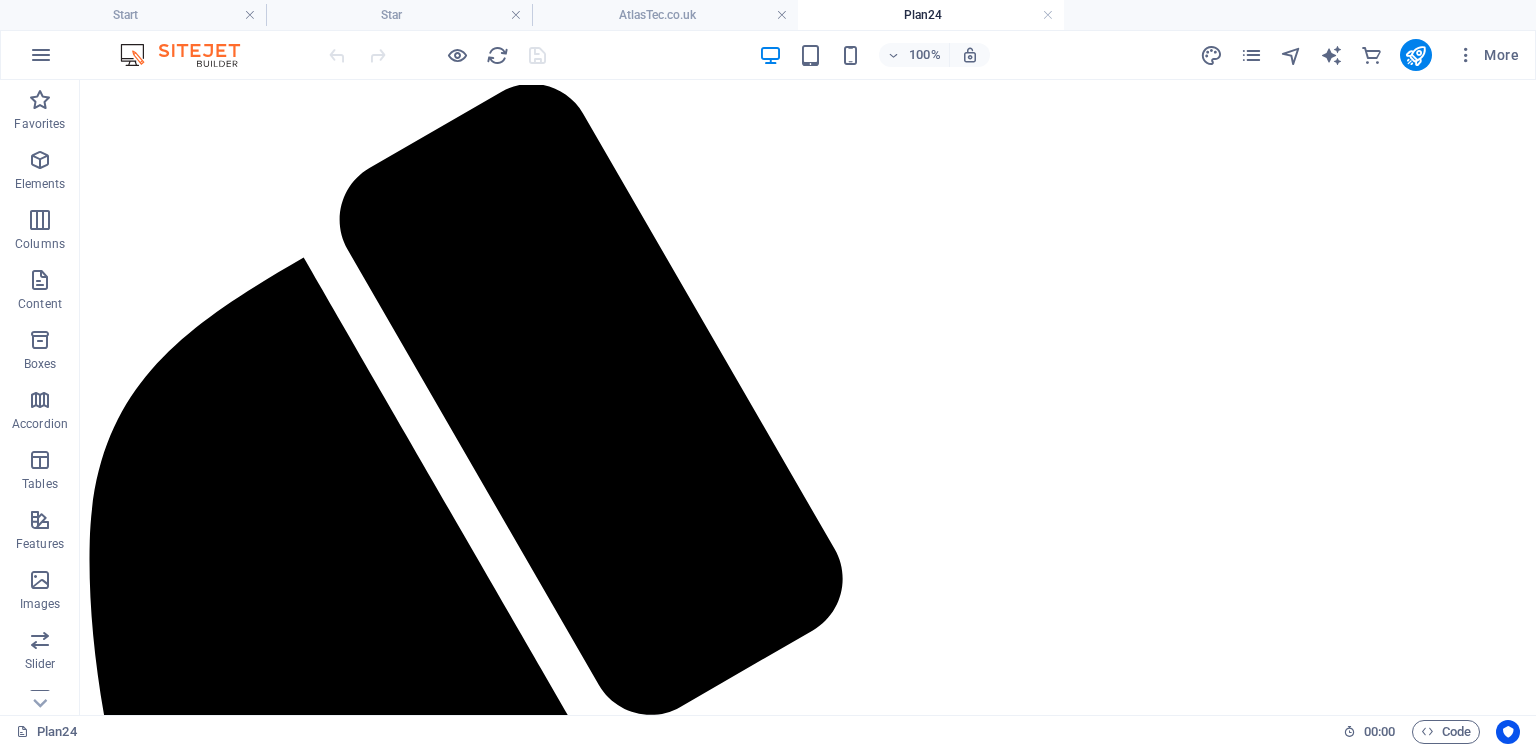 scroll, scrollTop: 0, scrollLeft: 0, axis: both 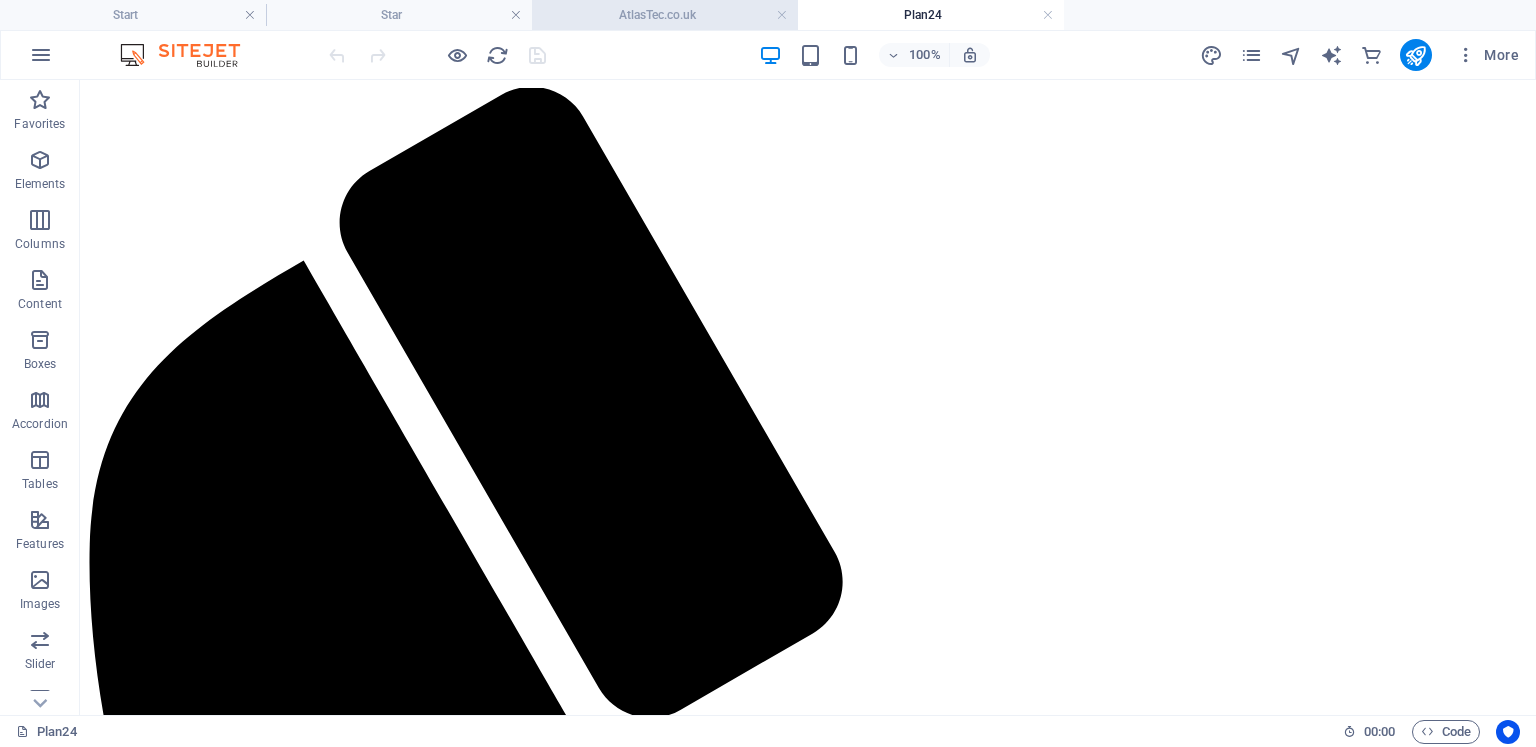 click on "AtlasTec.co.uk" at bounding box center [665, 15] 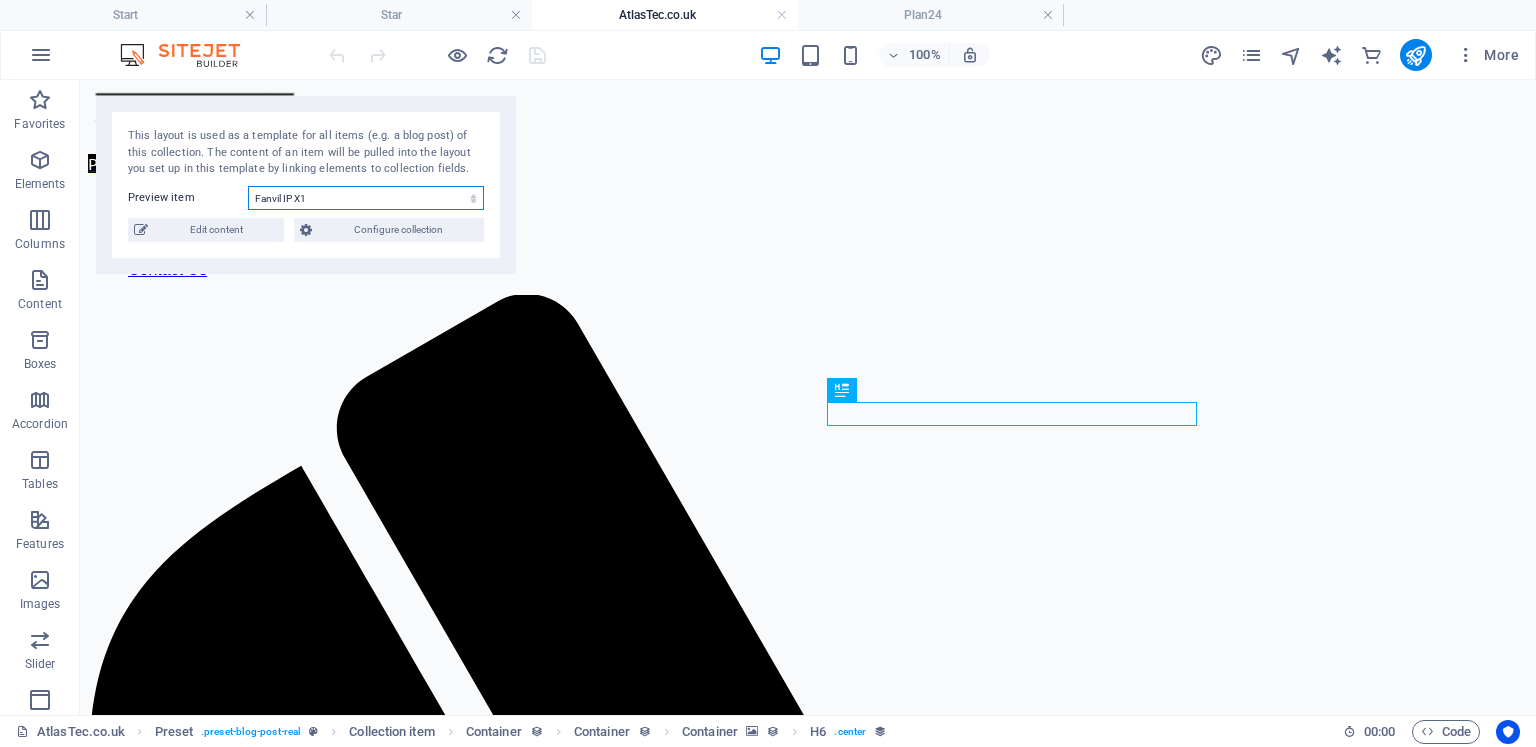 click on "Fanvil IP X1 Fanvil IP X7 Fanvil IP X4s Fanvil IP  X3SG Sip Adaptor 2 Sip Adaptor 2 Fanvil i10s Intercom Fanvil W610w Fanvil IP X6u Fanvil IP X210 Sangoma P310 Sangoma P320 Coreless IP Phone Fanvil IP X1 Fanvil IP X7 Fanvil IP X3SG A single Line 8 Lines 5 single Lines 3 single Lines Advanced 15 6 by 6 Starter 4 Handset Only Install Phones Self Install Full Install Fanvil IP X4s Pro Enterprise 20 A single Line 2 Starter z chi z ana z New z Den" at bounding box center (366, 198) 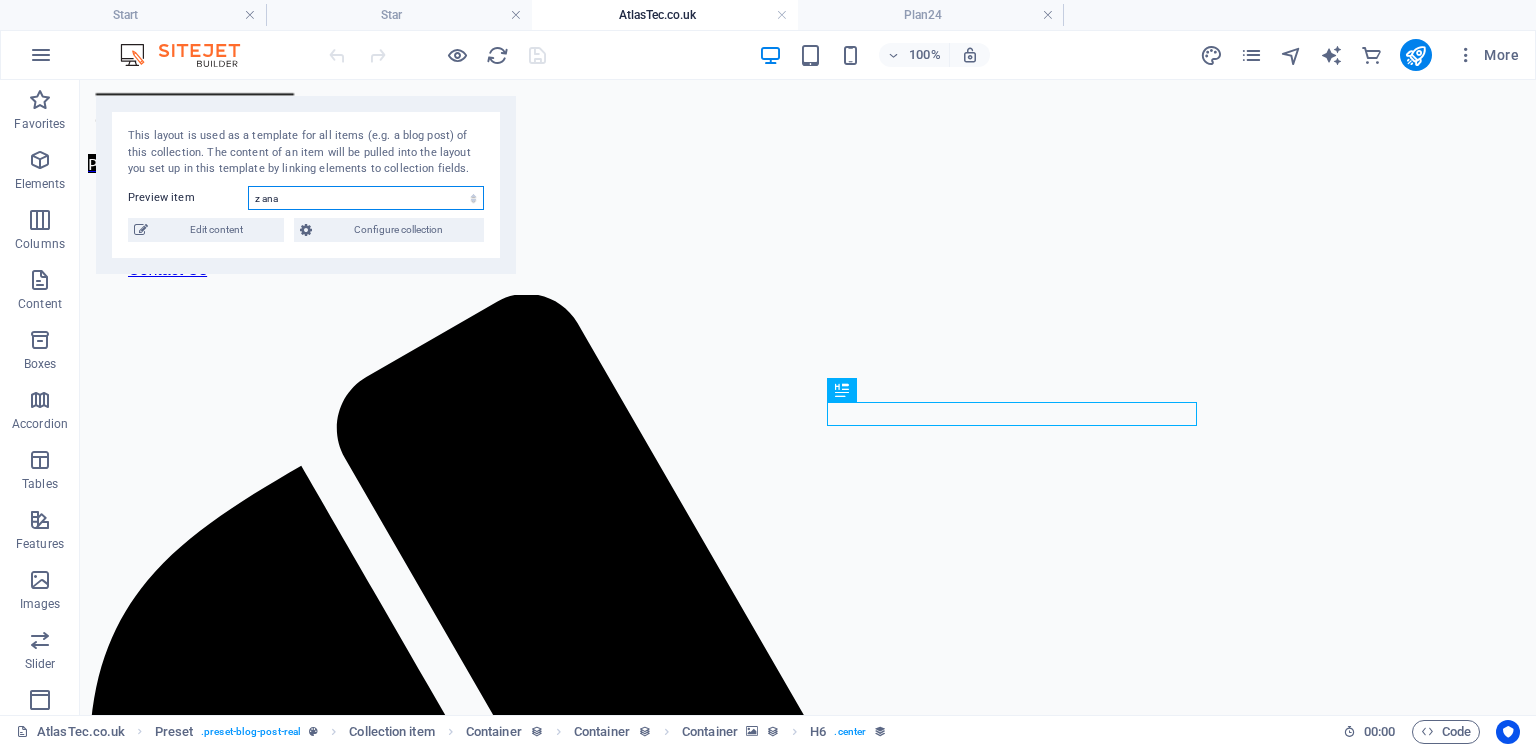 click on "Fanvil IP X1 Fanvil IP X7 Fanvil IP X4s Fanvil IP  X3SG Sip Adaptor 2 Sip Adaptor 2 Fanvil i10s Intercom Fanvil W610w Fanvil IP X6u Fanvil IP X210 Sangoma P310 Sangoma P320 Coreless IP Phone Fanvil IP X1 Fanvil IP X7 Fanvil IP X3SG A single Line 8 Lines 5 single Lines 3 single Lines Advanced 15 6 by 6 Starter 4 Handset Only Install Phones Self Install Full Install Fanvil IP X4s Pro Enterprise 20 A single Line 2 Starter z chi z ana z New z Den" at bounding box center [366, 198] 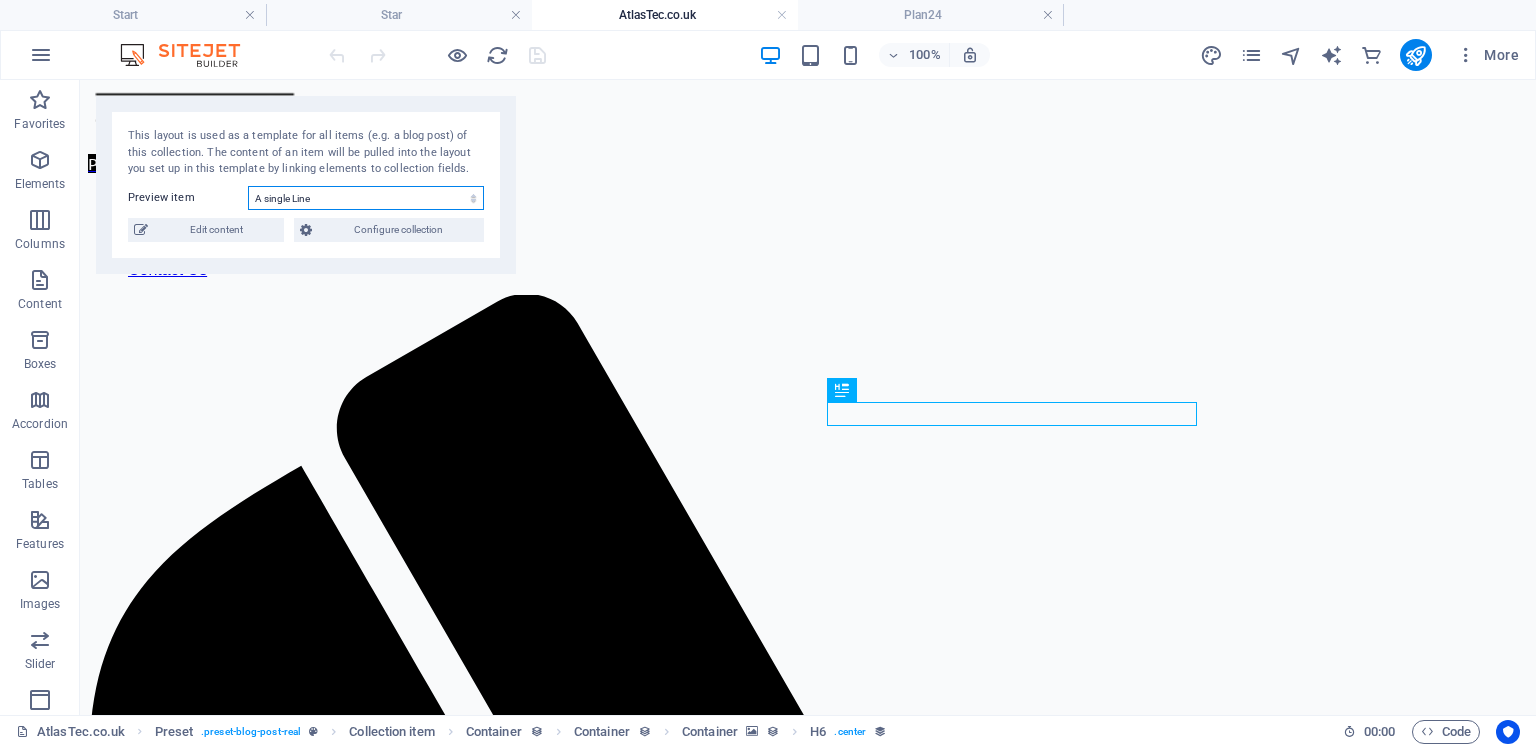 click on "Fanvil IP X1 Fanvil IP X7 Fanvil IP X4s Fanvil IP  X3SG Sip Adaptor 2 Sip Adaptor 2 Fanvil i10s Intercom Fanvil W610w Fanvil IP X6u Fanvil IP X210 Sangoma P310 Sangoma P320 Coreless IP Phone Fanvil IP X1 Fanvil IP X7 Fanvil IP X3SG A single Line 8 Lines 5 single Lines 3 single Lines Advanced 15 6 by 6 Starter 4 Handset Only Install Phones Self Install Full Install Fanvil IP X4s Pro Enterprise 20 A single Line 2 Starter z chi z ana z New z Den" at bounding box center [366, 198] 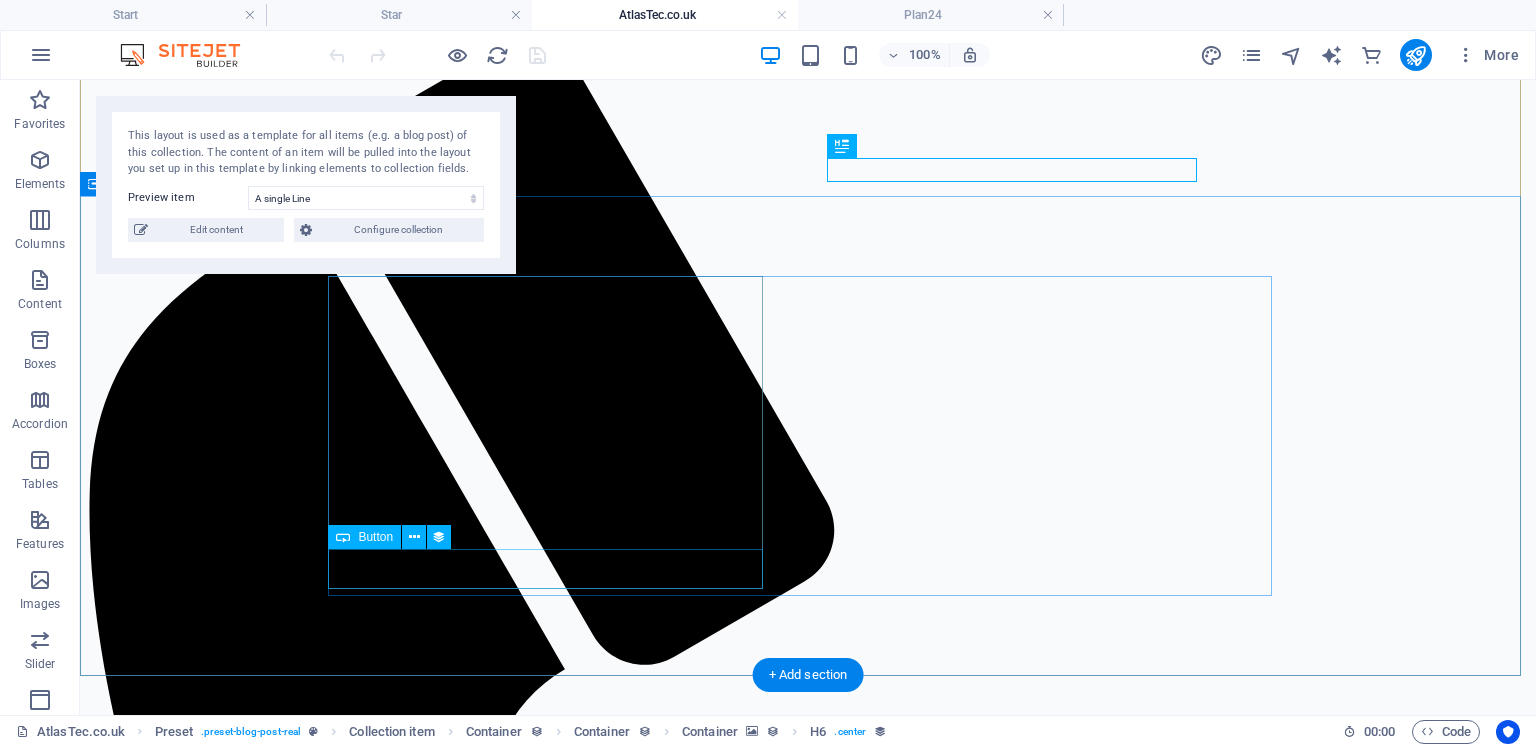 scroll, scrollTop: 0, scrollLeft: 0, axis: both 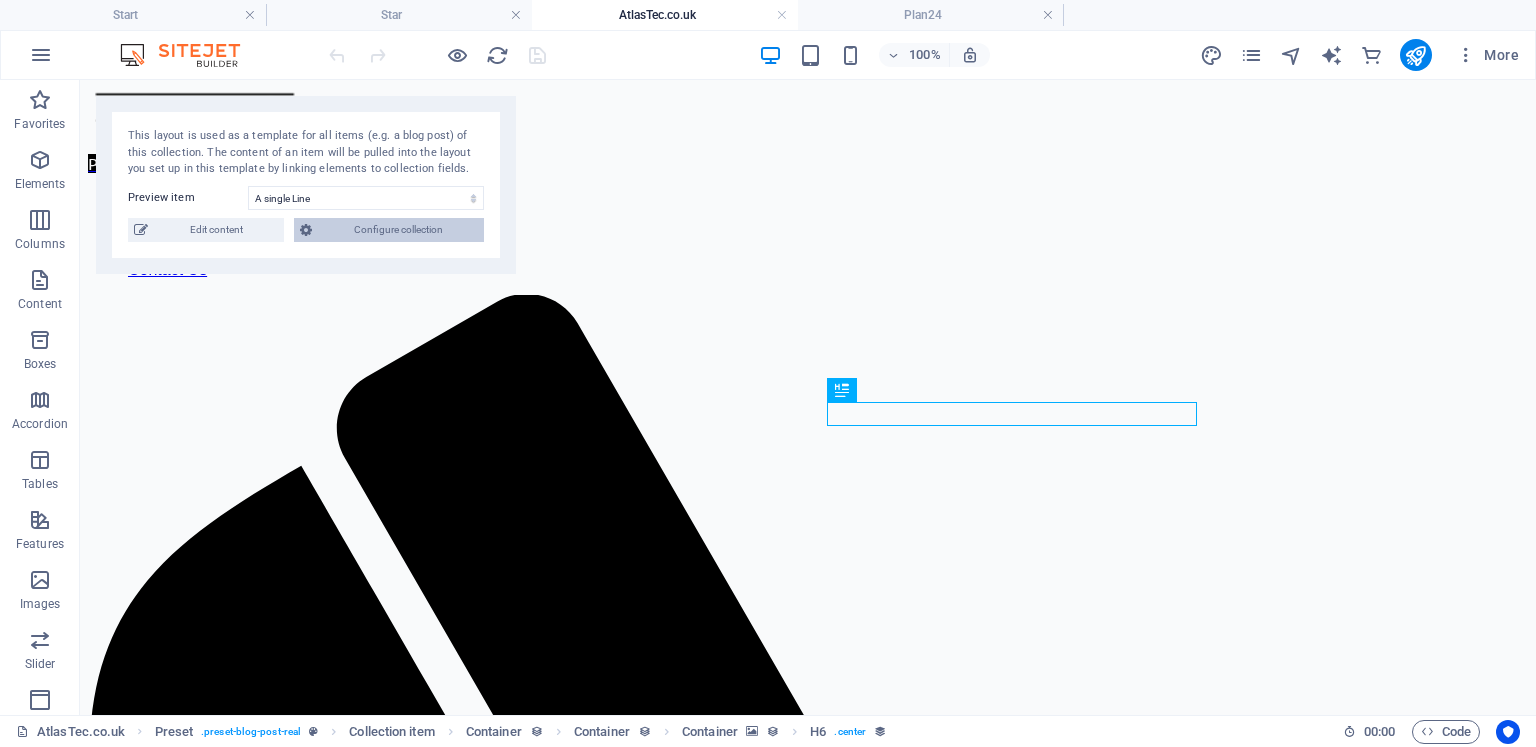 click on "Configure collection" at bounding box center [398, 230] 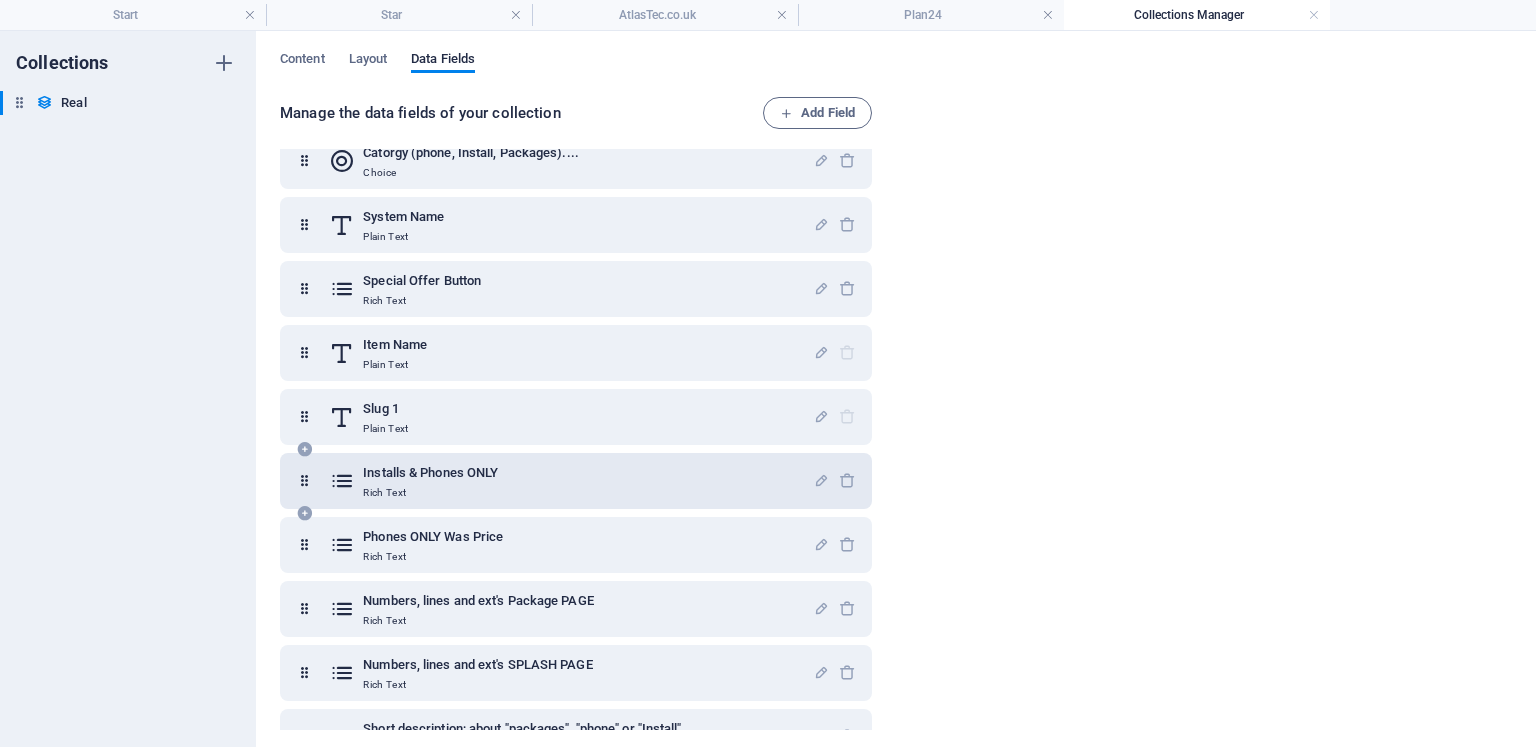 scroll, scrollTop: 0, scrollLeft: 0, axis: both 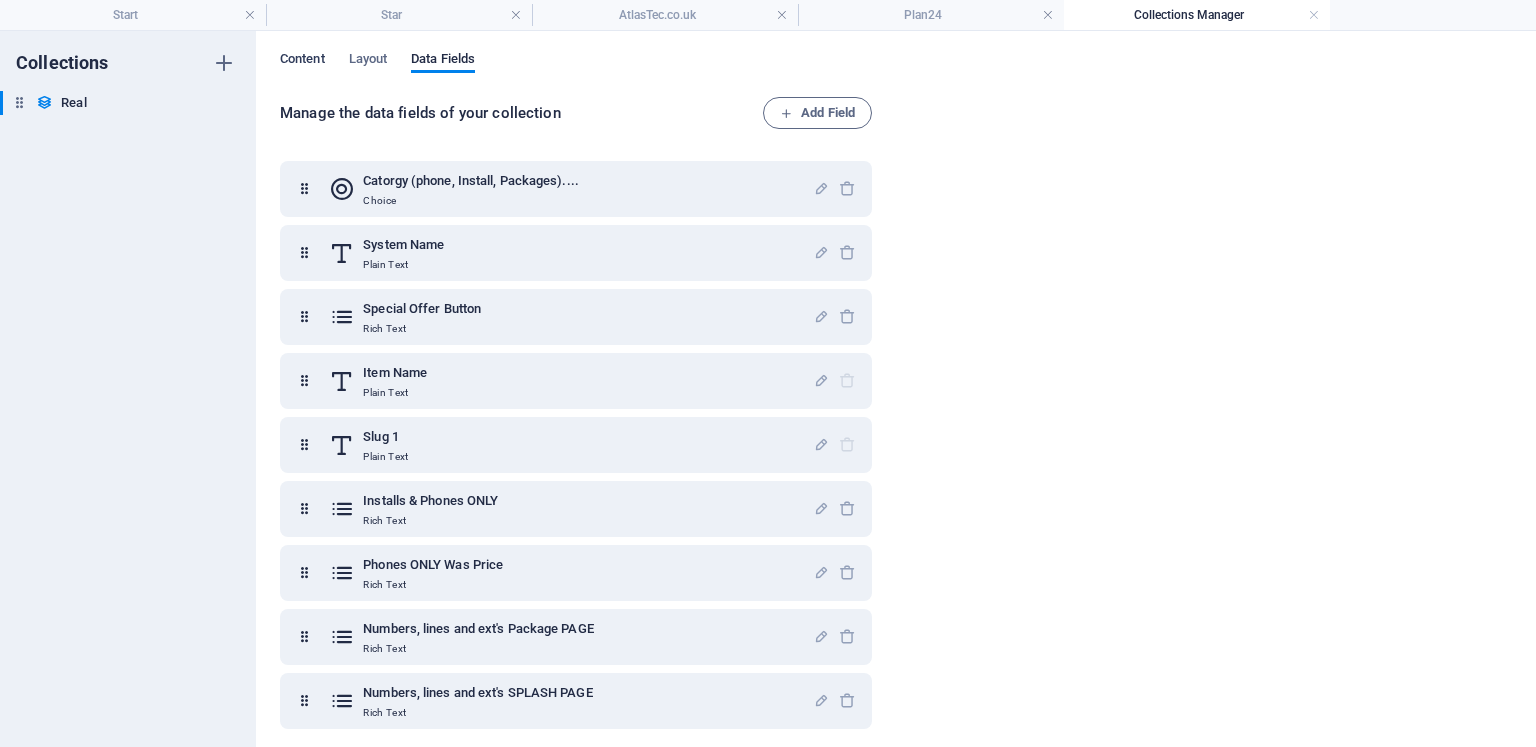 click on "Content" at bounding box center (302, 61) 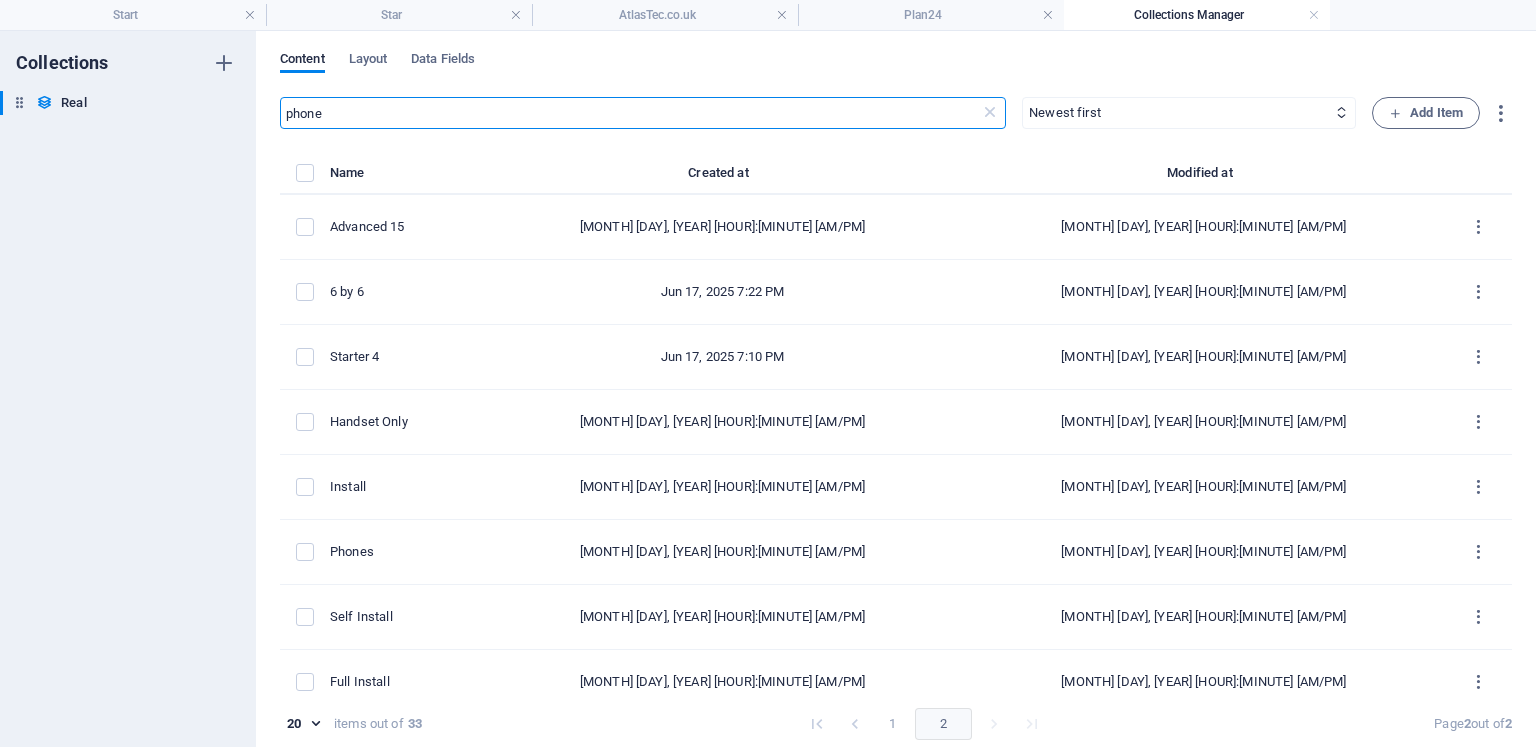 click on "phone" at bounding box center [630, 113] 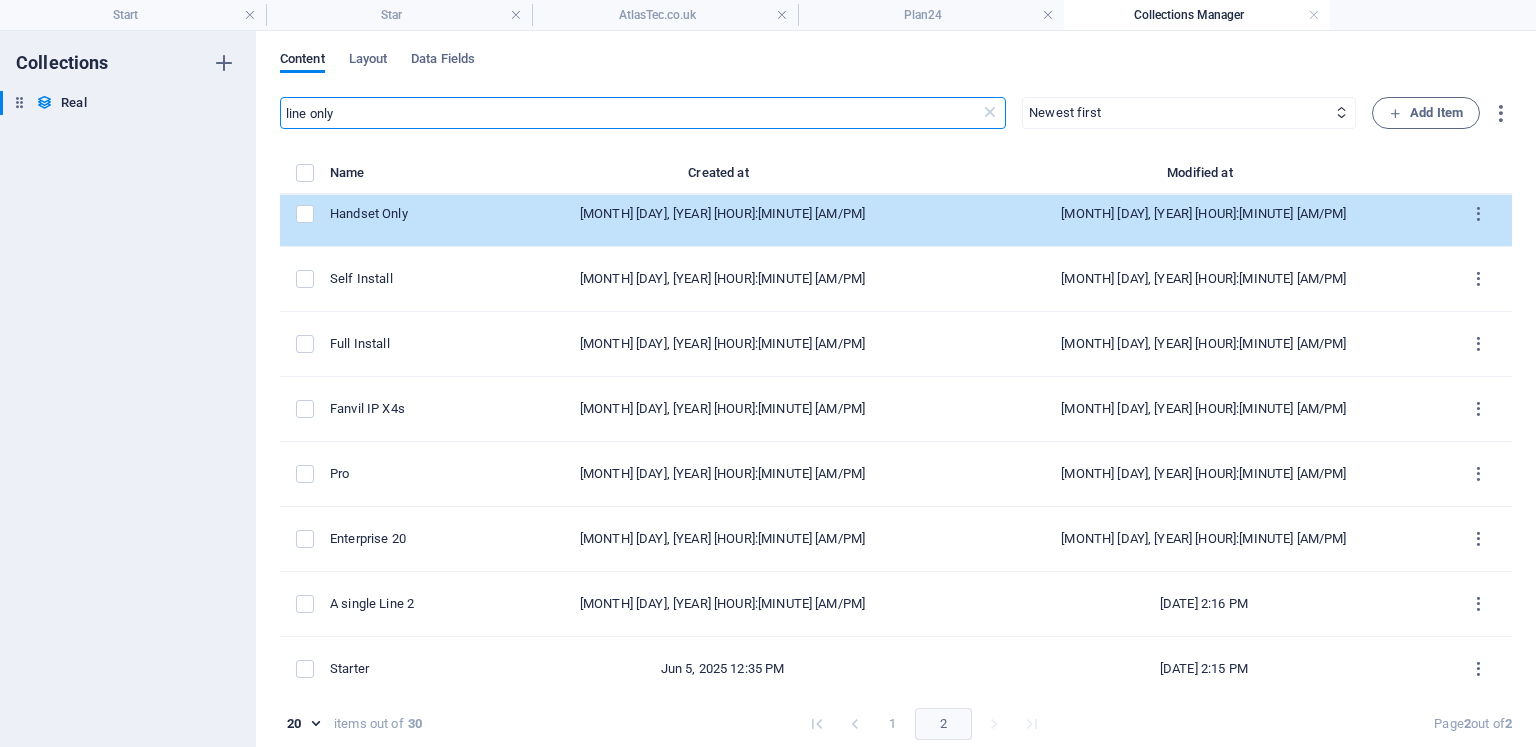 scroll, scrollTop: 150, scrollLeft: 0, axis: vertical 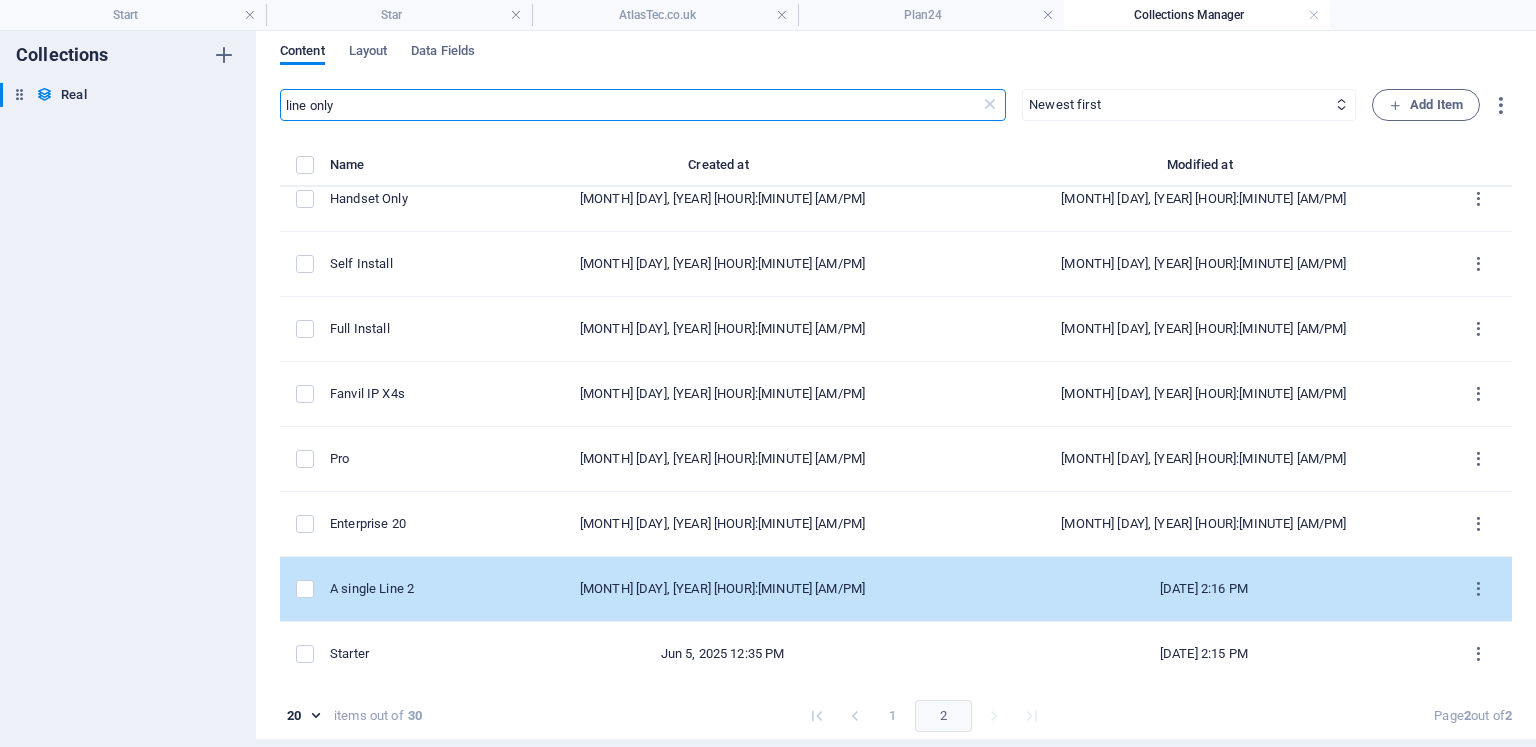 type on "line only" 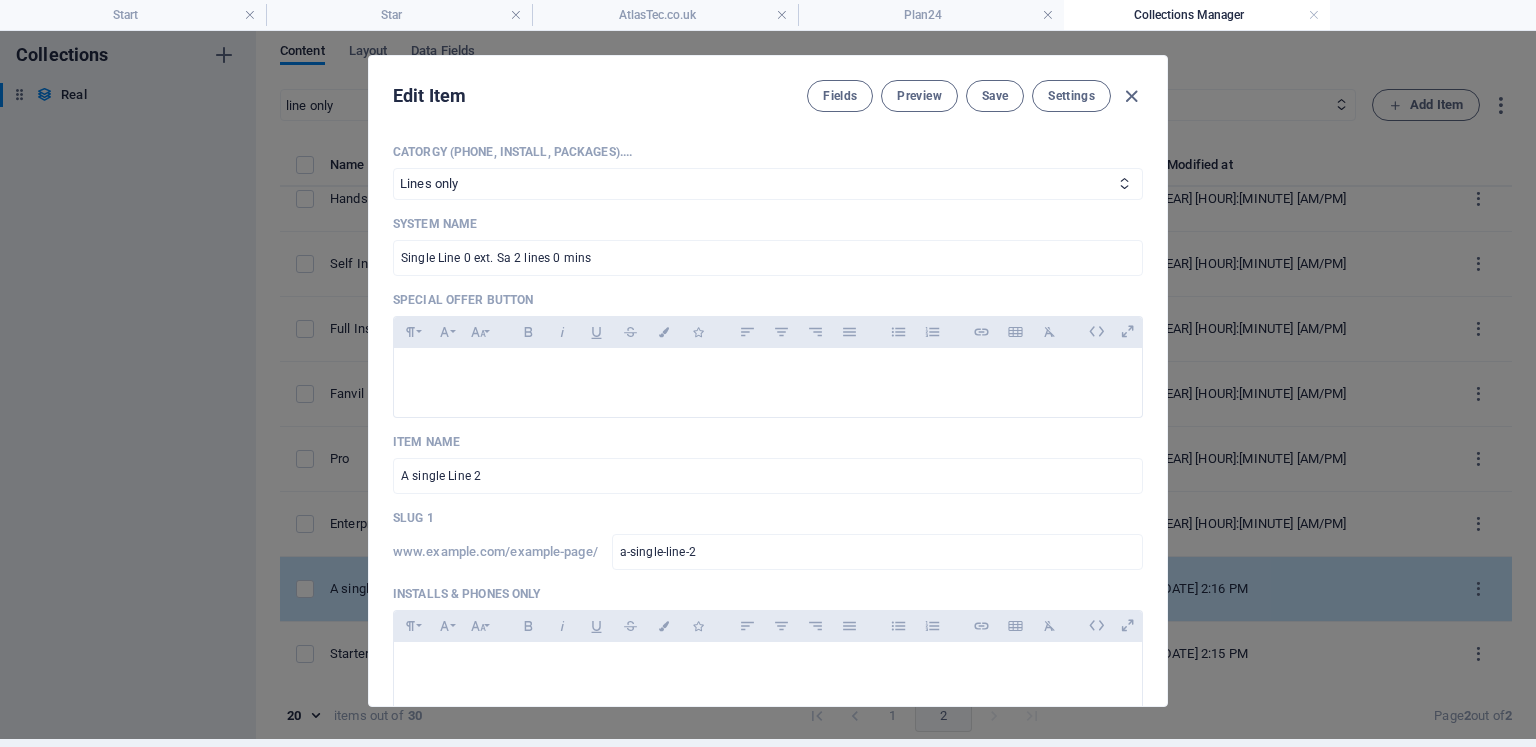 scroll, scrollTop: 0, scrollLeft: 0, axis: both 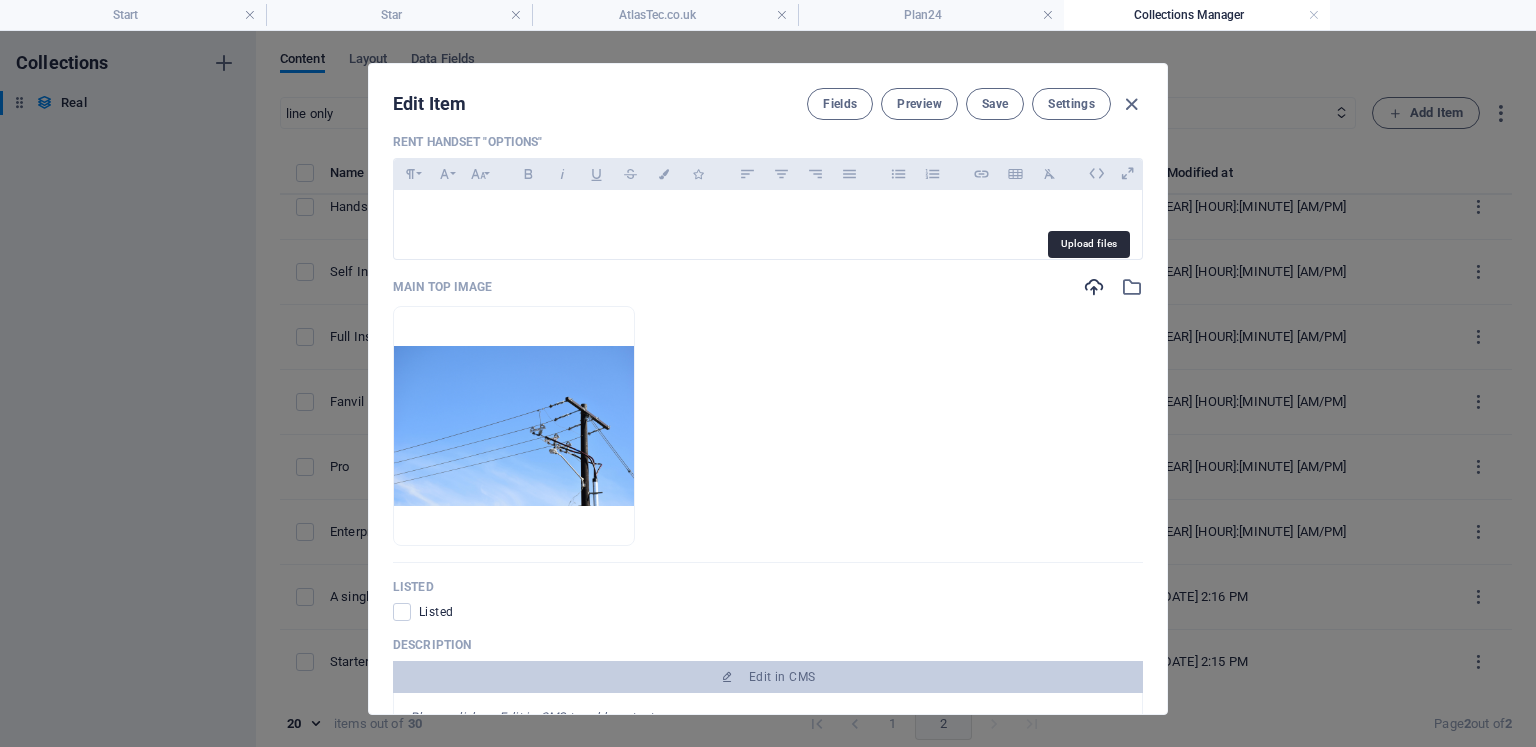click at bounding box center (1094, 287) 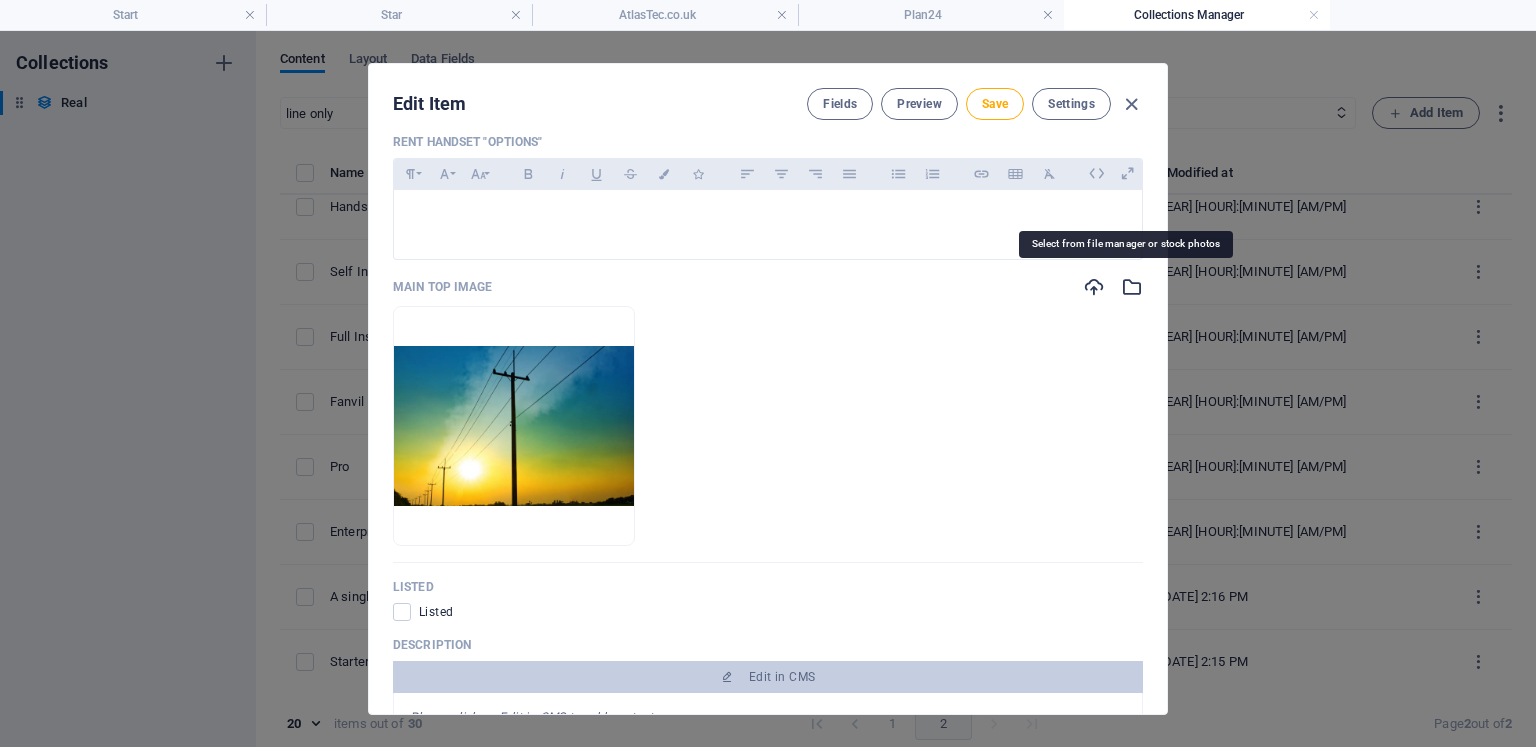 click at bounding box center [1132, 287] 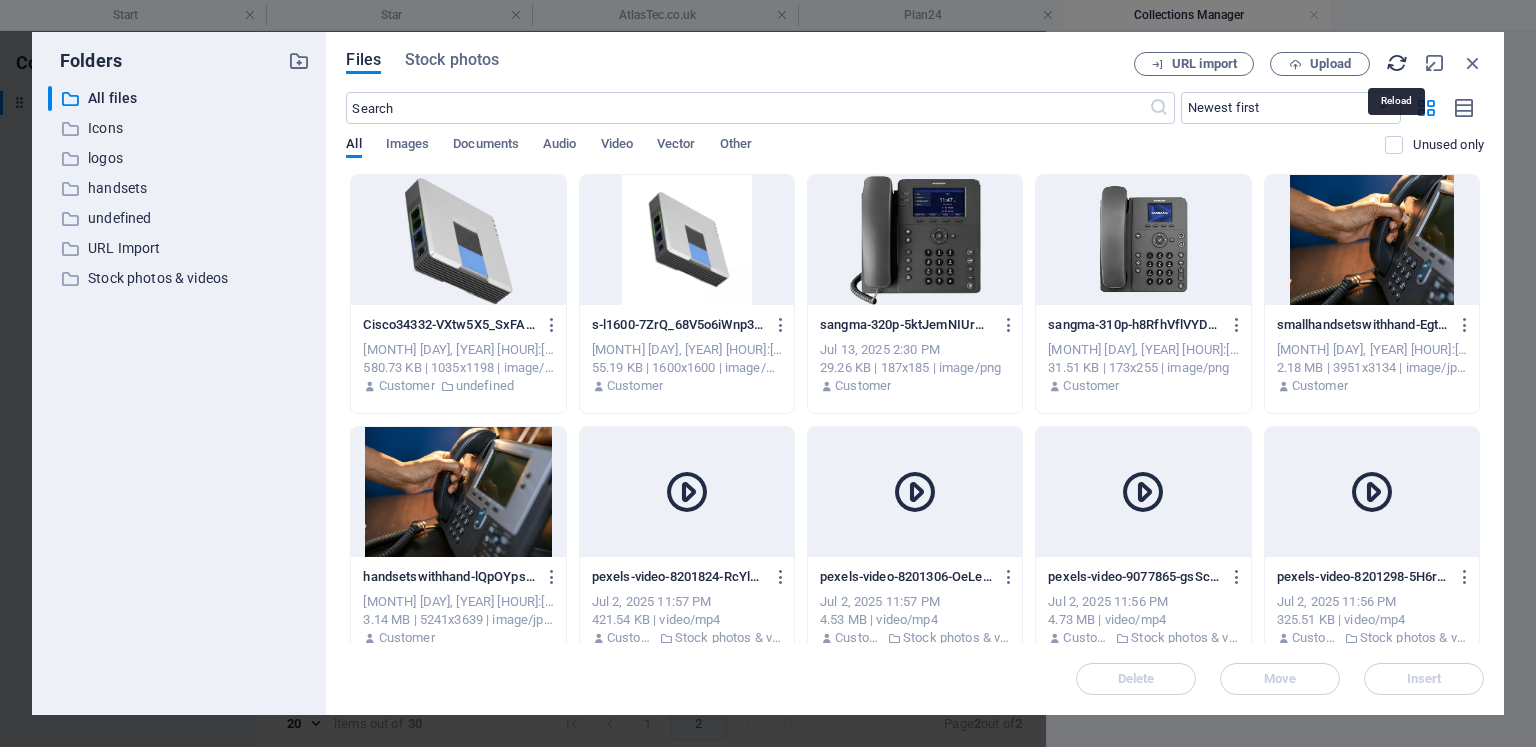 click at bounding box center (1397, 63) 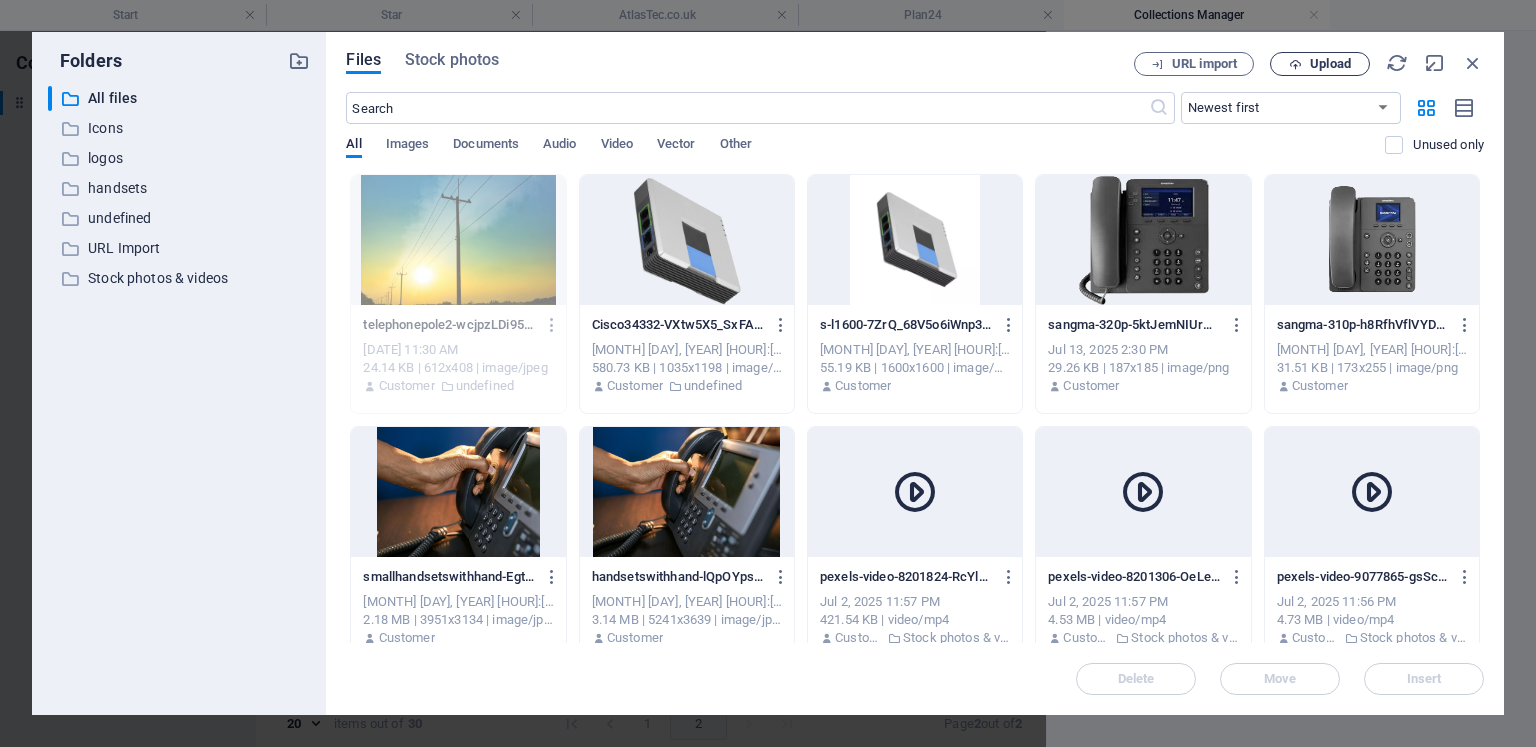 click on "Upload" at bounding box center [1320, 64] 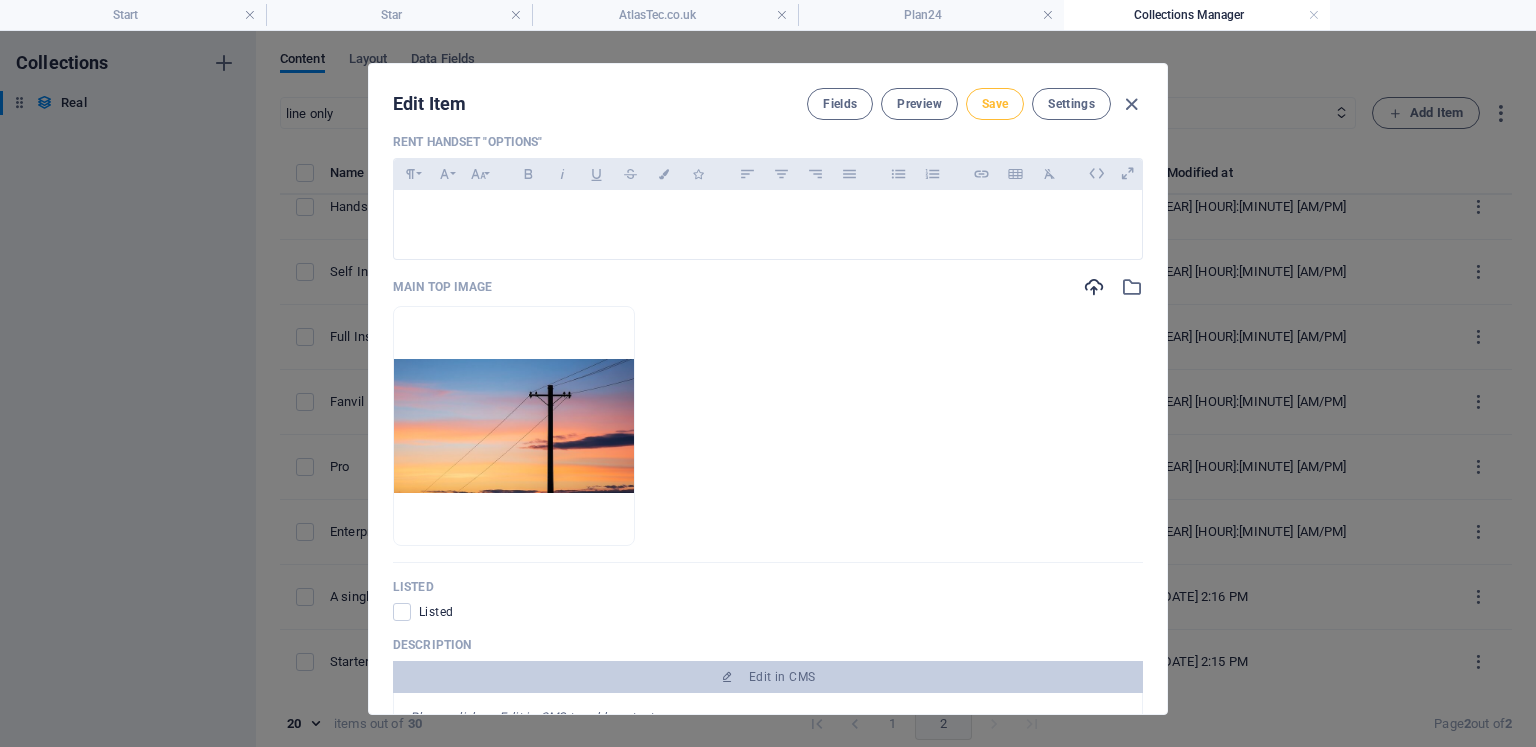 click on "Save" at bounding box center (995, 104) 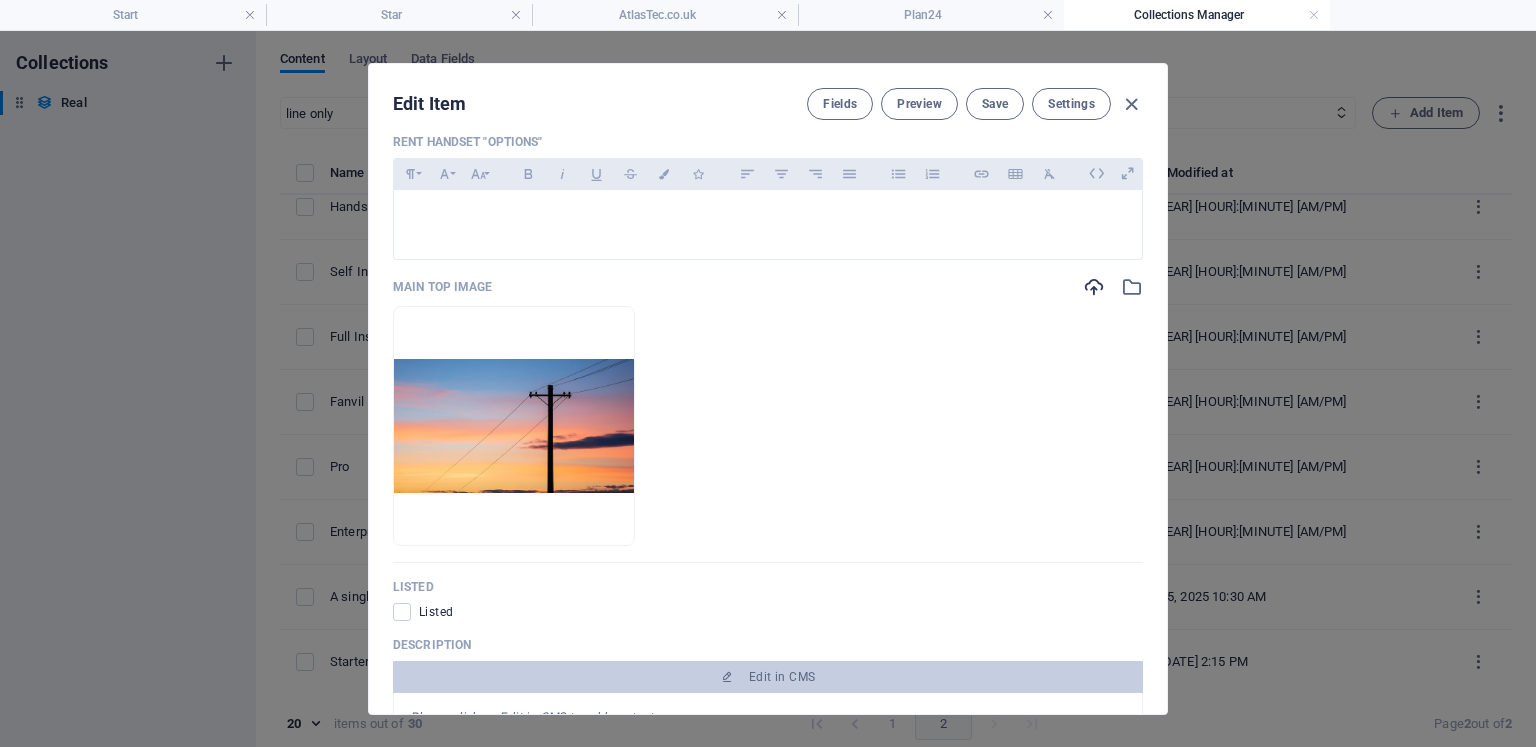 click on "Main top Image Drop files here to upload them instantly" at bounding box center [768, 419] 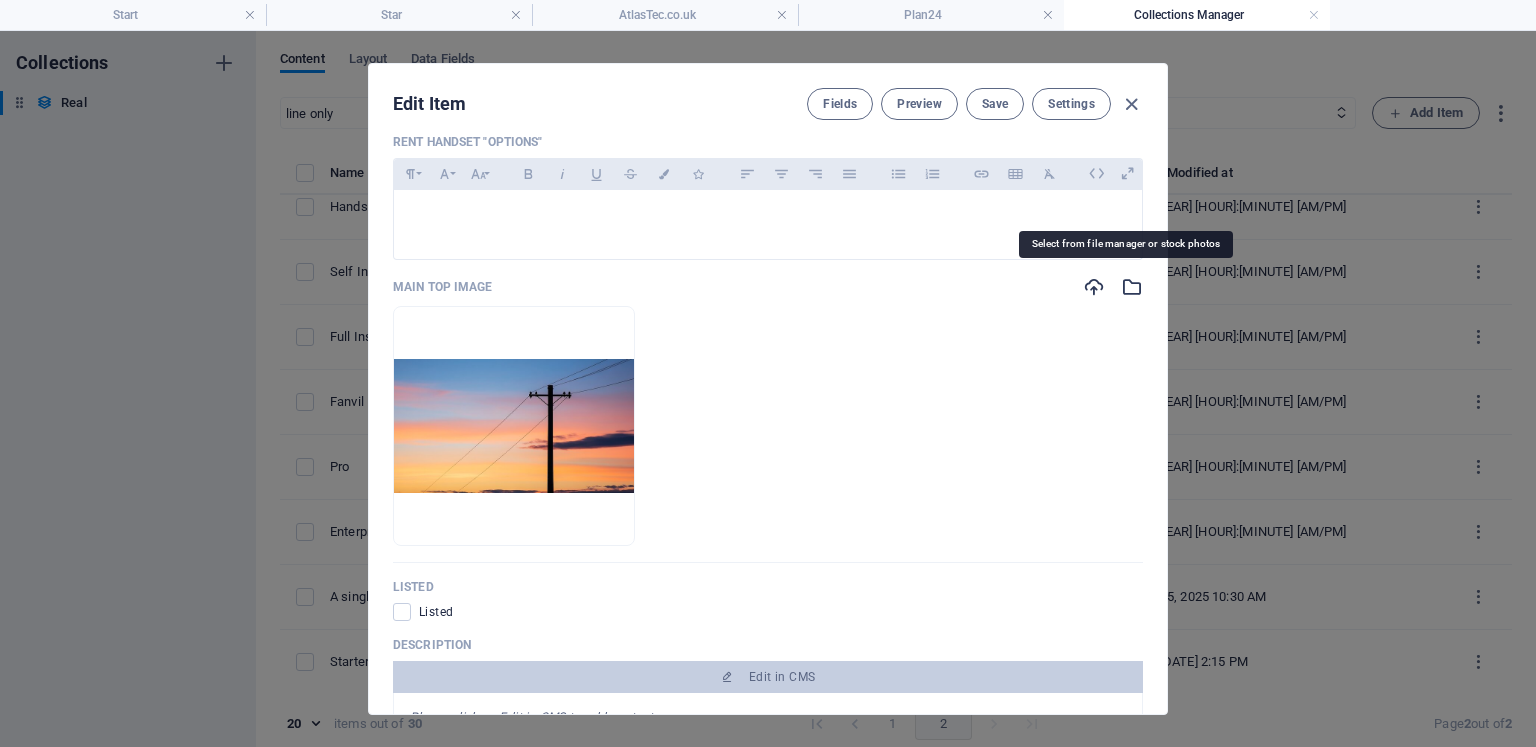 click at bounding box center [1132, 287] 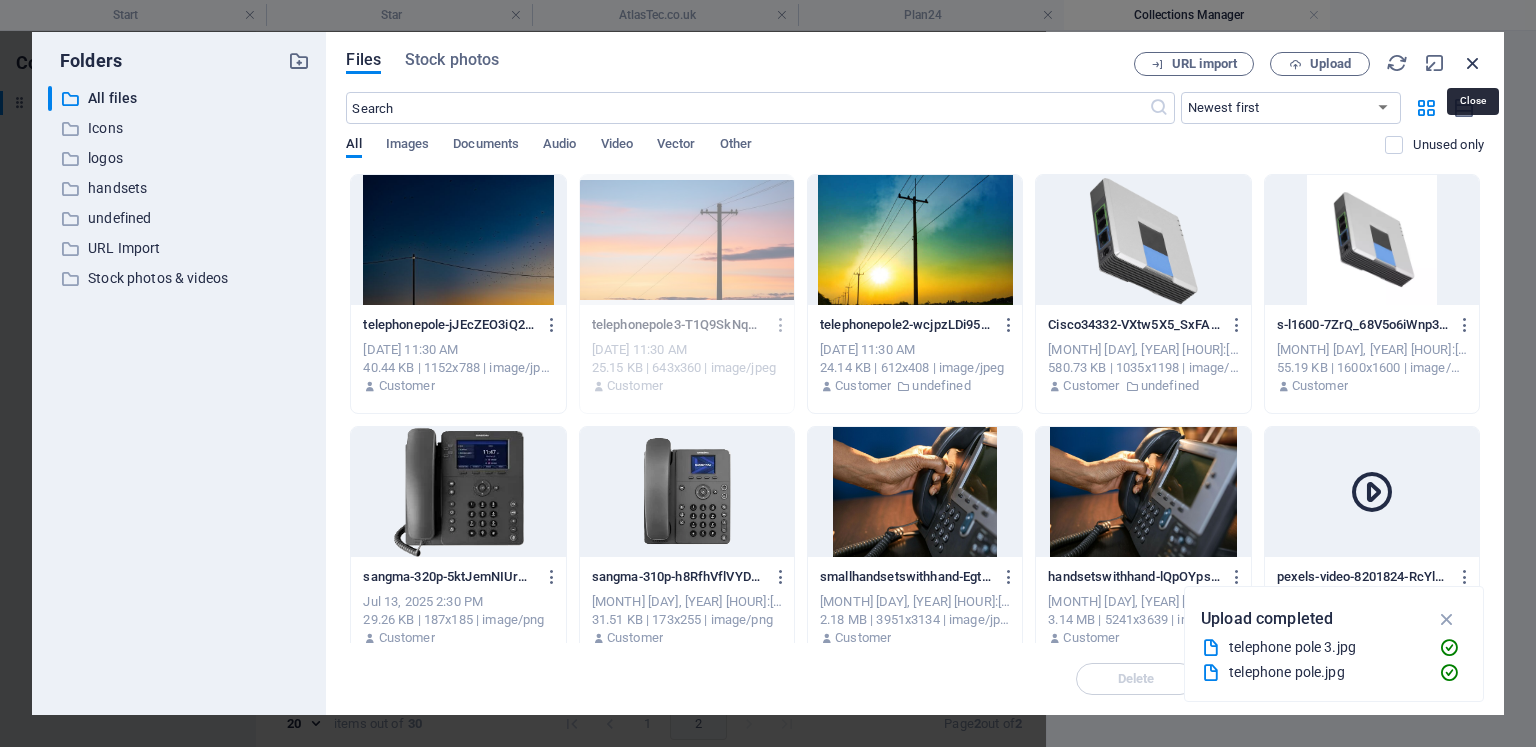 click at bounding box center (1473, 63) 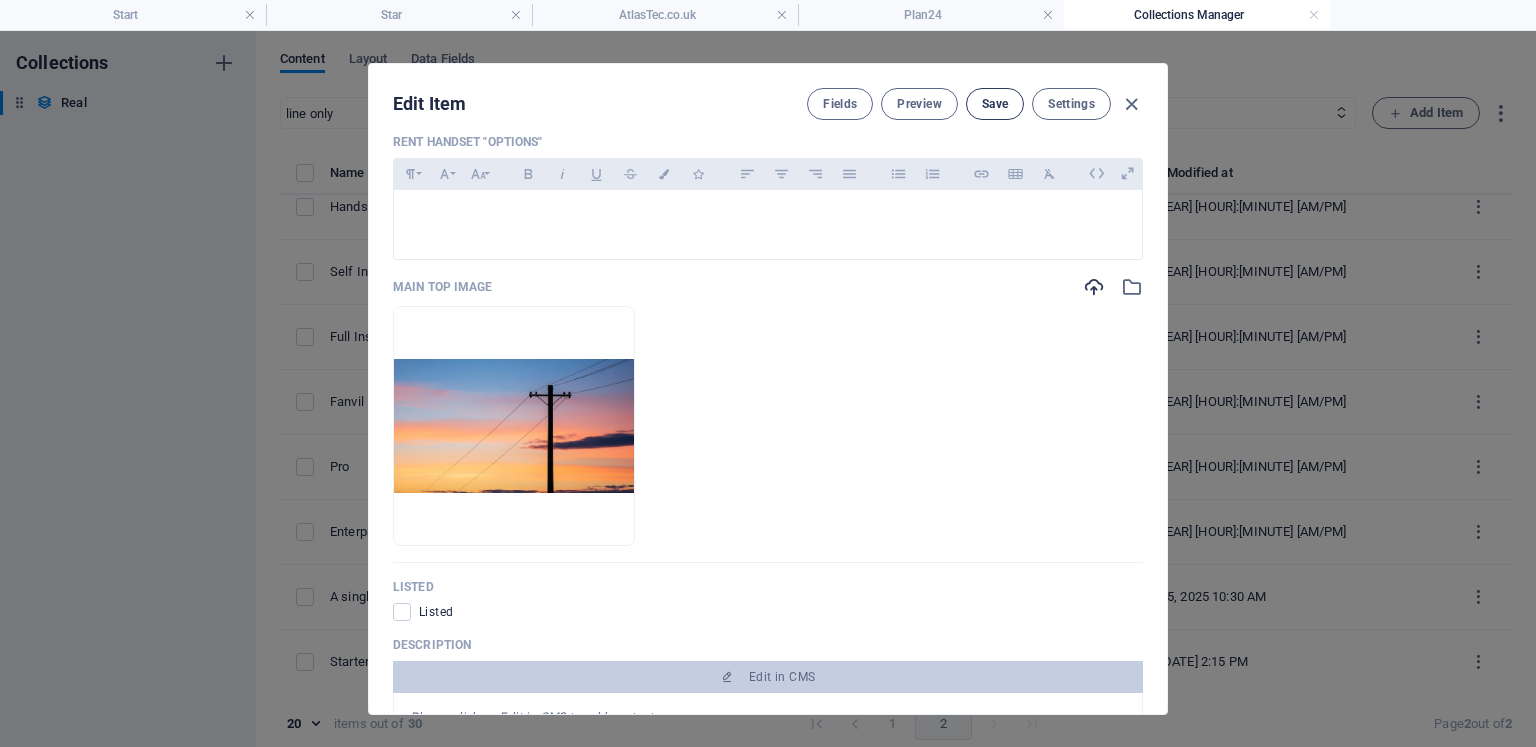 click on "Save" at bounding box center [995, 104] 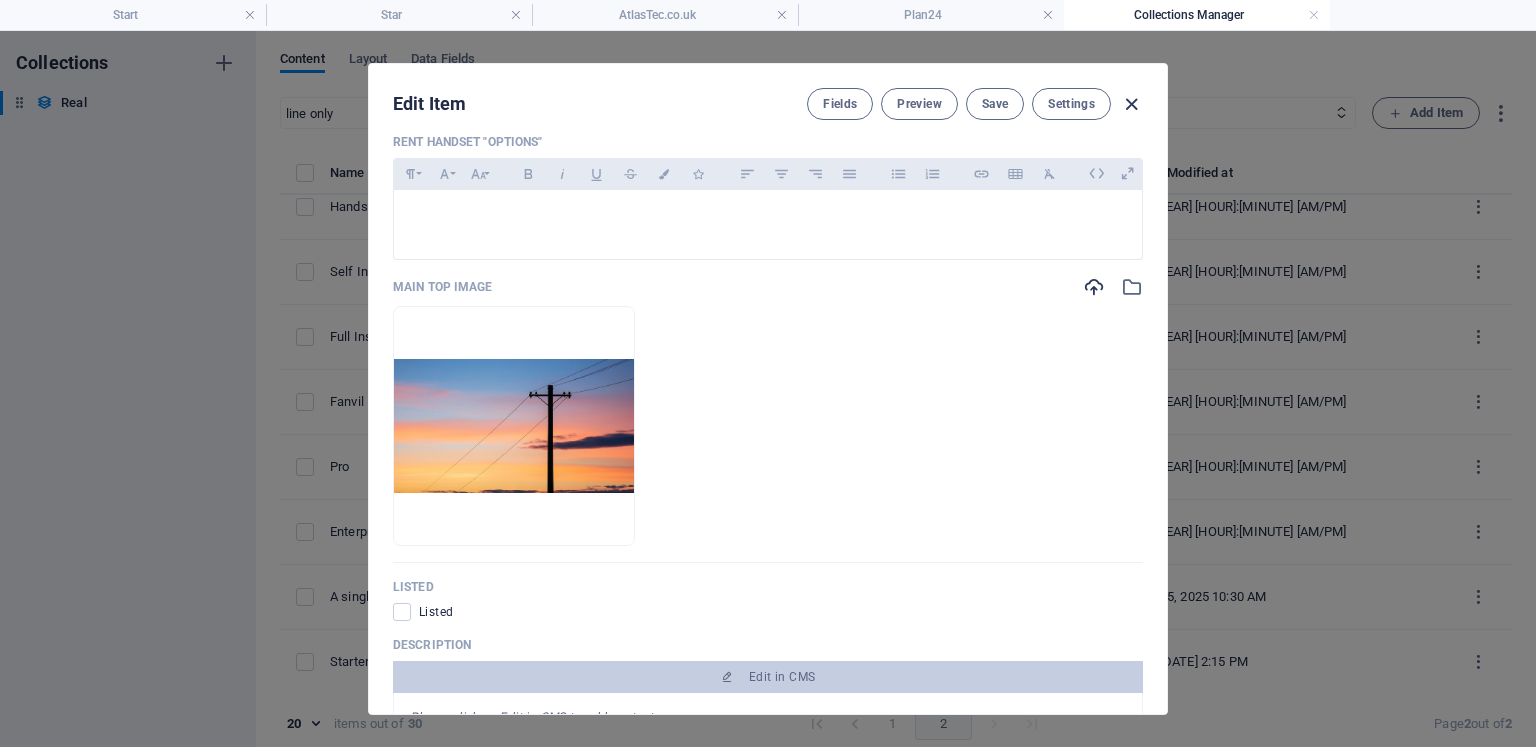 click at bounding box center (1131, 104) 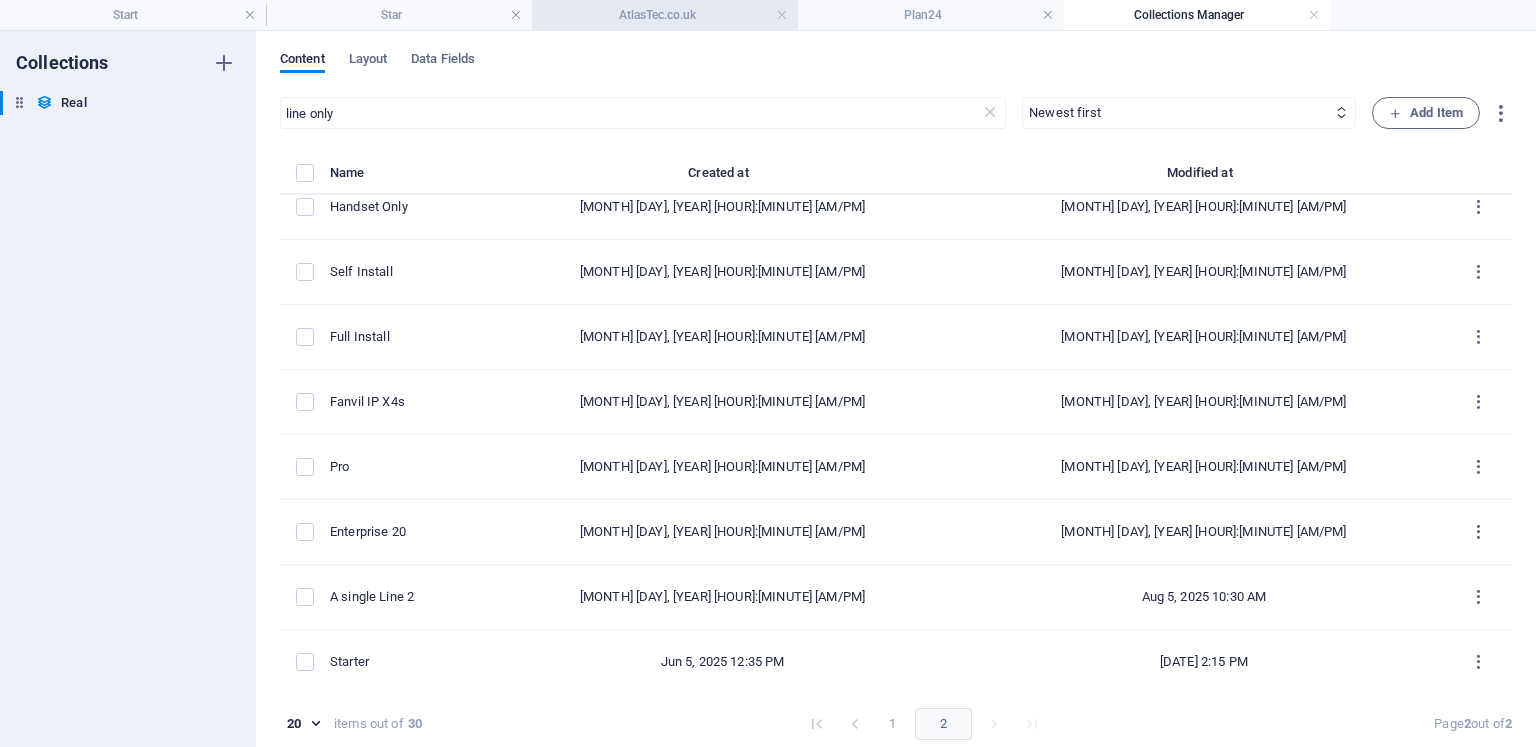 click on "AtlasTec.co.uk" at bounding box center (665, 15) 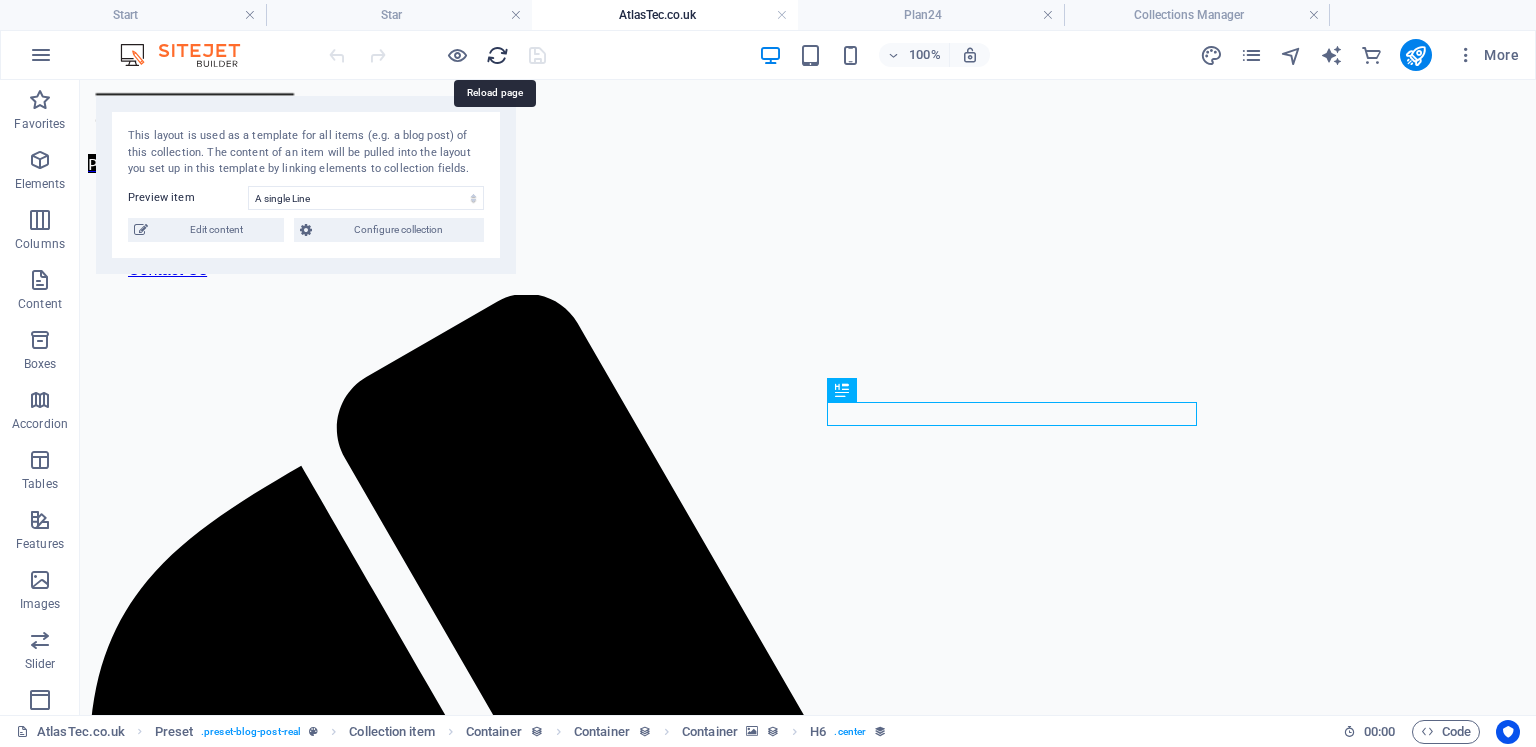 click at bounding box center (497, 55) 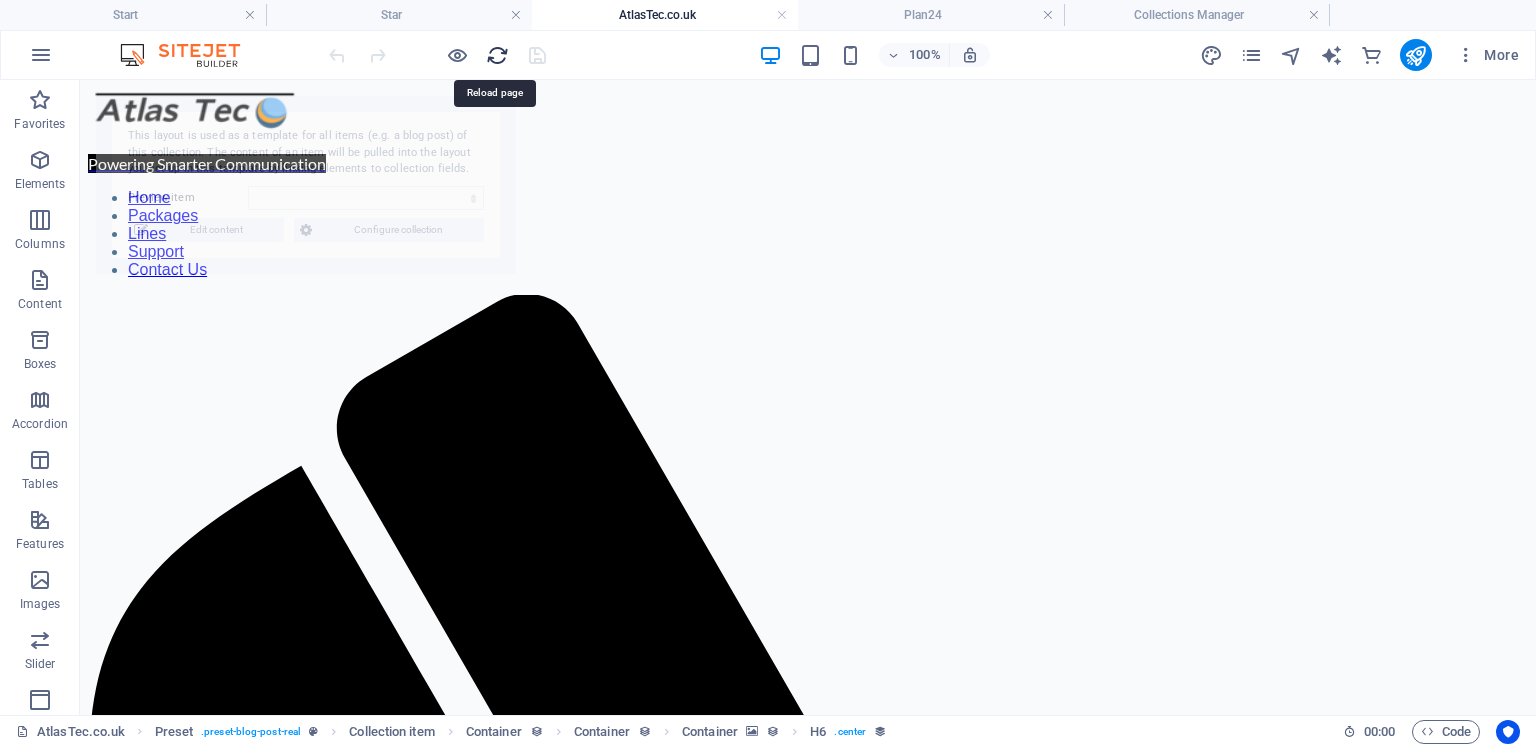 scroll, scrollTop: 0, scrollLeft: 0, axis: both 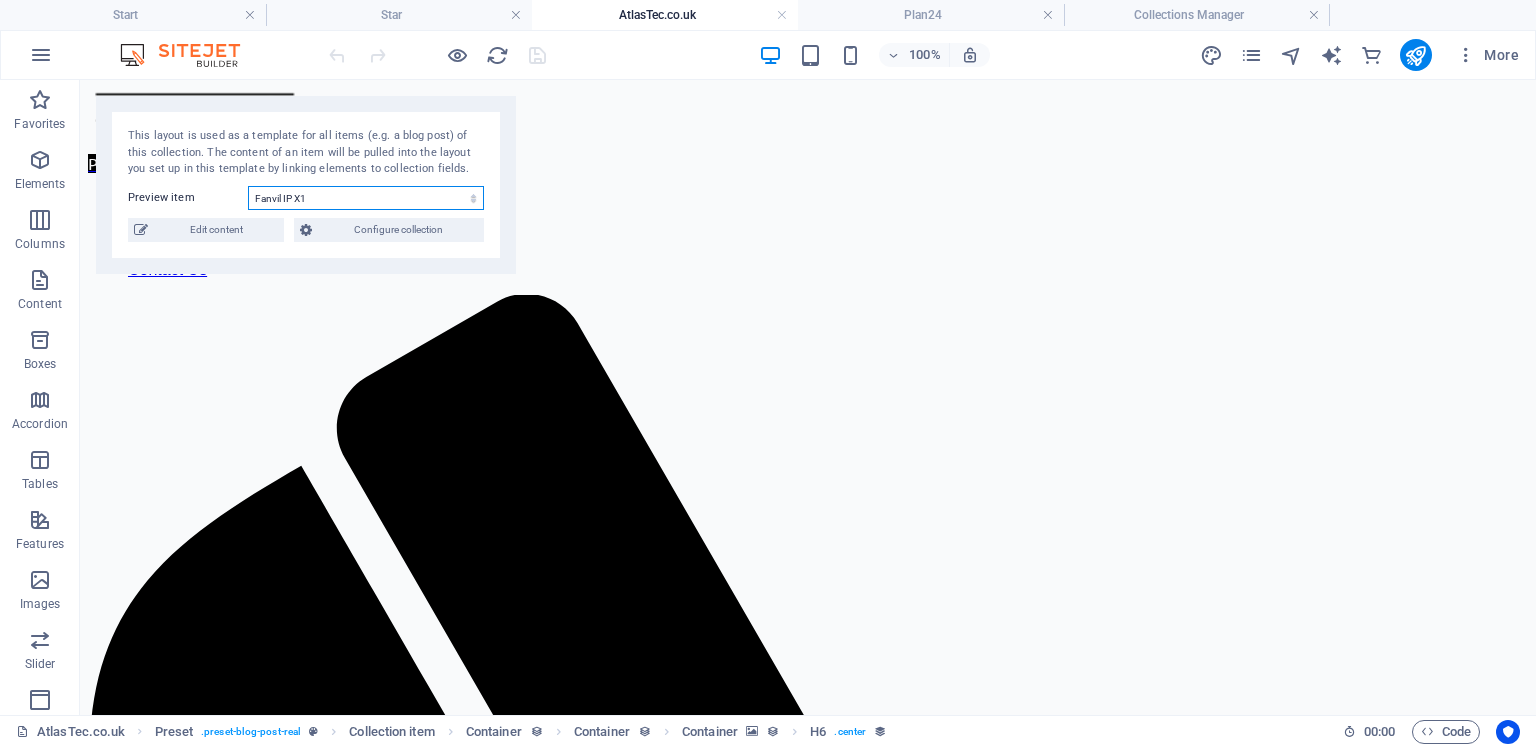 click on "Fanvil IP X1 Fanvil IP X7 Fanvil IP X4s Fanvil IP  X3SG Sip Adaptor 2 Sip Adaptor 2 Fanvil i10s Intercom Fanvil W610w Fanvil IP X6u Fanvil IP X210 Sangoma P310 Sangoma P320 Coreless IP Phone Fanvil IP X1 Fanvil IP X7 Fanvil IP X3SG A single Line 8 Lines 5 single Lines 3 single Lines Advanced 15 6 by 6 Starter 4 Handset Only Install Phones Self Install Full Install Fanvil IP X4s Pro Enterprise 20 A single Line 2 Starter z chi z ana z New z Den" at bounding box center (366, 198) 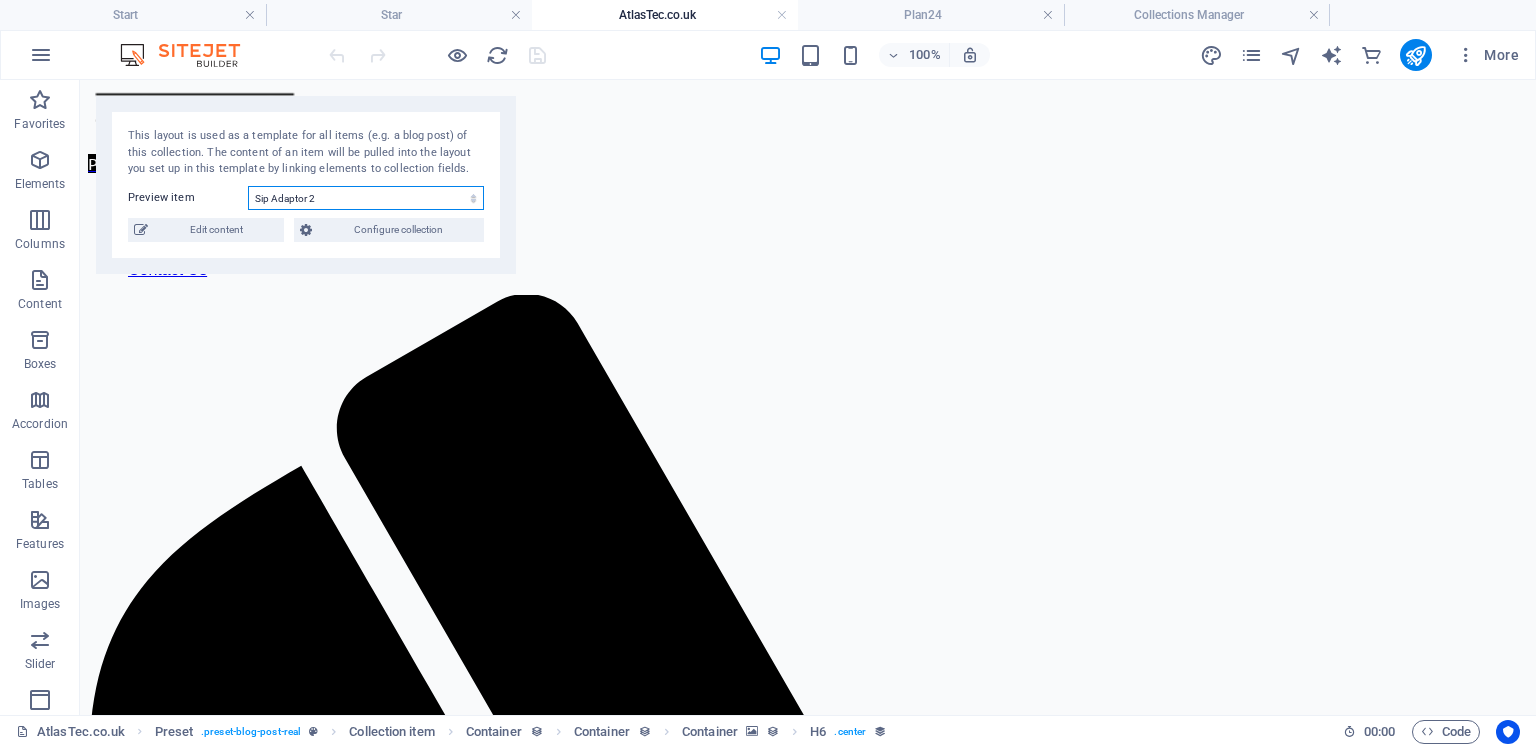 click on "Fanvil IP X1 Fanvil IP X7 Fanvil IP X4s Fanvil IP  X3SG Sip Adaptor 2 Sip Adaptor 2 Fanvil i10s Intercom Fanvil W610w Fanvil IP X6u Fanvil IP X210 Sangoma P310 Sangoma P320 Coreless IP Phone Fanvil IP X1 Fanvil IP X7 Fanvil IP X3SG A single Line 8 Lines 5 single Lines 3 single Lines Advanced 15 6 by 6 Starter 4 Handset Only Install Phones Self Install Full Install Fanvil IP X4s Pro Enterprise 20 A single Line 2 Starter z chi z ana z New z Den" at bounding box center [366, 198] 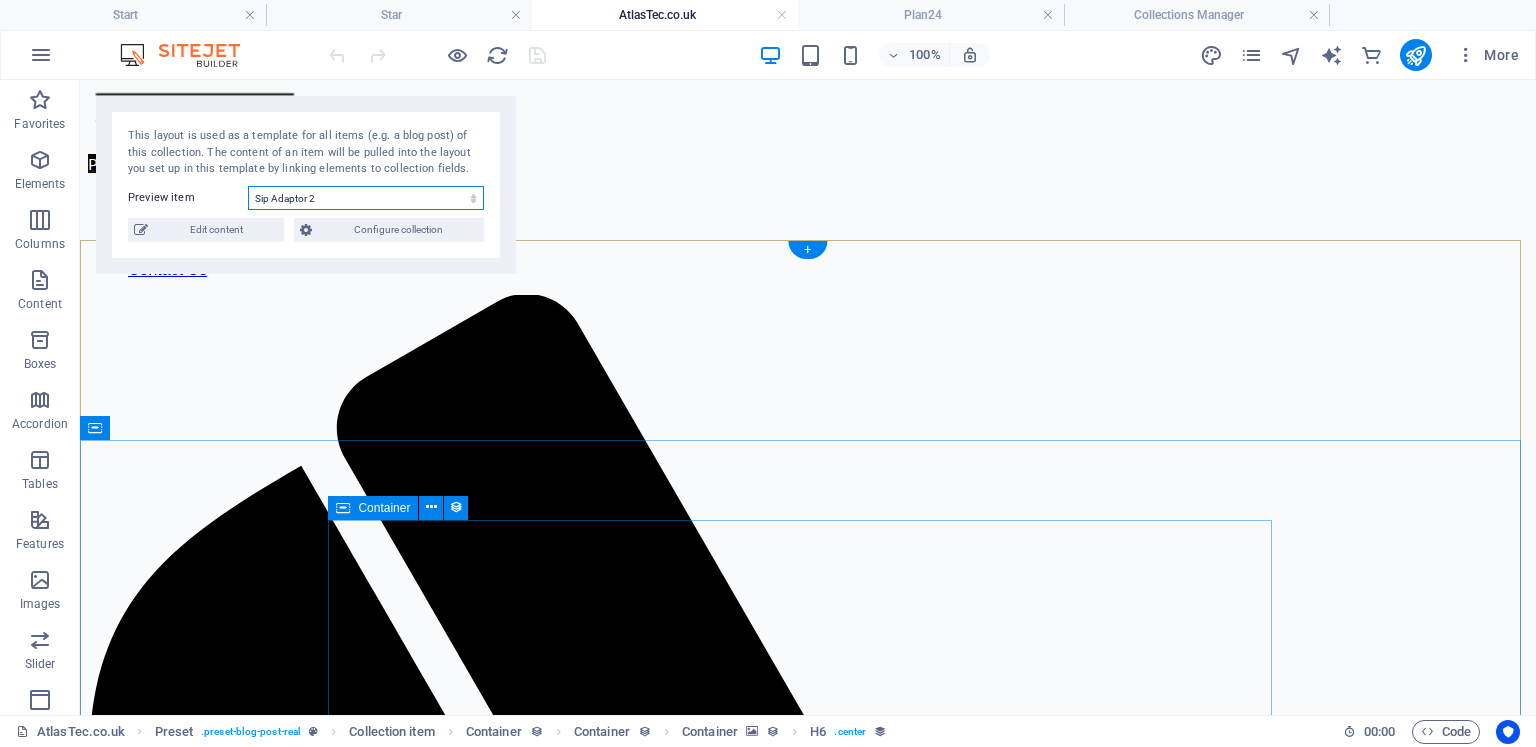 select on "68629b5c442ad47a42084378" 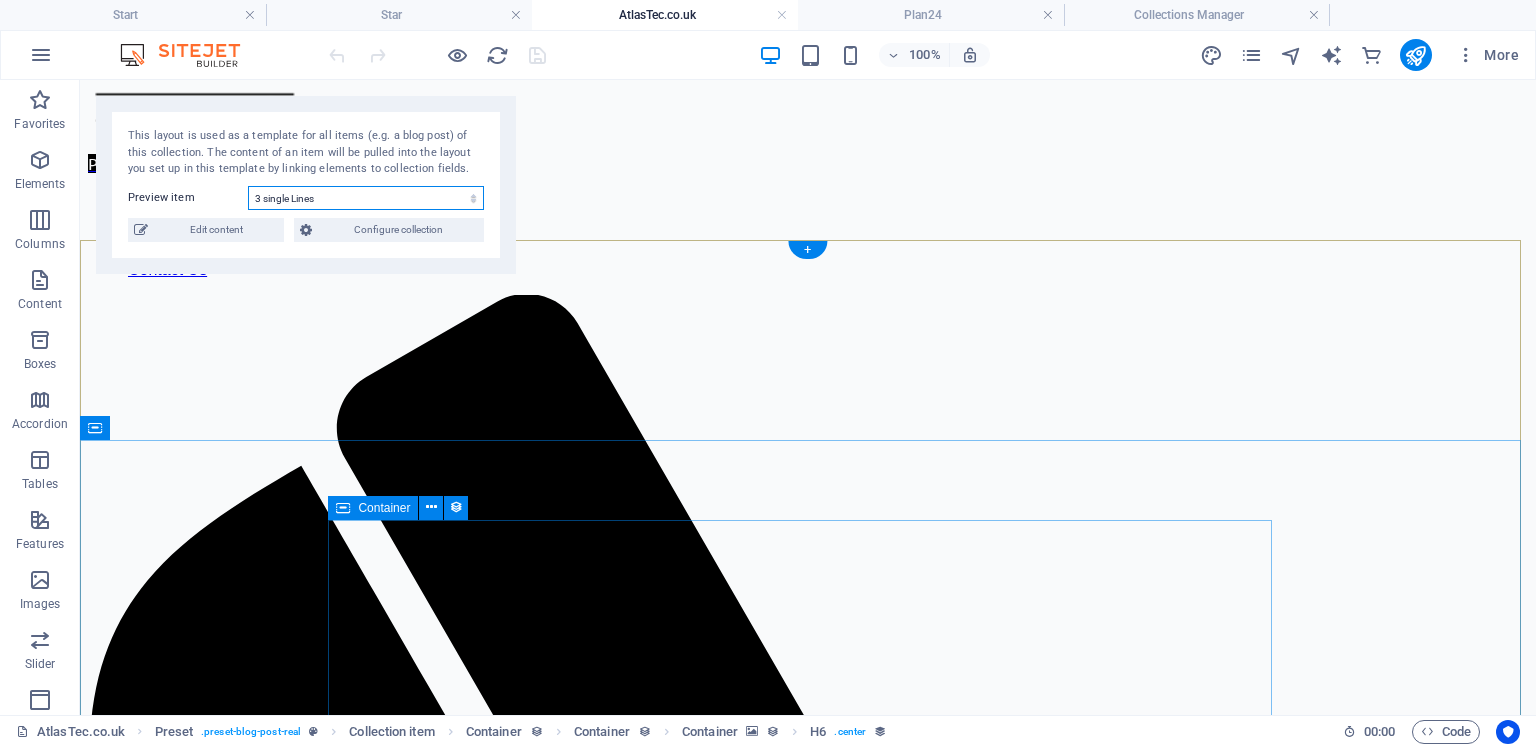click on "Fanvil IP X1 Fanvil IP X7 Fanvil IP X4s Fanvil IP  X3SG Sip Adaptor 2 Sip Adaptor 2 Fanvil i10s Intercom Fanvil W610w Fanvil IP X6u Fanvil IP X210 Sangoma P310 Sangoma P320 Coreless IP Phone Fanvil IP X1 Fanvil IP X7 Fanvil IP X3SG A single Line 8 Lines 5 single Lines 3 single Lines Advanced 15 6 by 6 Starter 4 Handset Only Install Phones Self Install Full Install Fanvil IP X4s Pro Enterprise 20 A single Line 2 Starter z chi z ana z New z Den" at bounding box center [366, 198] 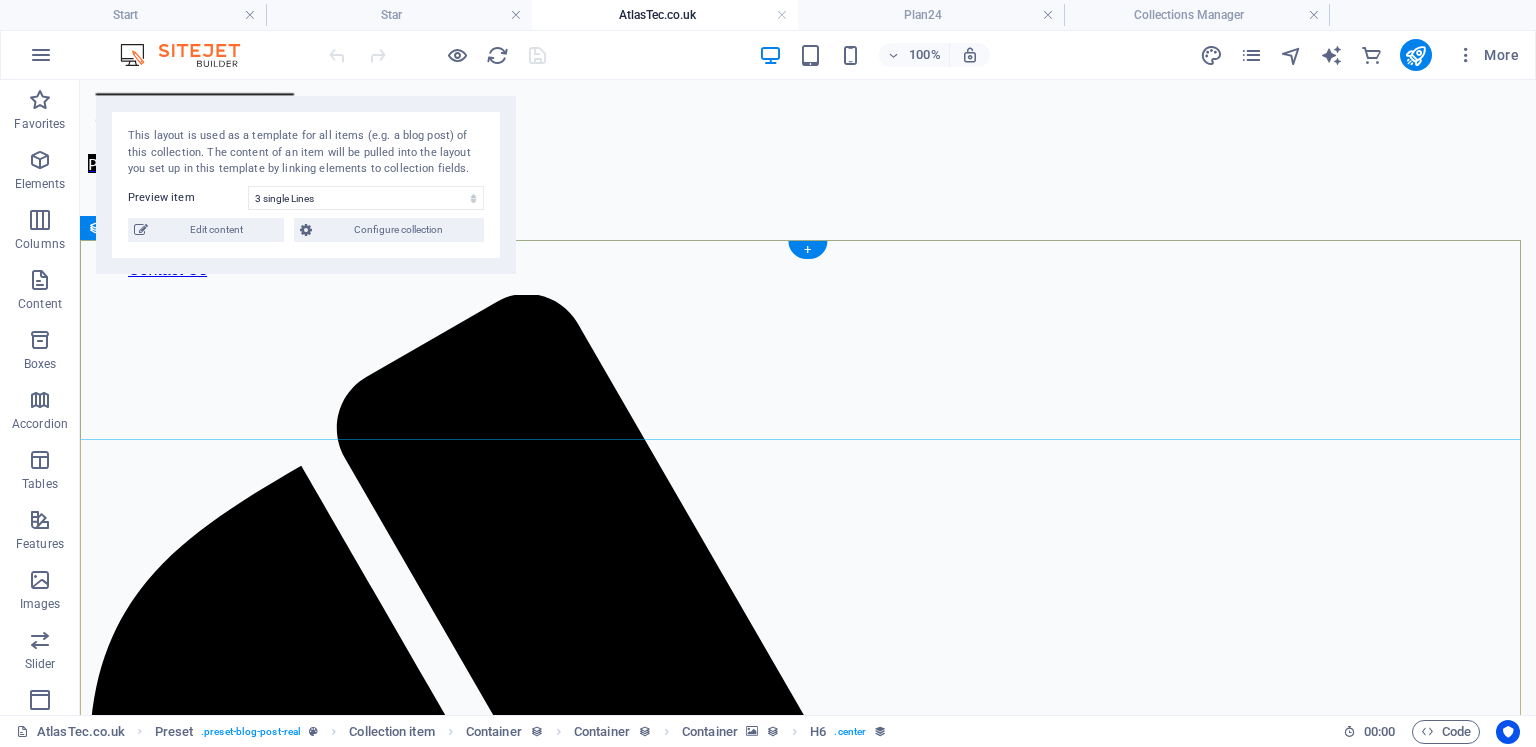 click at bounding box center (808, 2292) 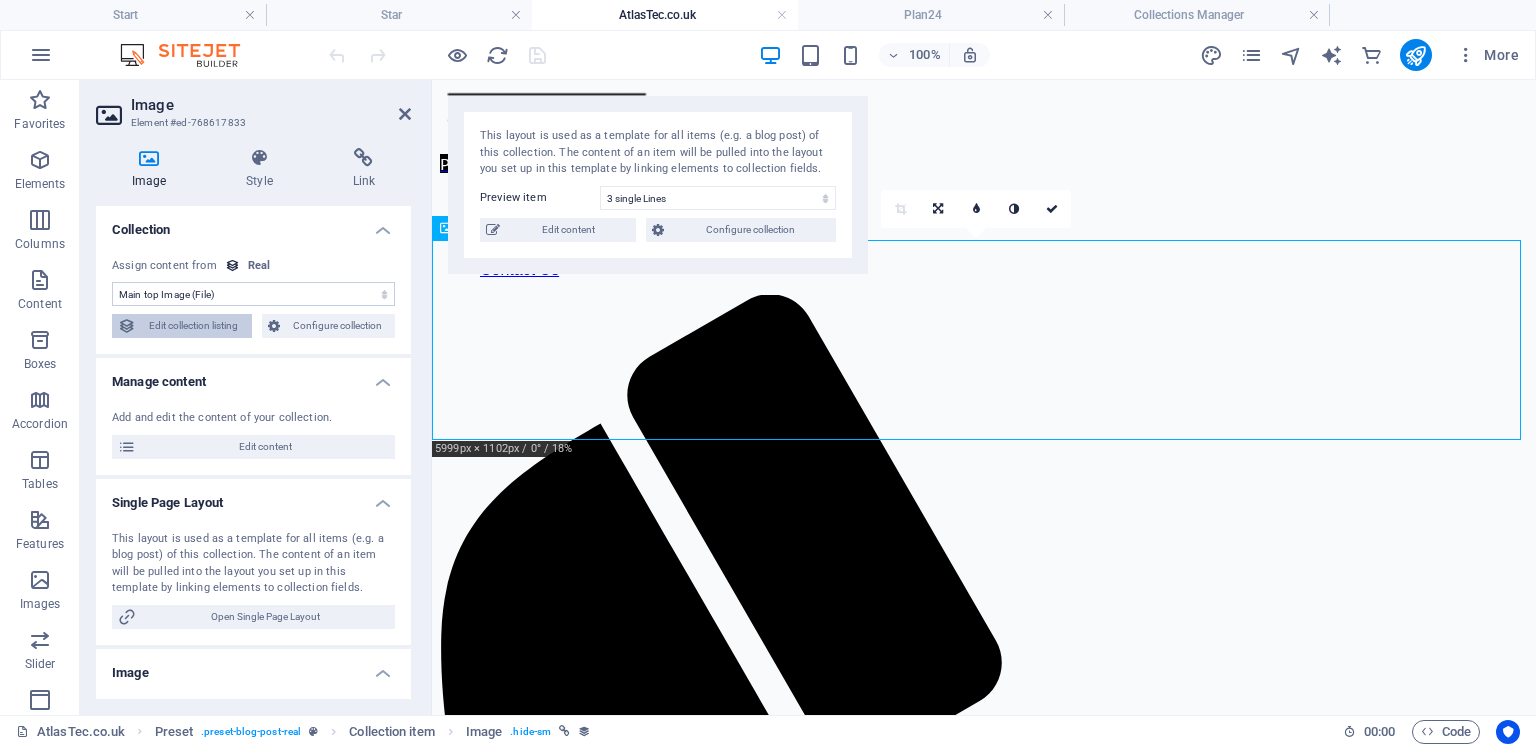 click on "Edit collection listing" at bounding box center [194, 326] 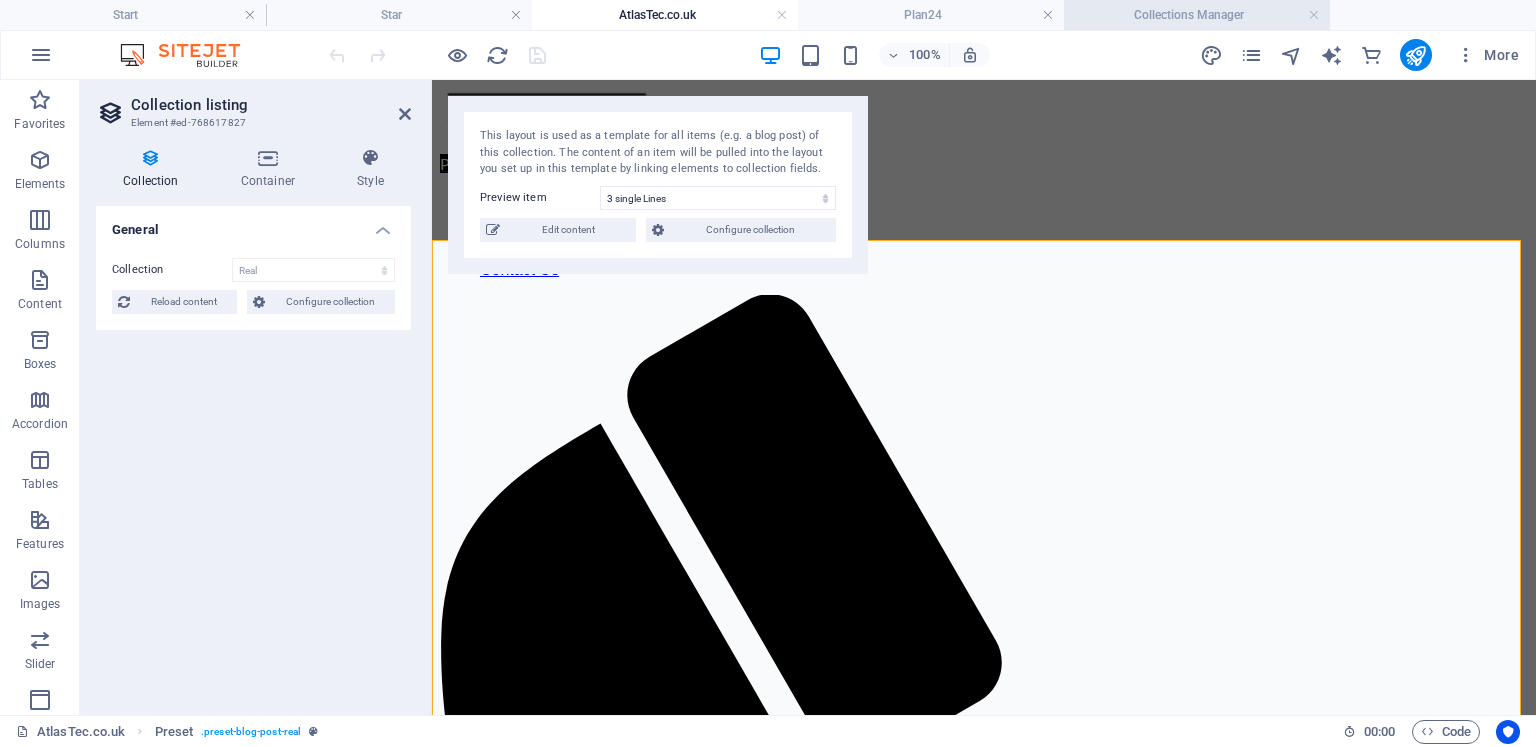 click on "Collections Manager" at bounding box center [1197, 15] 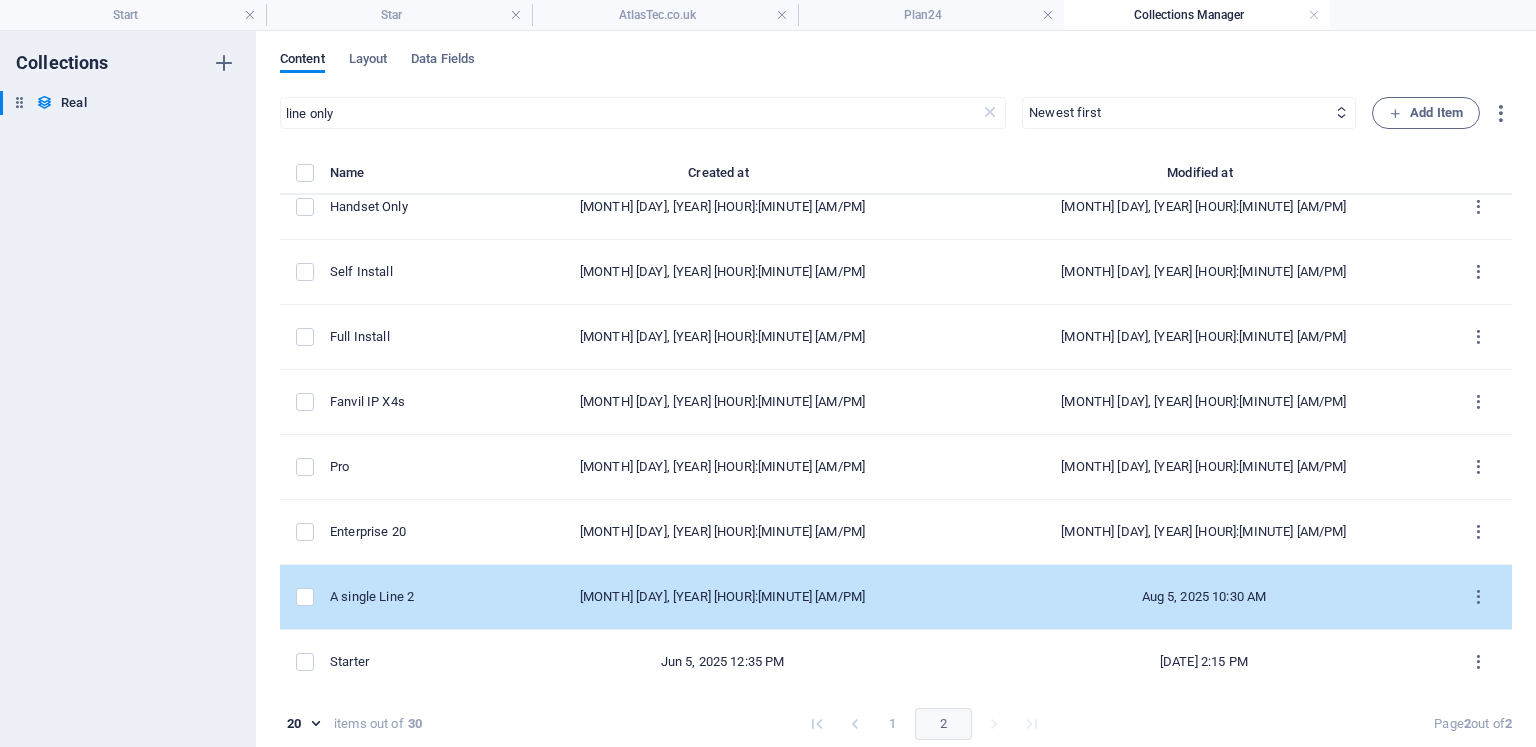 click on "A single Line 2" at bounding box center (406, 597) 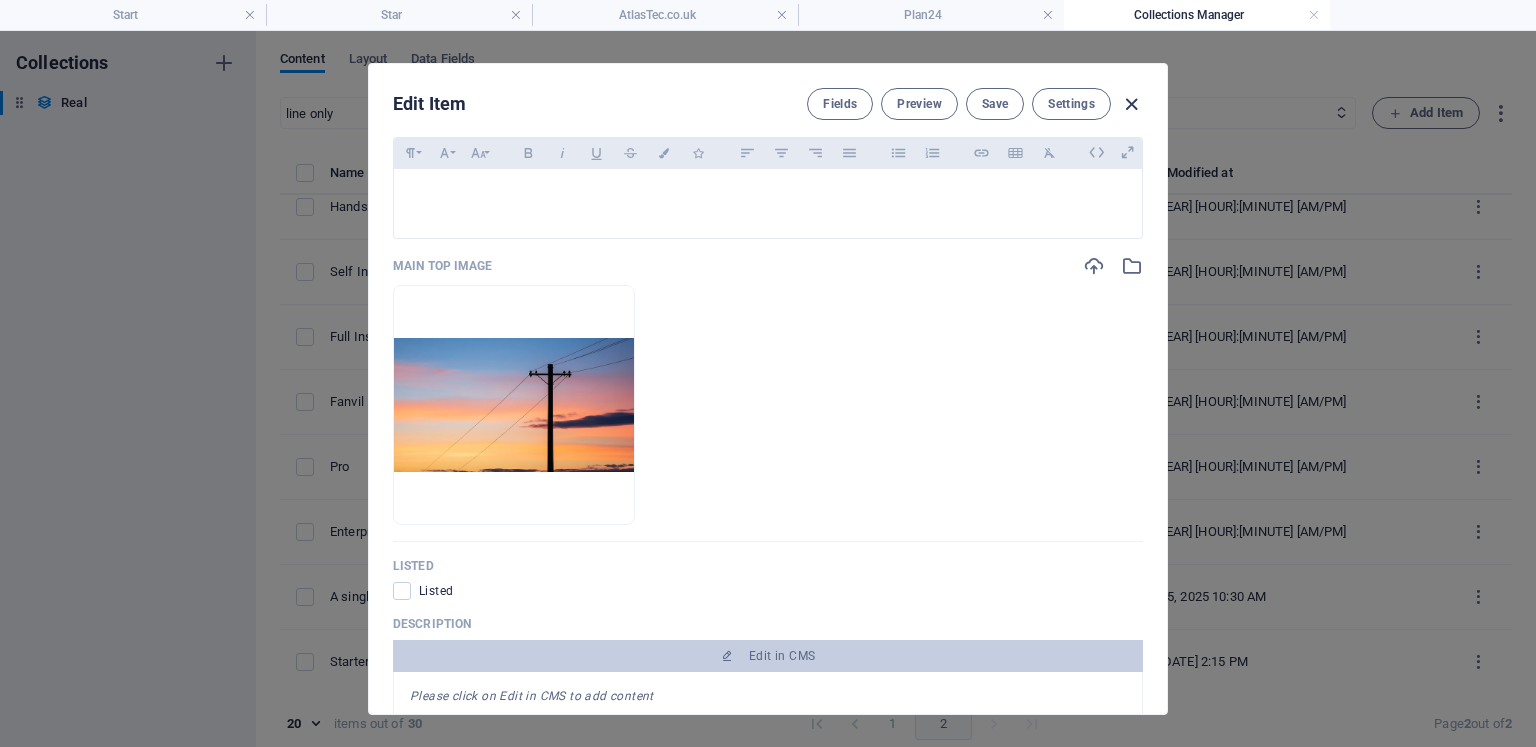 scroll, scrollTop: 1881, scrollLeft: 0, axis: vertical 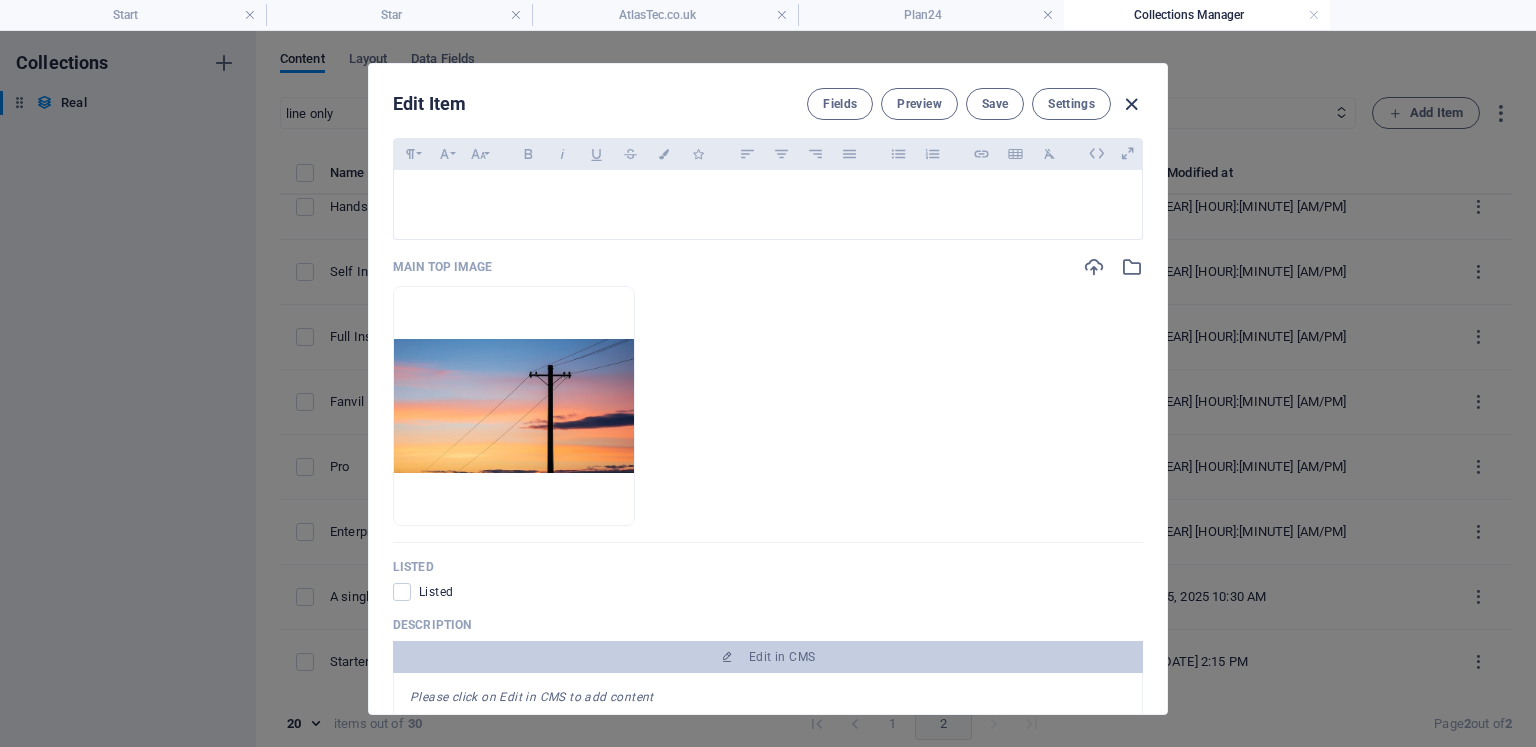 click at bounding box center [1131, 104] 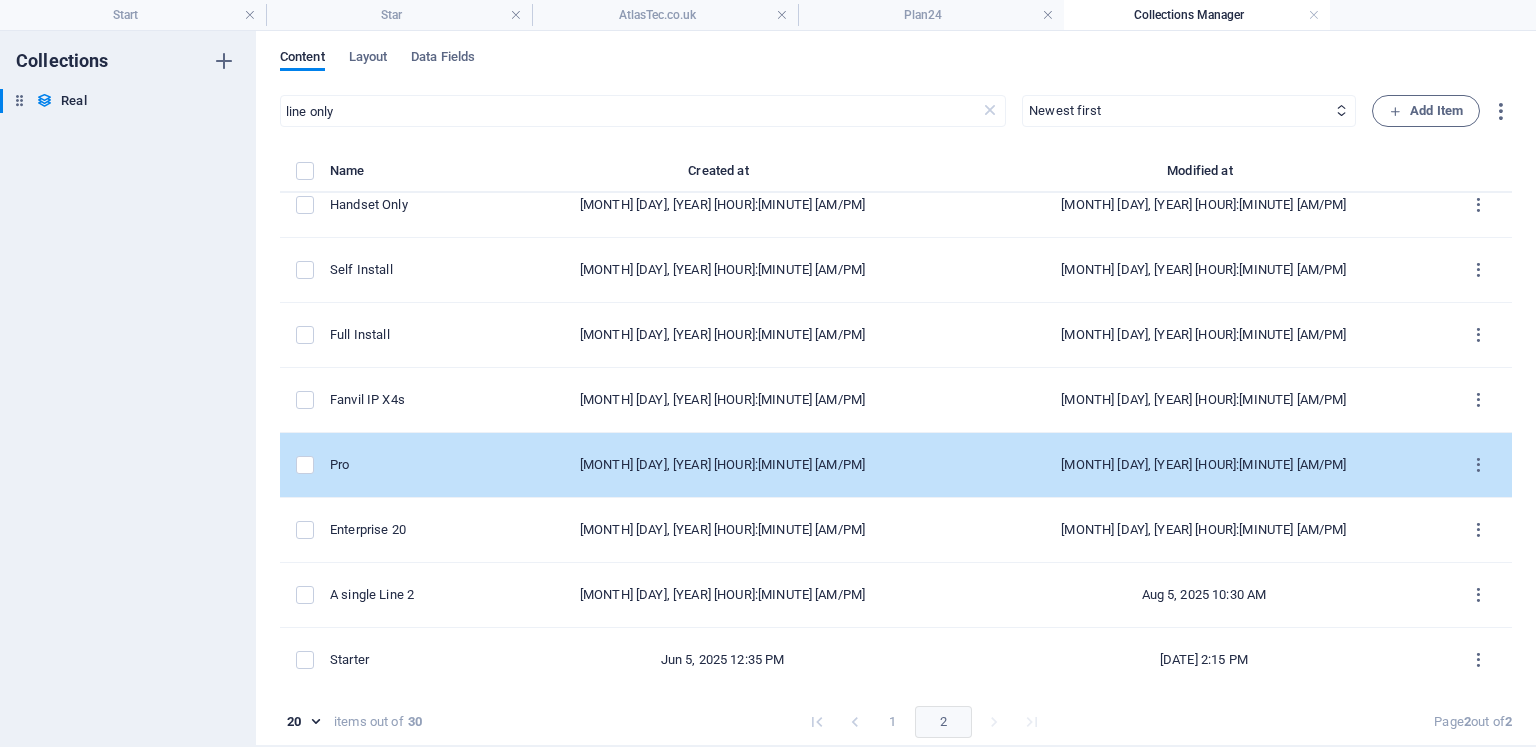 scroll, scrollTop: 0, scrollLeft: 0, axis: both 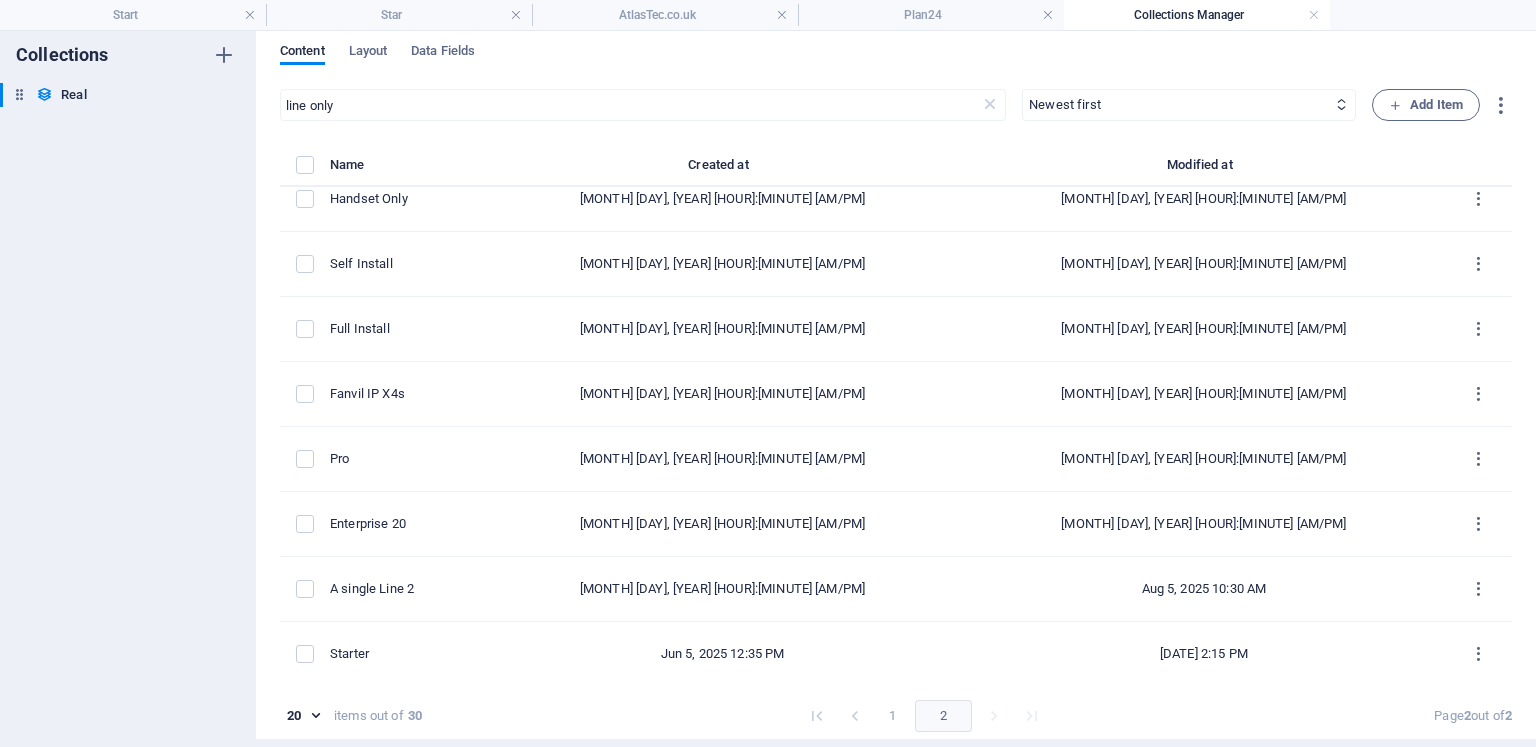 click on "2" at bounding box center [943, 716] 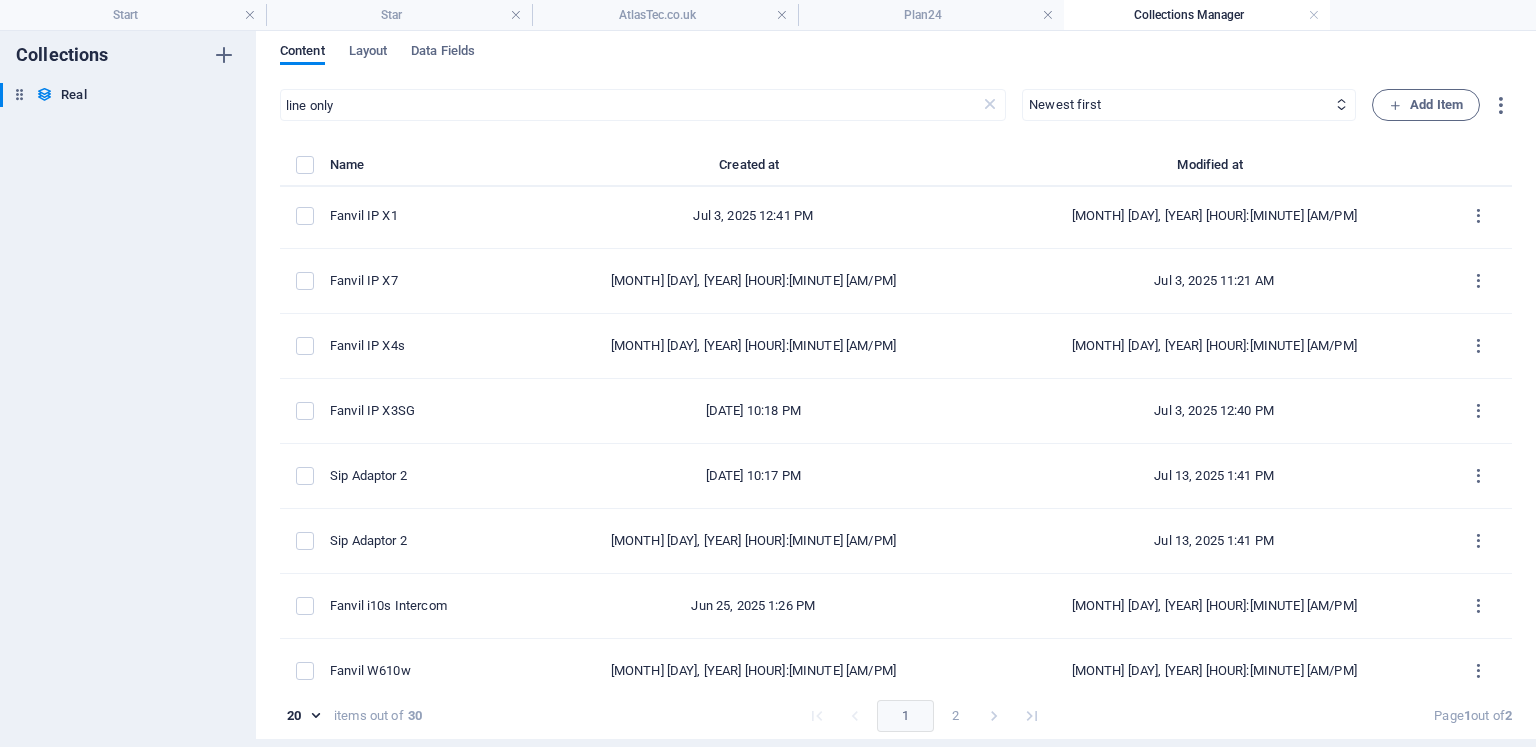scroll, scrollTop: 0, scrollLeft: 0, axis: both 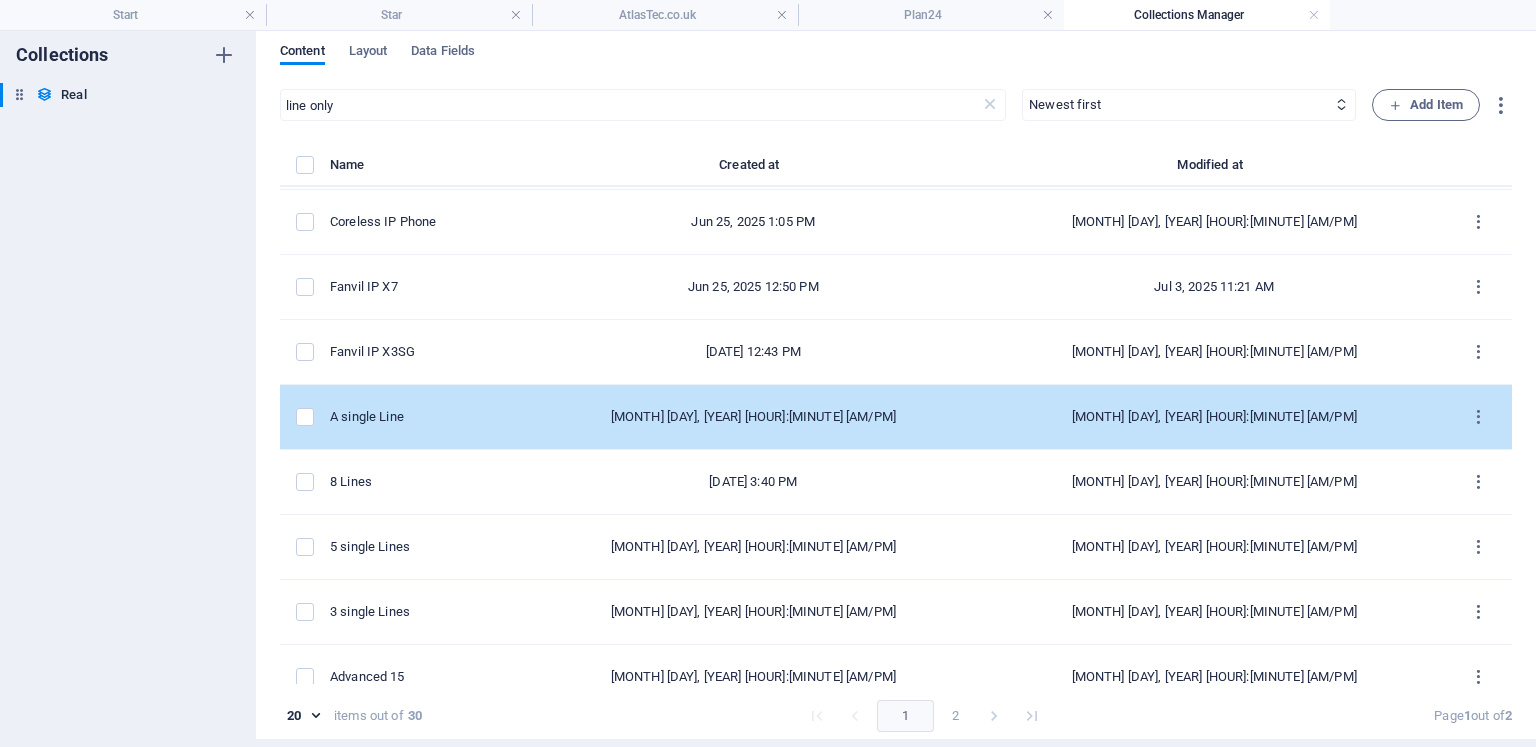 click on "A single Line" at bounding box center [418, 417] 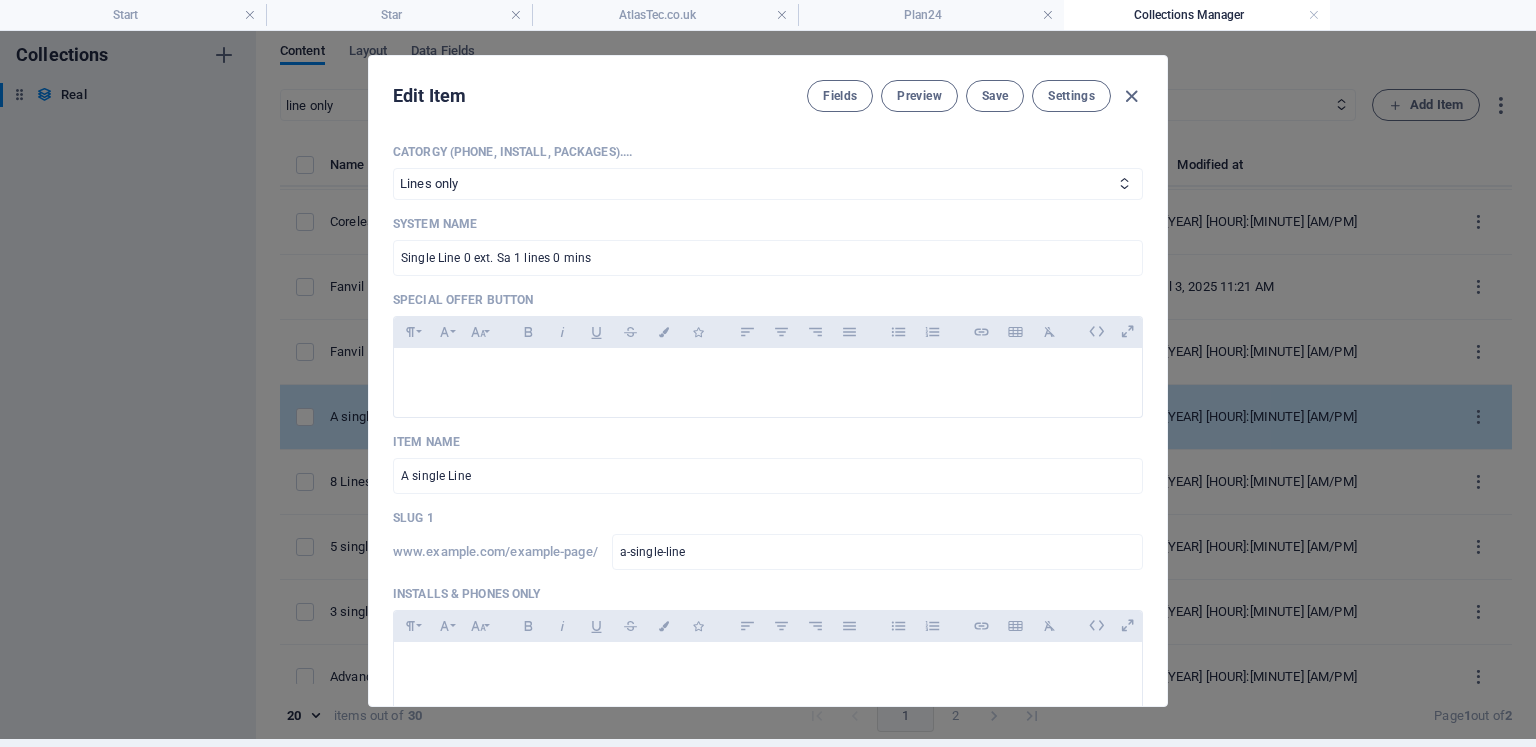 scroll, scrollTop: 0, scrollLeft: 0, axis: both 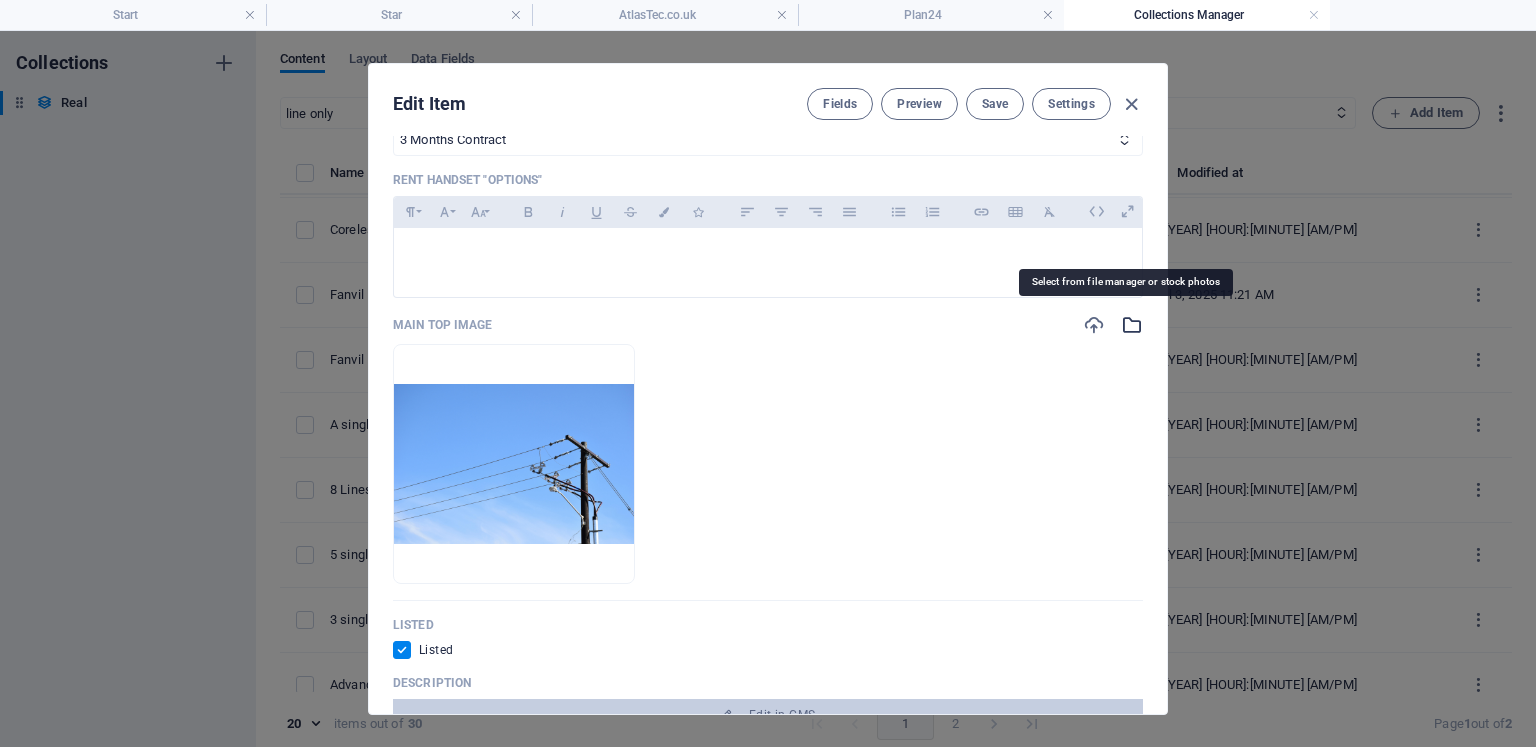 click at bounding box center [1132, 325] 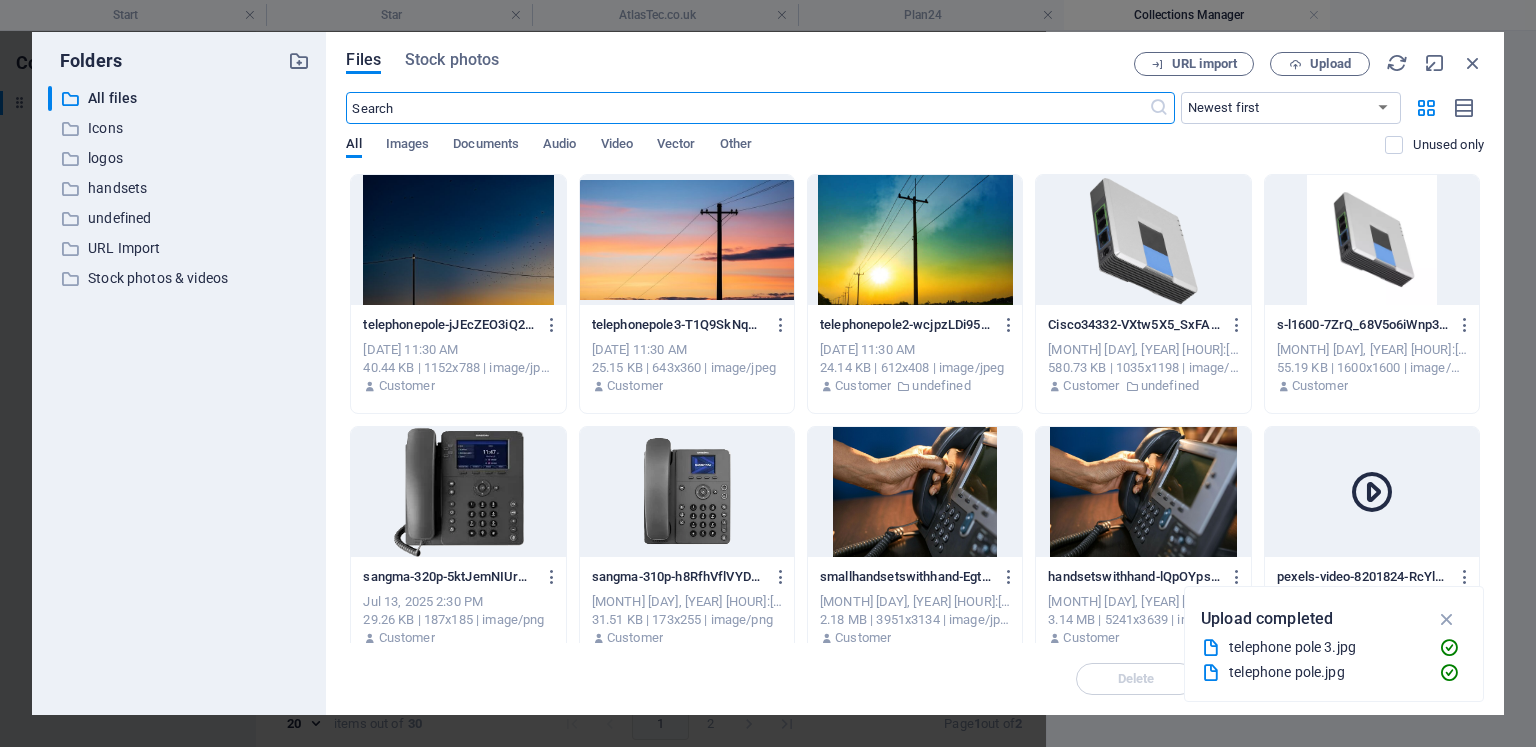 click at bounding box center [687, 240] 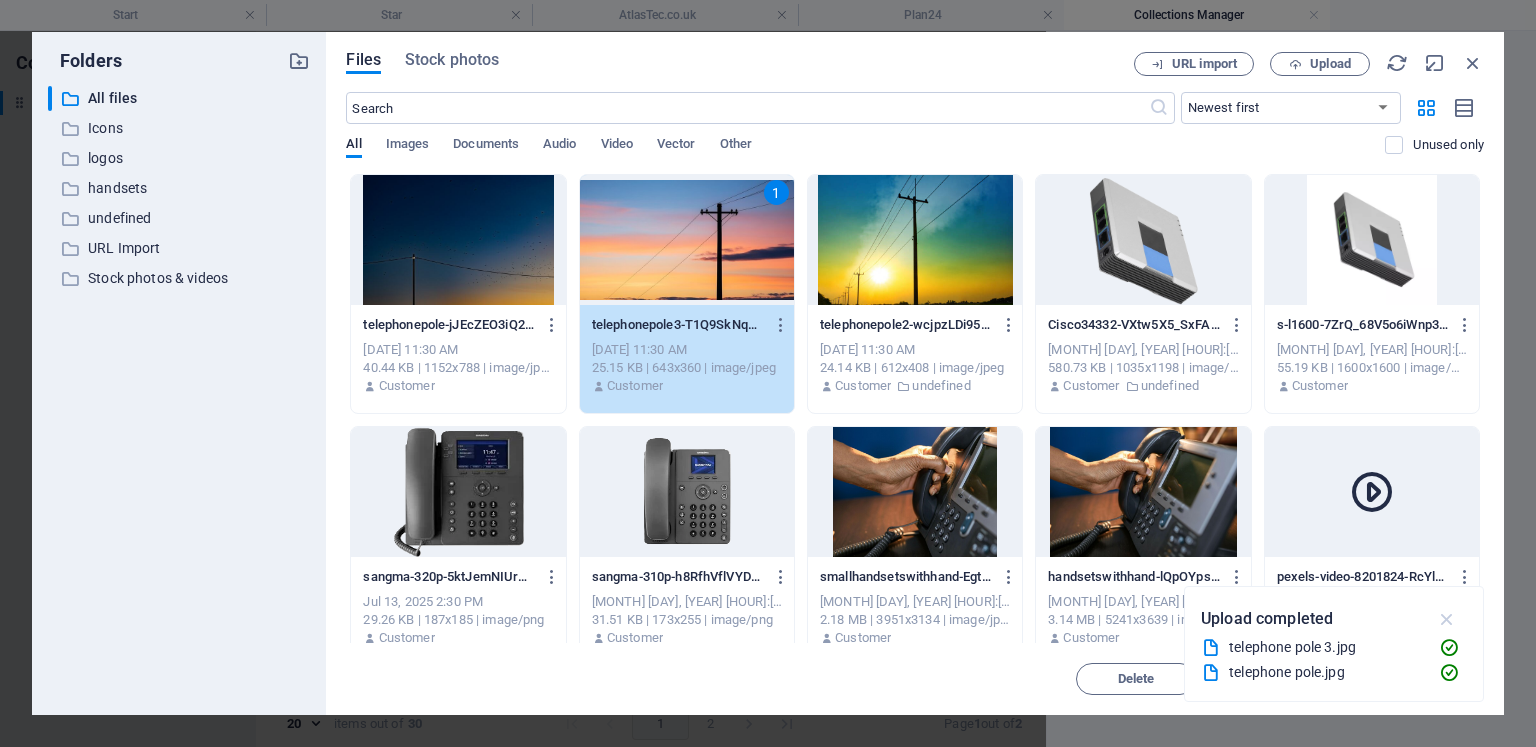 click at bounding box center (1447, 619) 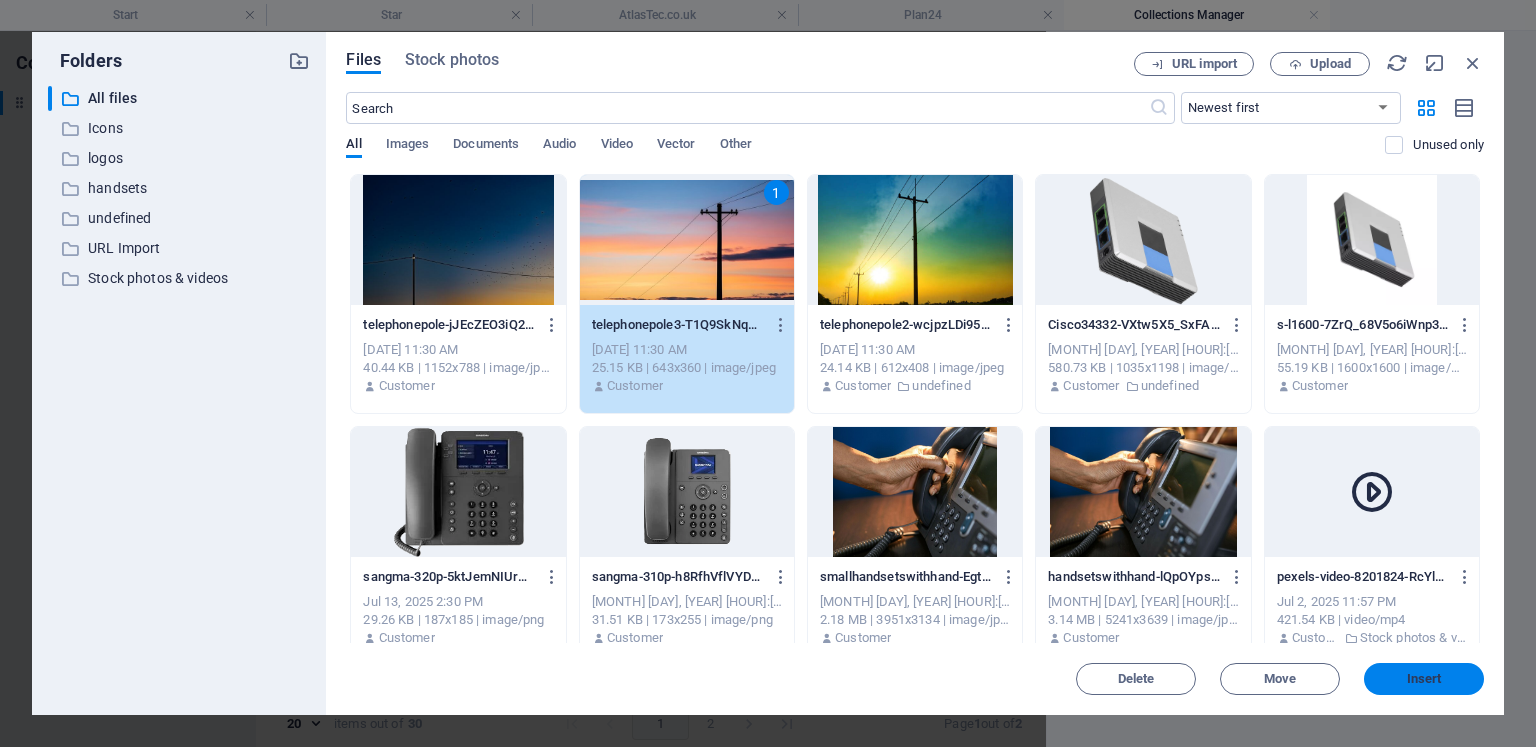click on "Insert" at bounding box center [1424, 679] 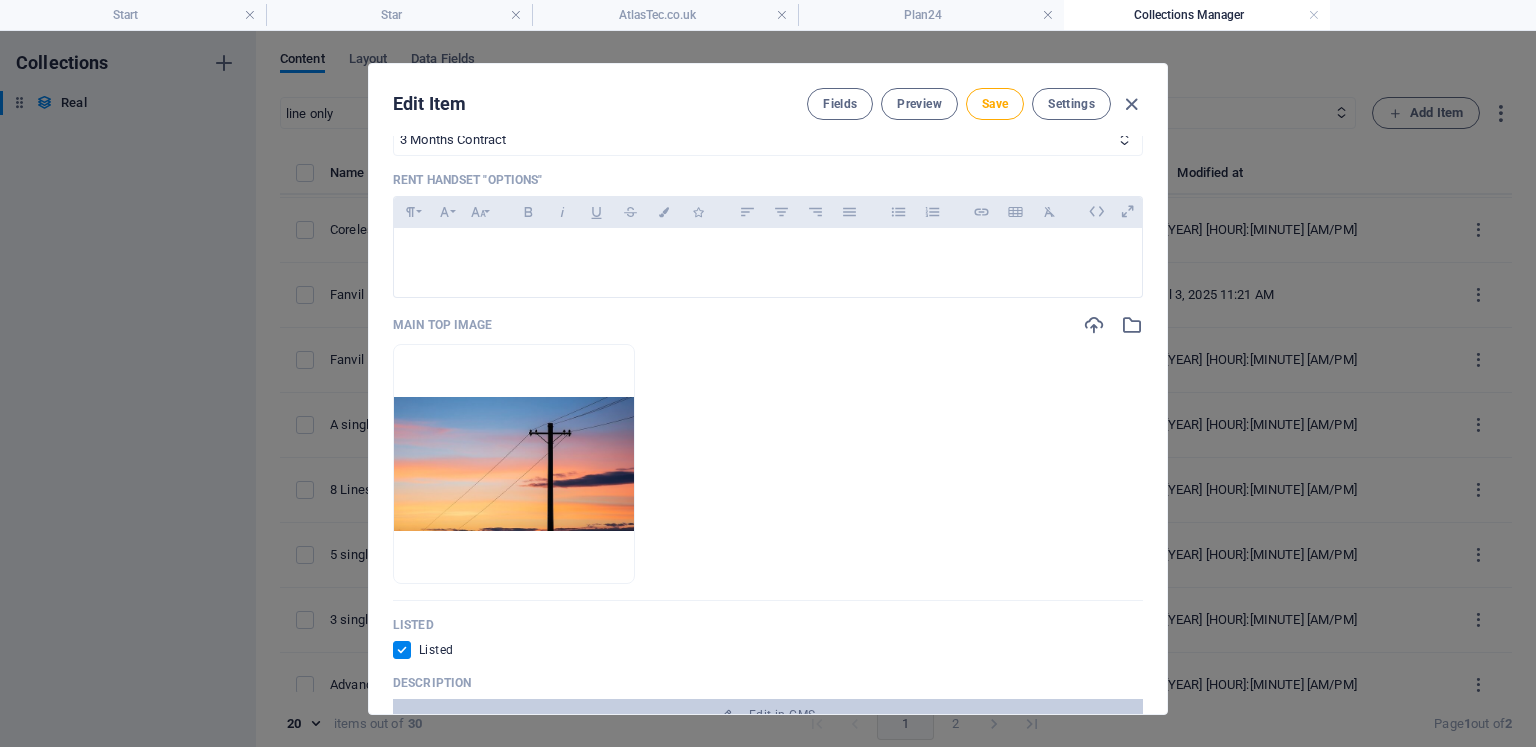 scroll, scrollTop: 0, scrollLeft: 0, axis: both 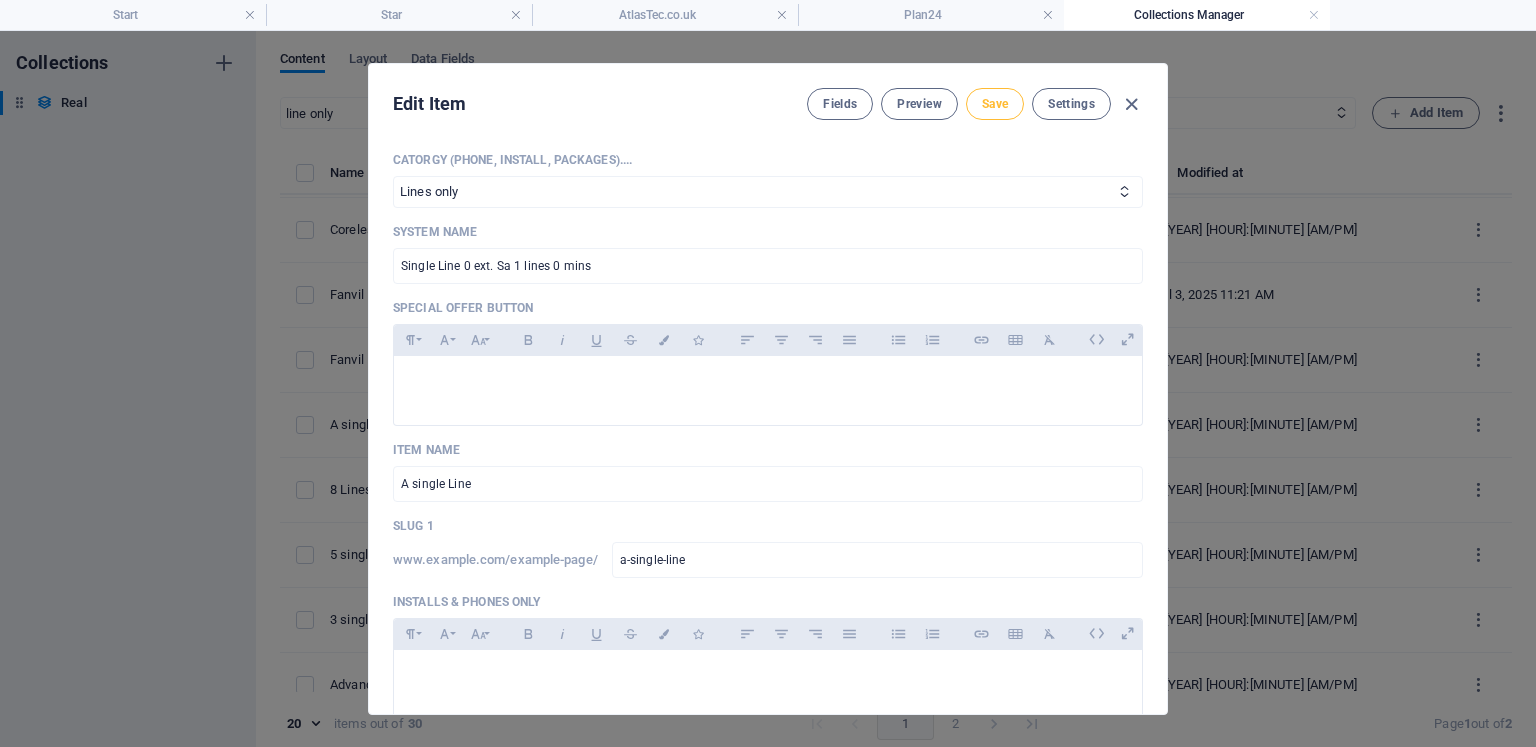 click on "Save" at bounding box center (995, 104) 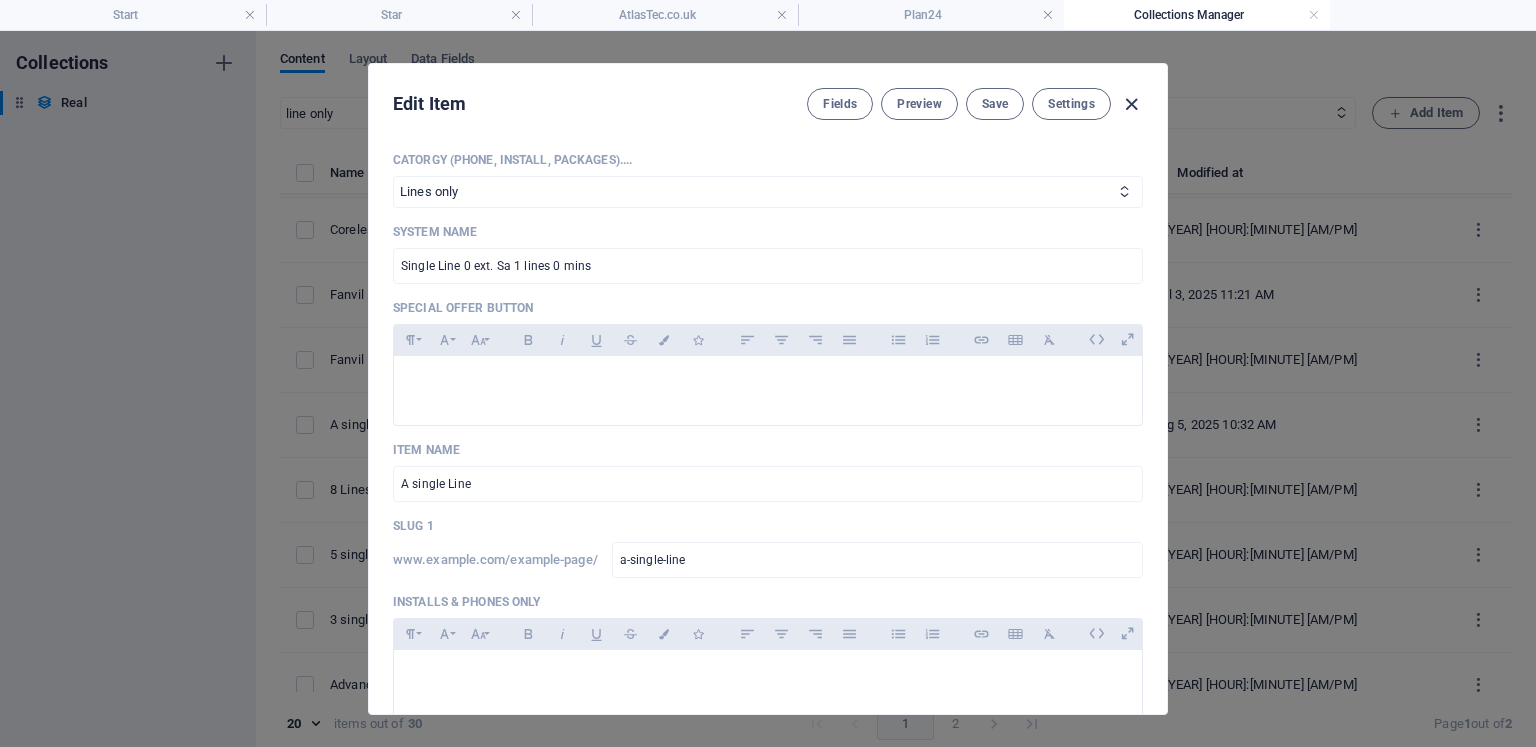 click at bounding box center [1131, 104] 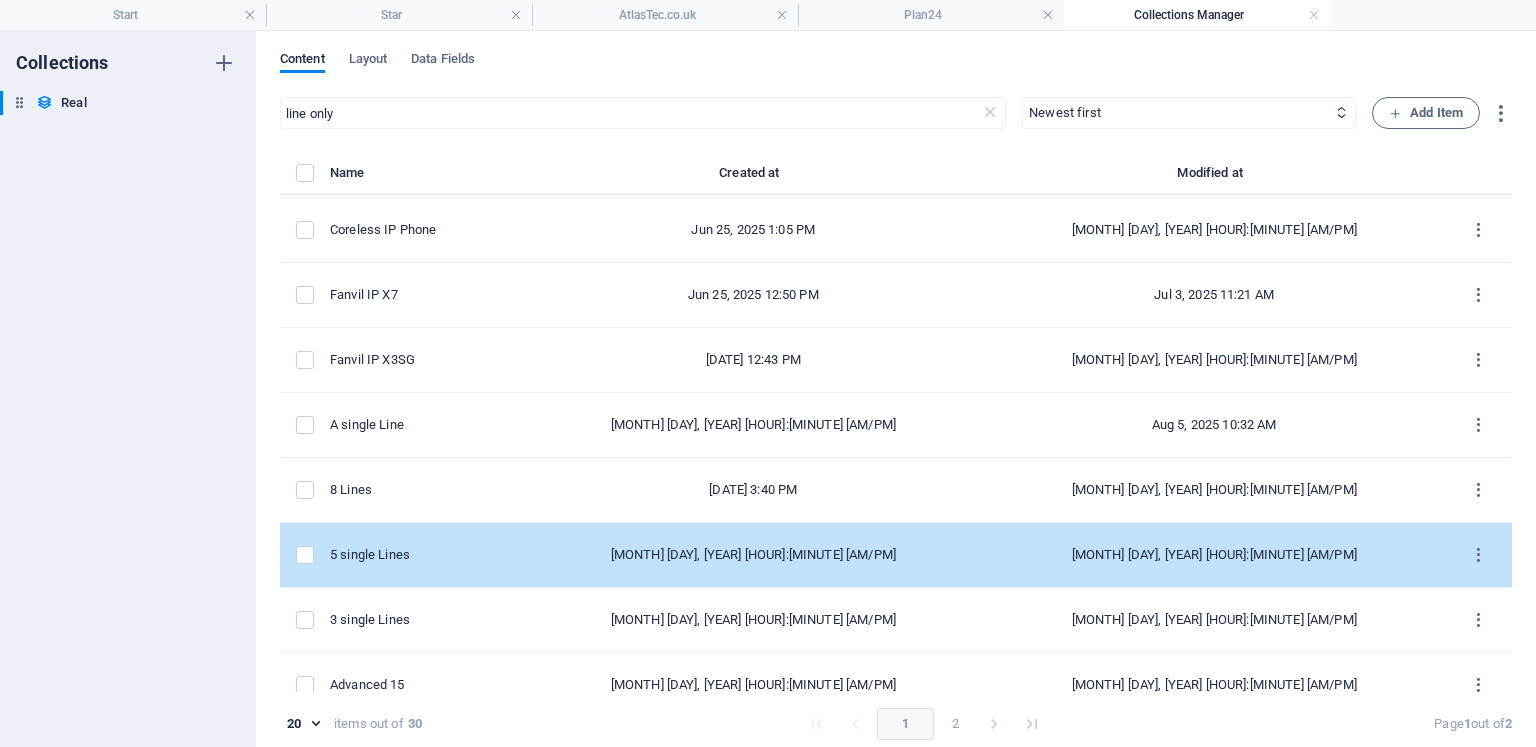 click on "5 single Lines" at bounding box center [418, 555] 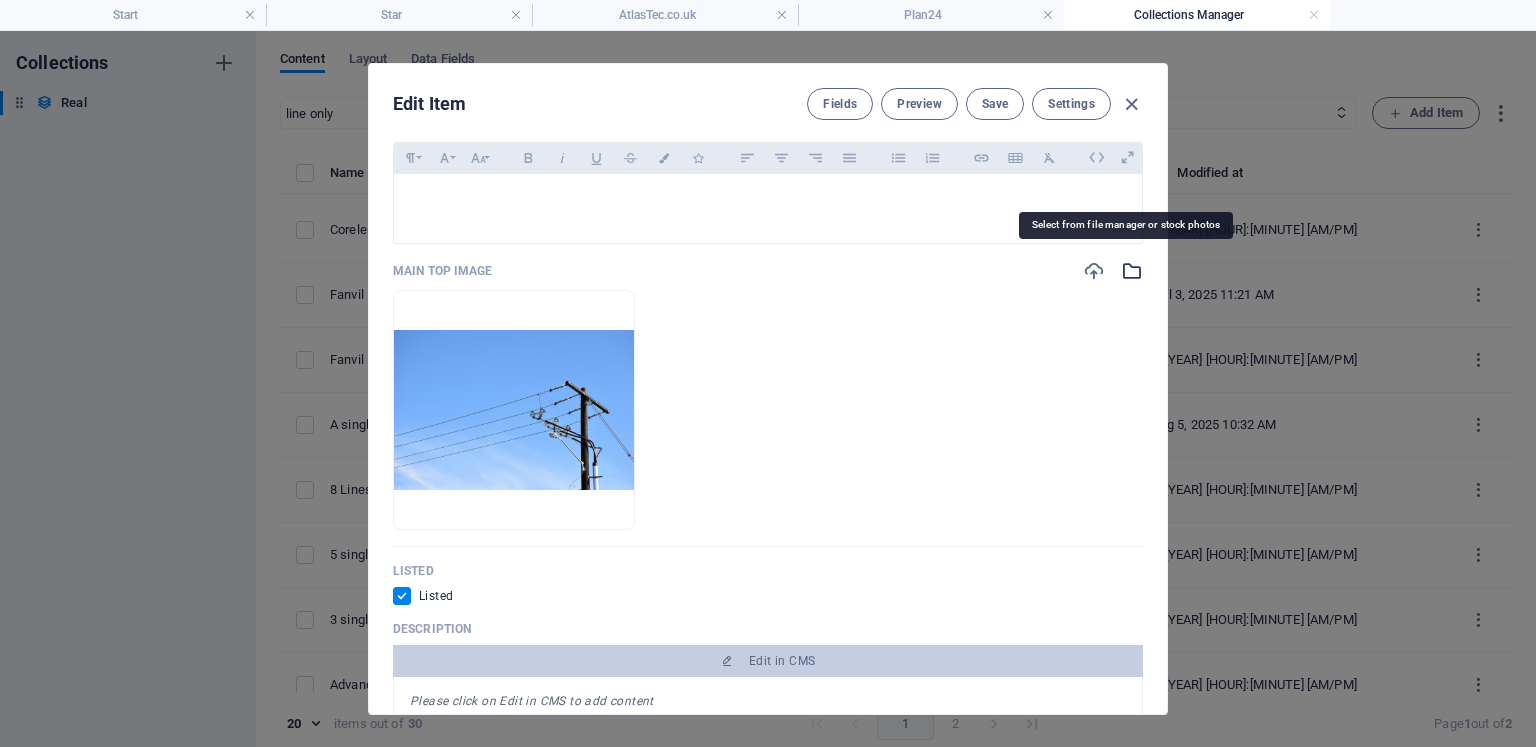 click at bounding box center (1132, 271) 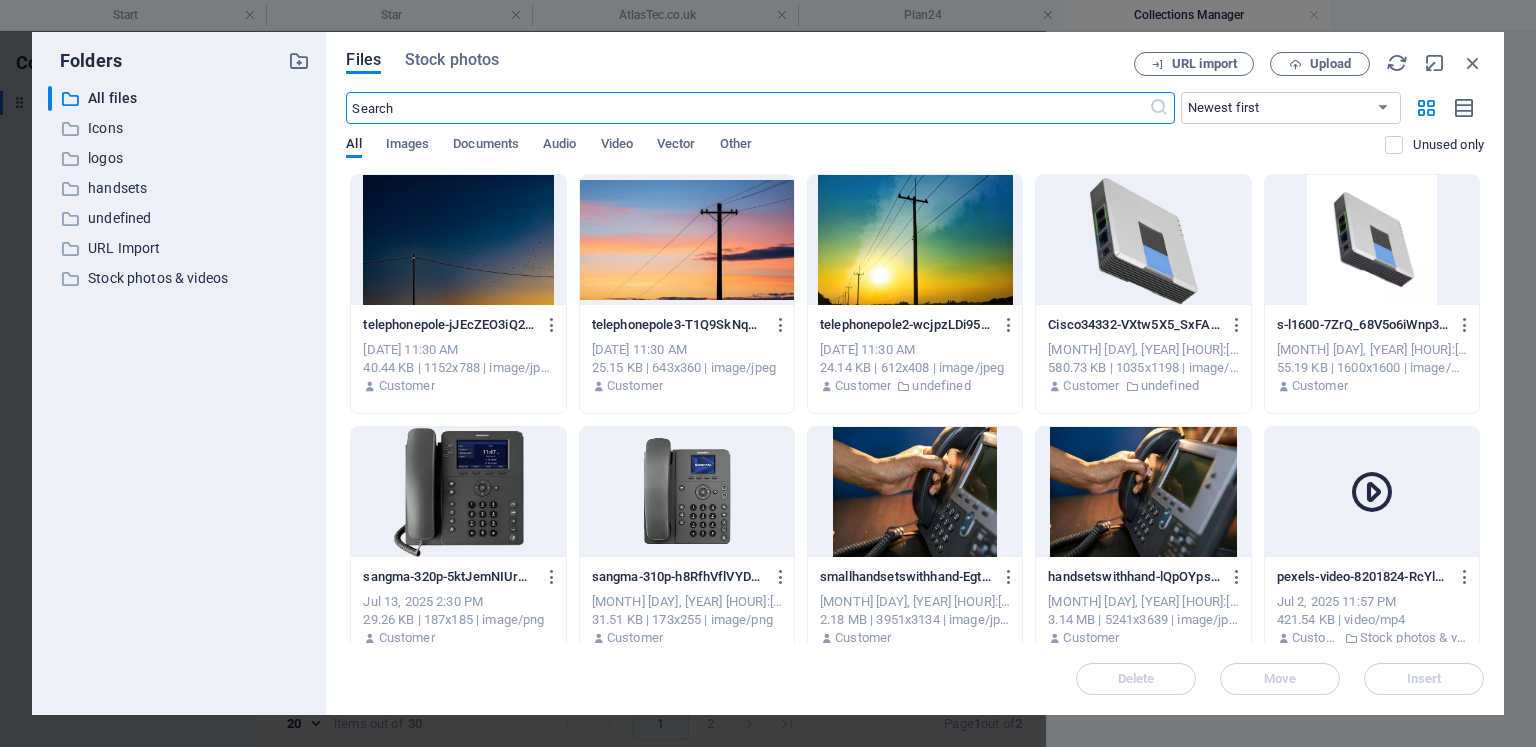 scroll, scrollTop: 1876, scrollLeft: 0, axis: vertical 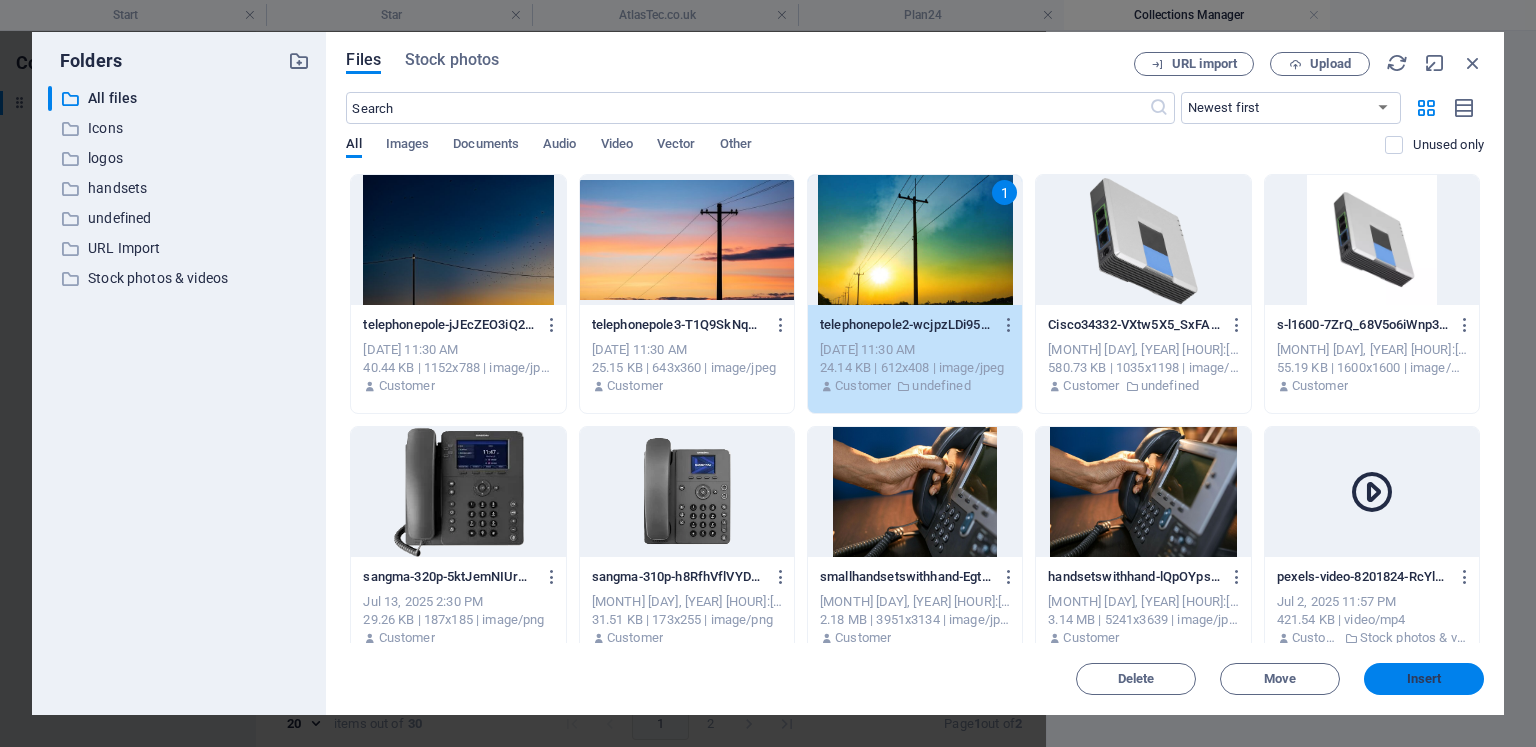 click on "Insert" at bounding box center [1424, 679] 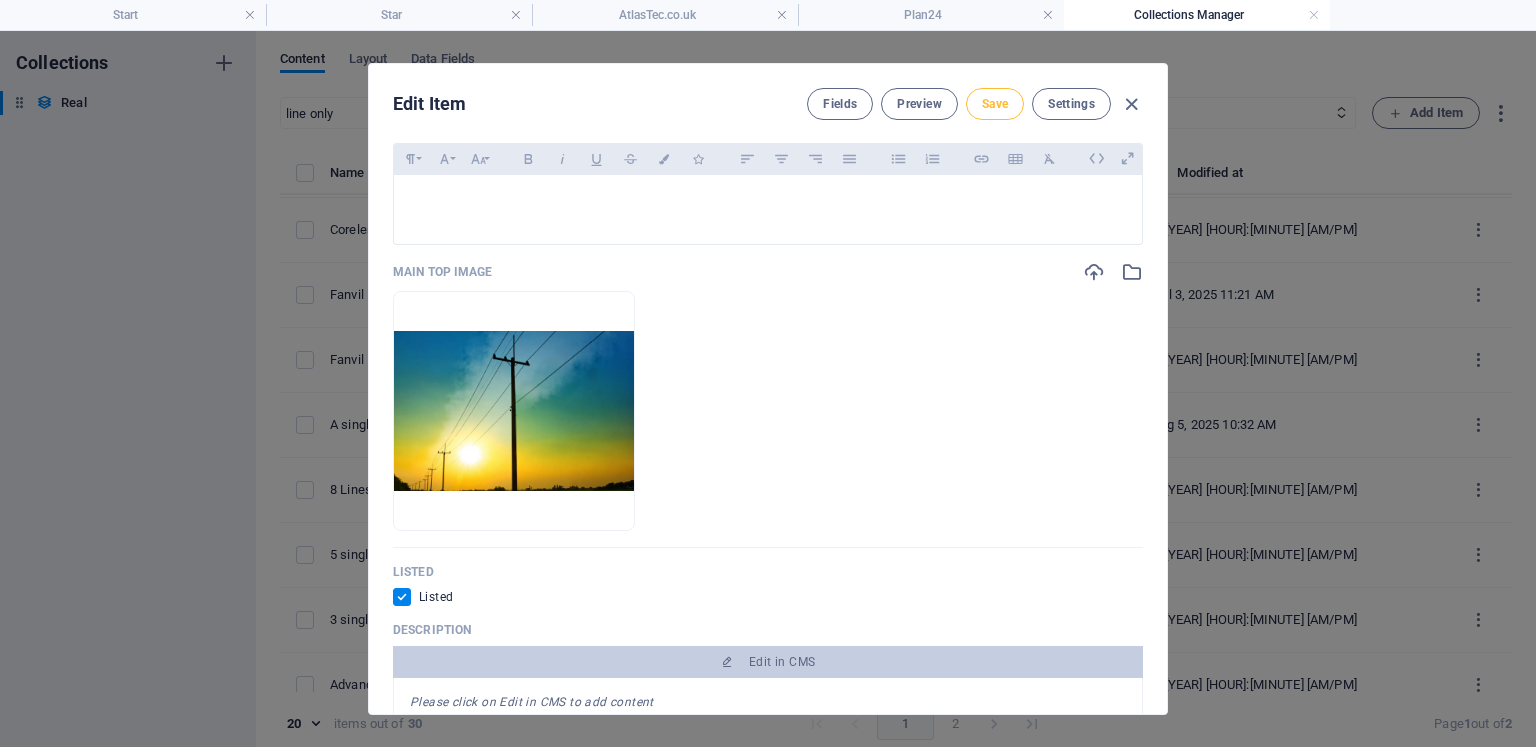click on "Save" at bounding box center [995, 104] 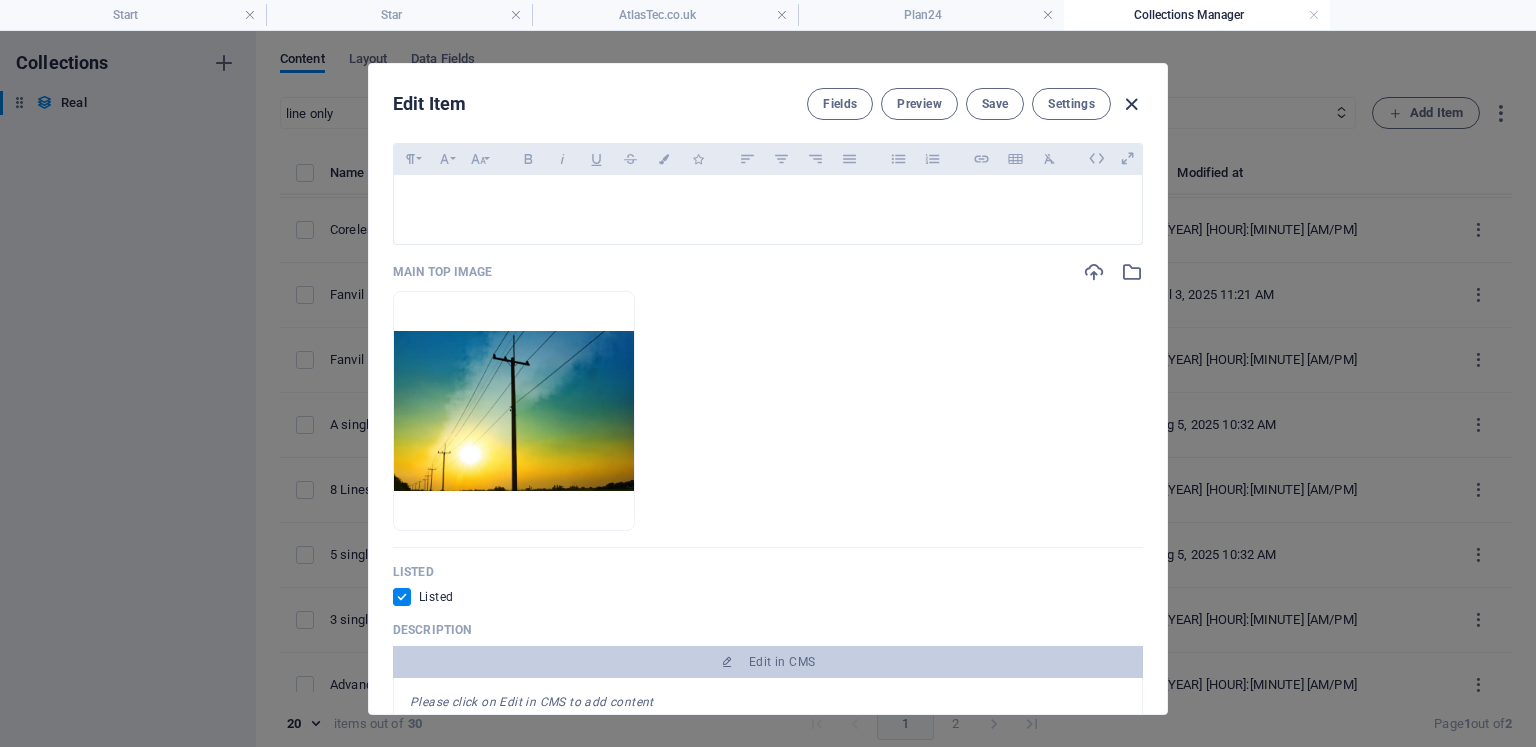 click at bounding box center (1131, 104) 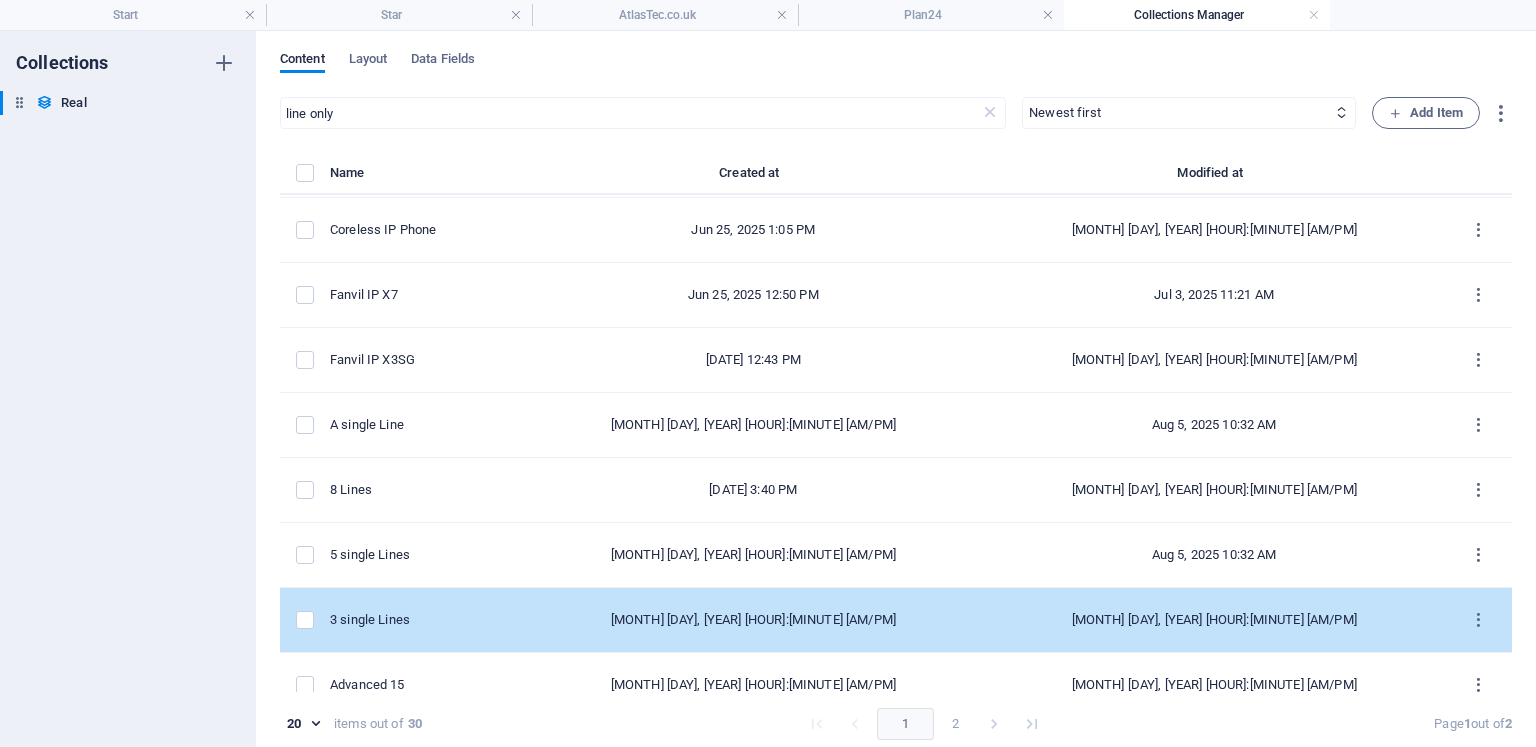 click on "3 single Lines" at bounding box center [418, 620] 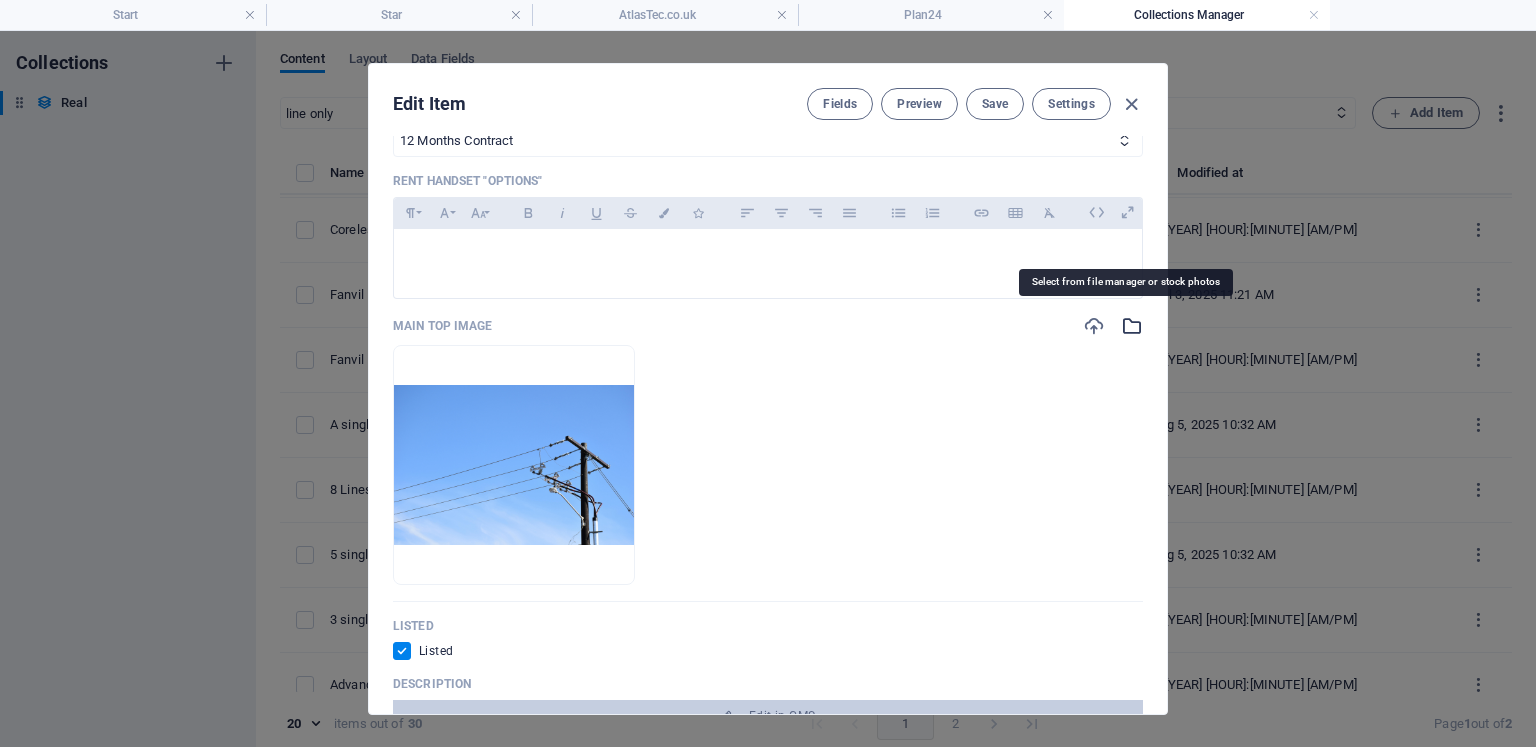 scroll, scrollTop: 1823, scrollLeft: 0, axis: vertical 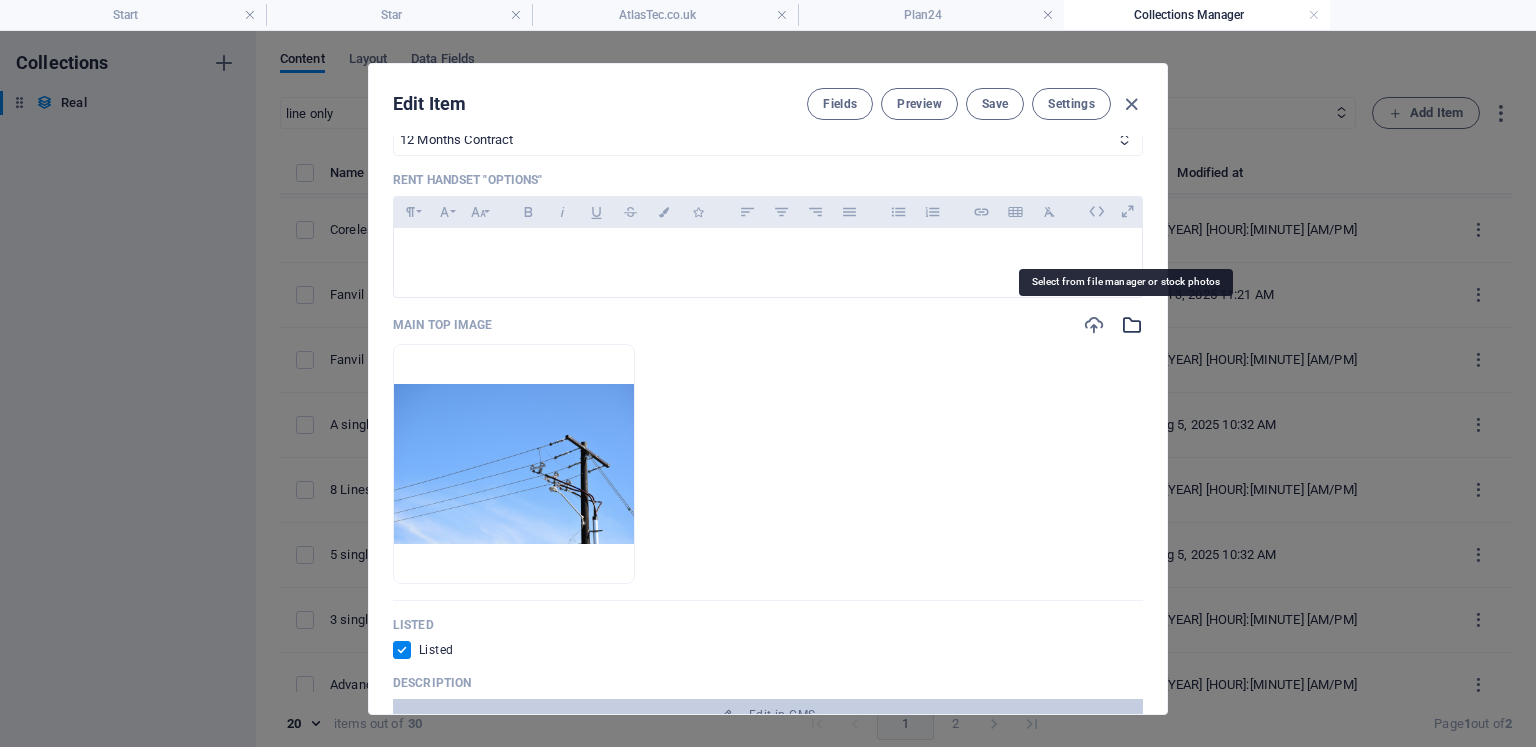 click at bounding box center (1132, 325) 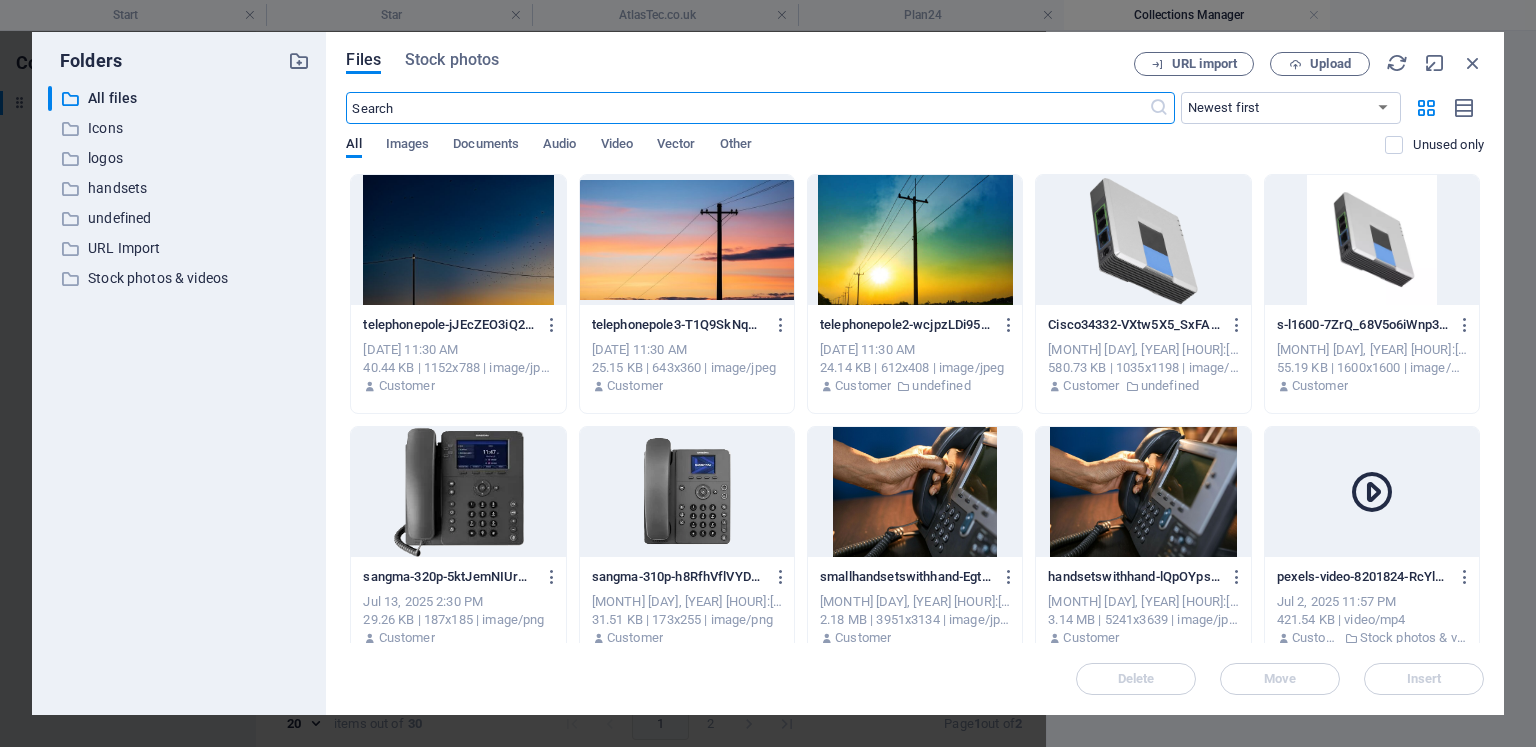 click at bounding box center (458, 240) 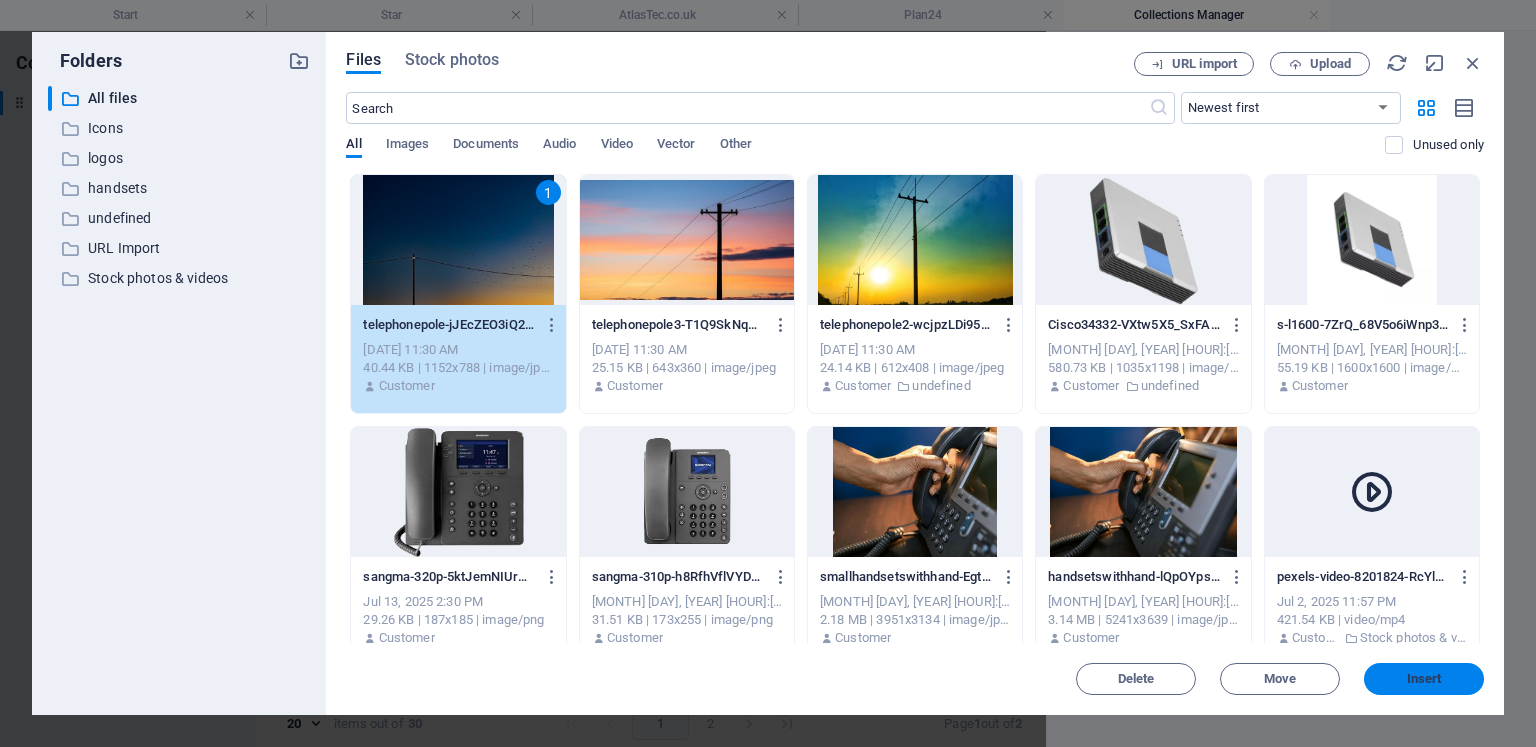 click on "Insert" at bounding box center (1424, 679) 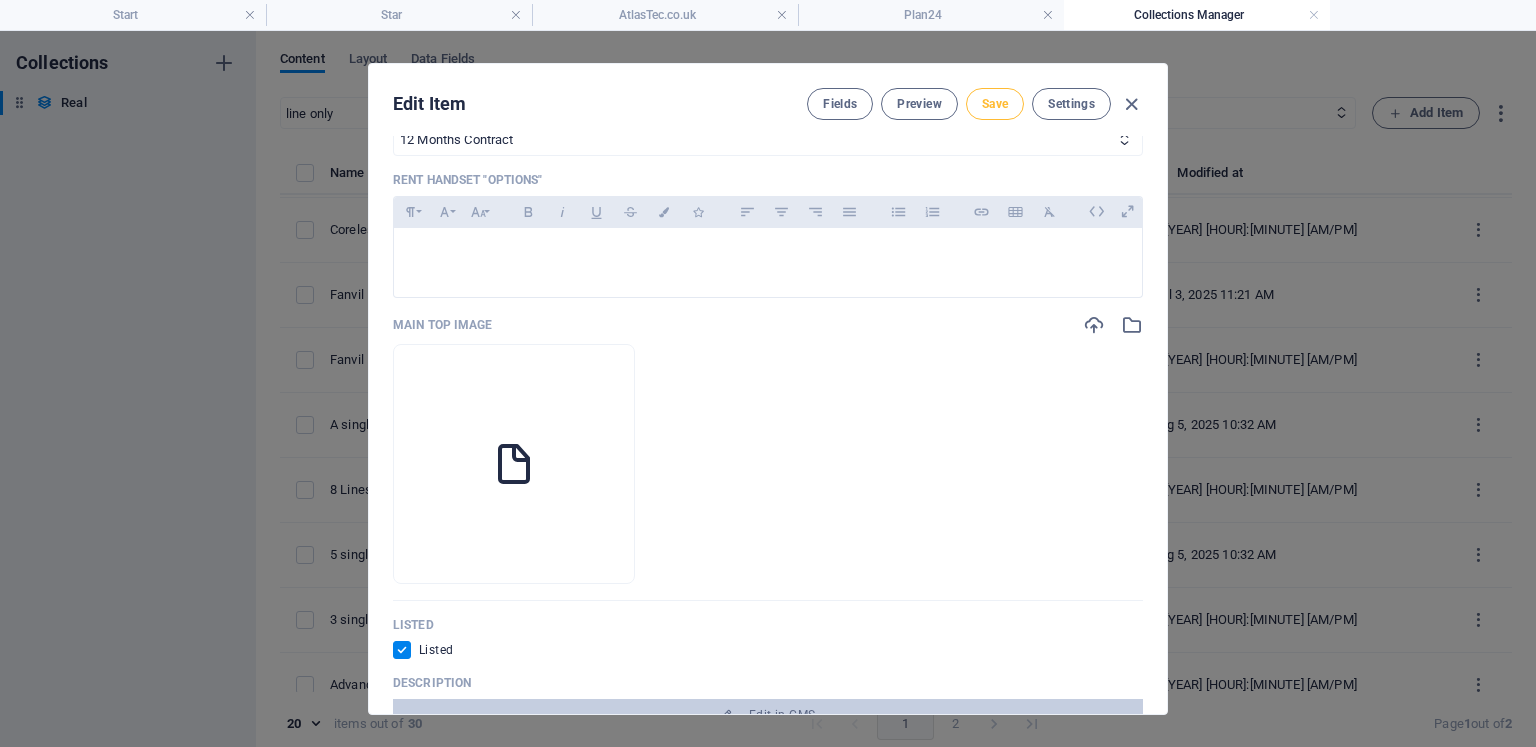 click on "Save" at bounding box center (995, 104) 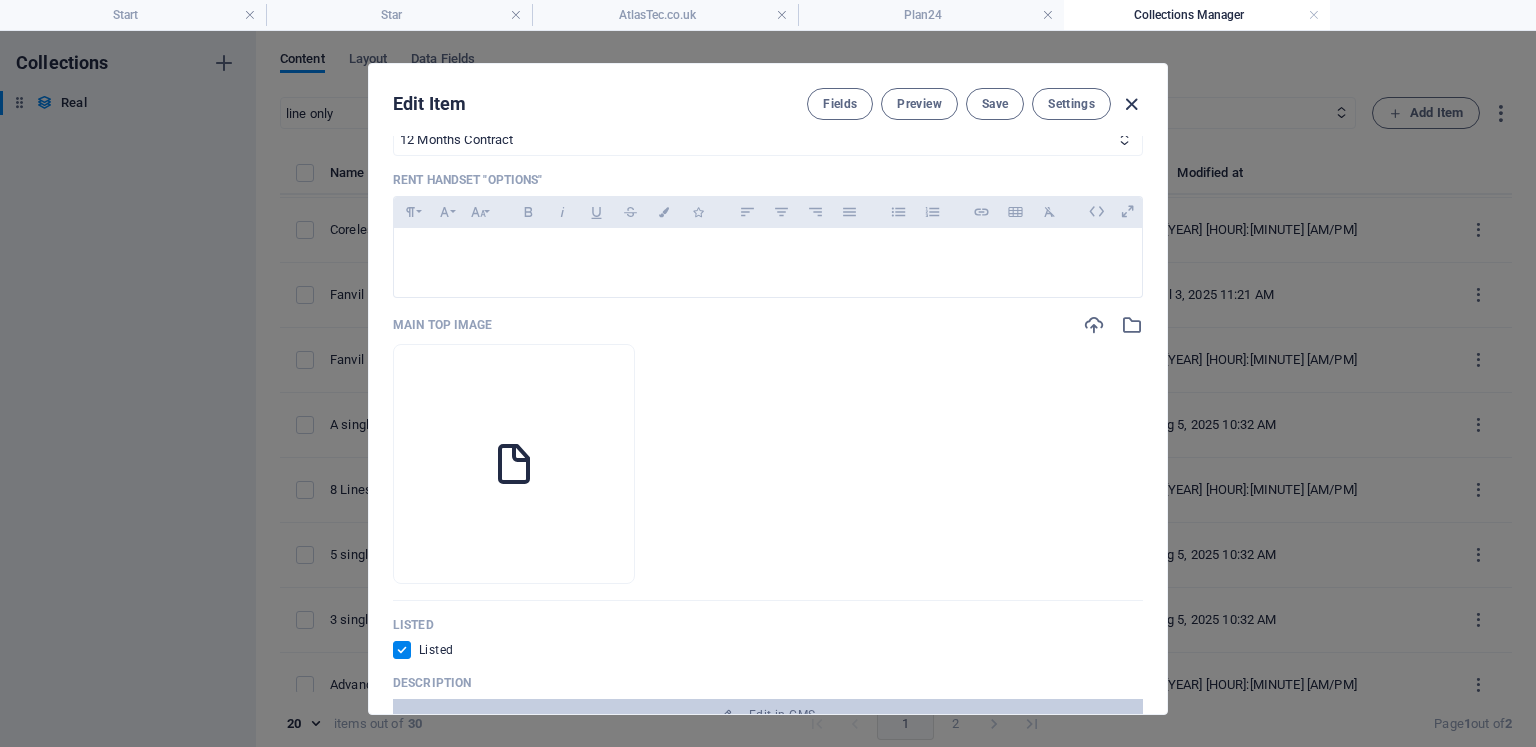 click at bounding box center [1131, 104] 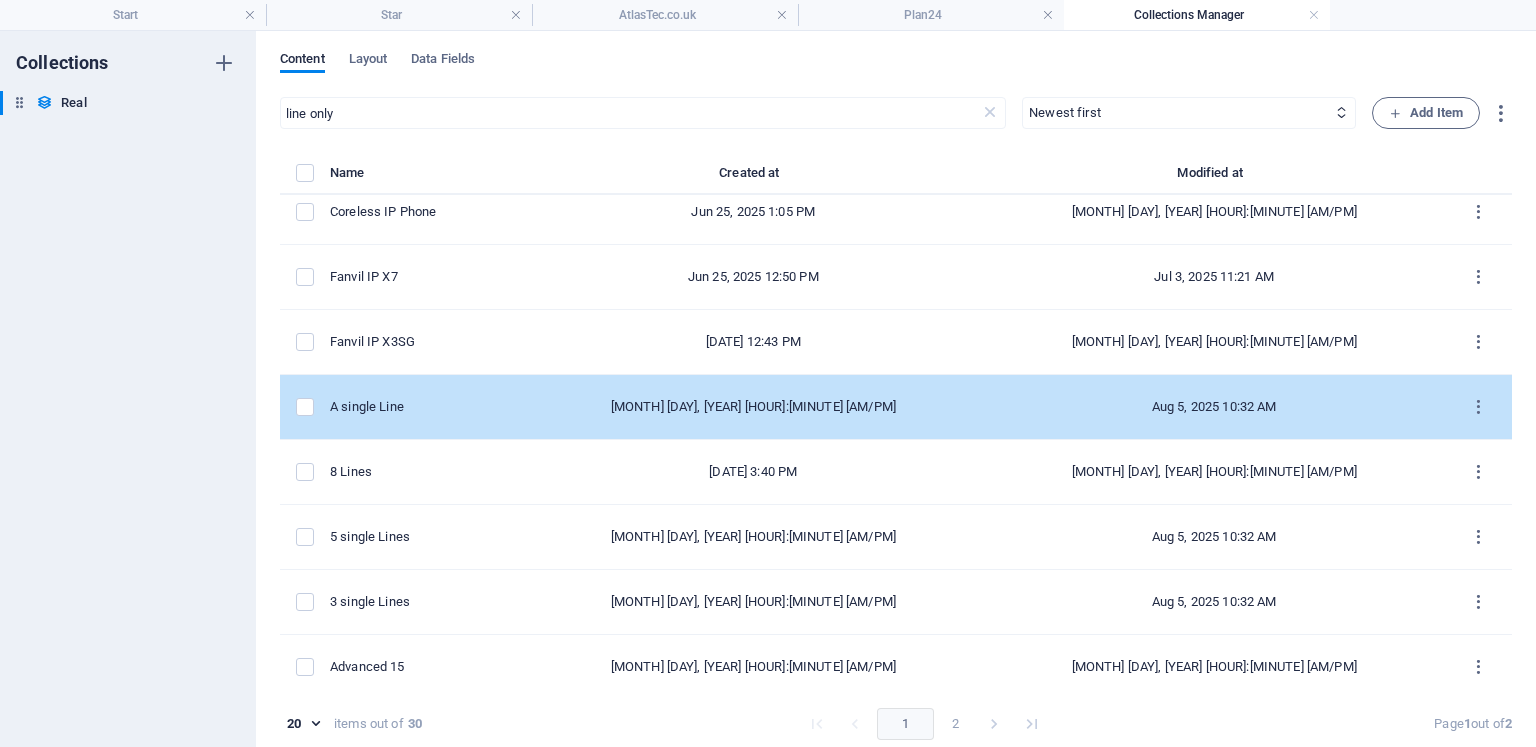 scroll, scrollTop: 798, scrollLeft: 0, axis: vertical 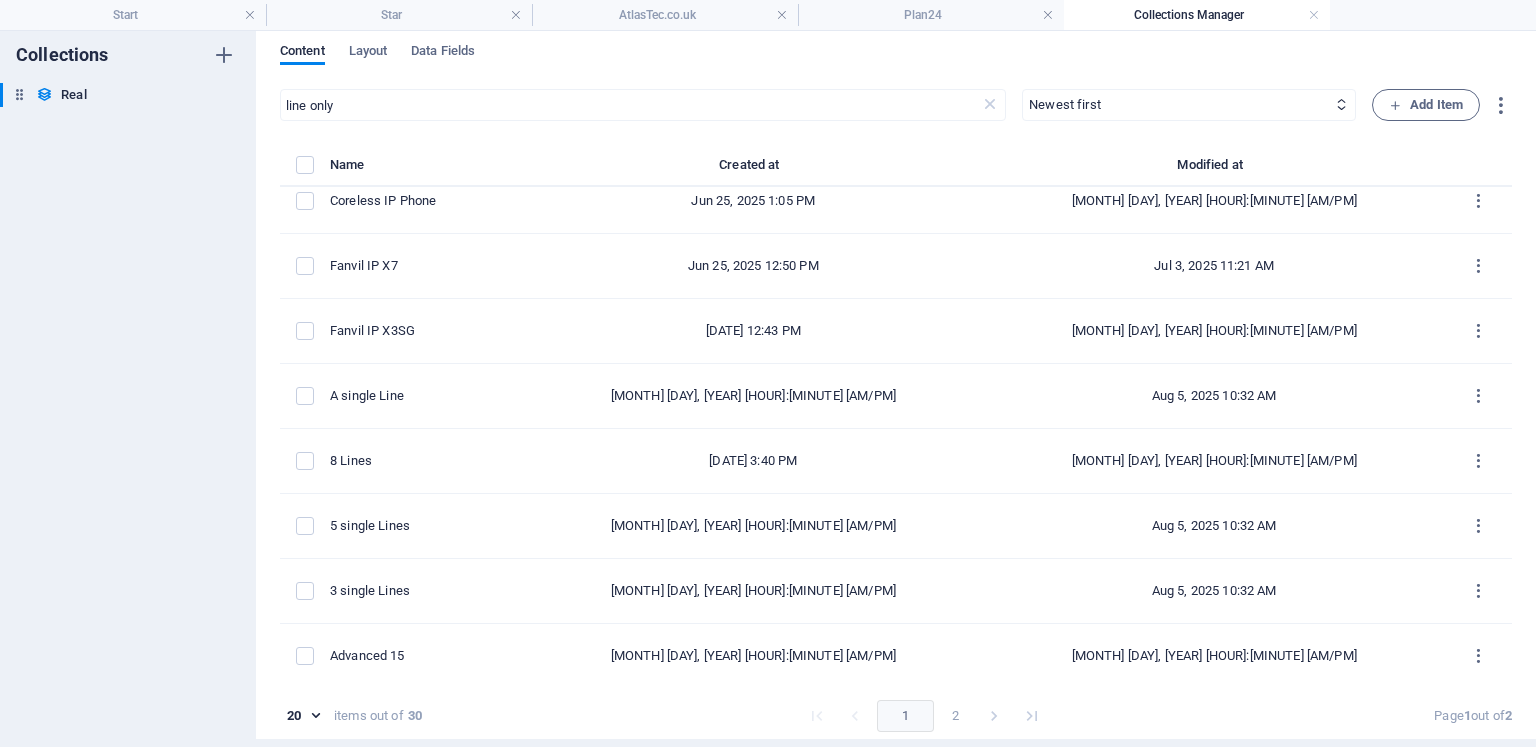 click on "2" at bounding box center (956, 716) 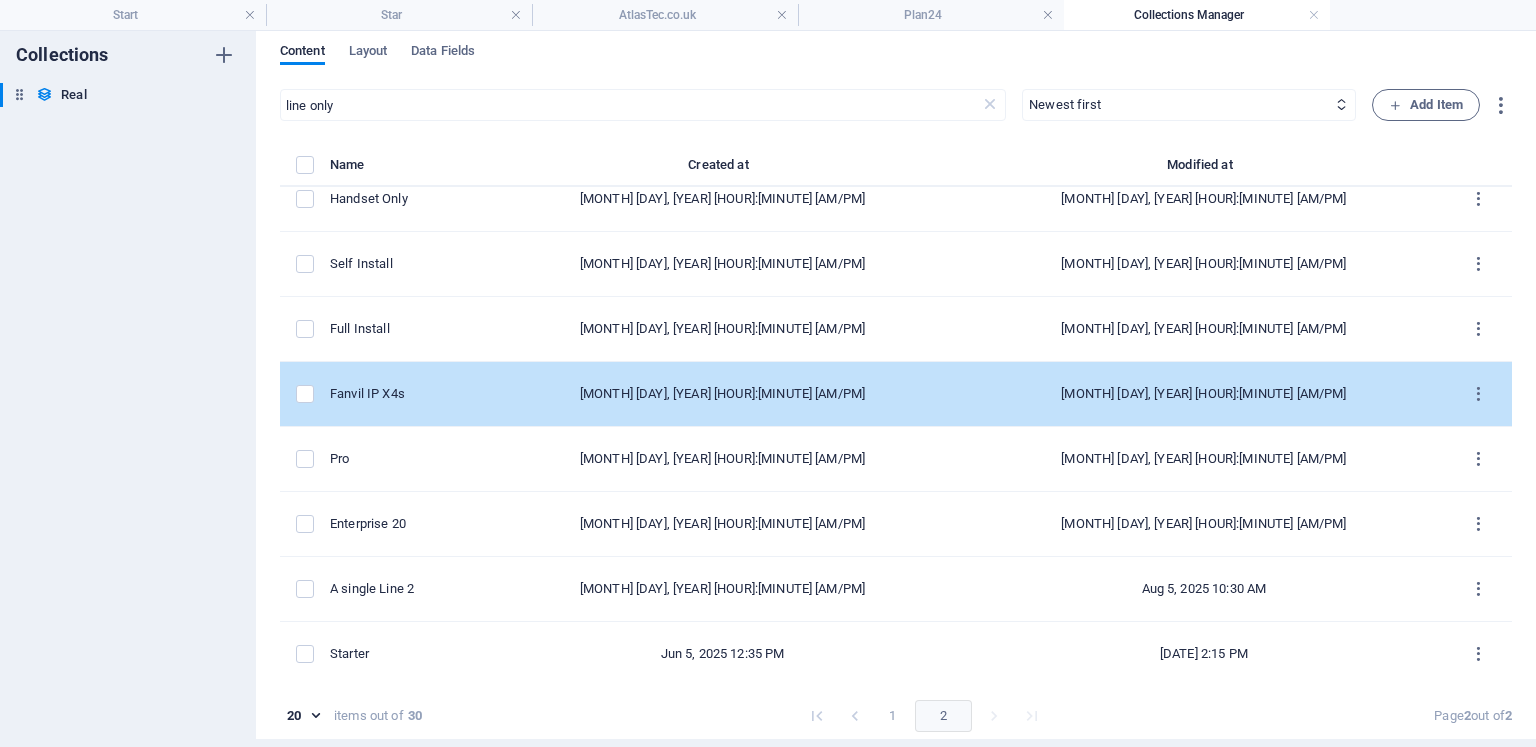 scroll, scrollTop: 0, scrollLeft: 0, axis: both 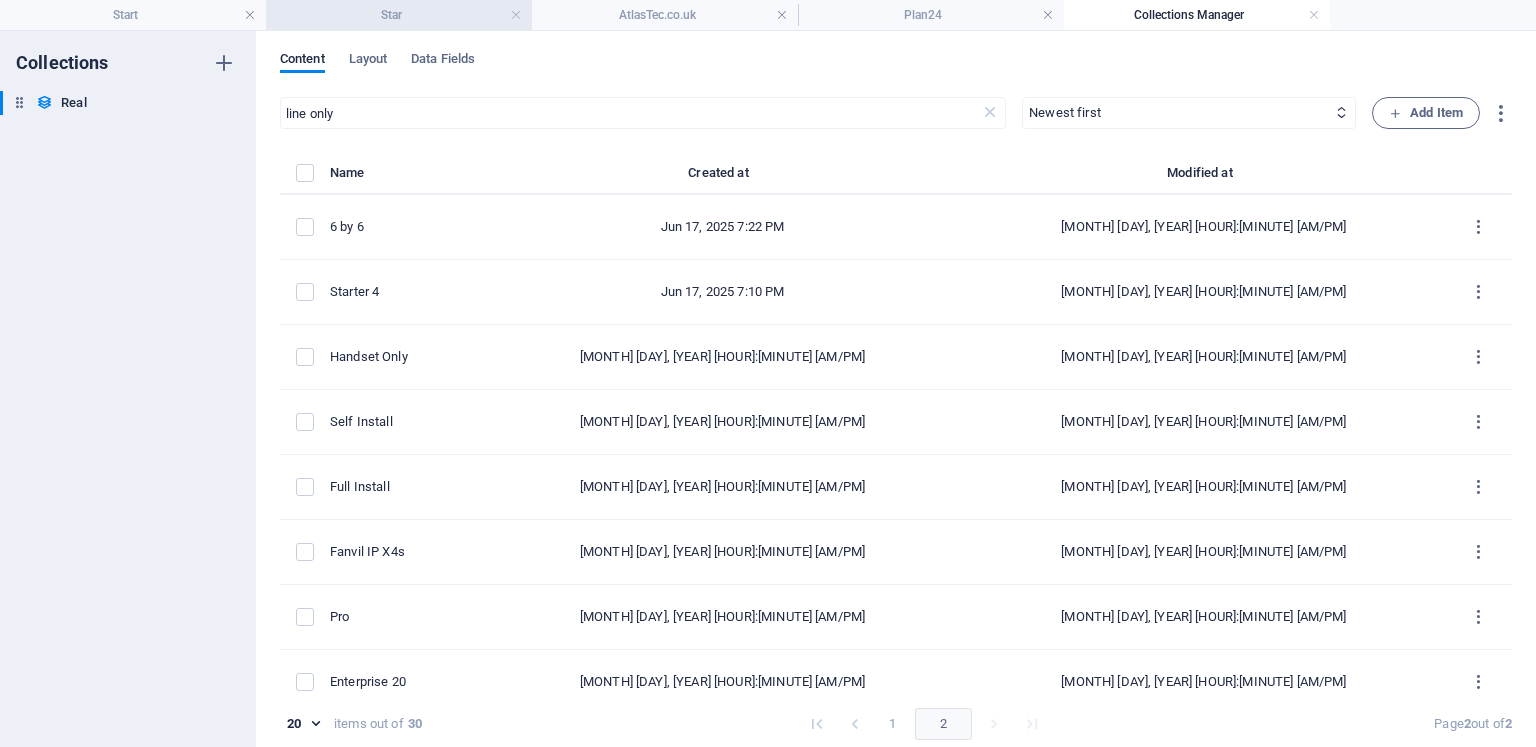 click on "Star" at bounding box center [399, 15] 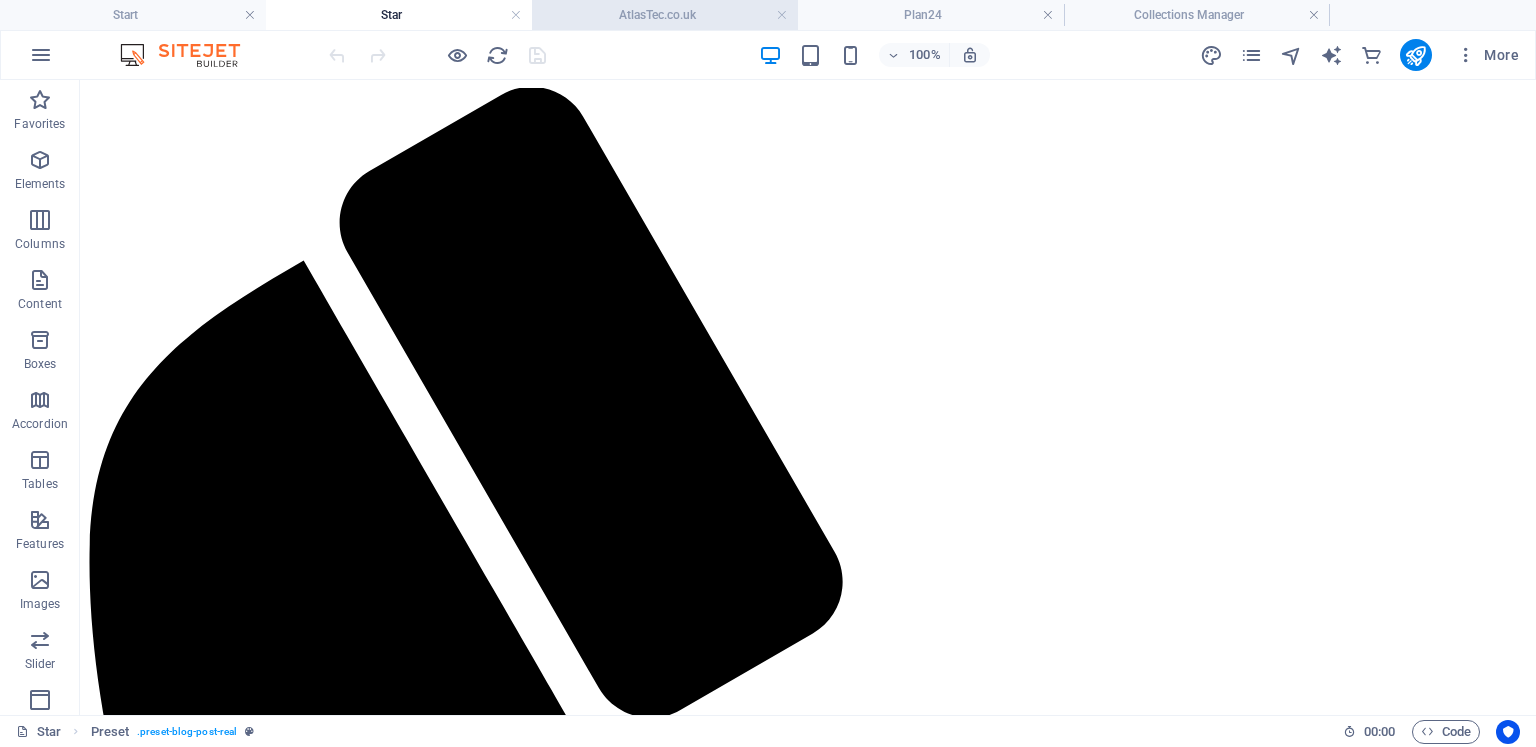 click on "AtlasTec.co.uk" at bounding box center (665, 15) 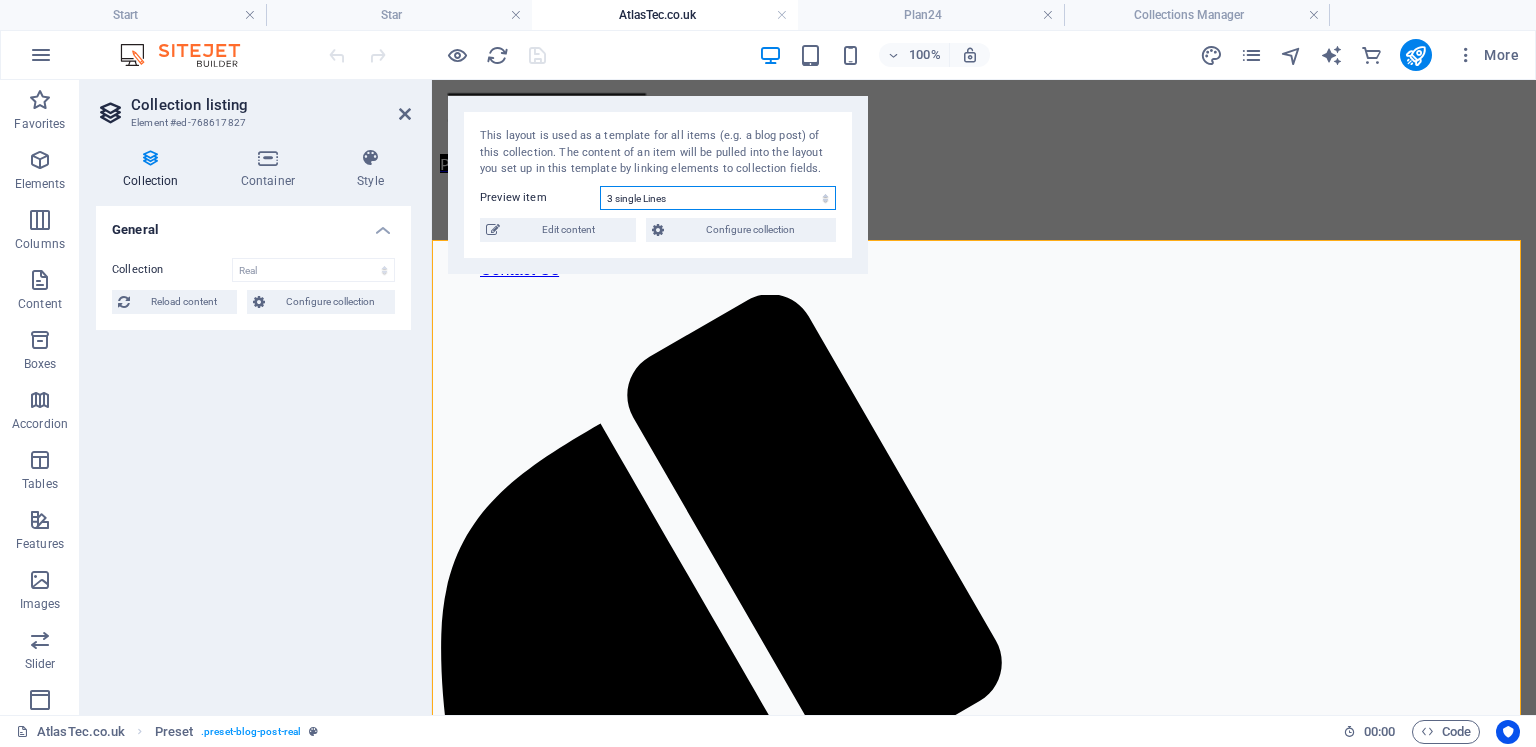 click on "Fanvil IP X1 Fanvil IP X7 Fanvil IP X4s Fanvil IP  X3SG Sip Adaptor 2 Sip Adaptor 2 Fanvil i10s Intercom Fanvil W610w Fanvil IP X6u Fanvil IP X210 Sangoma P310 Sangoma P320 Coreless IP Phone Fanvil IP X1 Fanvil IP X7 Fanvil IP X3SG A single Line 8 Lines 5 single Lines 3 single Lines Advanced 15 6 by 6 Starter 4 Handset Only Install Phones Self Install Full Install Fanvil IP X4s Pro Enterprise 20 A single Line 2 Starter z chi z ana z New z Den" at bounding box center [718, 198] 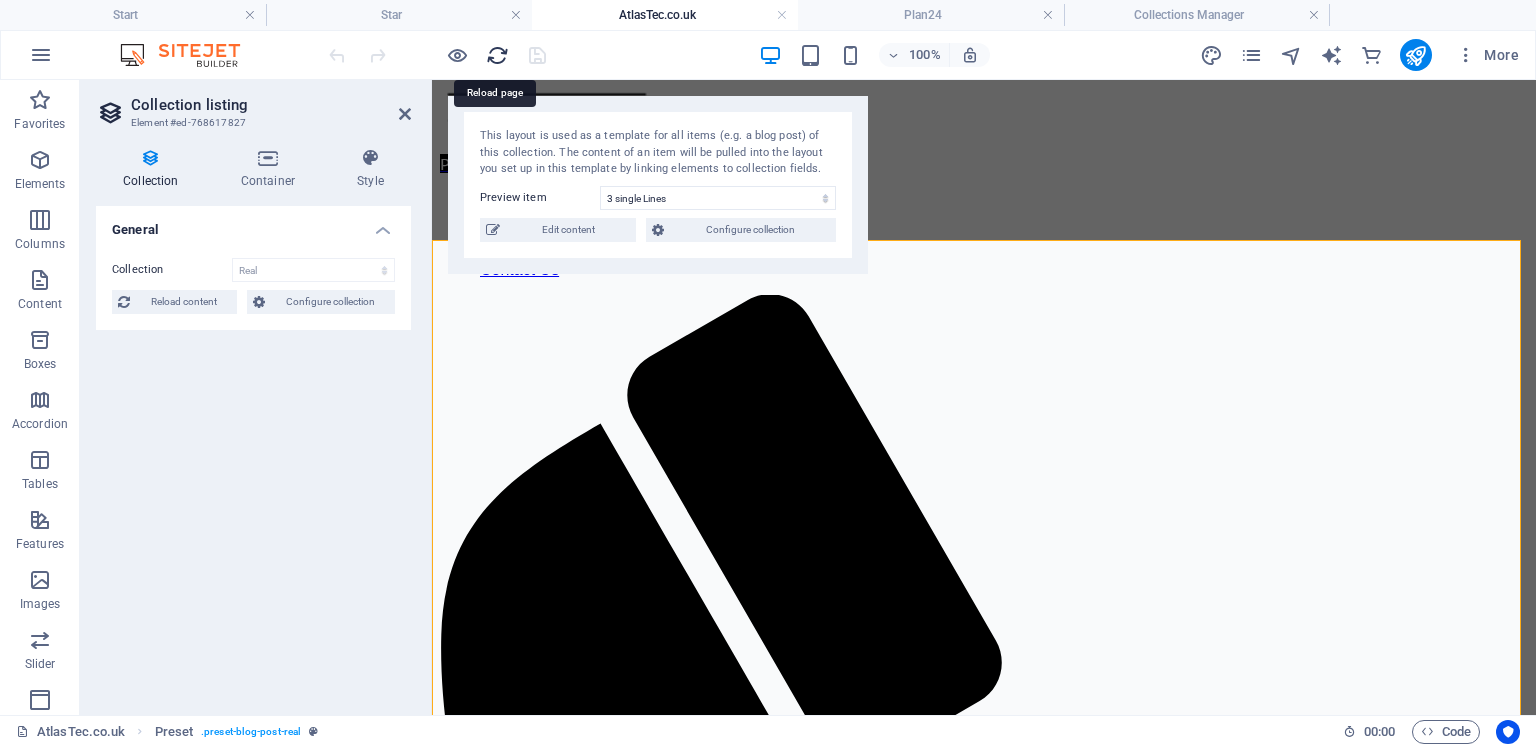 click at bounding box center [497, 55] 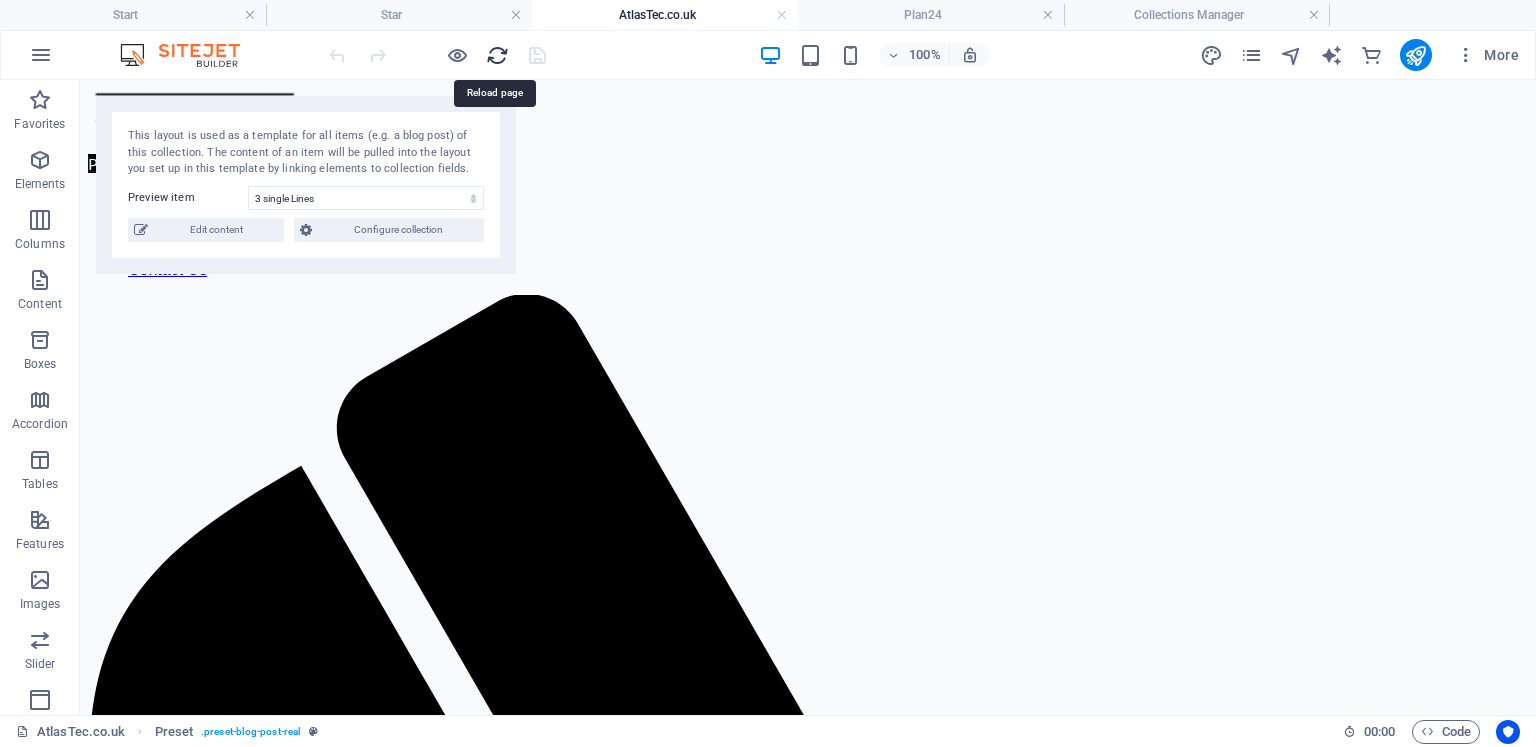 scroll, scrollTop: 0, scrollLeft: 0, axis: both 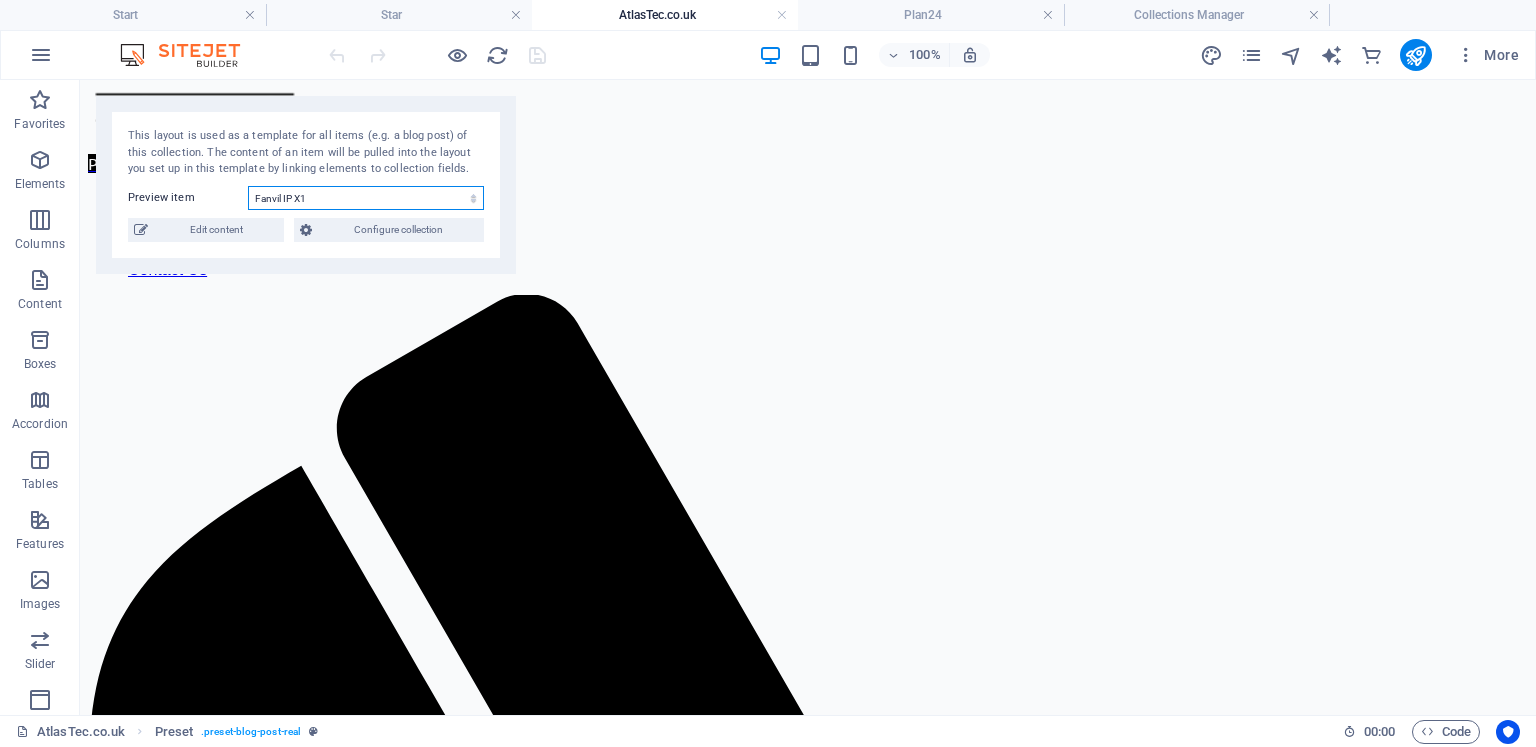 click on "Fanvil IP X1 Fanvil IP X7 Fanvil IP X4s Fanvil IP  X3SG Sip Adaptor 2 Sip Adaptor 2 Fanvil i10s Intercom Fanvil W610w Fanvil IP X6u Fanvil IP X210 Sangoma P310 Sangoma P320 Coreless IP Phone Fanvil IP X1 Fanvil IP X7 Fanvil IP X3SG A single Line 8 Lines 5 single Lines 3 single Lines Advanced 15 6 by 6 Starter 4 Handset Only Install Phones Self Install Full Install Fanvil IP X4s Pro Enterprise 20 A single Line 2 Starter z chi z ana z New z Den" at bounding box center (366, 198) 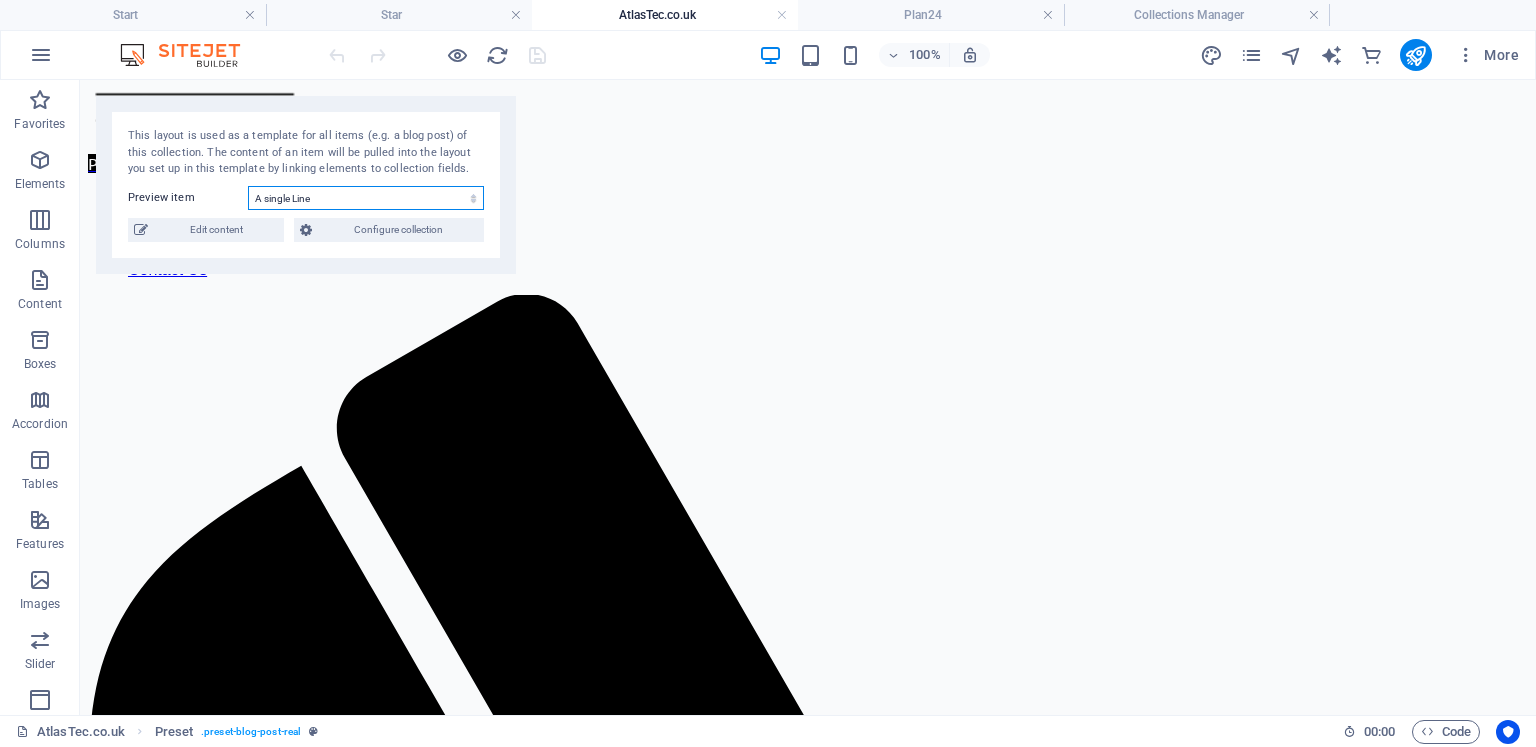 click on "Fanvil IP X1 Fanvil IP X7 Fanvil IP X4s Fanvil IP  X3SG Sip Adaptor 2 Sip Adaptor 2 Fanvil i10s Intercom Fanvil W610w Fanvil IP X6u Fanvil IP X210 Sangoma P310 Sangoma P320 Coreless IP Phone Fanvil IP X1 Fanvil IP X7 Fanvil IP X3SG A single Line 8 Lines 5 single Lines 3 single Lines Advanced 15 6 by 6 Starter 4 Handset Only Install Phones Self Install Full Install Fanvil IP X4s Pro Enterprise 20 A single Line 2 Starter z chi z ana z New z Den" at bounding box center (366, 198) 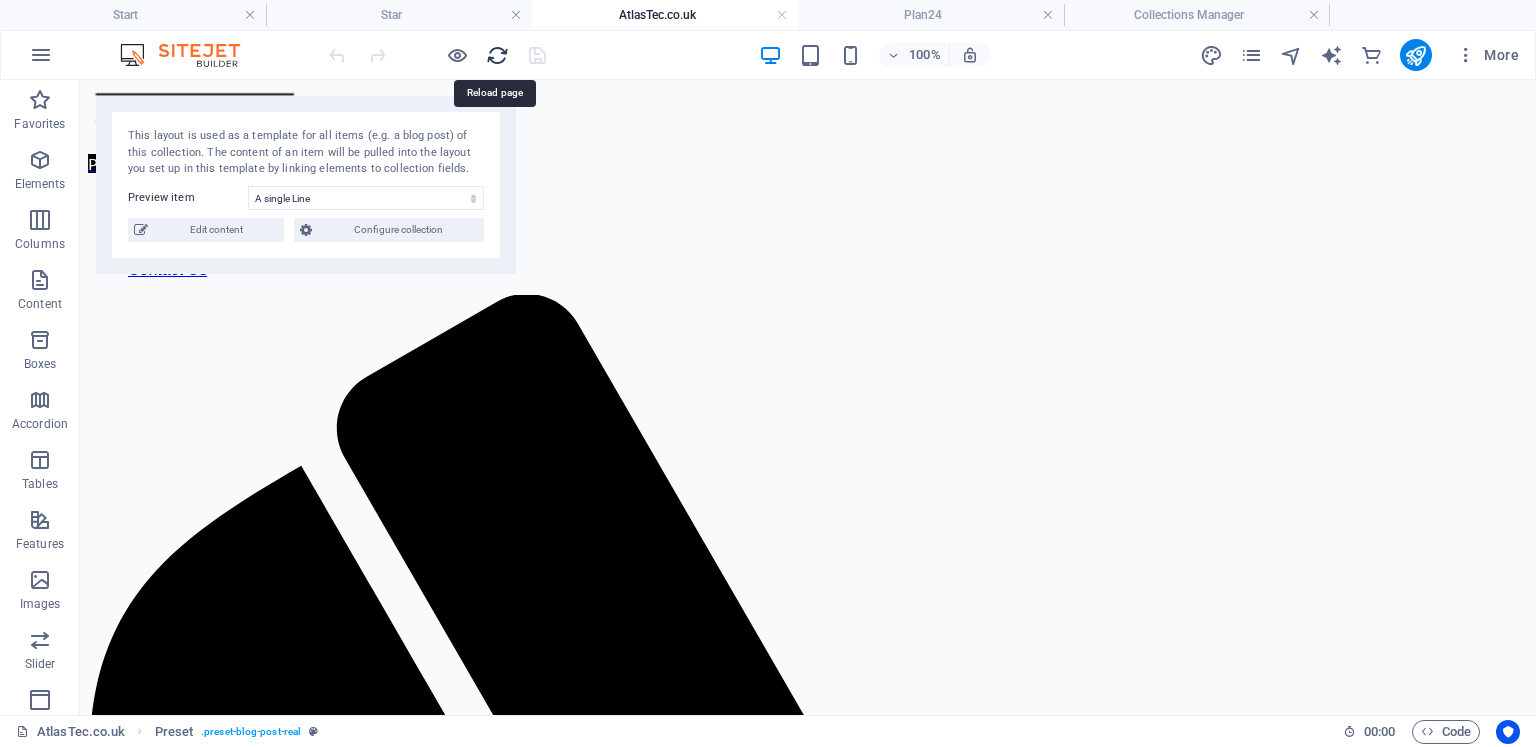 click at bounding box center [497, 55] 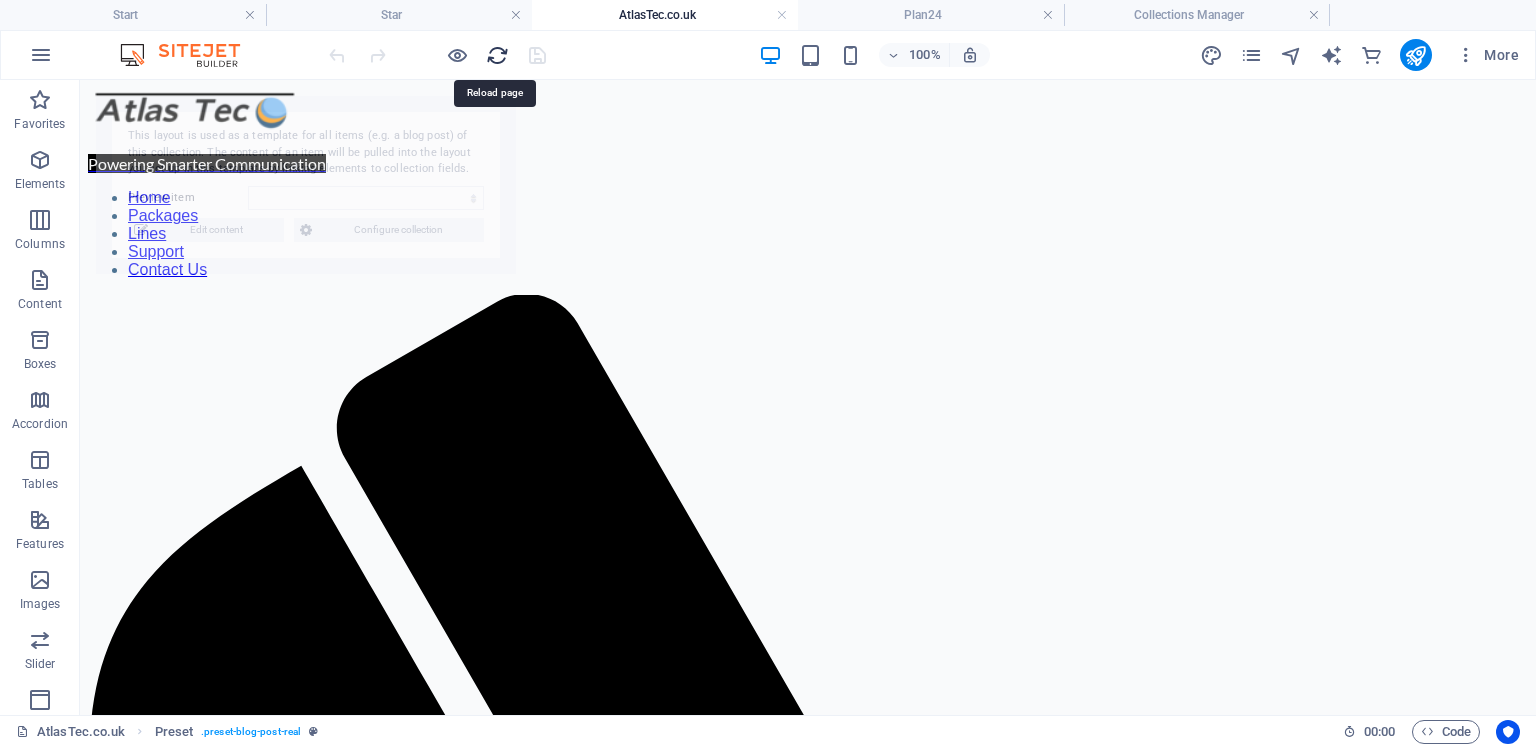 scroll, scrollTop: 0, scrollLeft: 0, axis: both 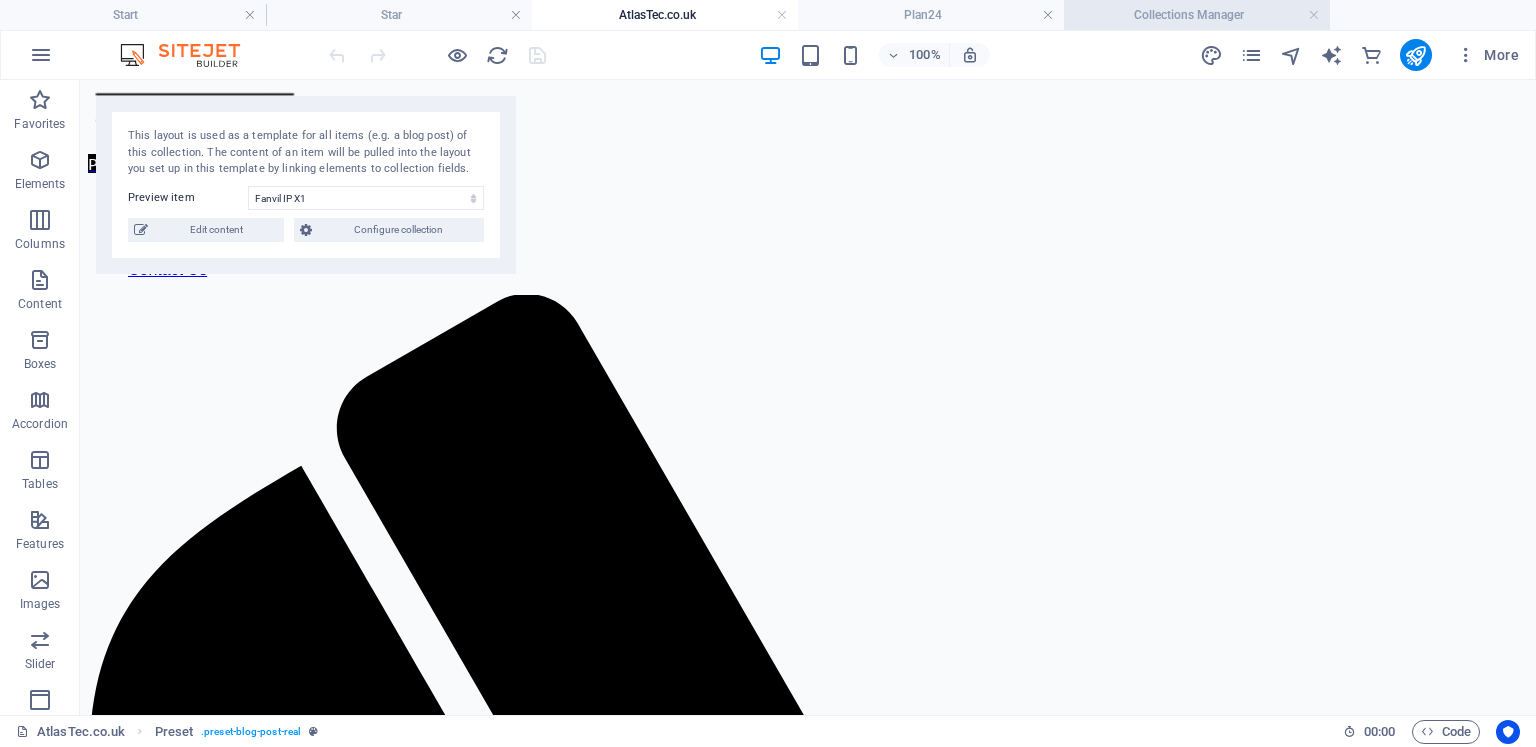 click on "Collections Manager" at bounding box center (1197, 15) 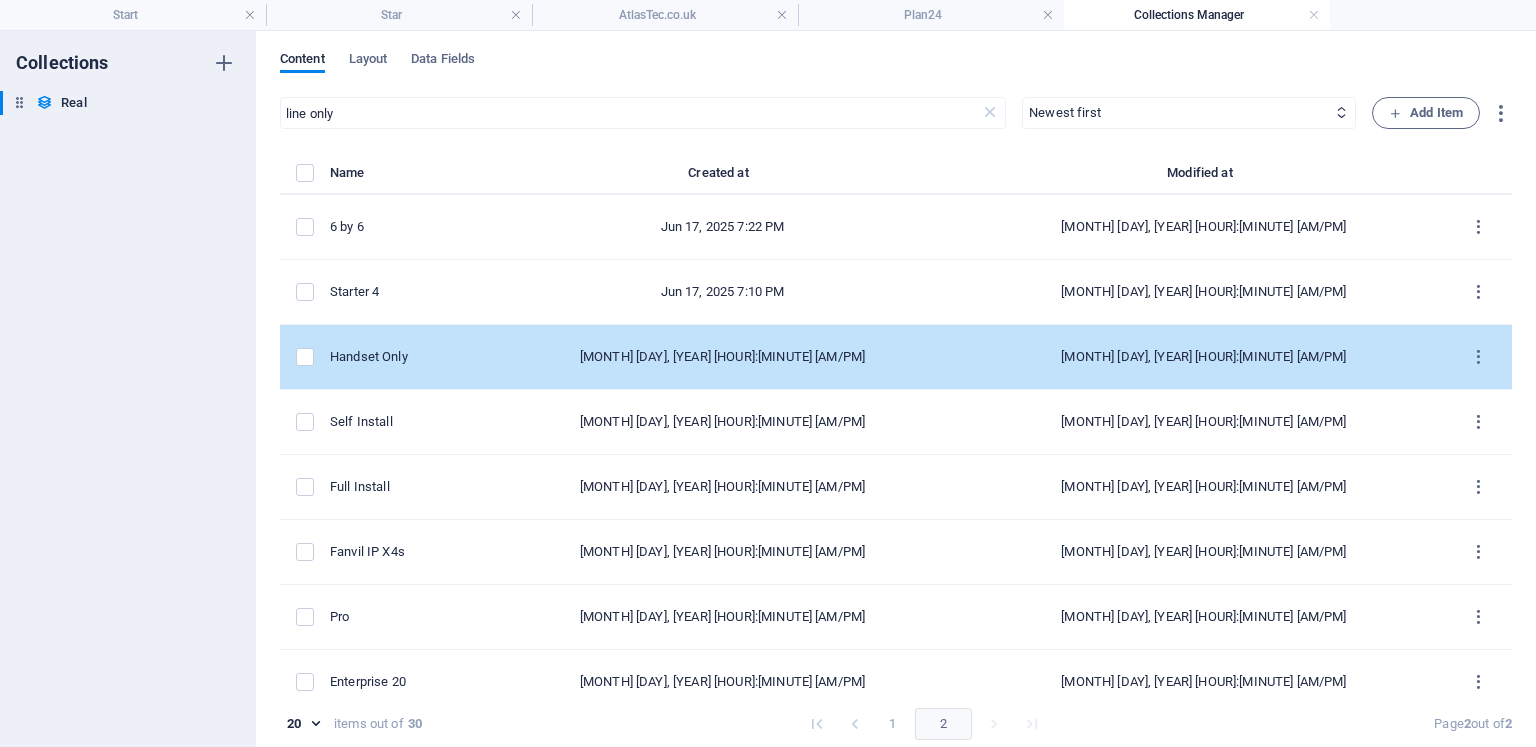 scroll, scrollTop: 150, scrollLeft: 0, axis: vertical 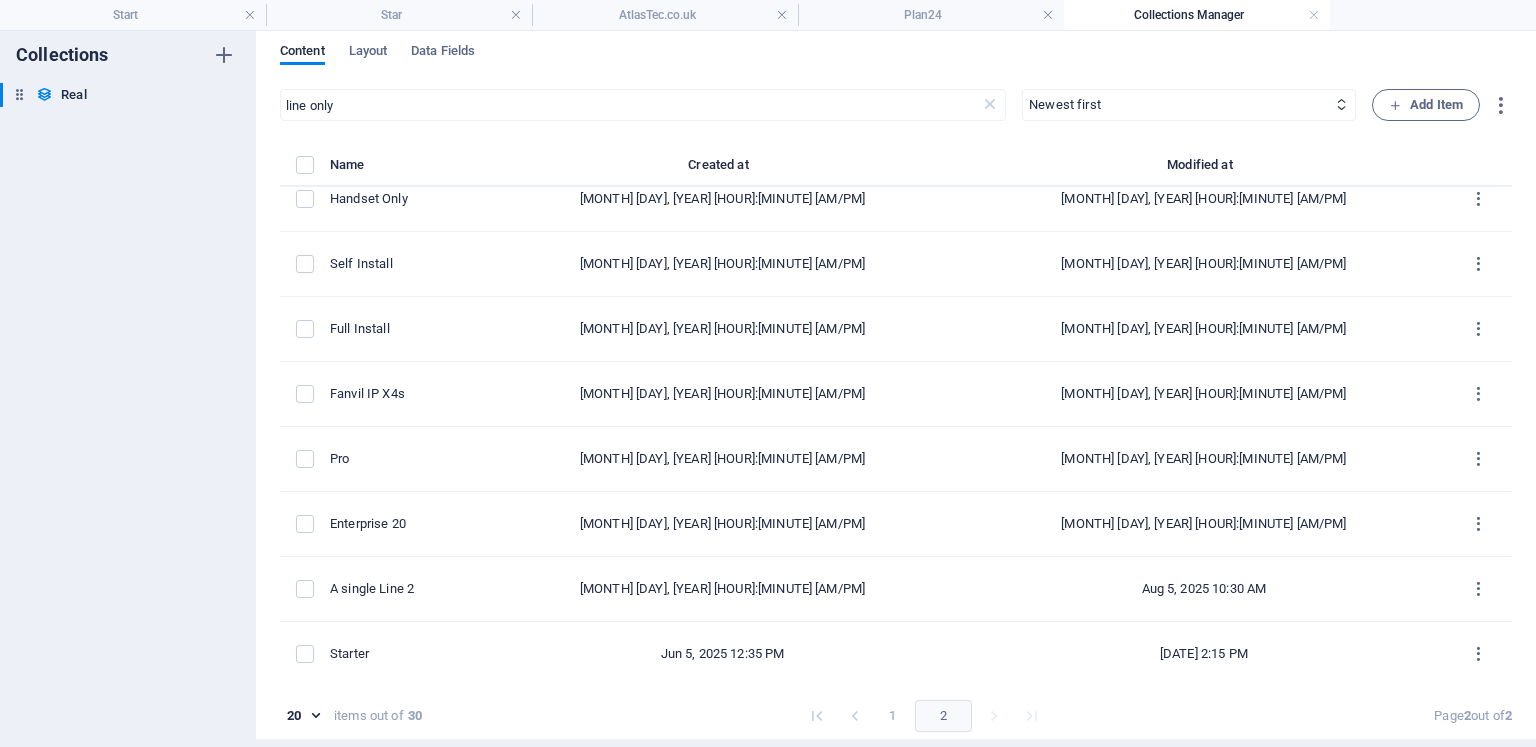 click on "1" at bounding box center (893, 716) 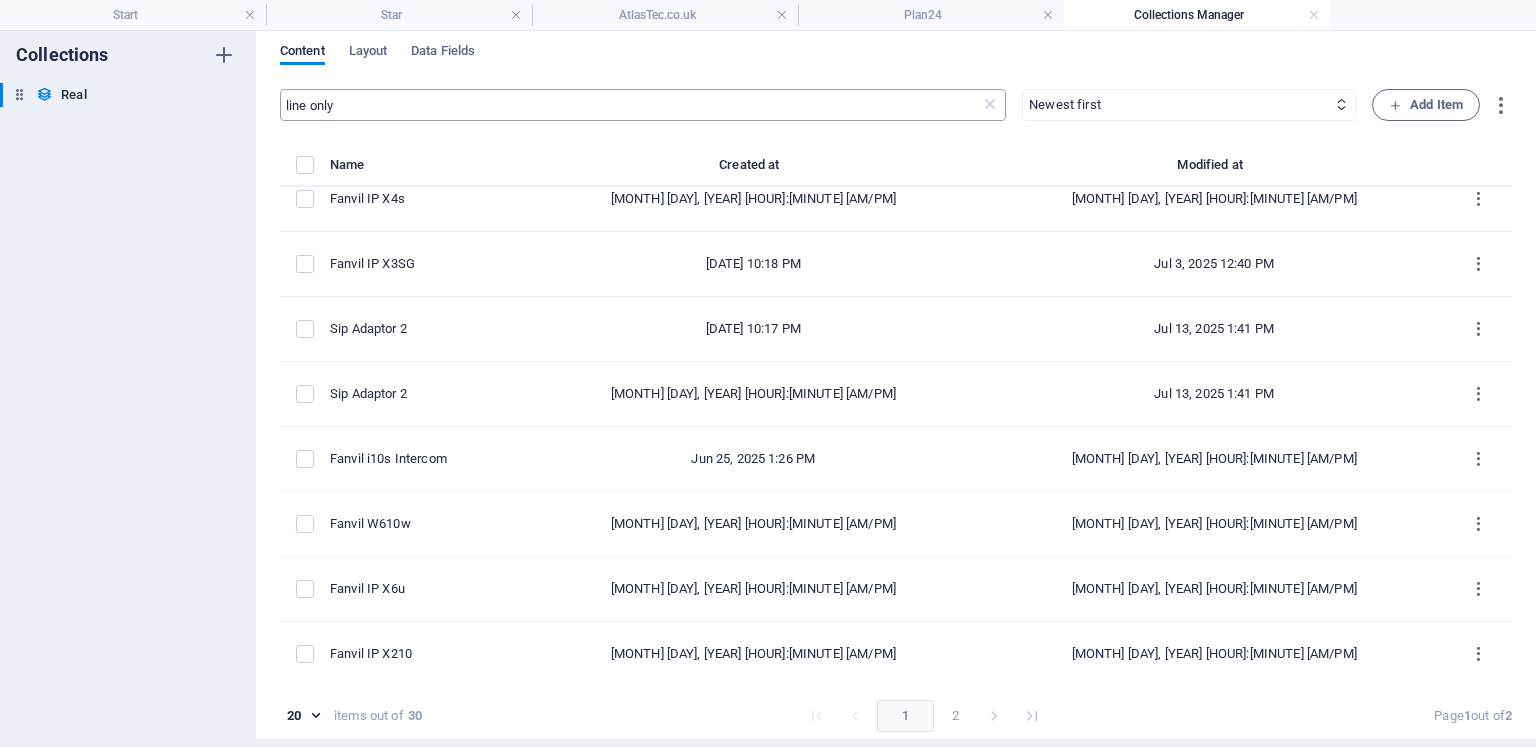 click on "line only" at bounding box center [630, 105] 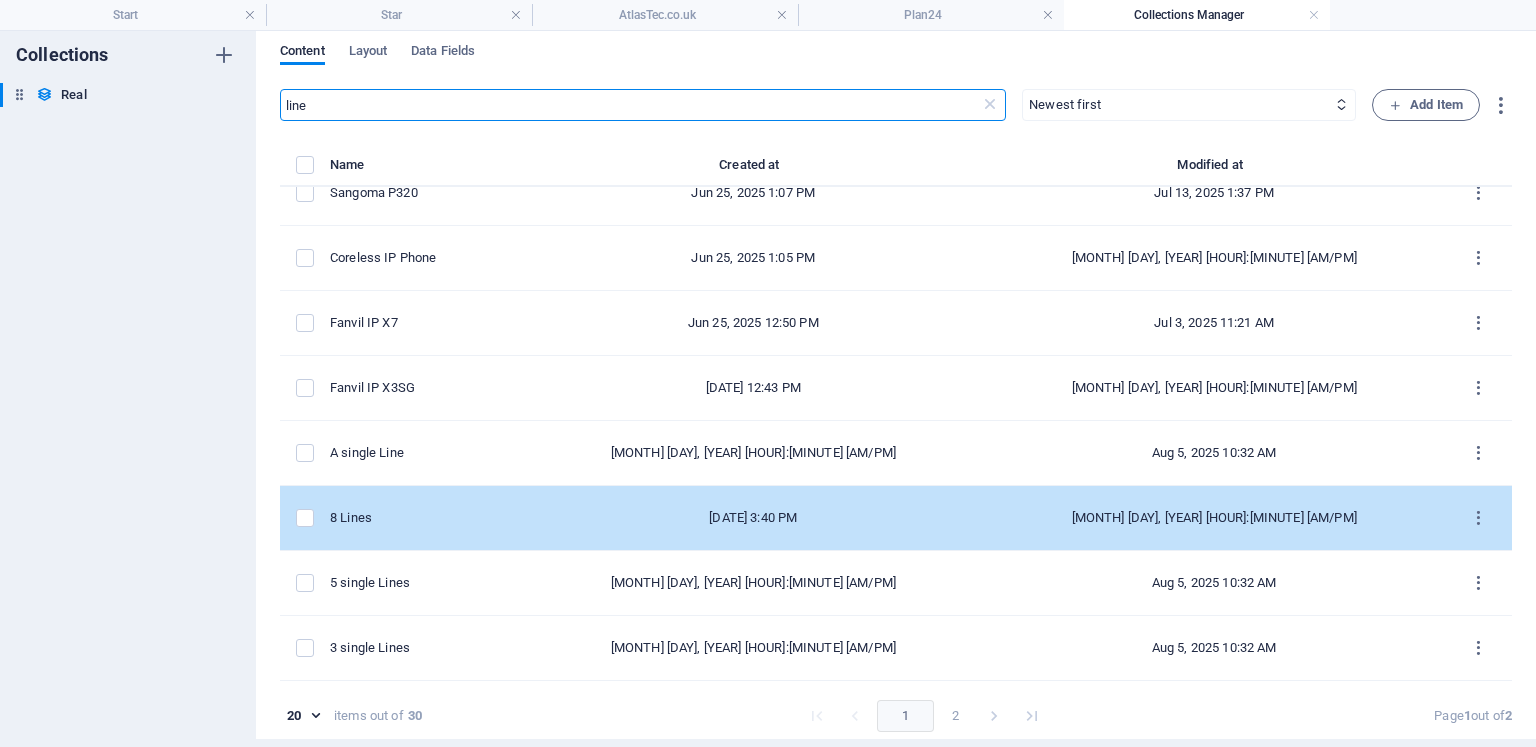 scroll, scrollTop: 742, scrollLeft: 0, axis: vertical 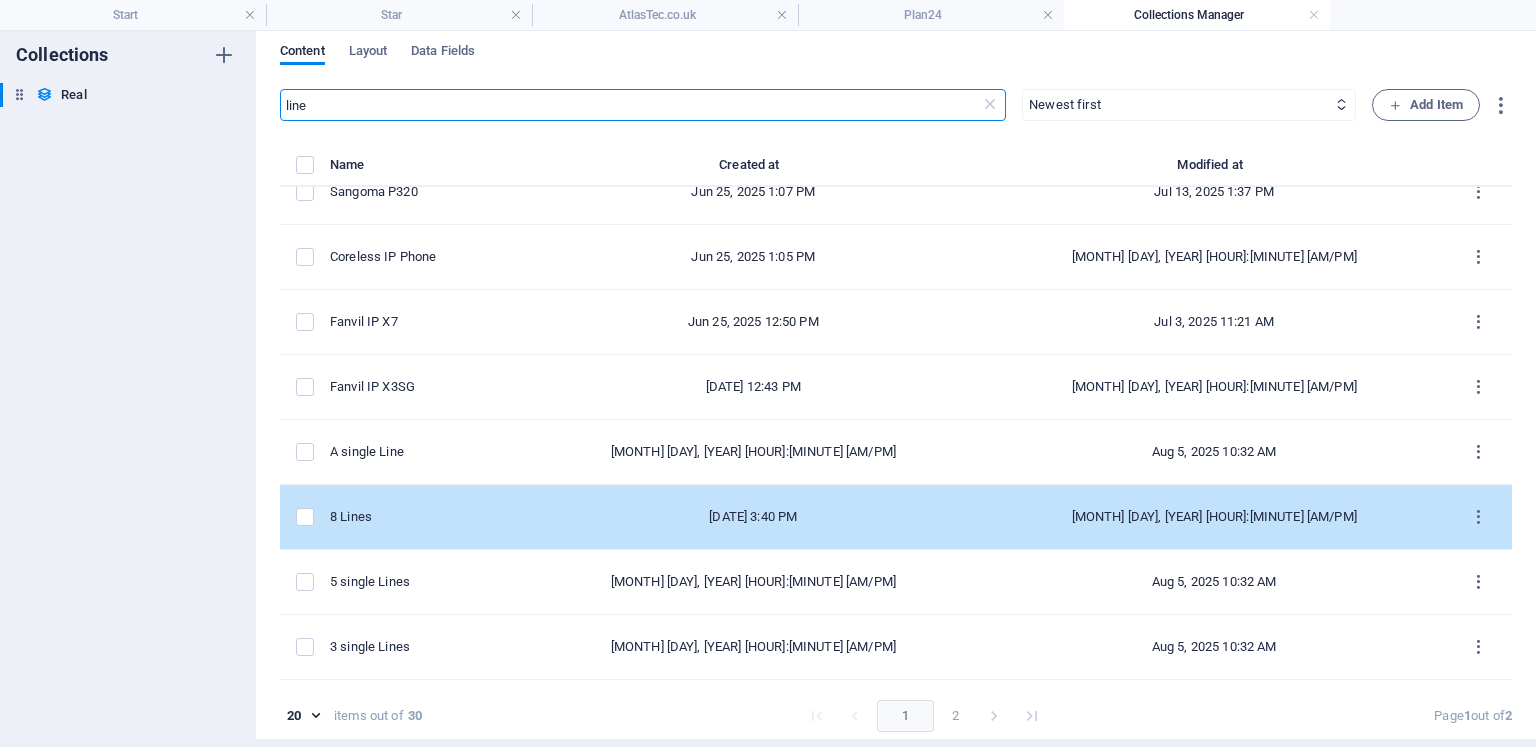 type on "line" 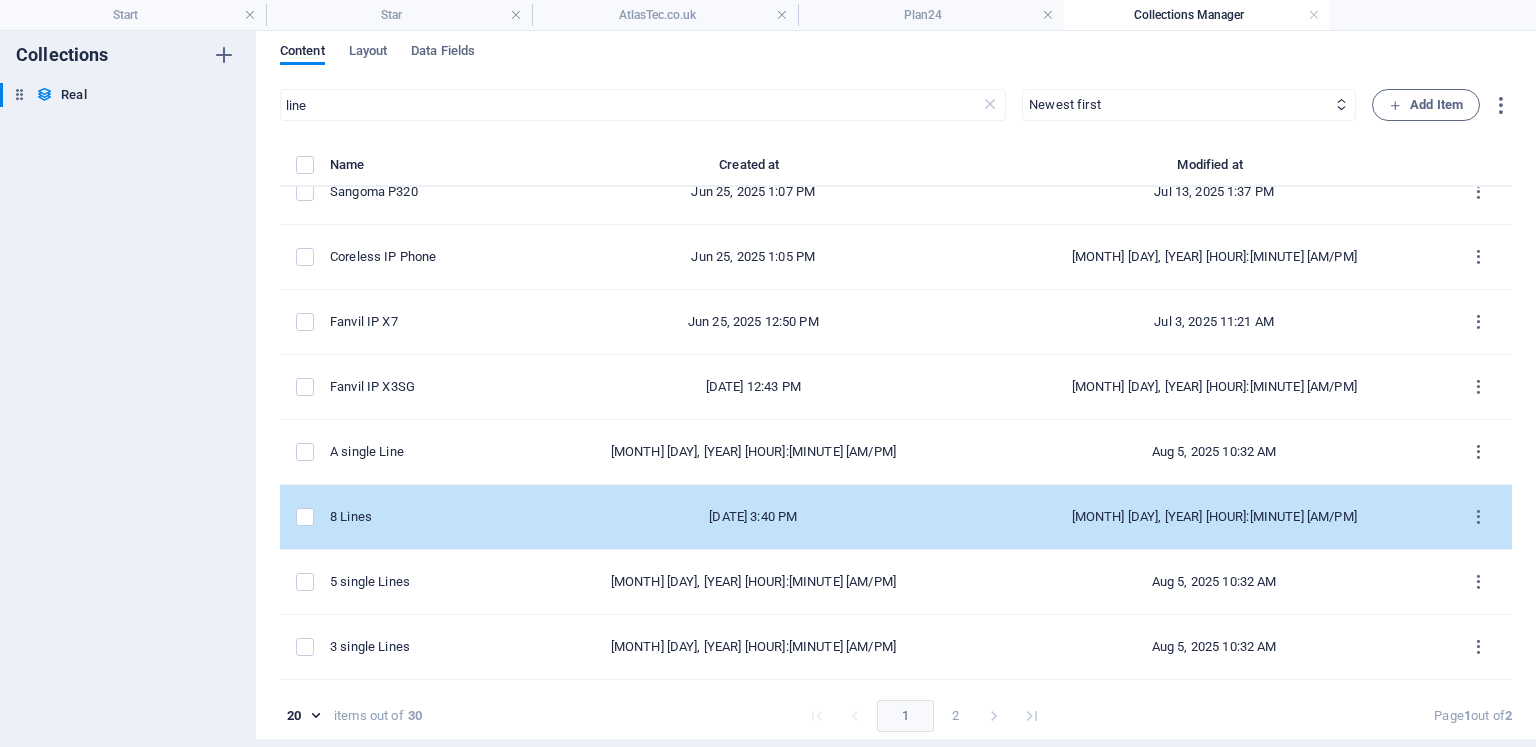 click on "8 Lines" at bounding box center (418, 517) 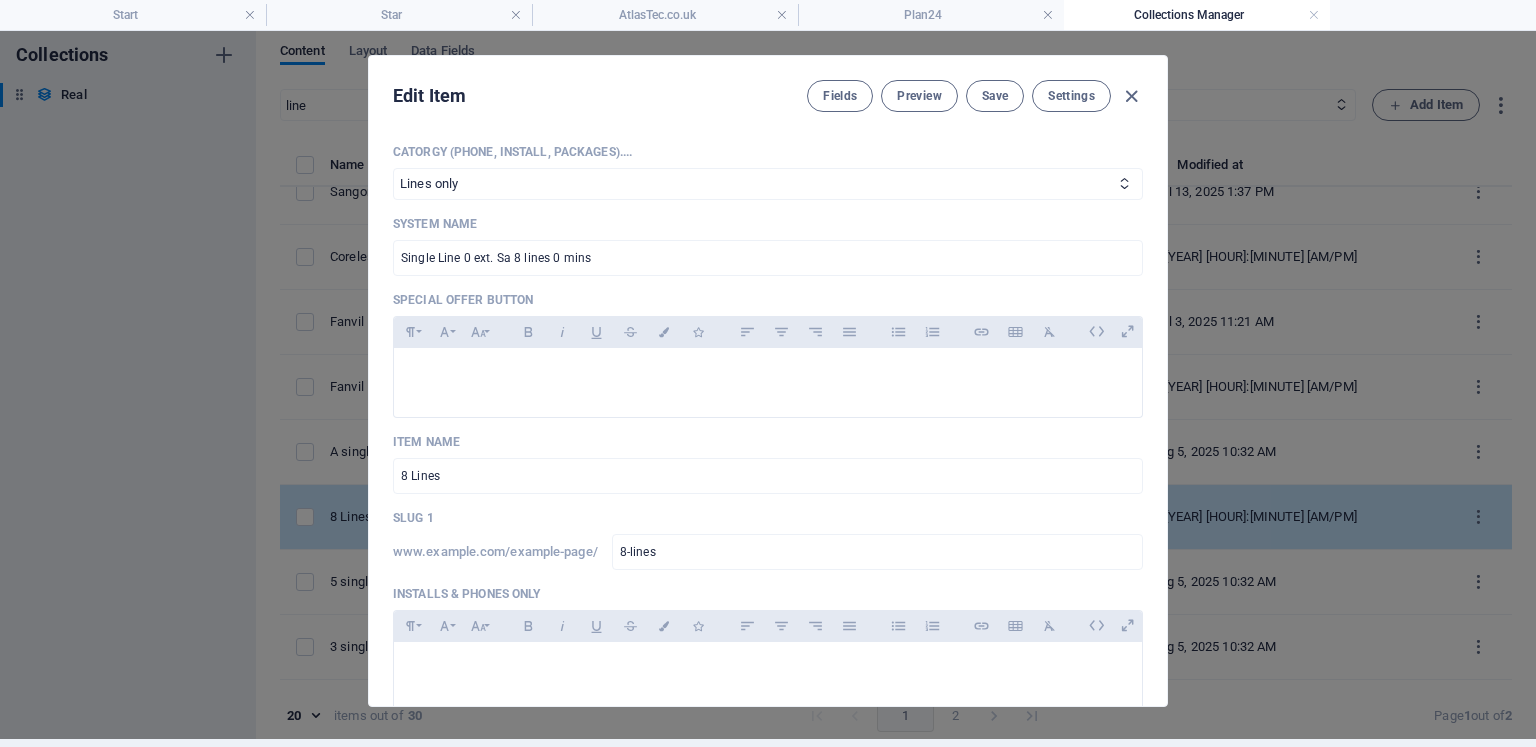 scroll, scrollTop: 0, scrollLeft: 0, axis: both 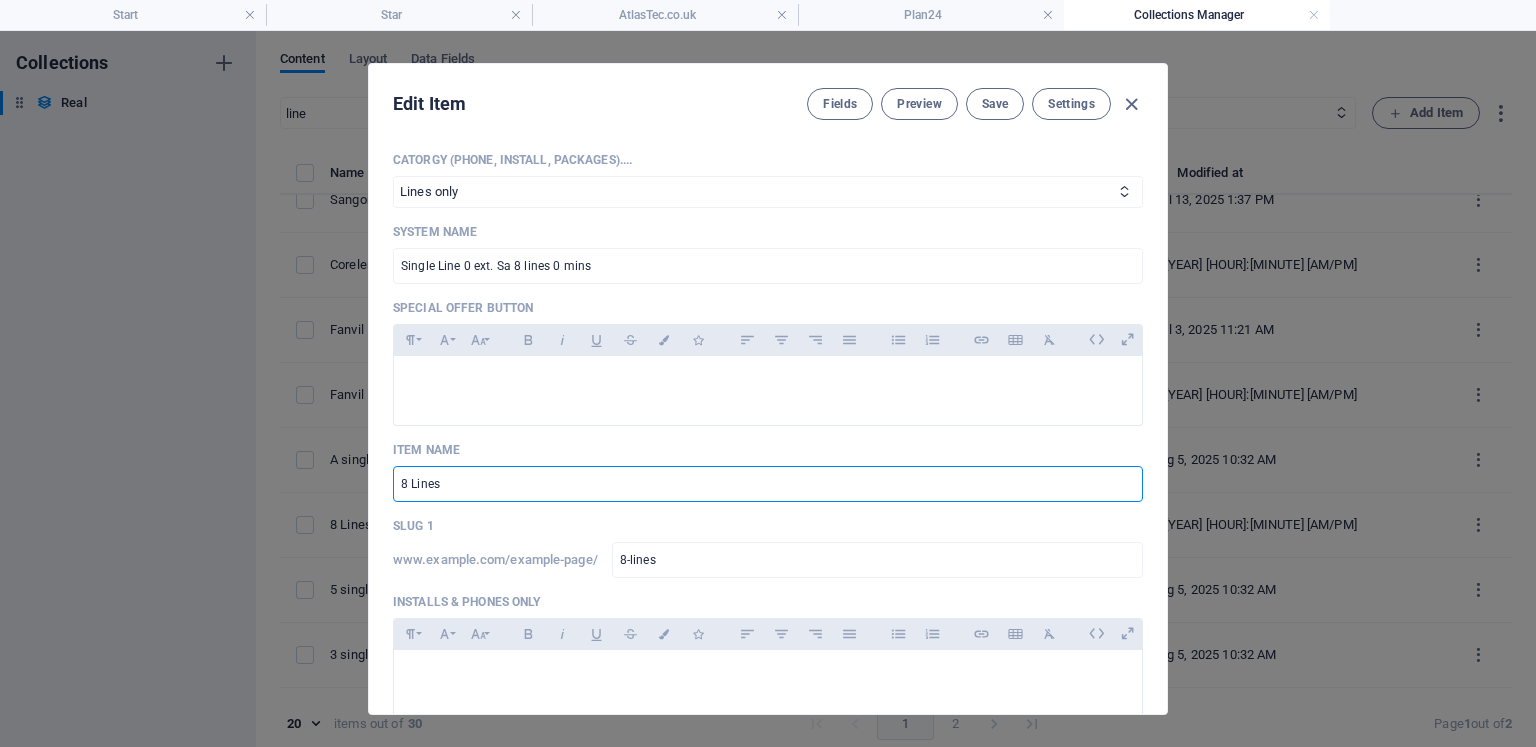 click on "8 Lines" at bounding box center [768, 484] 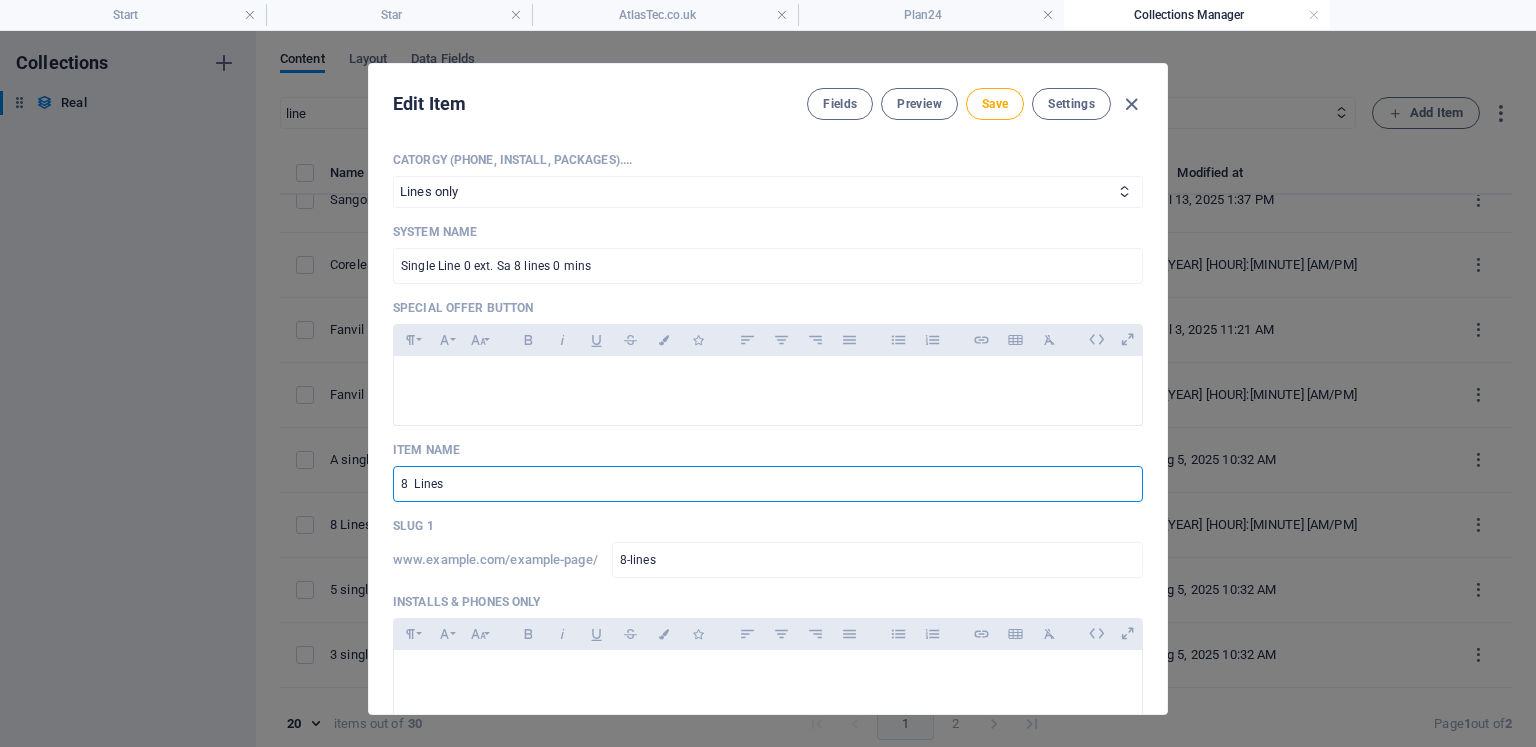 type on "8 S Lines" 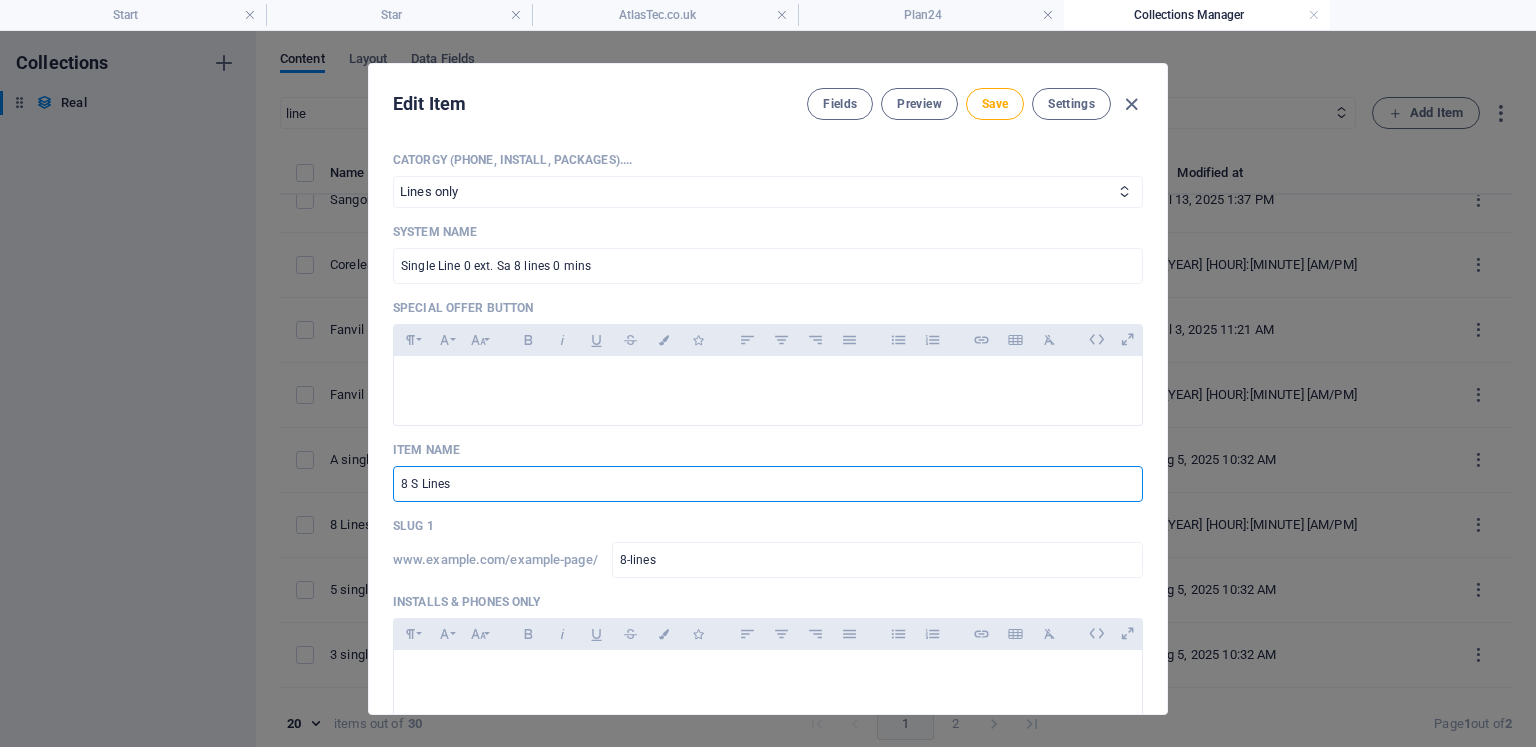 type on "8-s-lines" 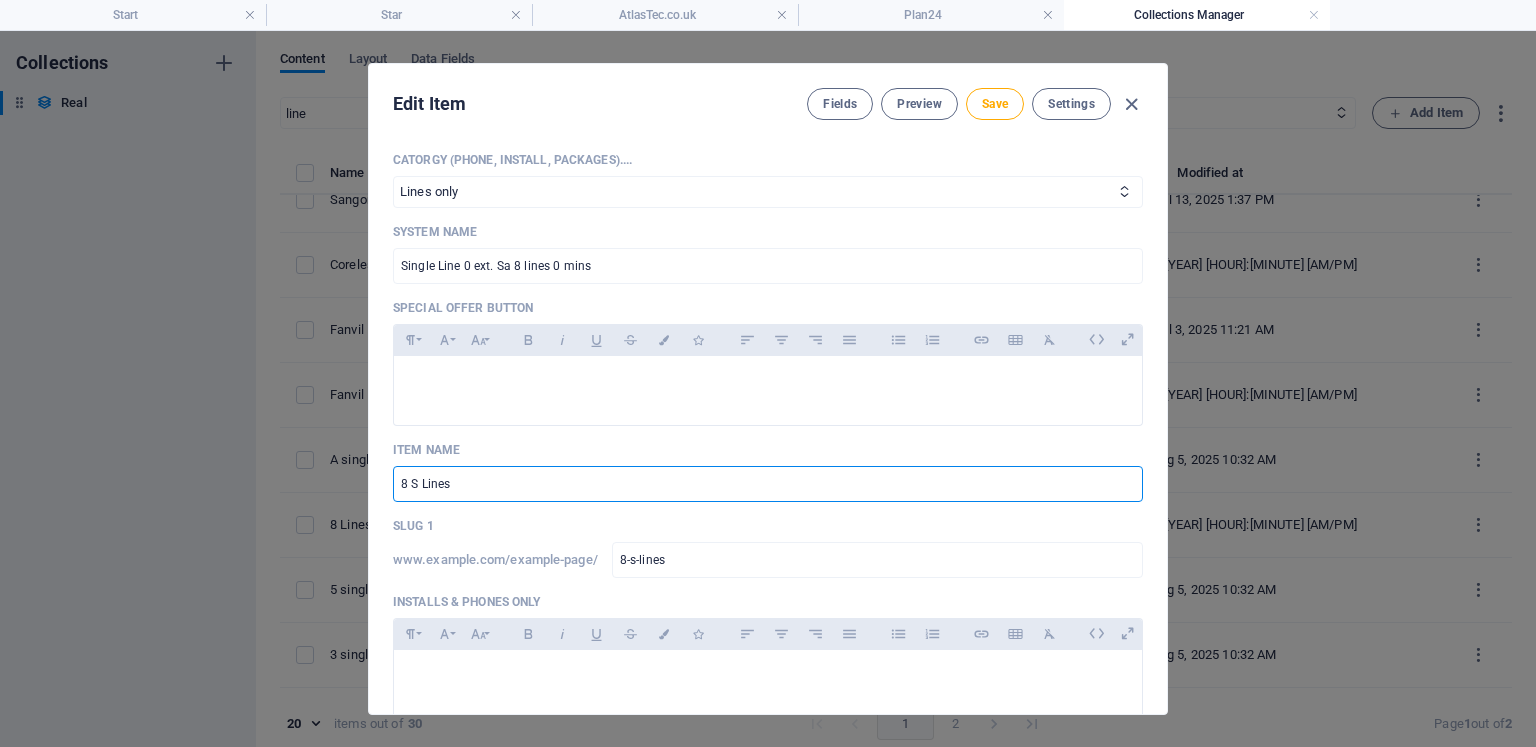 type on "8 Si Lines" 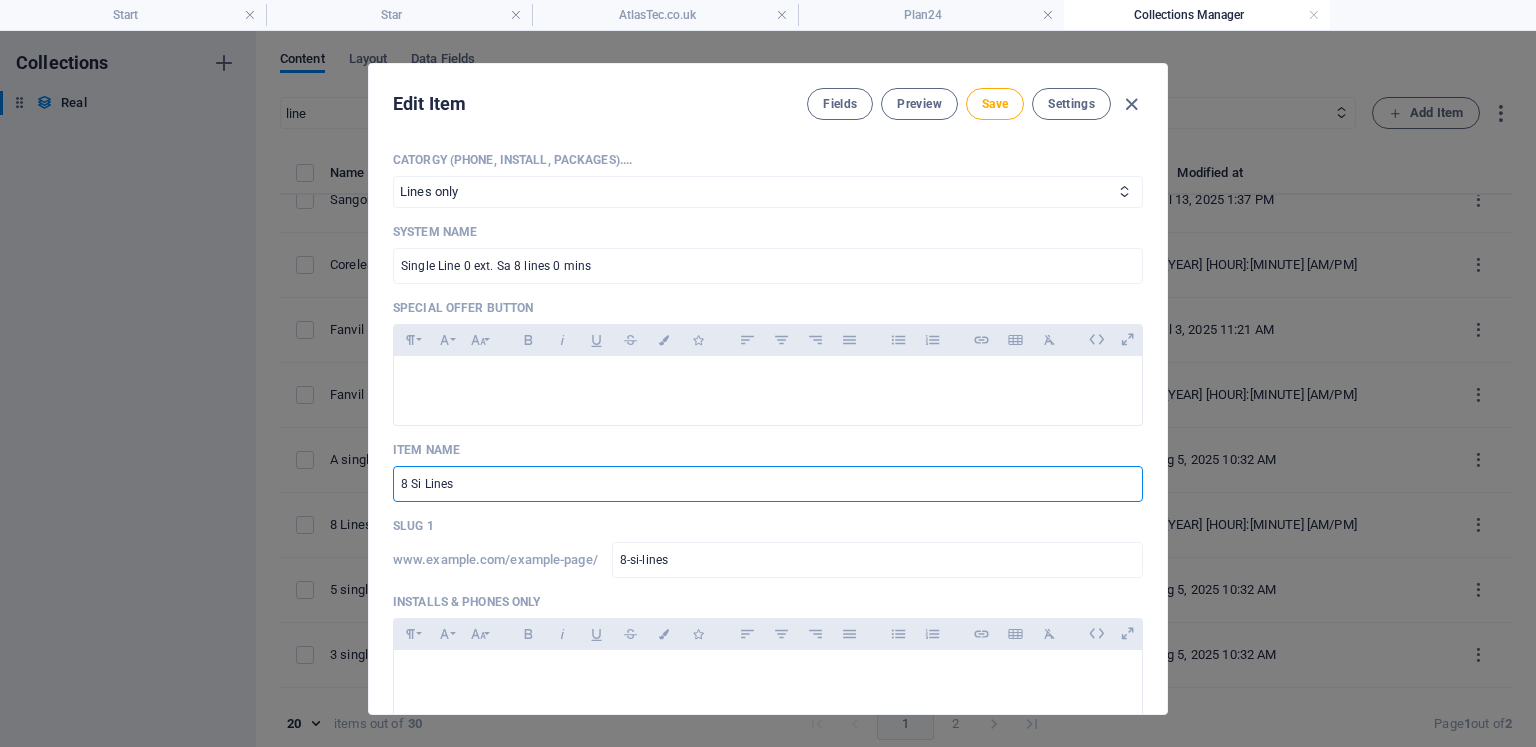 type on "8 Sin Lines" 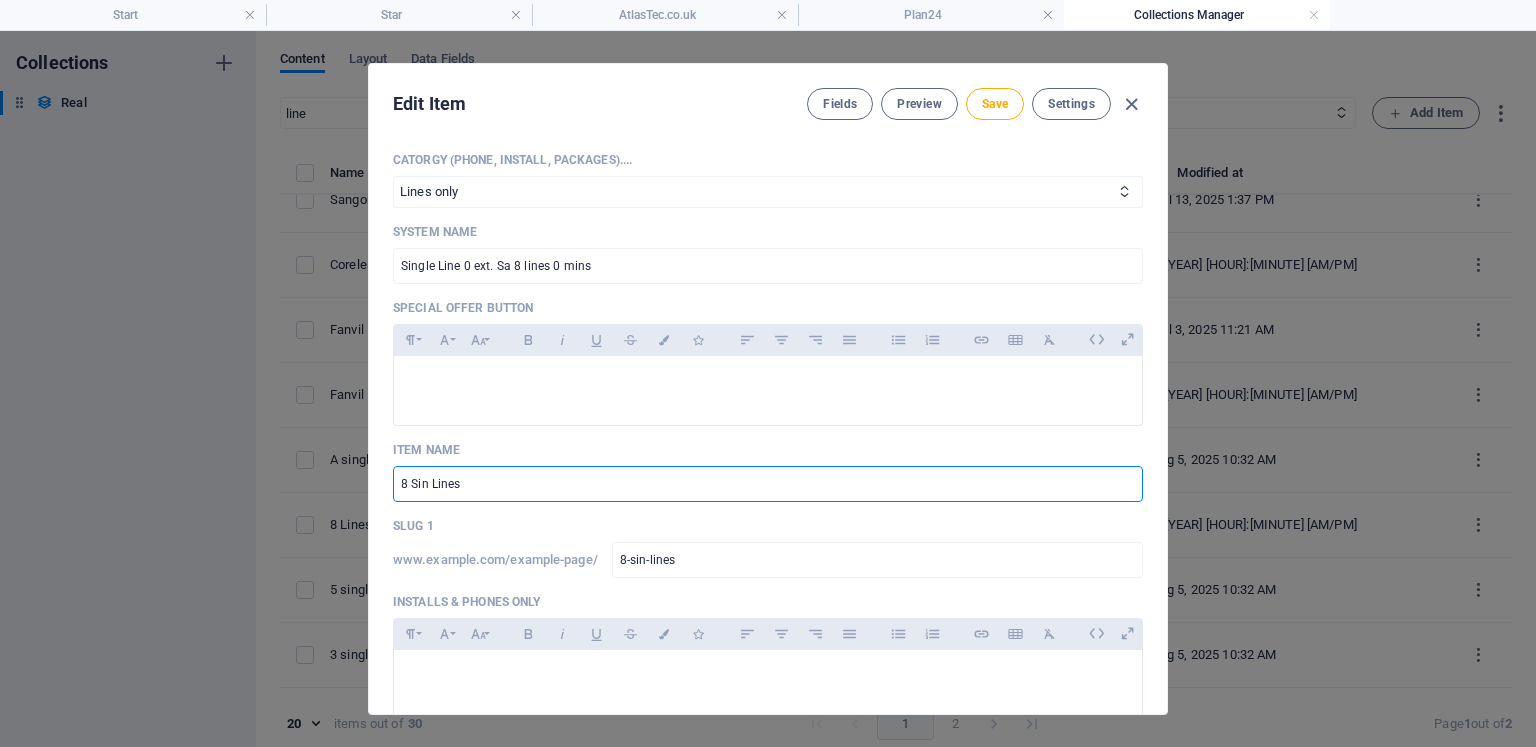 type on "8 Sing Lines" 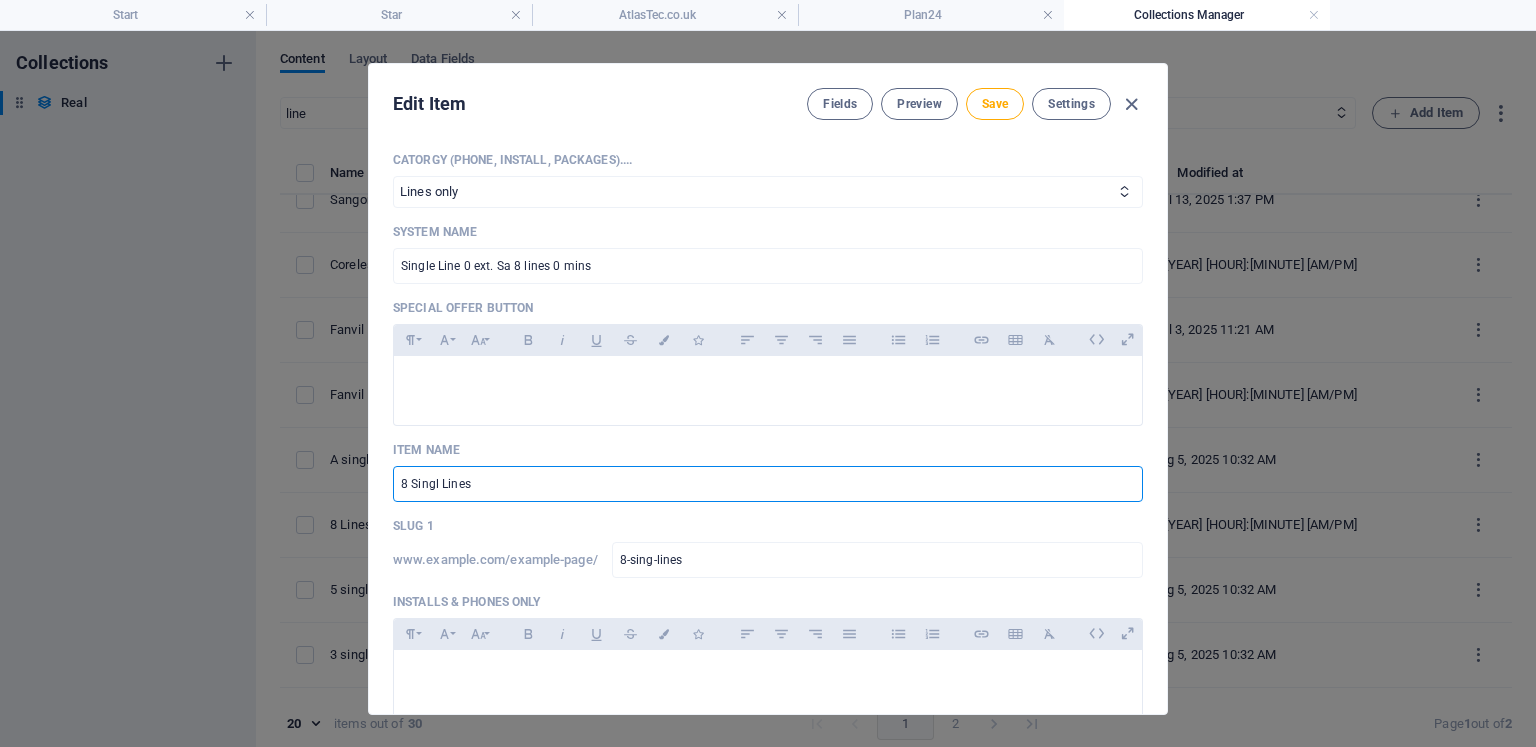 type on "8 Single Lines" 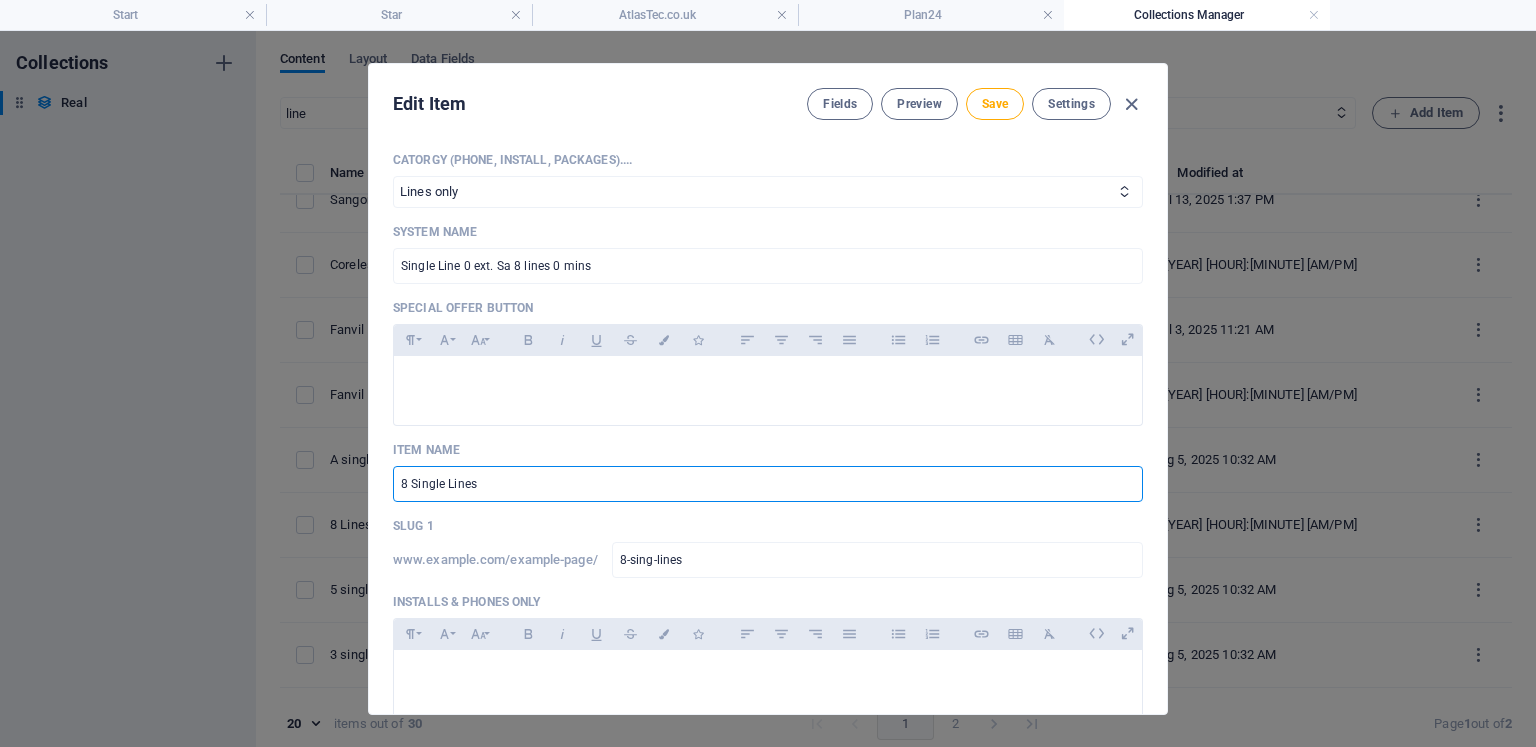 type on "8-single-lines" 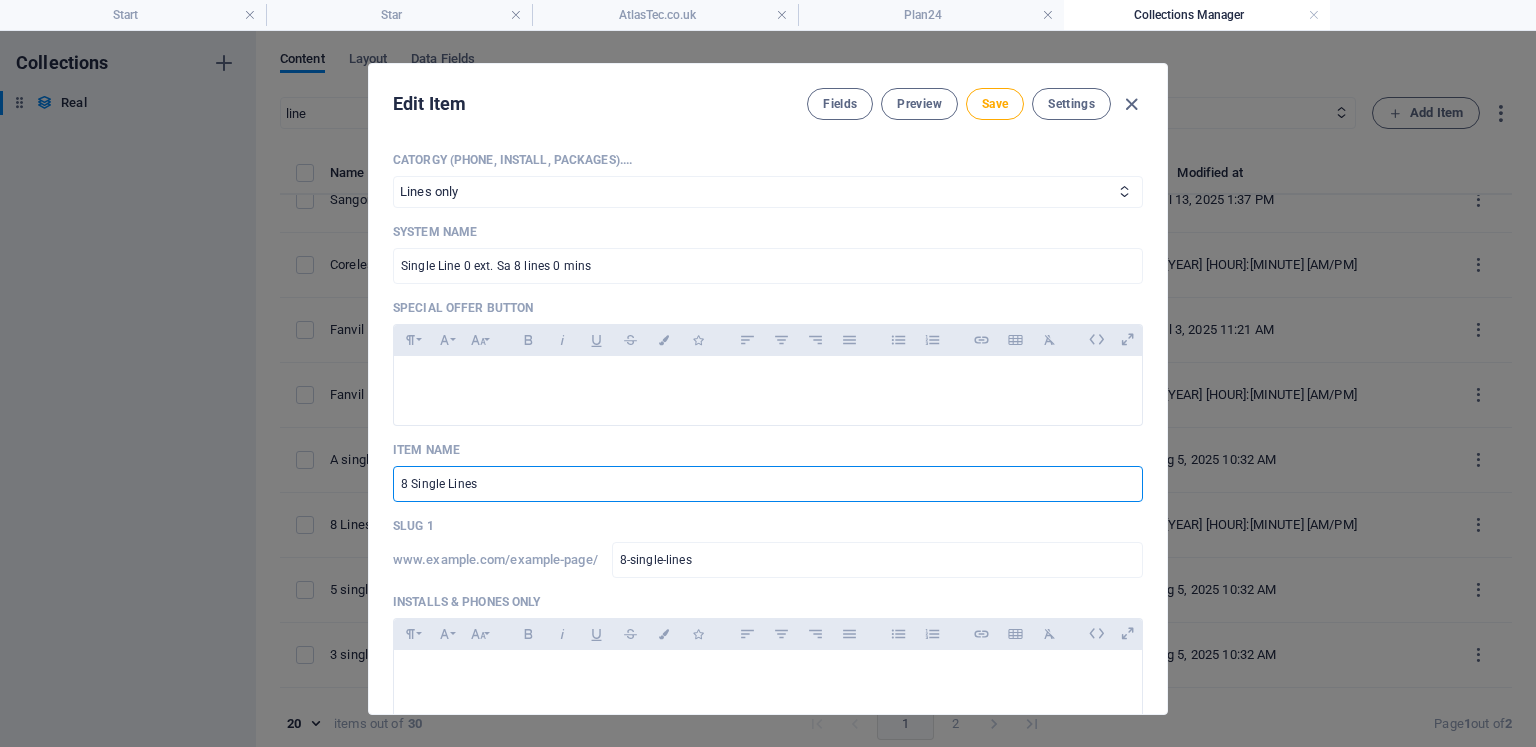 type on "8 Single Lines" 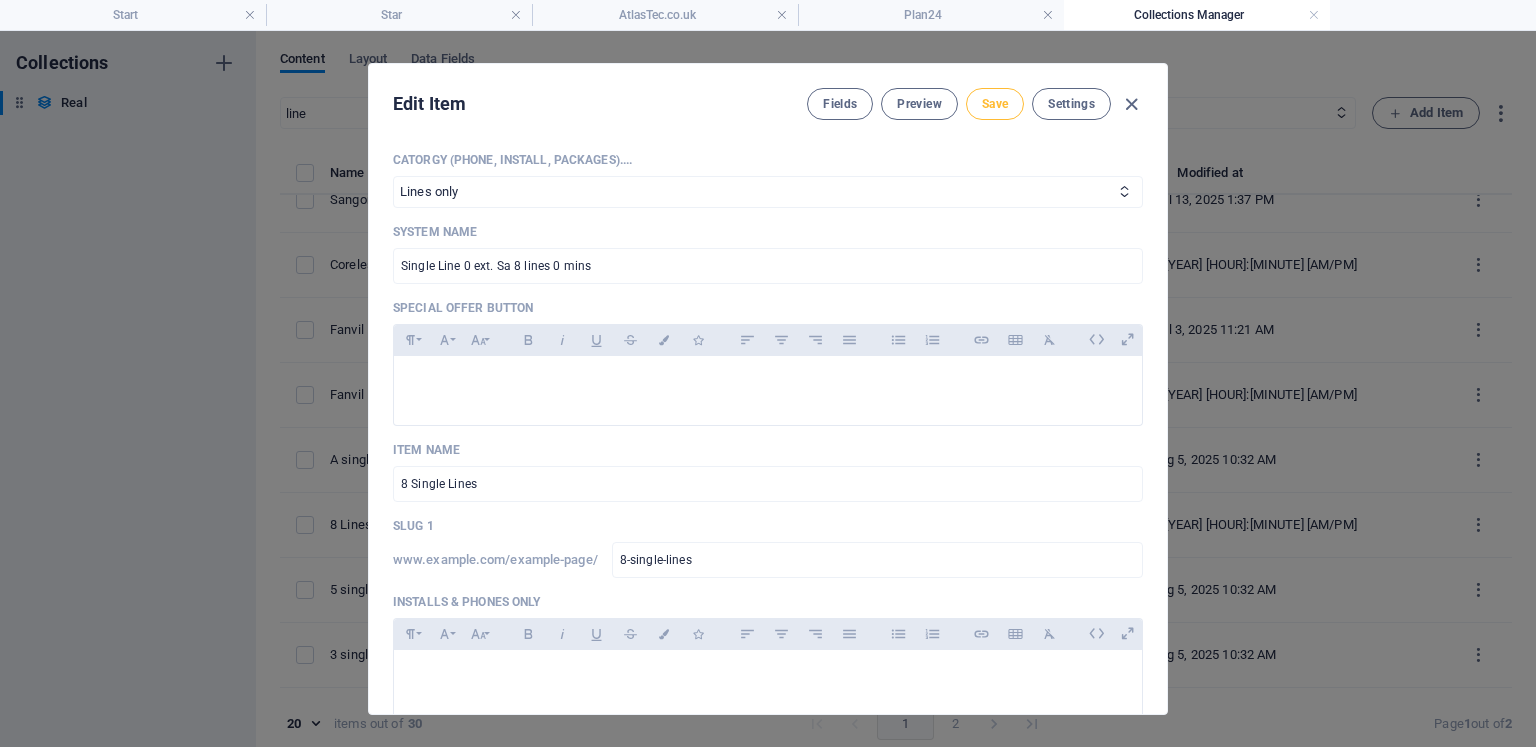 click on "Save" at bounding box center [995, 104] 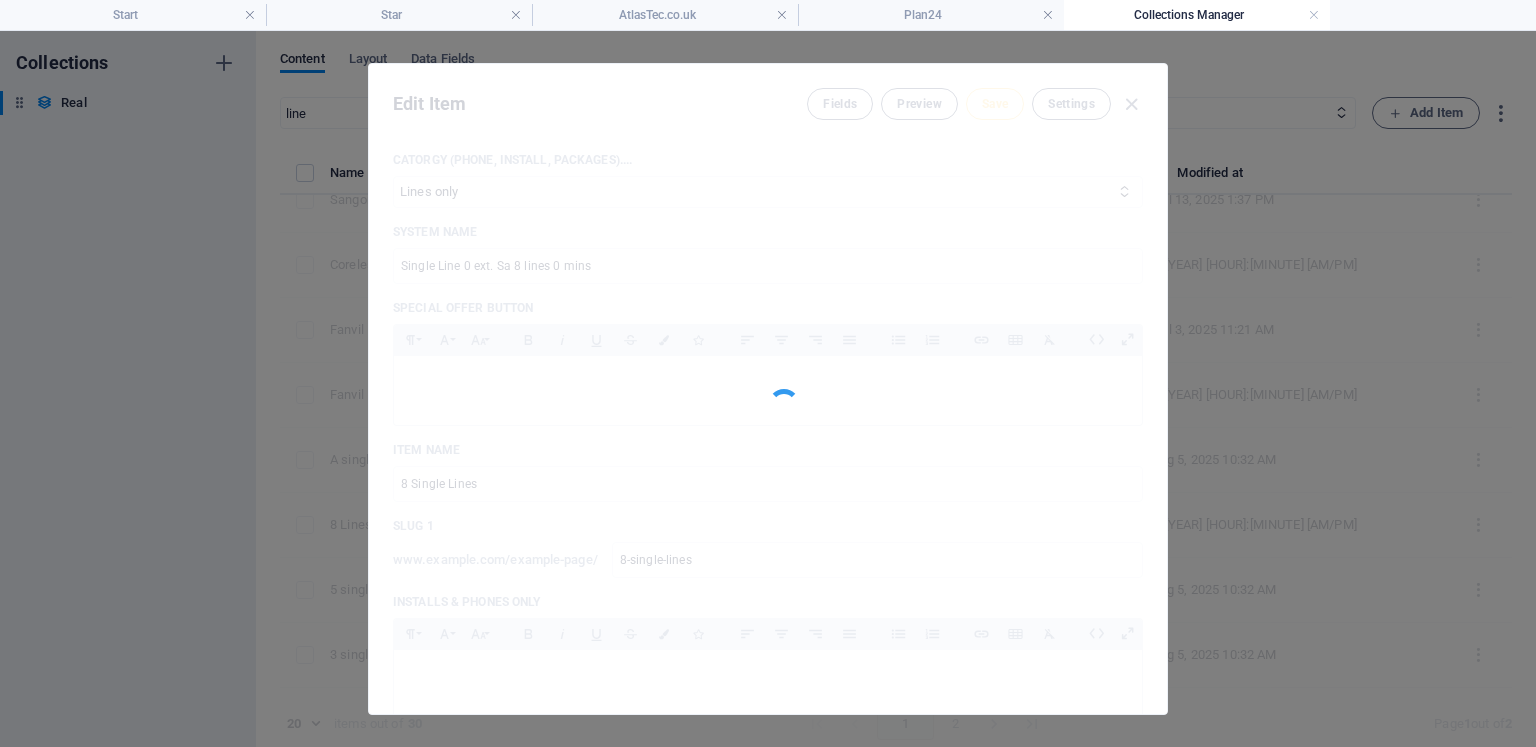 type on "8-single-lines" 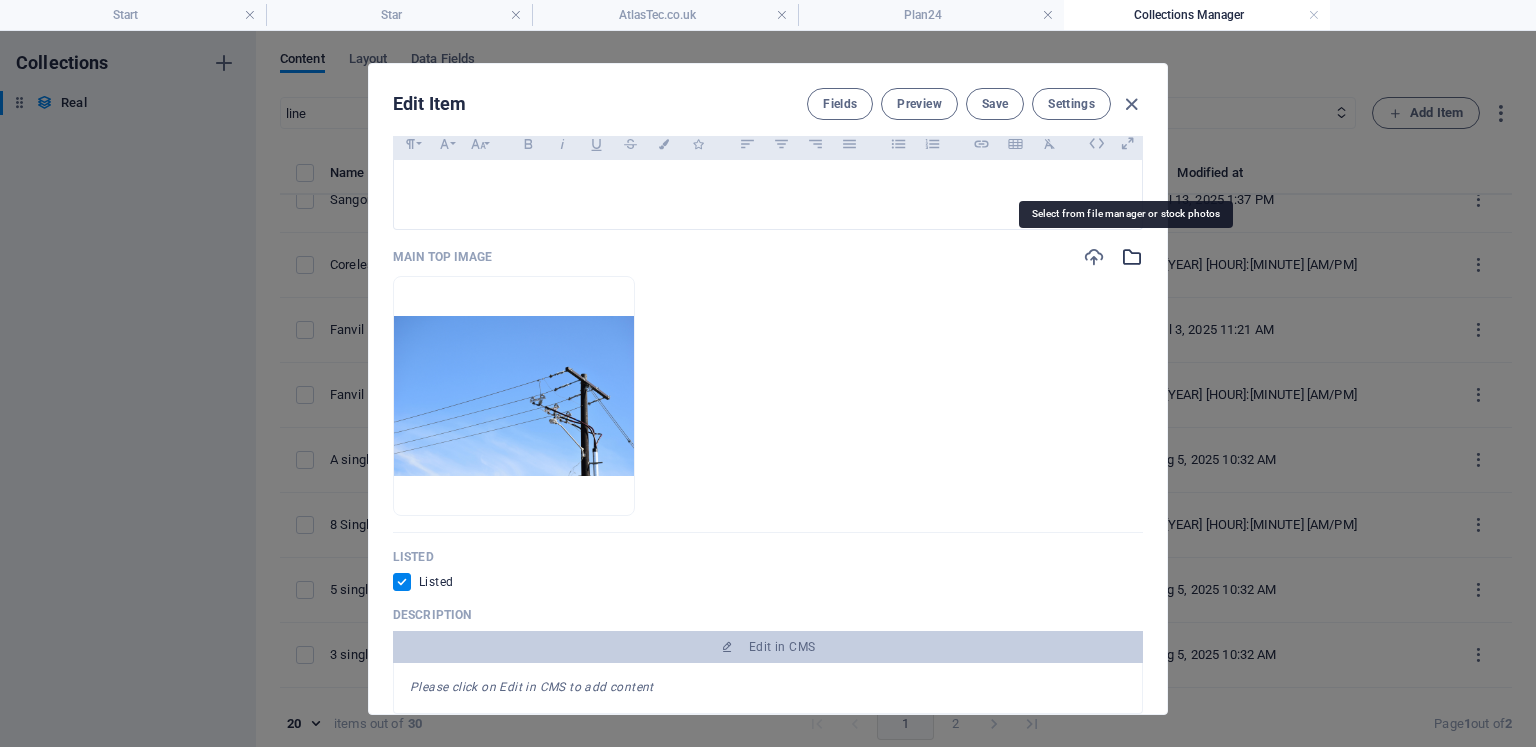 click at bounding box center (1132, 257) 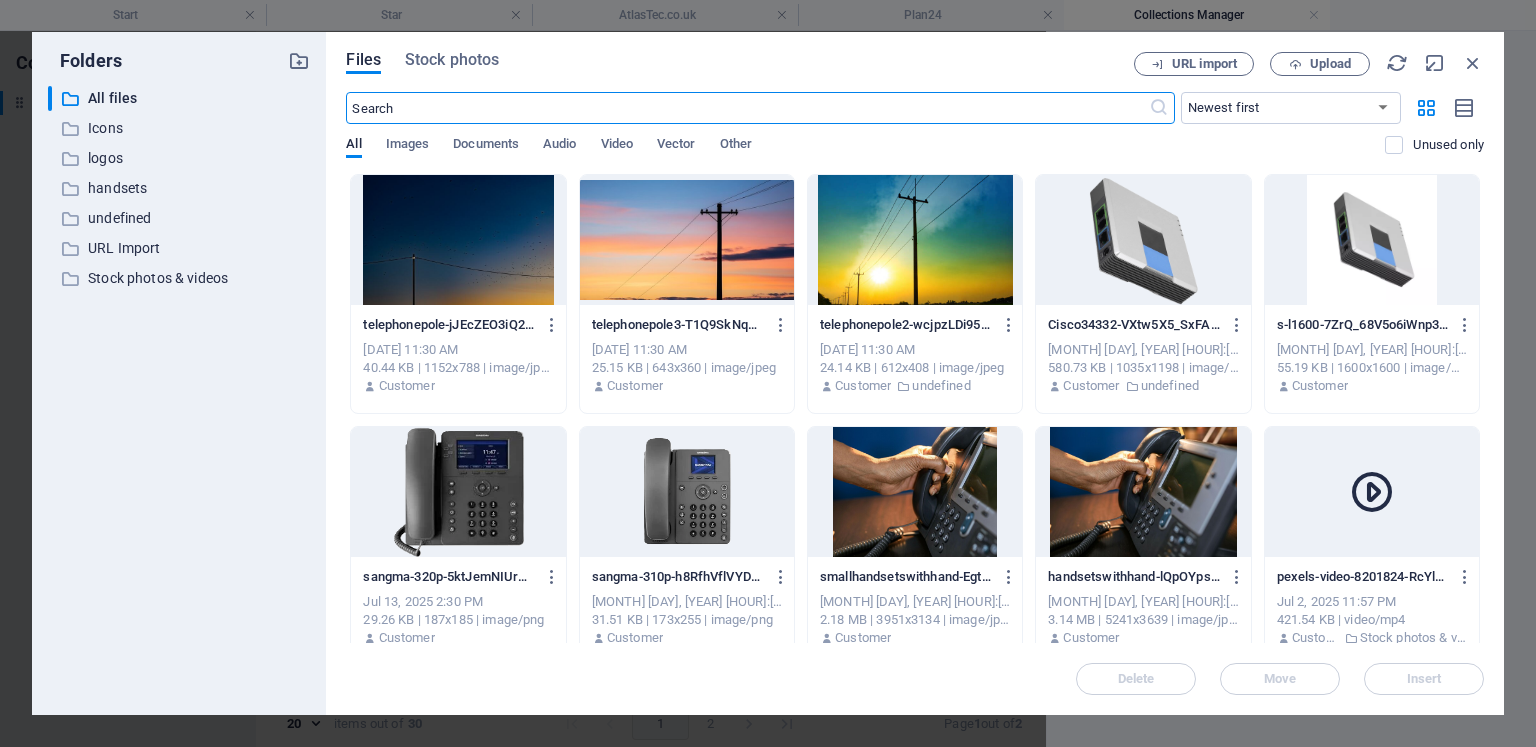 scroll, scrollTop: 1902, scrollLeft: 0, axis: vertical 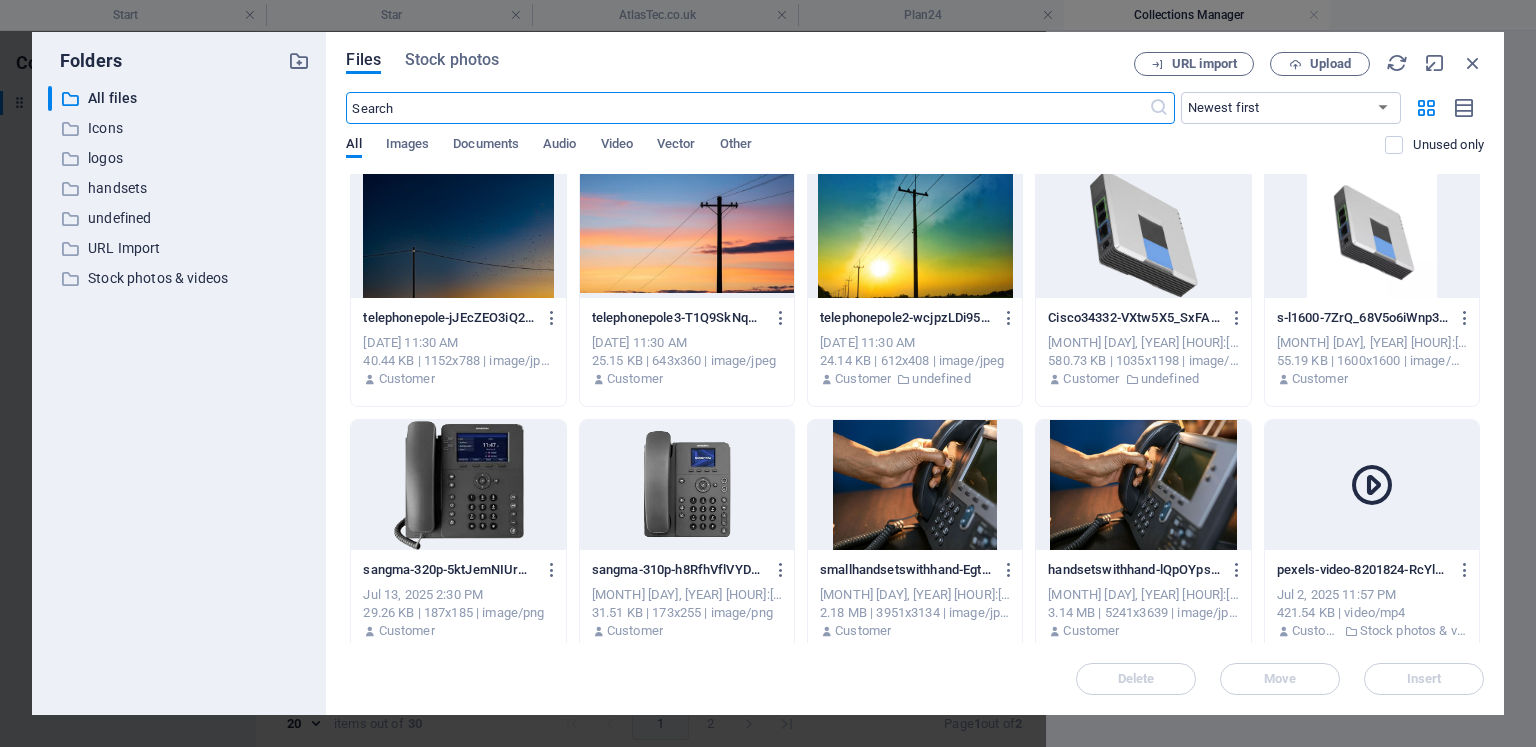 click at bounding box center (915, 233) 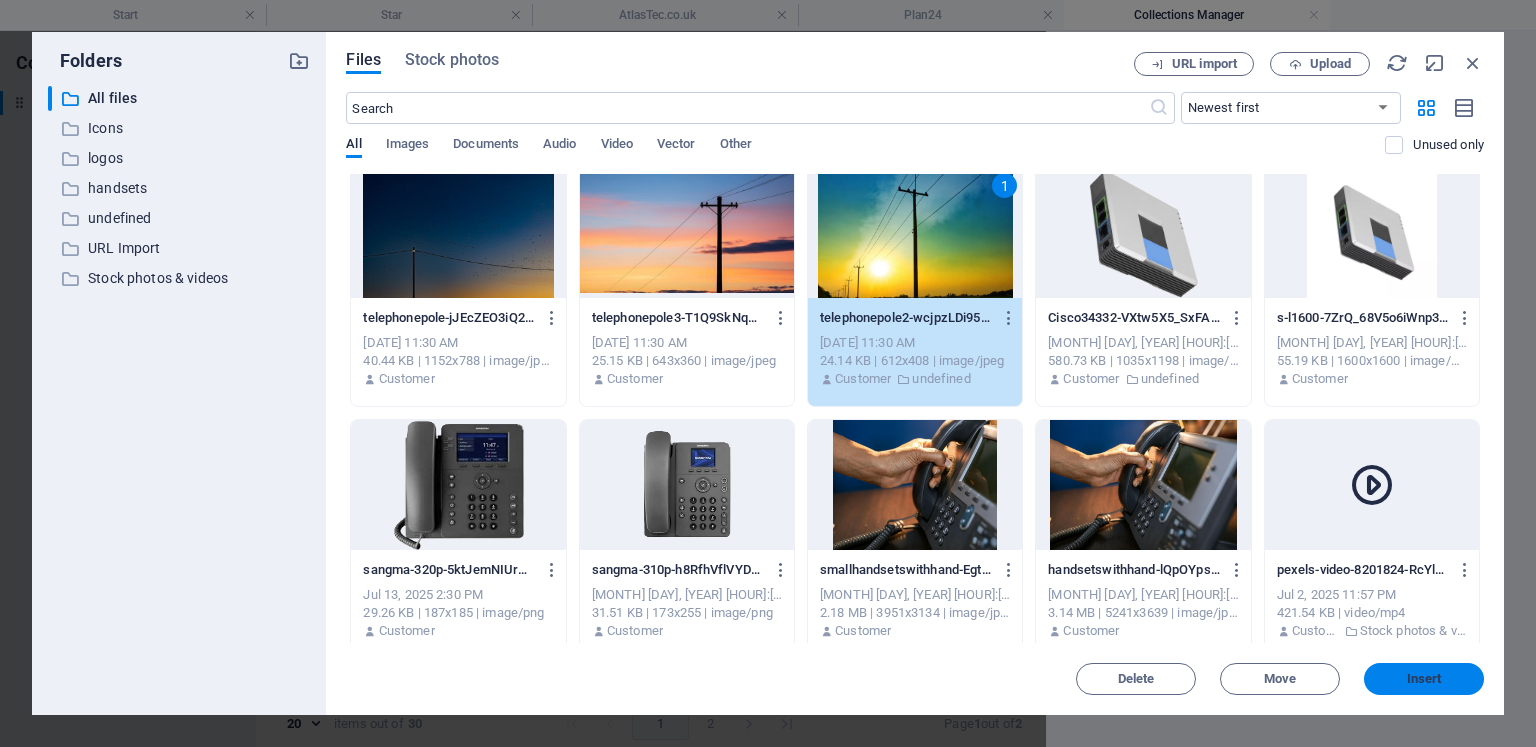 click on "Insert" at bounding box center (1424, 679) 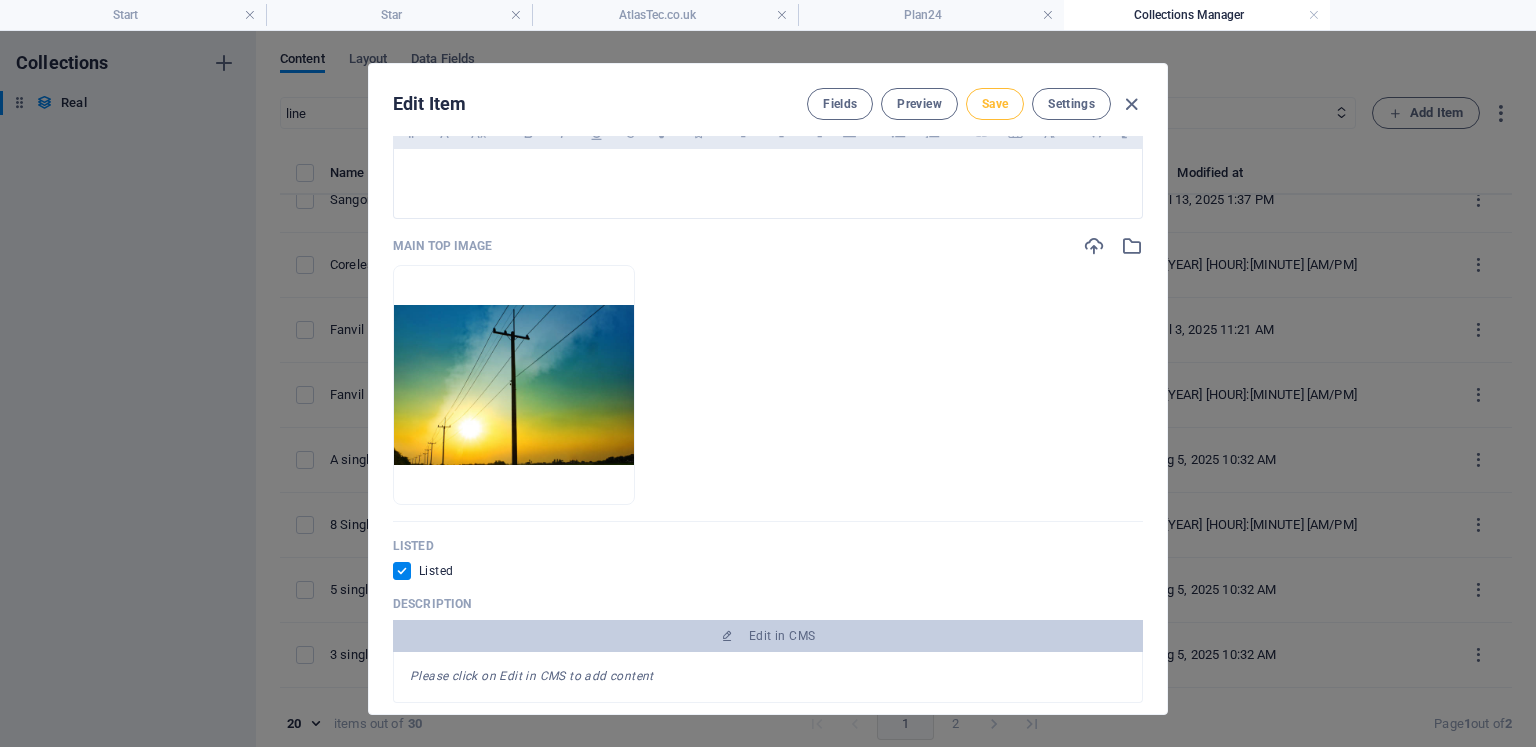 click on "Save" at bounding box center [995, 104] 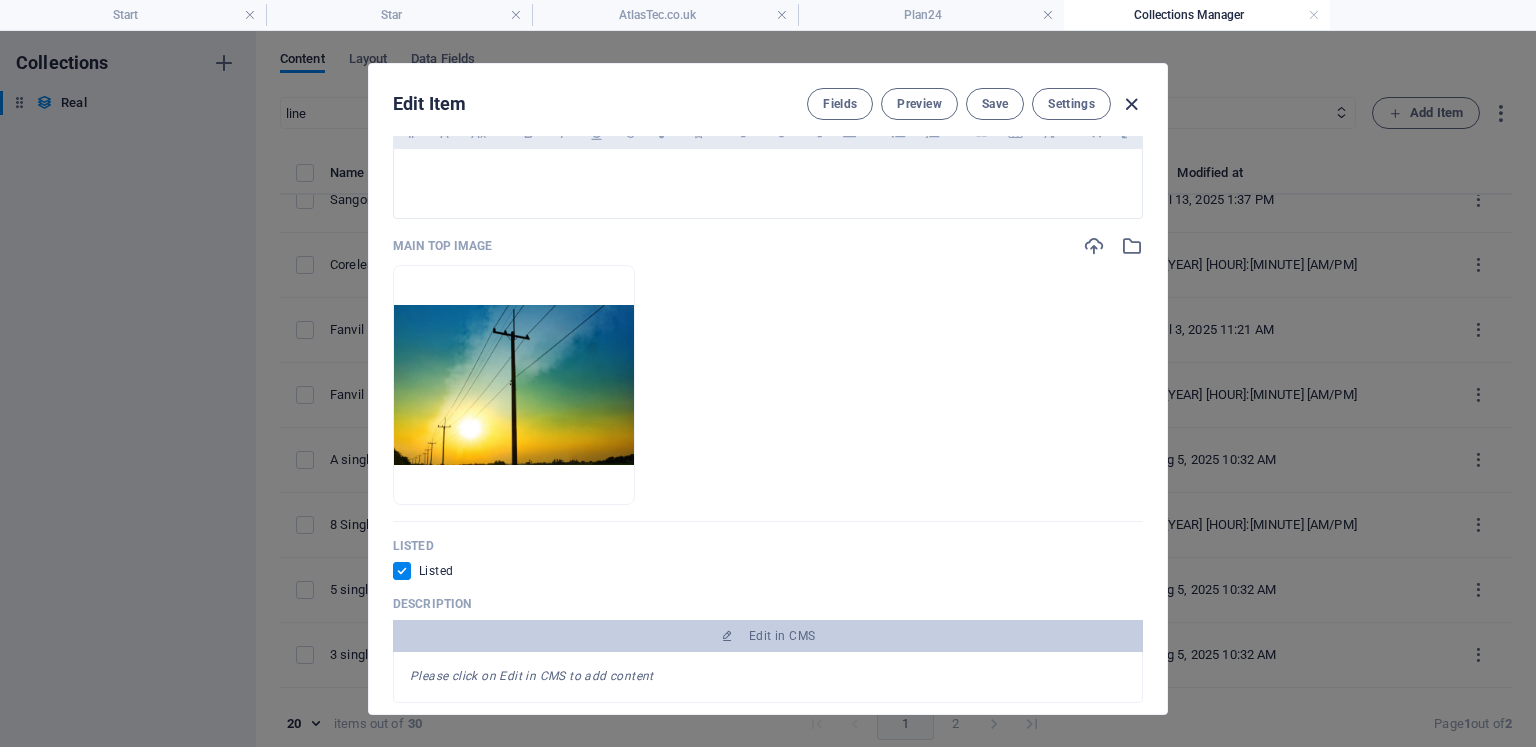 click at bounding box center (1131, 104) 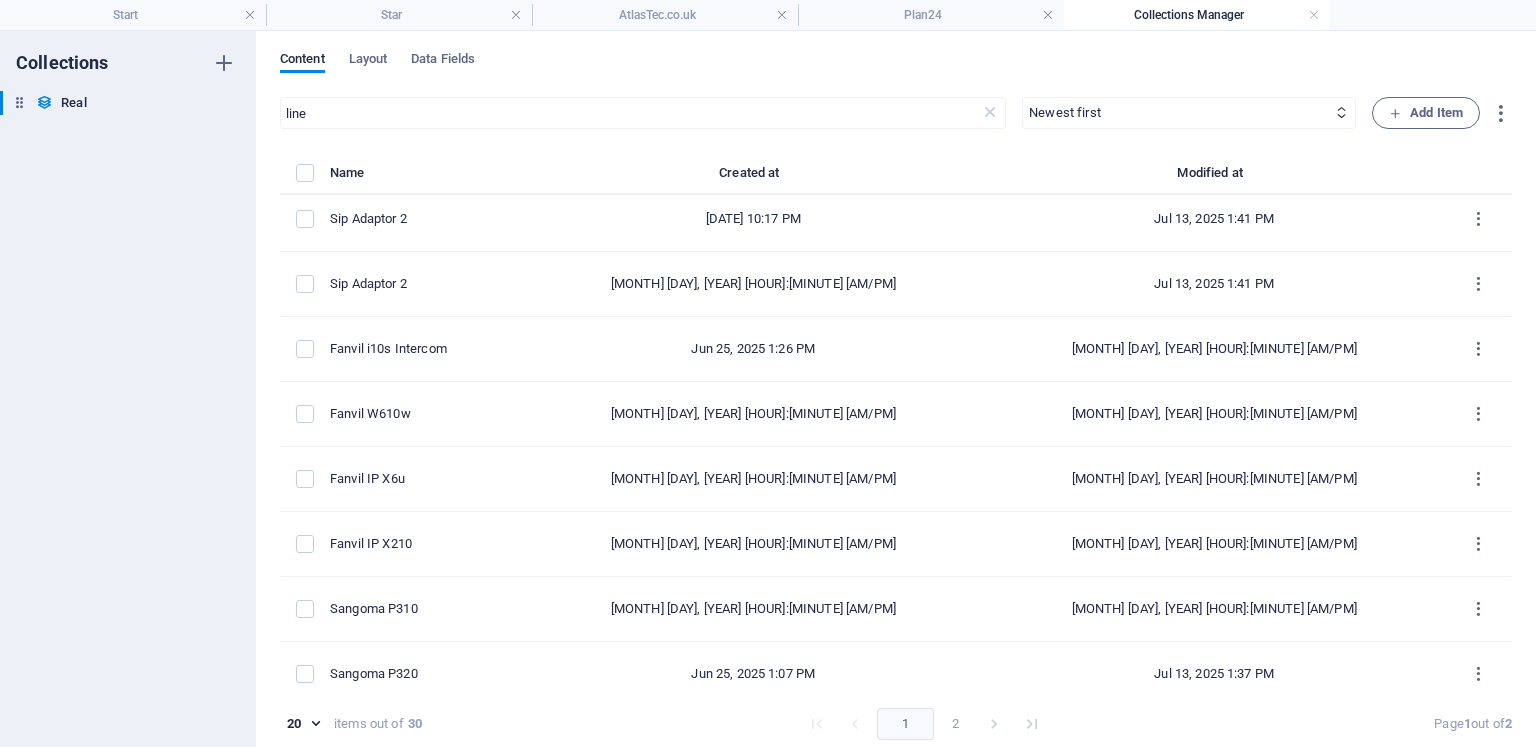 scroll, scrollTop: 0, scrollLeft: 0, axis: both 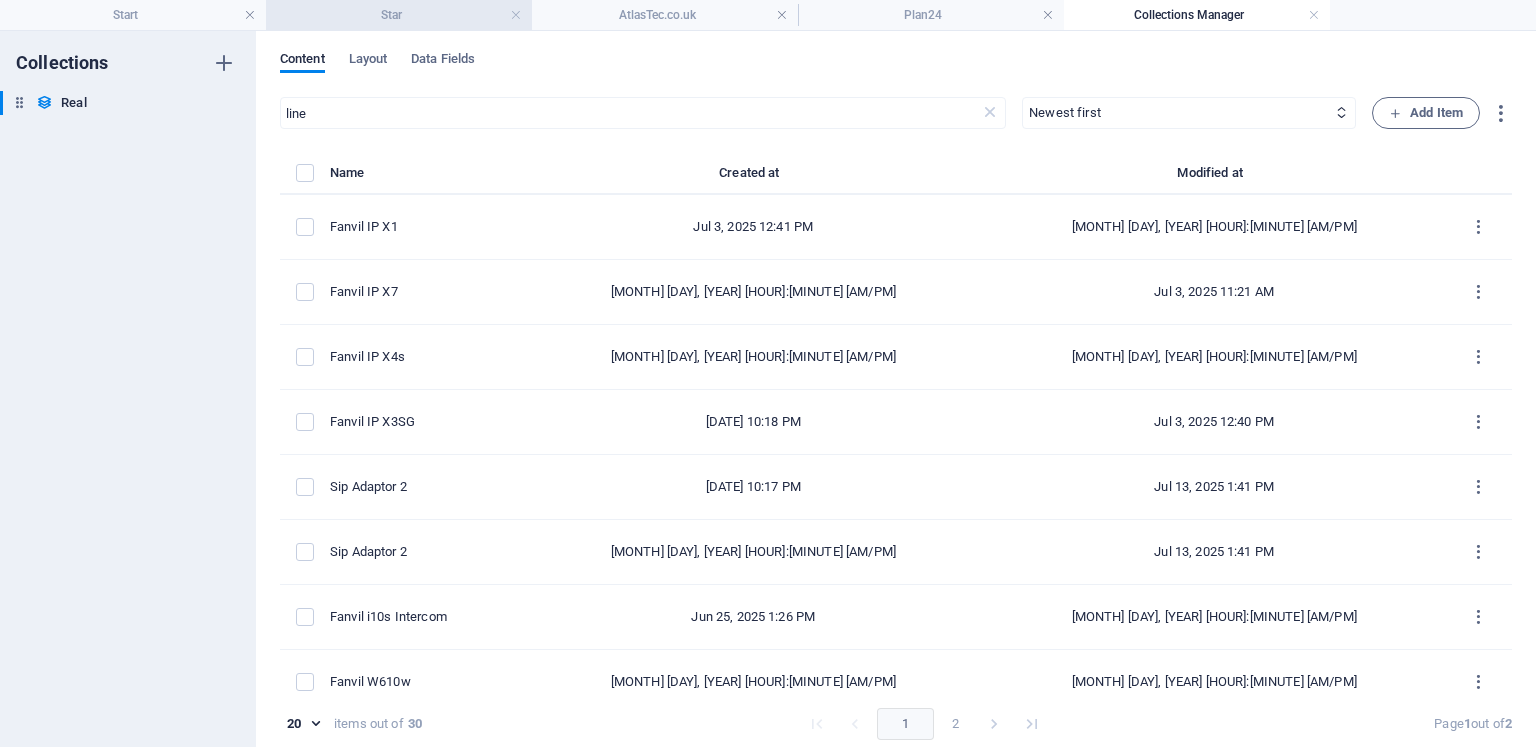 click on "Star" at bounding box center (399, 15) 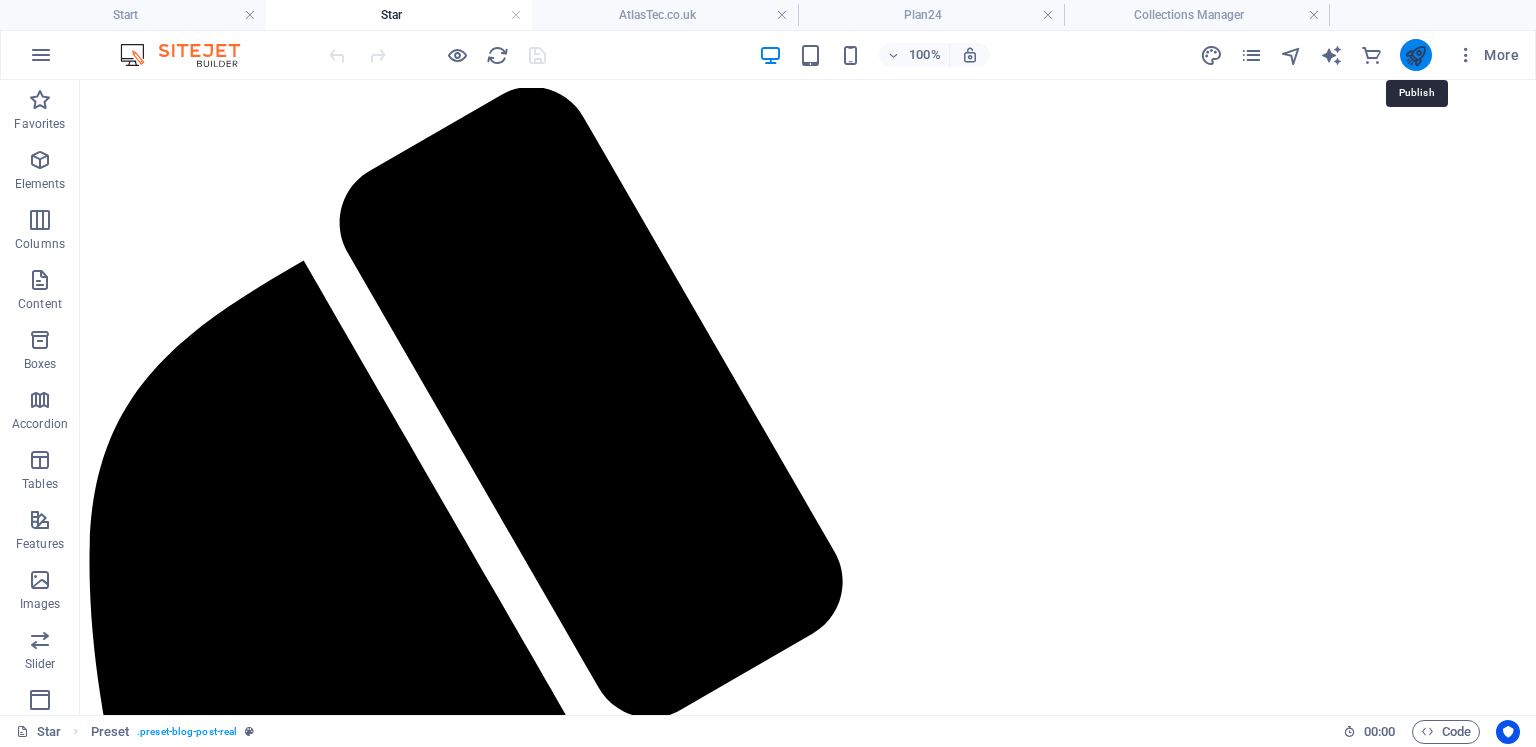 click at bounding box center (1415, 55) 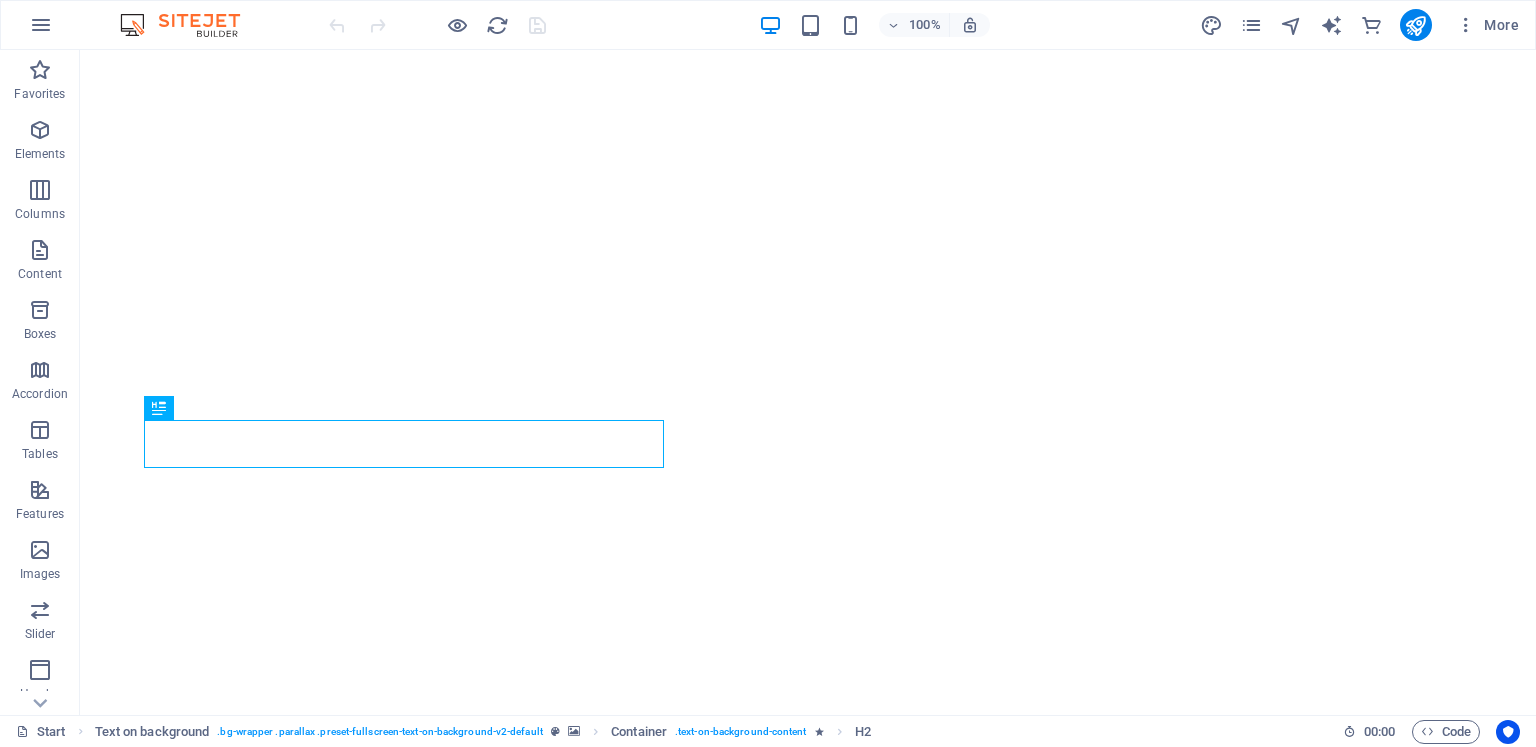 scroll, scrollTop: 0, scrollLeft: 0, axis: both 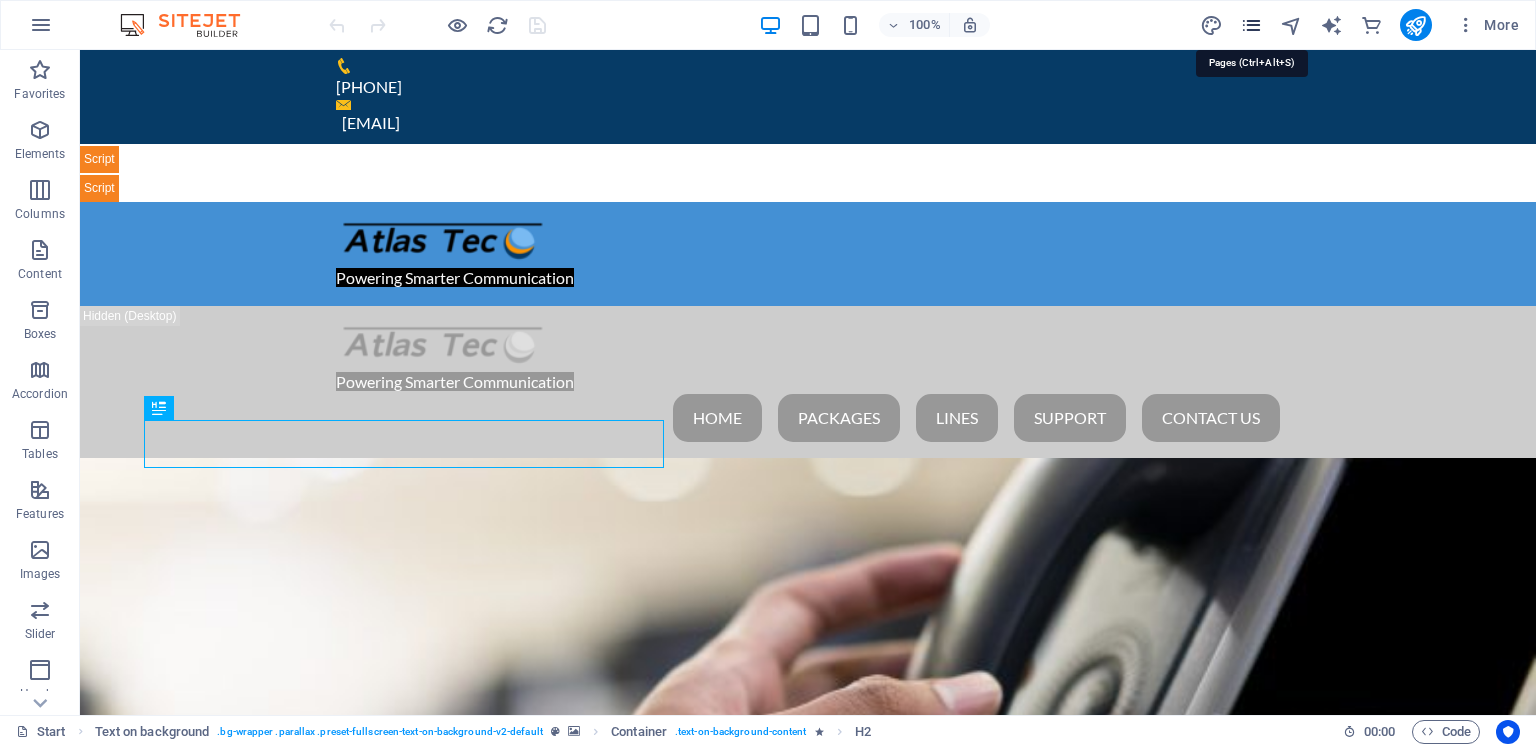 click at bounding box center [1251, 25] 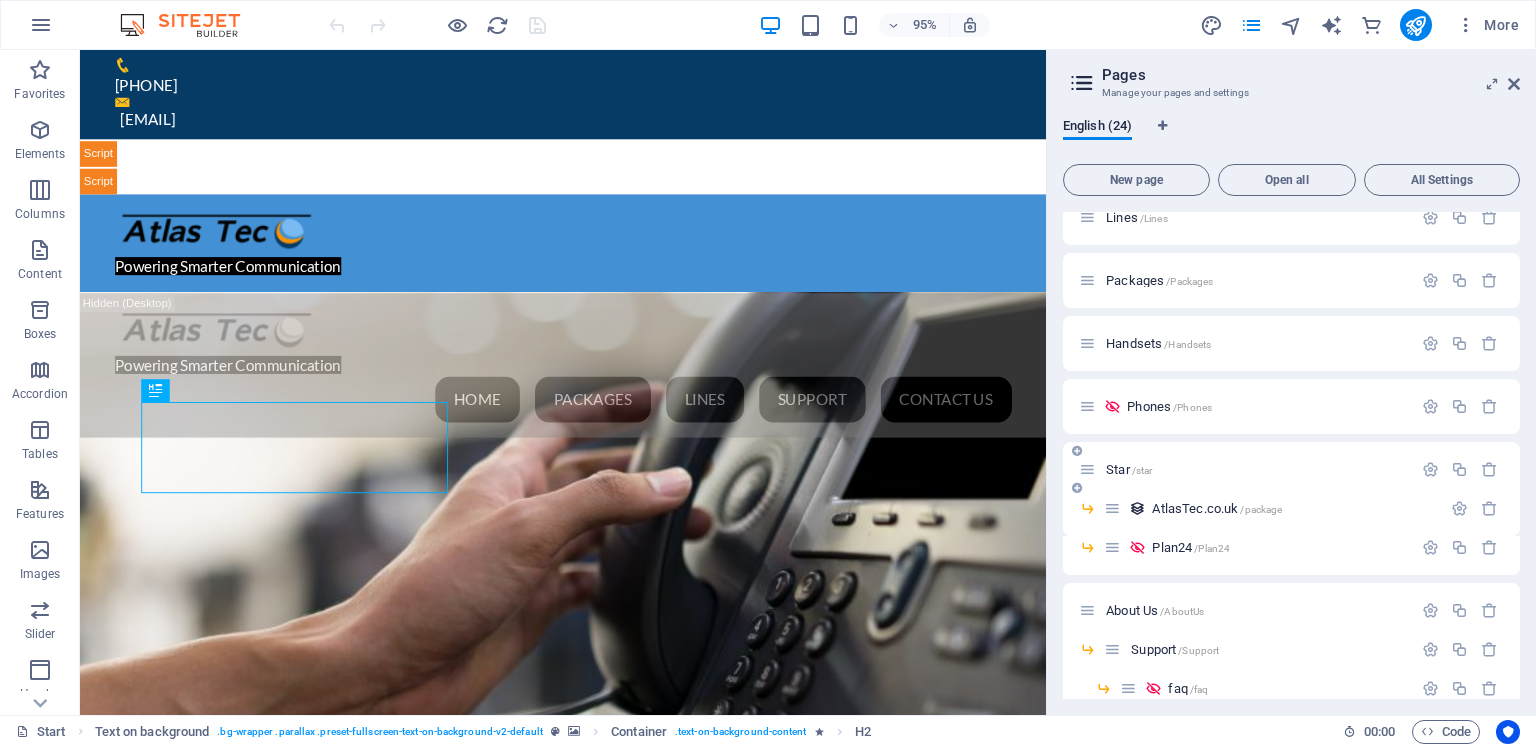 scroll, scrollTop: 288, scrollLeft: 0, axis: vertical 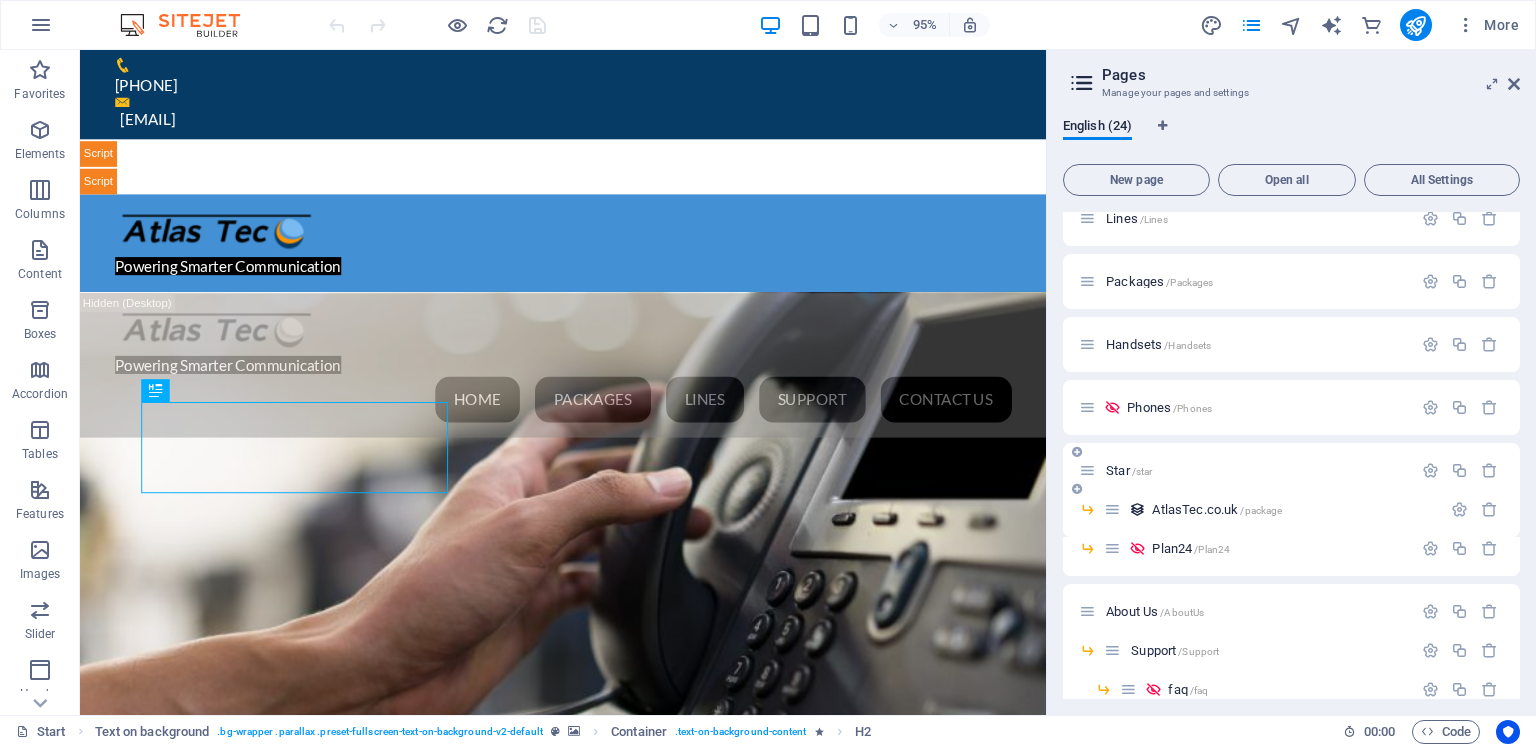 click on "Star /star" at bounding box center (1129, 470) 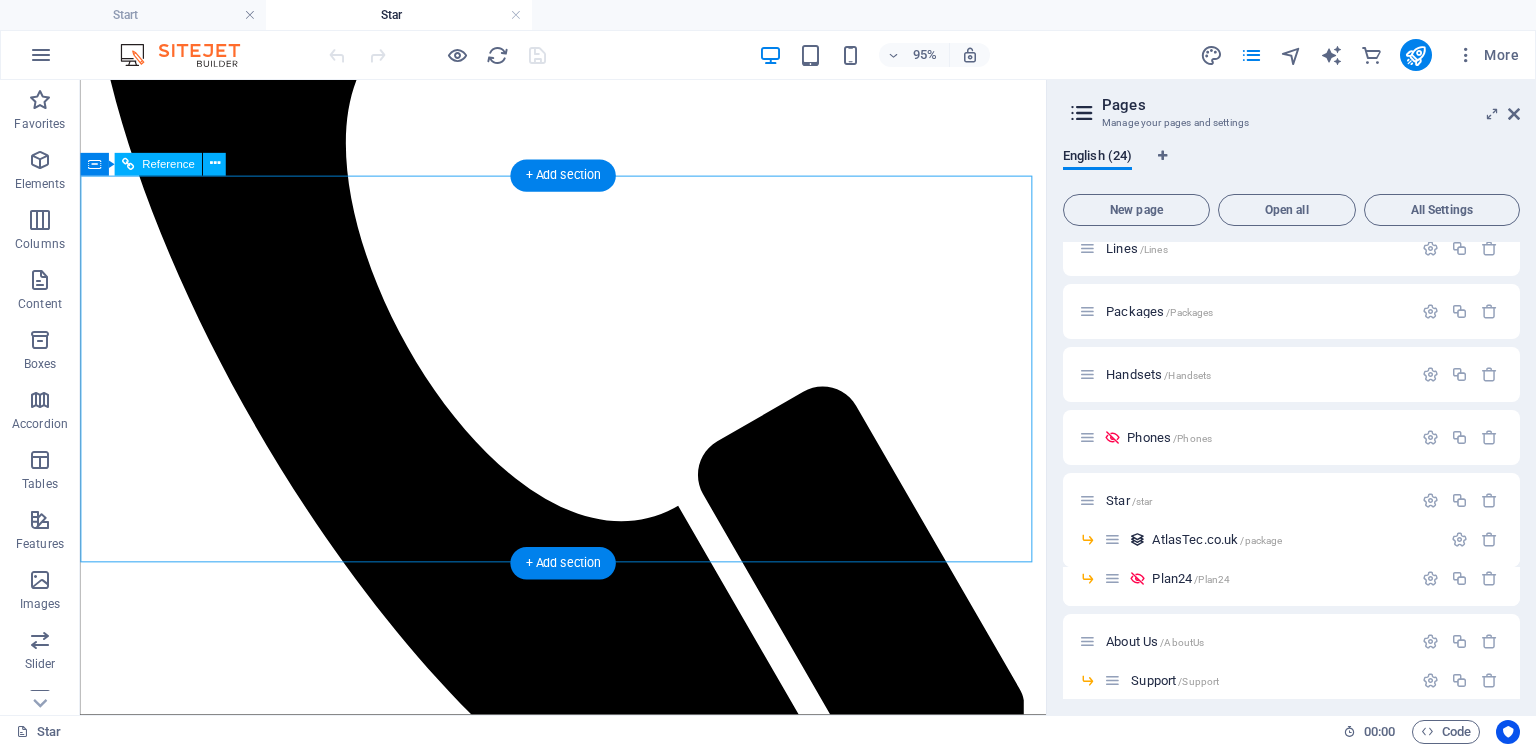 scroll, scrollTop: 2811, scrollLeft: 0, axis: vertical 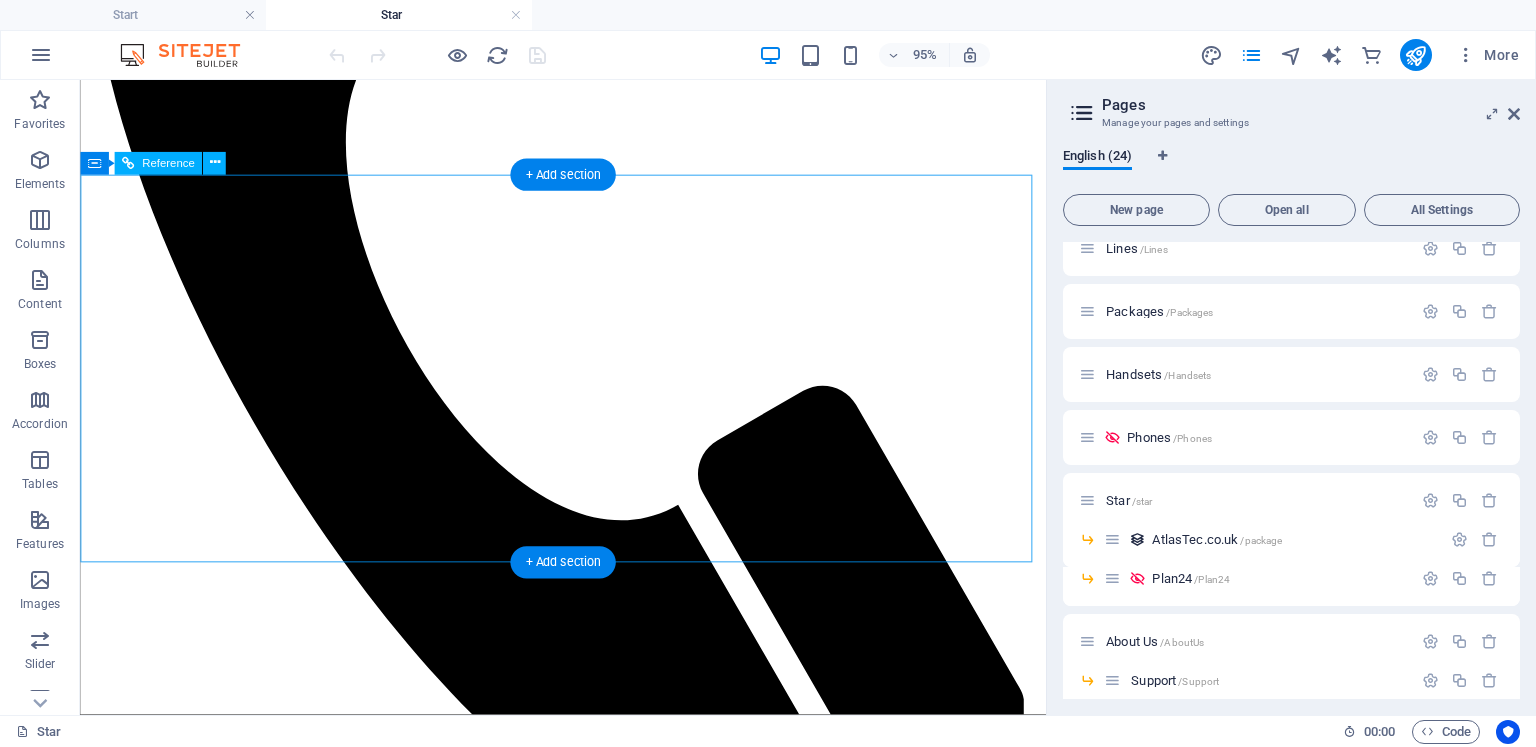 click on "1) Select a package which fits your needs.  I This will include the total amount of telephone lines, how many handsets you can connect and any included minutes plus the contract lenght. Cant see what your looking for? Give us a call
2) Choose the type and handset quantity  I We offer handsets from Fanvil and many other suppliers, Other manafactures handsets can work but un-tested.
3) Add your current phone number or opt for a new line number.  I As long as your not in contract with your current provider, we can import your phone number over to us. or bring a new number 01,02,03 or 08, 09 are available
4) Pick an install date.  I We offer an installation service for most of the Uk midlands
Need help, go  live chat" at bounding box center (588, 8057) 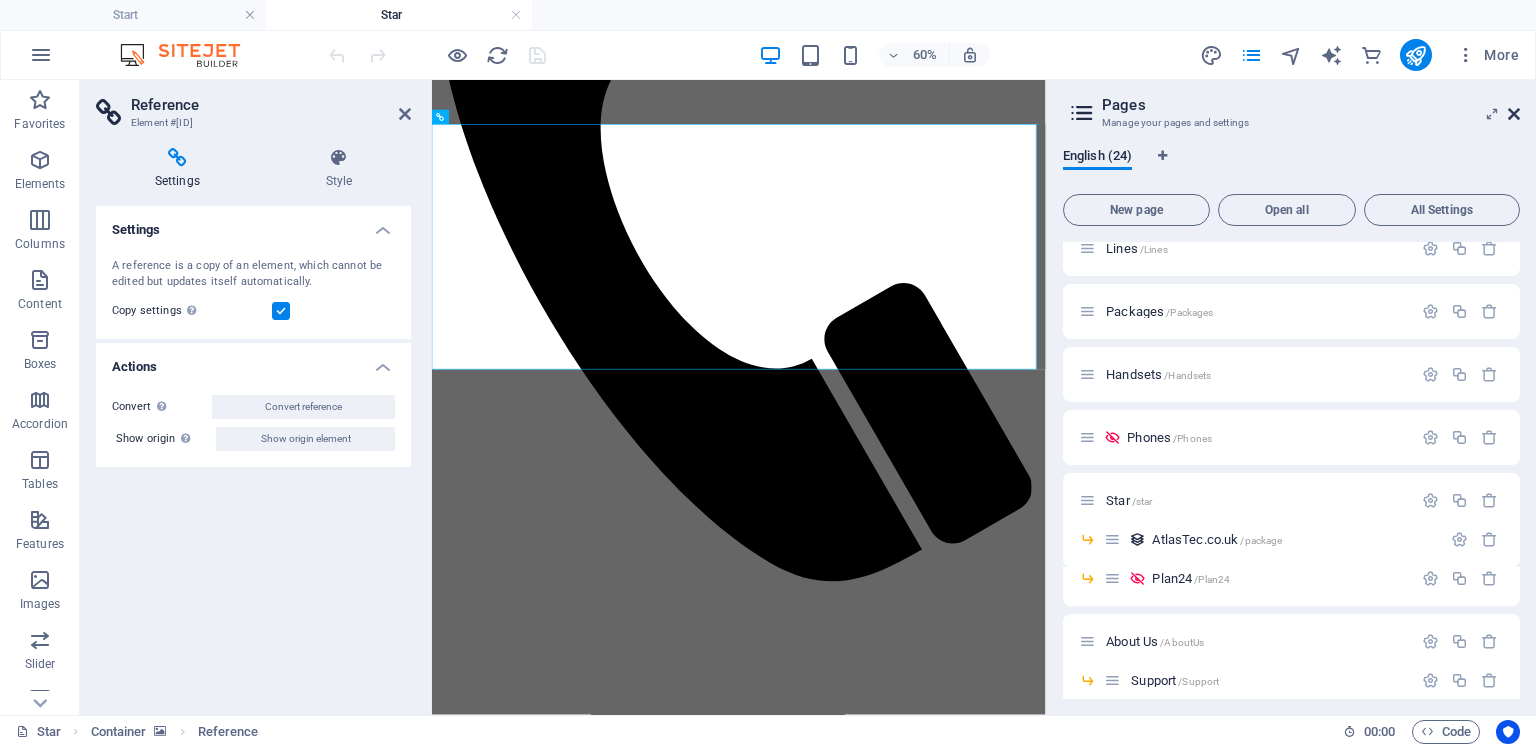 click at bounding box center [1514, 114] 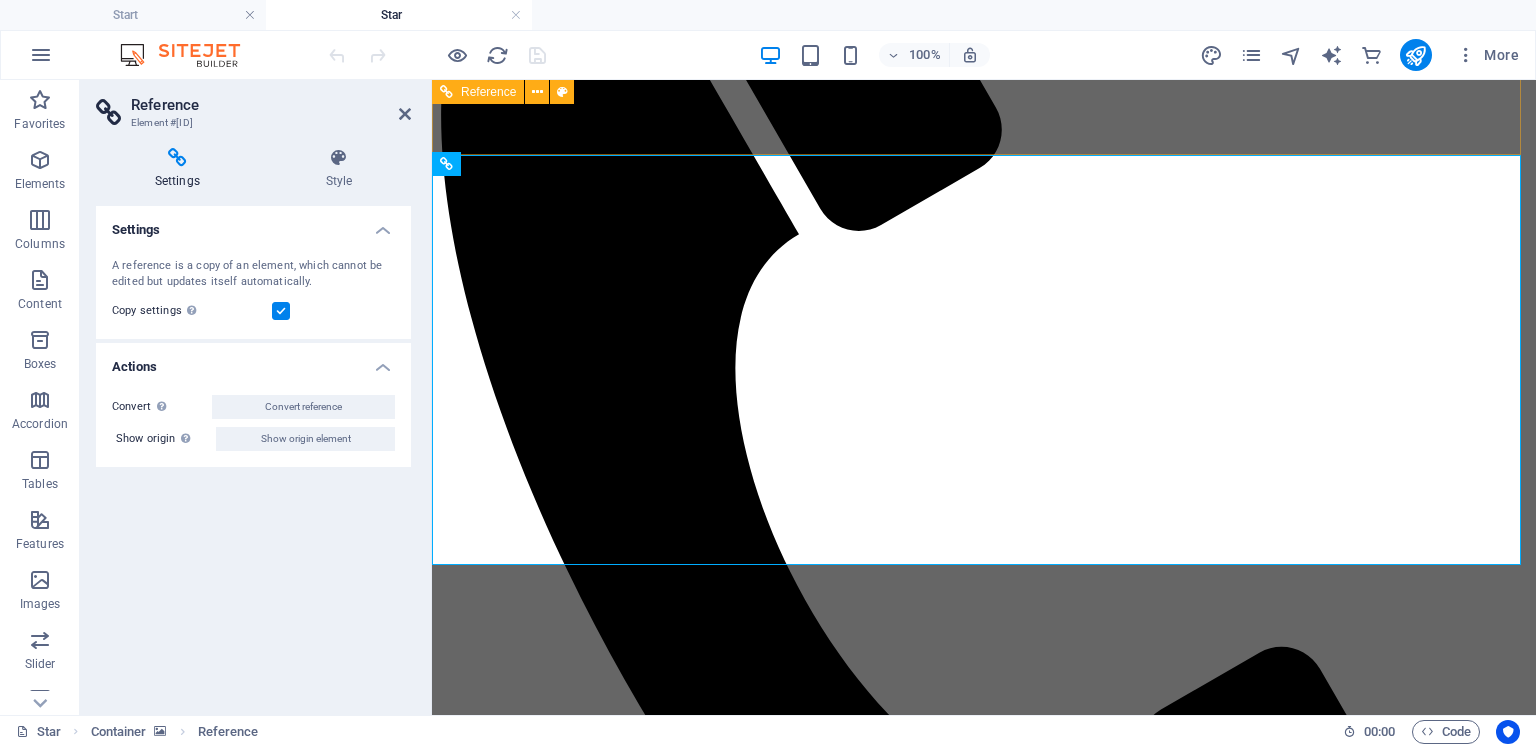 scroll, scrollTop: 2789, scrollLeft: 0, axis: vertical 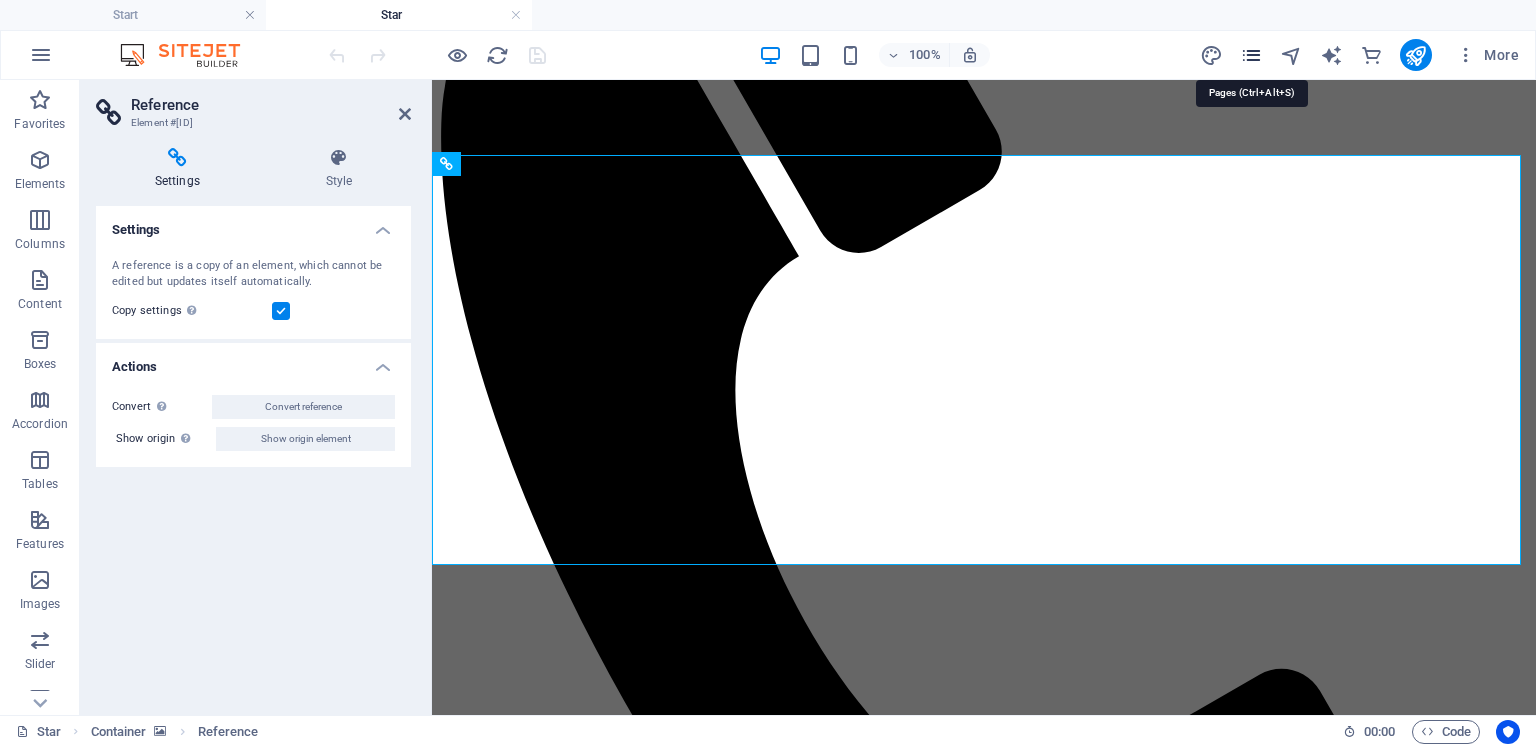 click at bounding box center [1251, 55] 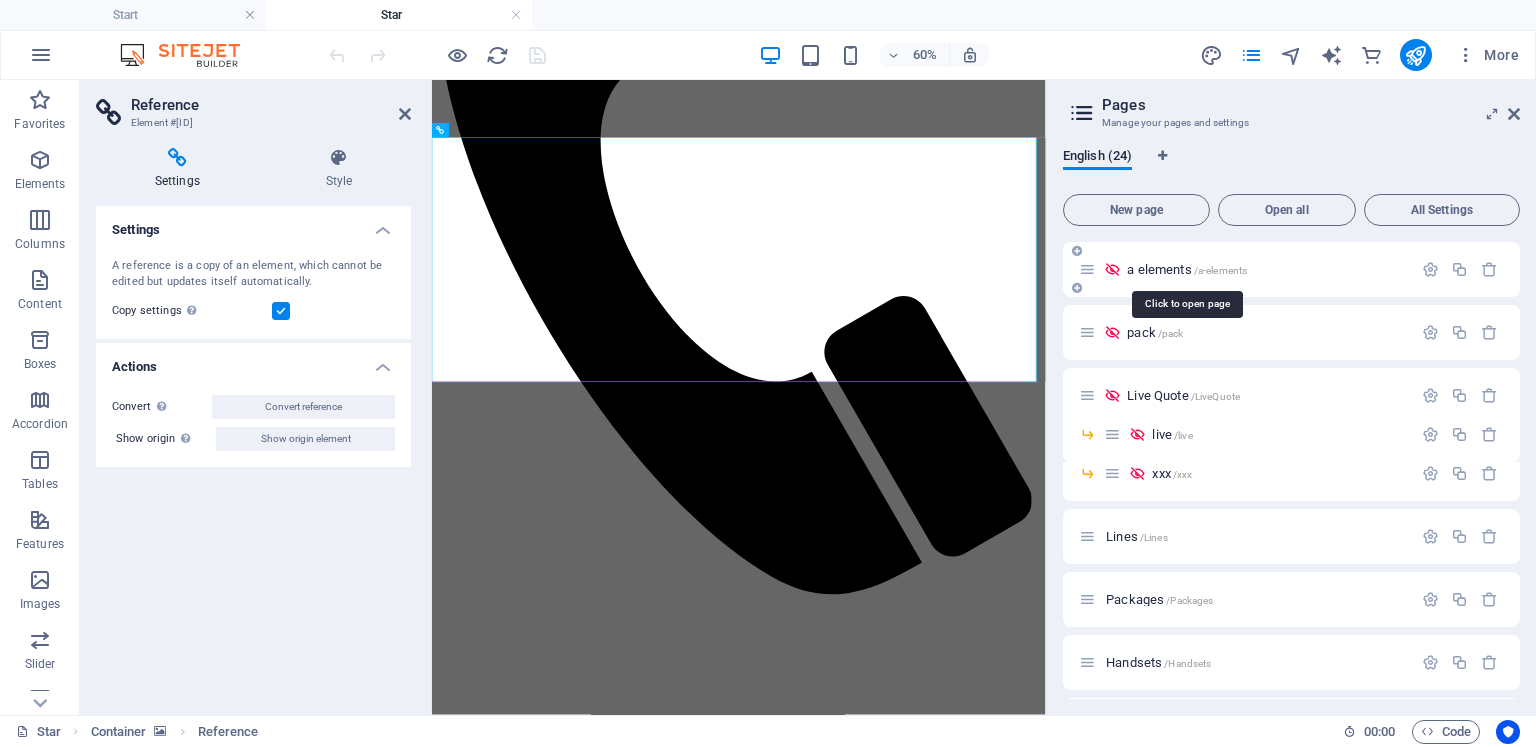 click on "a elements /a-elements" at bounding box center (1187, 269) 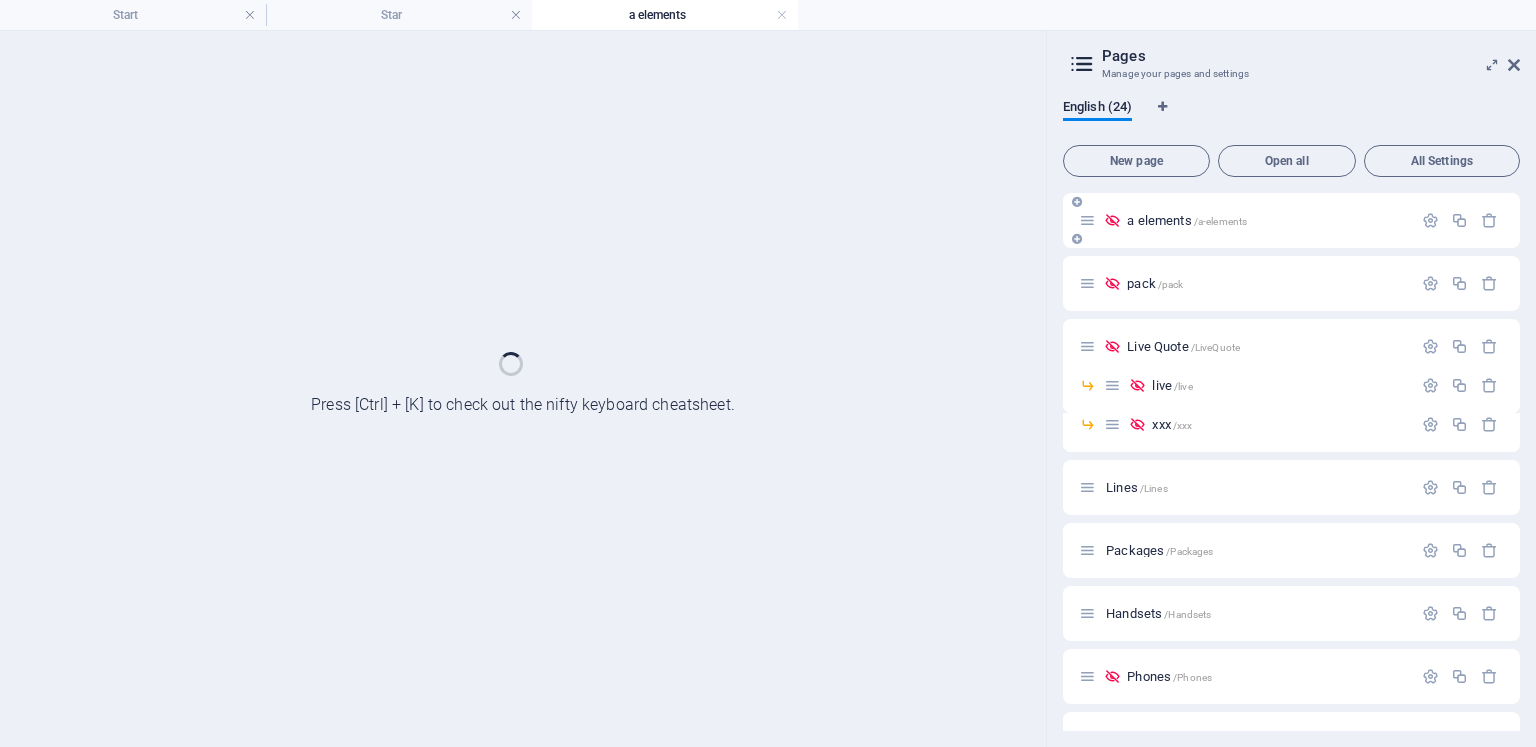 scroll, scrollTop: 0, scrollLeft: 0, axis: both 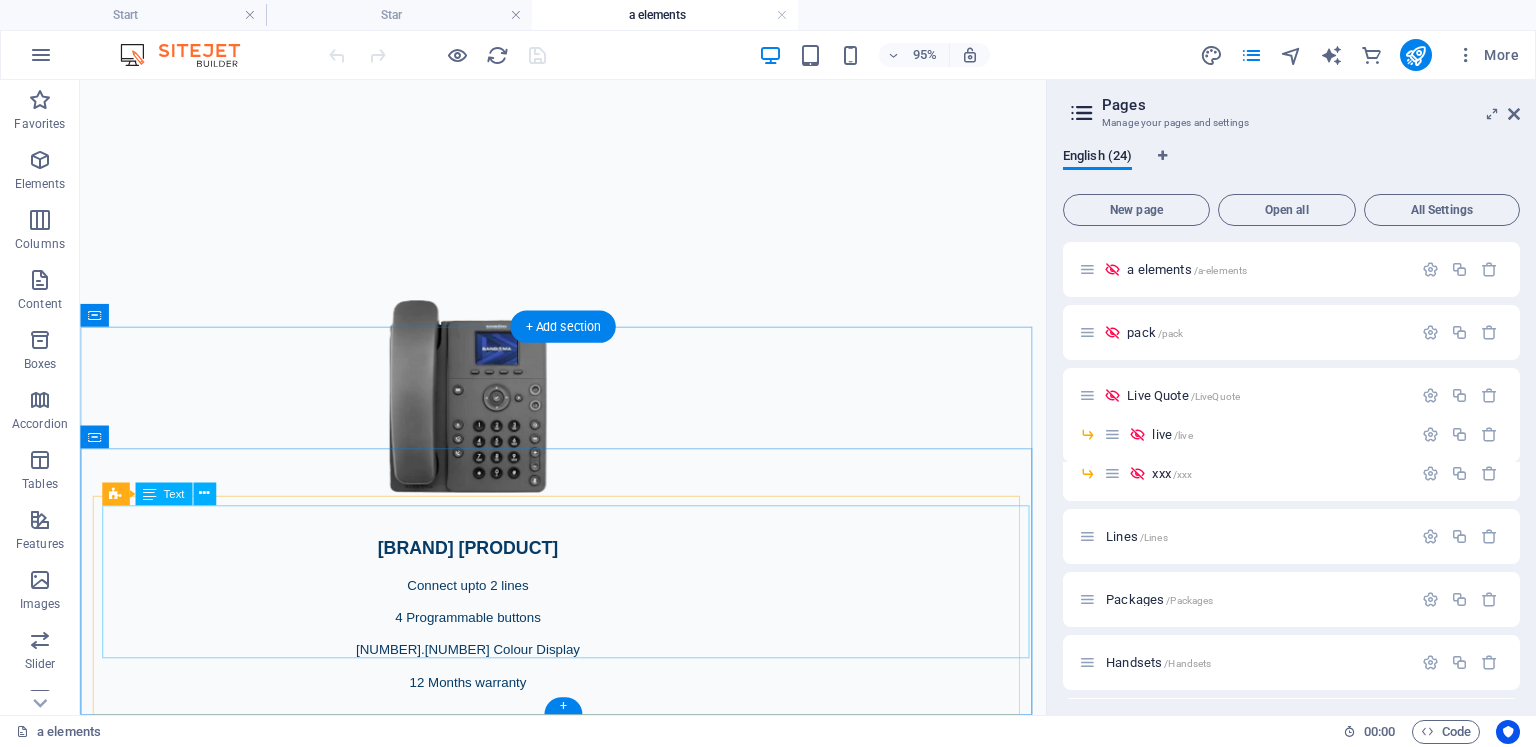 click on "1) Select a package which fits your needs.  I This will include the total amount of telephone lines, how many handsets you can connect and any included minutes plus the contract lenght. Cant see what your looking for? Give us a call
2) Choose the type and handset quantity  I We offer handsets from Fanvil and many other suppliers, Other manafactures handsets can work but un-tested.
3) Add your current phone number or opt for a new line number.  I As long as your not in contract with your current provider, we can import your phone number over to us. or bring a new number 01,02,03 or 08, 09 are available
4) Pick an install date.  I We offer an installation service for most of the Uk midlands
Need help, go  live chat" at bounding box center (588, 73076) 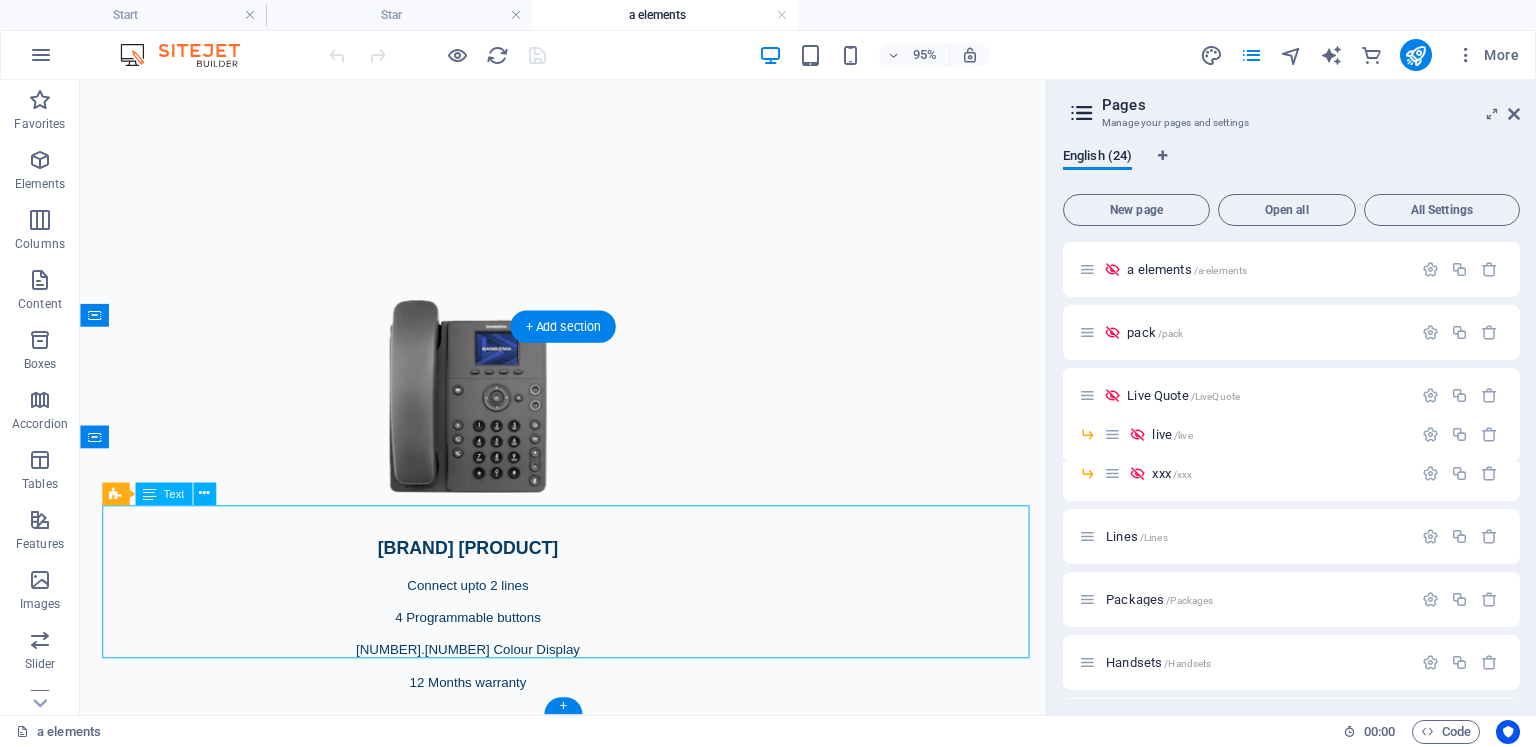 click on "1) Select a package which fits your needs.  I This will include the total amount of telephone lines, how many handsets you can connect and any included minutes plus the contract lenght. Cant see what your looking for? Give us a call
2) Choose the type and handset quantity  I We offer handsets from Fanvil and many other suppliers, Other manafactures handsets can work but un-tested.
3) Add your current phone number or opt for a new line number.  I As long as your not in contract with your current provider, we can import your phone number over to us. or bring a new number 01,02,03 or 08, 09 are available
4) Pick an install date.  I We offer an installation service for most of the Uk midlands
Need help, go  live chat" at bounding box center (588, 73076) 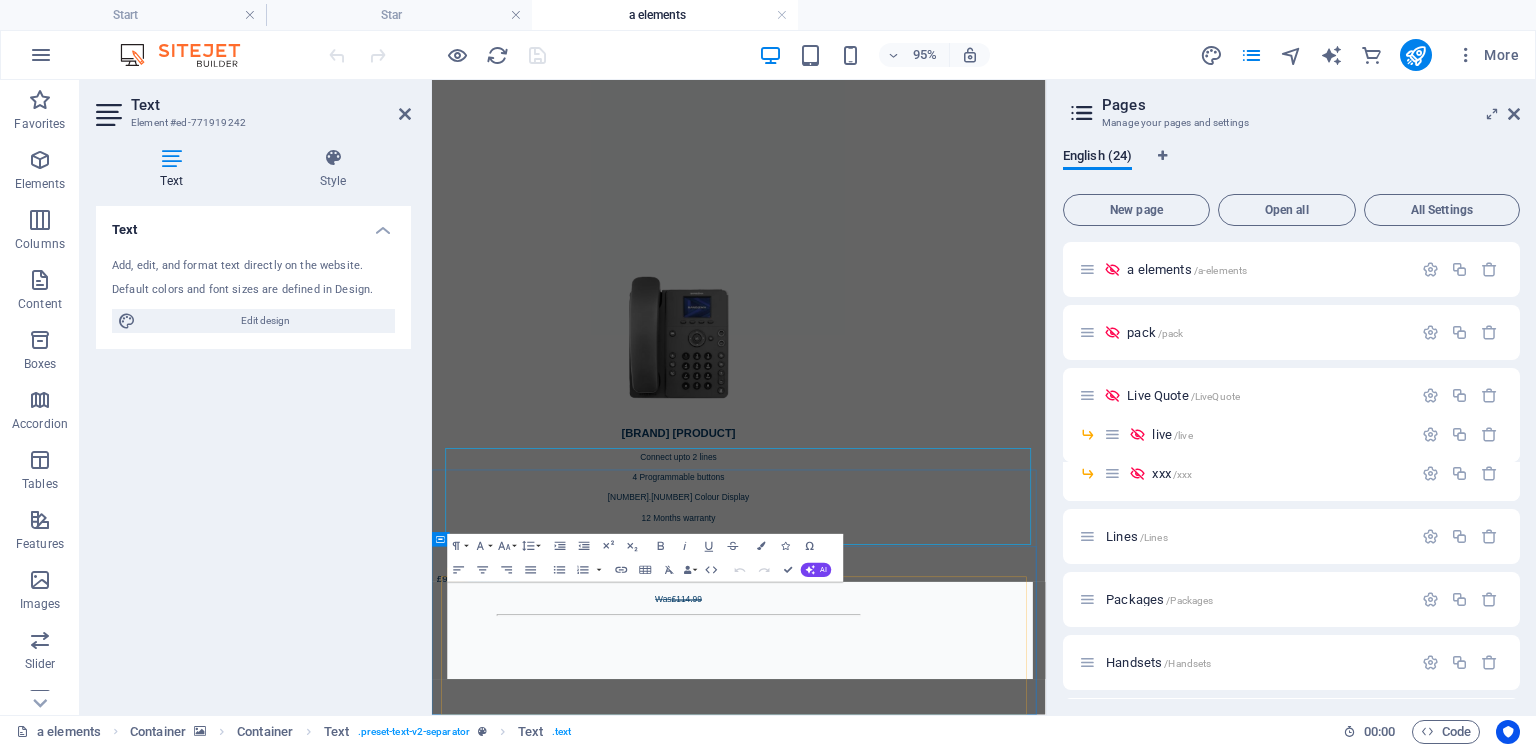 scroll, scrollTop: 15180, scrollLeft: 0, axis: vertical 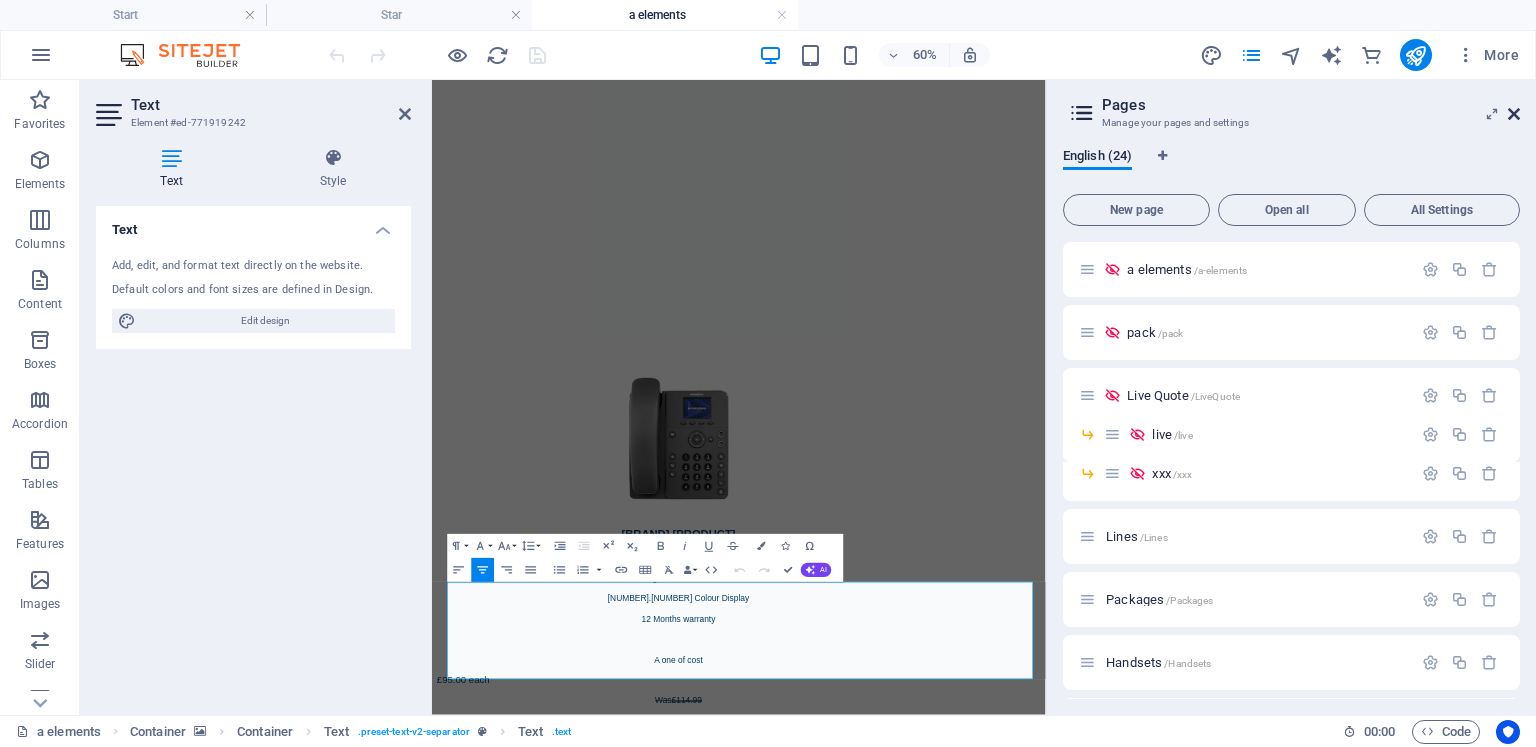 click at bounding box center (1514, 114) 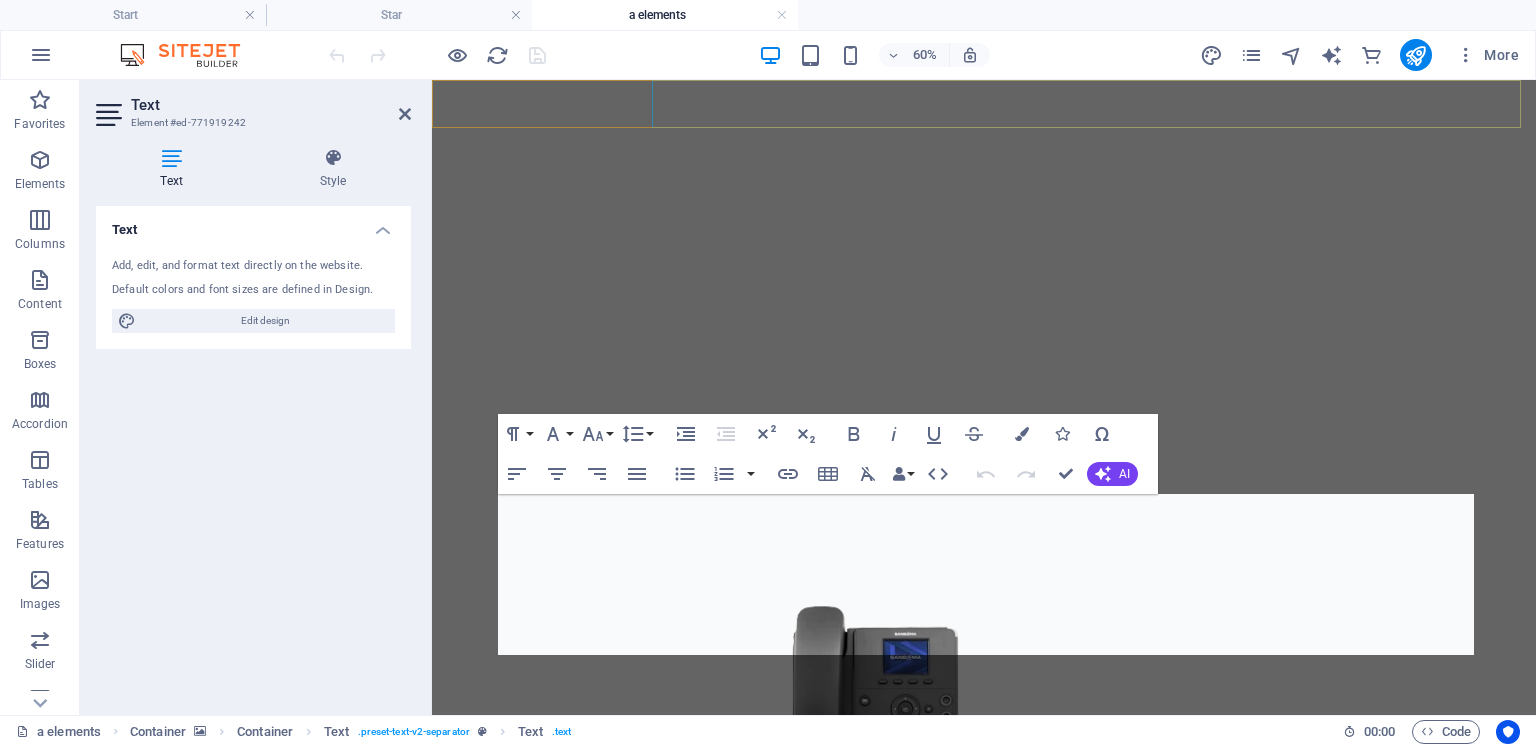 scroll, scrollTop: 15228, scrollLeft: 0, axis: vertical 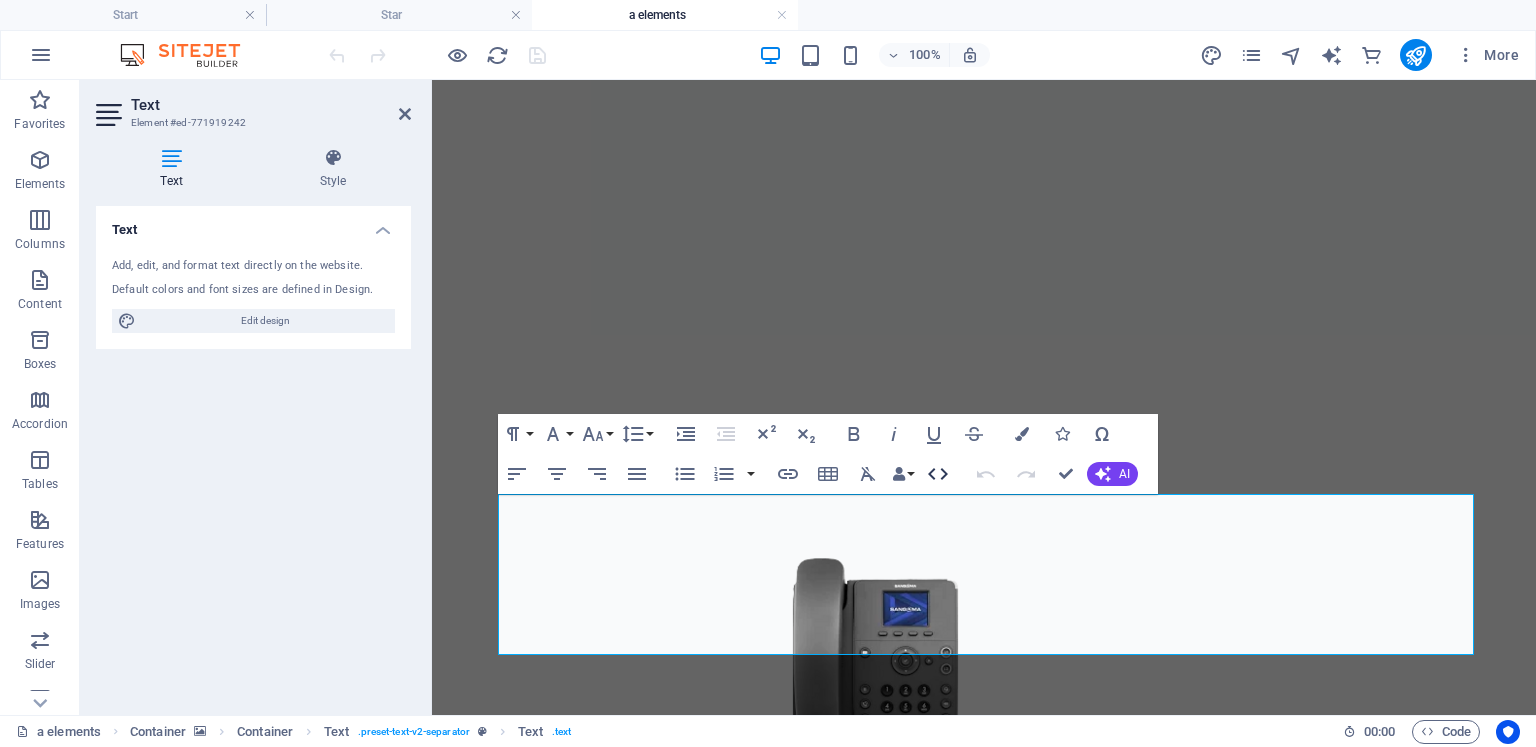 click 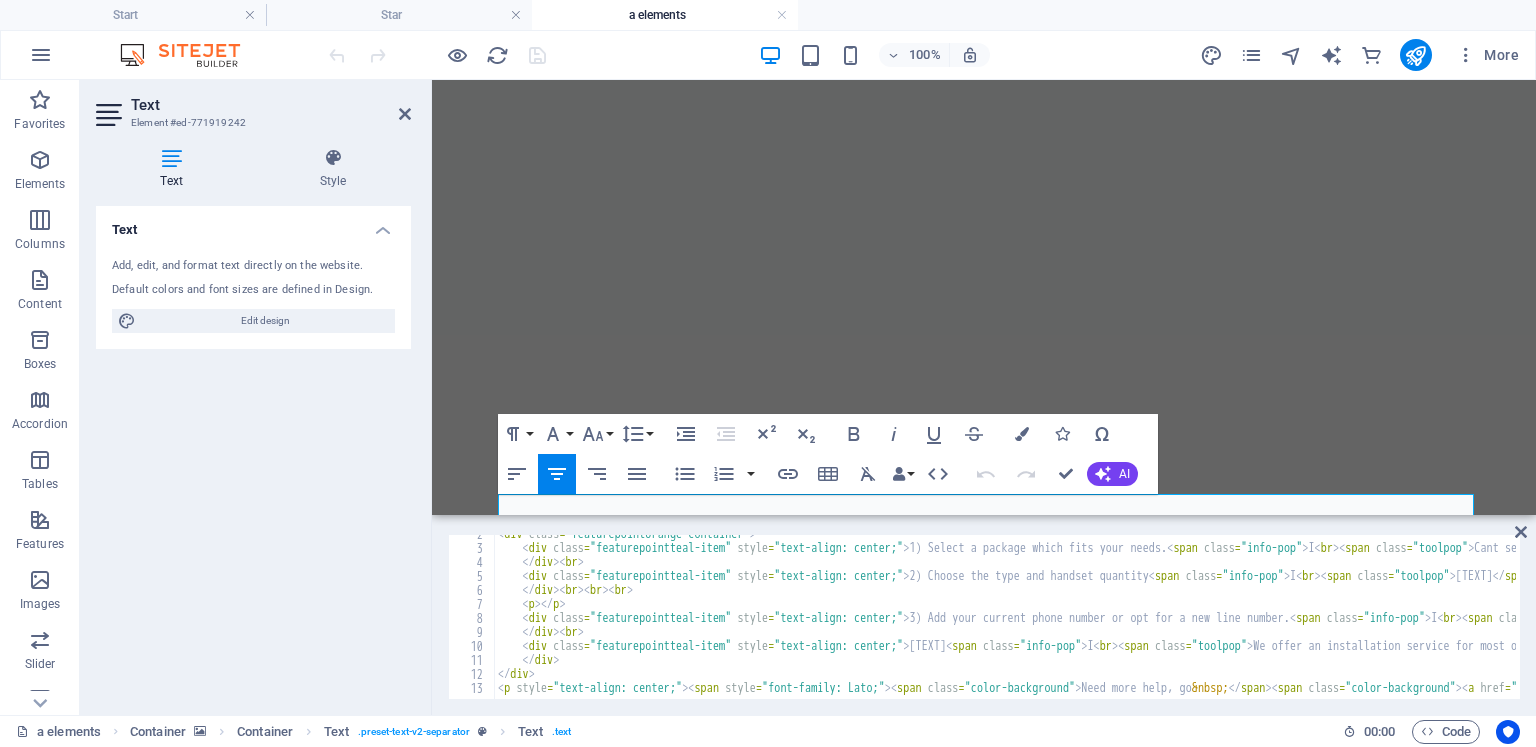 scroll, scrollTop: 22, scrollLeft: 0, axis: vertical 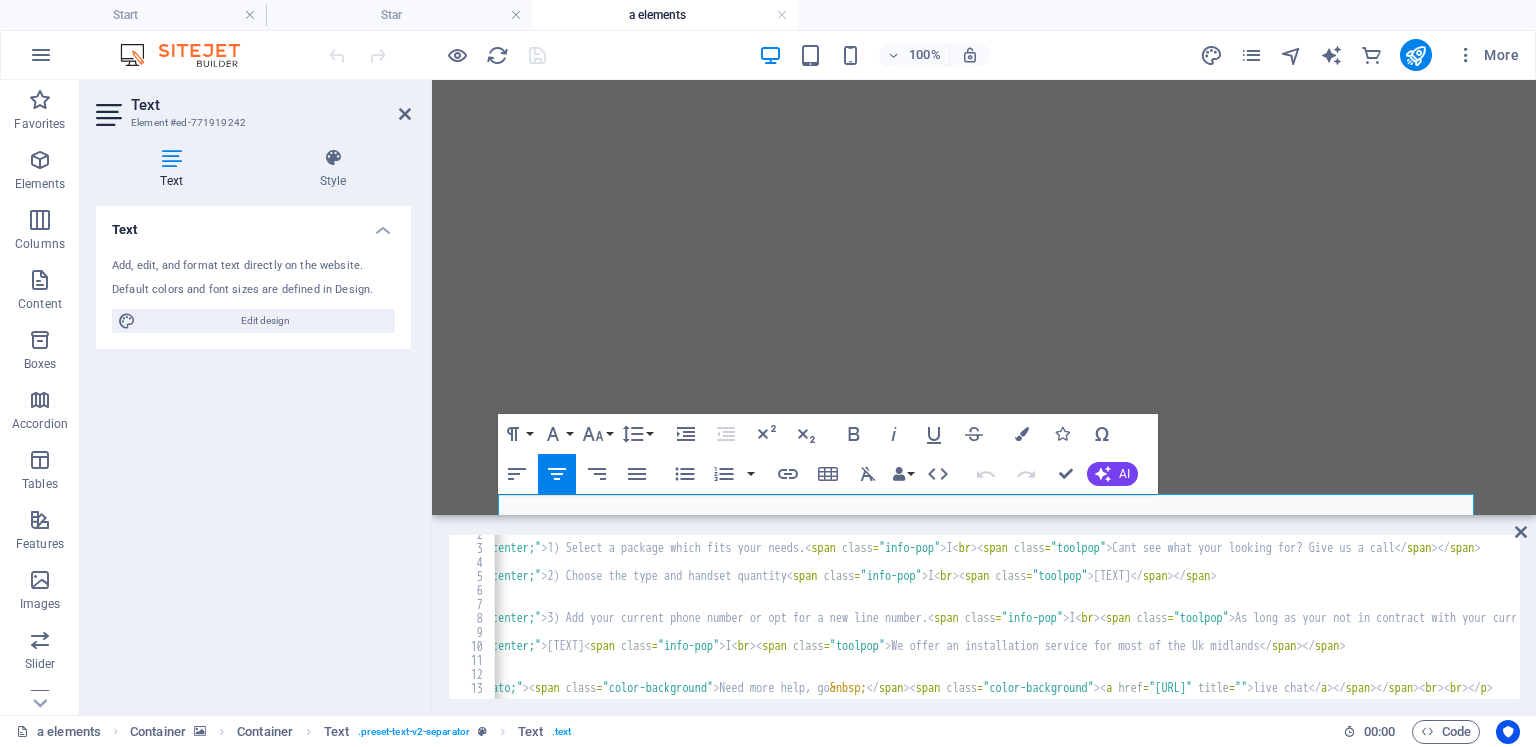 click on "< div   class = "featurepointorange-container" >      < div   class = "featurepointteal-item"   style = "text-align: center;" > 1) Select a package which fits your needs.  < span   class = "info-pop" > I < br > < span   class = "toolpop" > This will include the total amount of telephone lines, how many handsets you can connect and any included minutes plus the contract lenght. Cant see what your looking for? Give us a call </ span > </ span >      </ div > < br >      < div   class = "featurepointteal-item"   style = "text-align: center;" > 2) Choose the type and handset quantity  < span   class = "info-pop" > I < br > < span   class = "toolpop" > We offer handsets from Fanvil and many other suppliers, Other manafactures handsets can work but un-tested. </ span > </ span >      </ div > < br > < br > < br >      < p > </ p >      < div   class = "featurepointteal-item"   style = "text-align: center;" > 3) Add your current phone number or opt for a new line number.  < span   class = "info-pop" > I < br > <   =" at bounding box center (1349, 621) 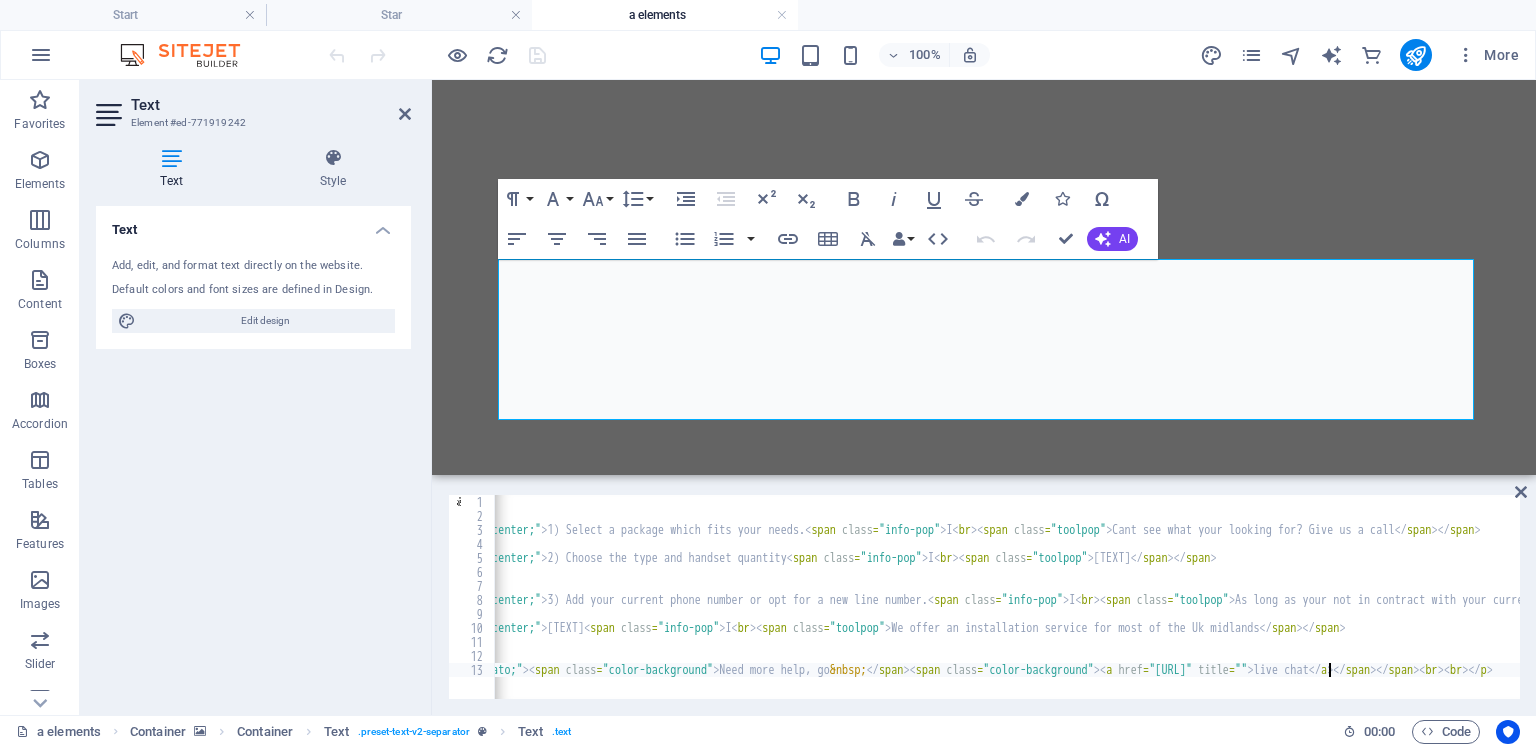 scroll, scrollTop: 0, scrollLeft: 0, axis: both 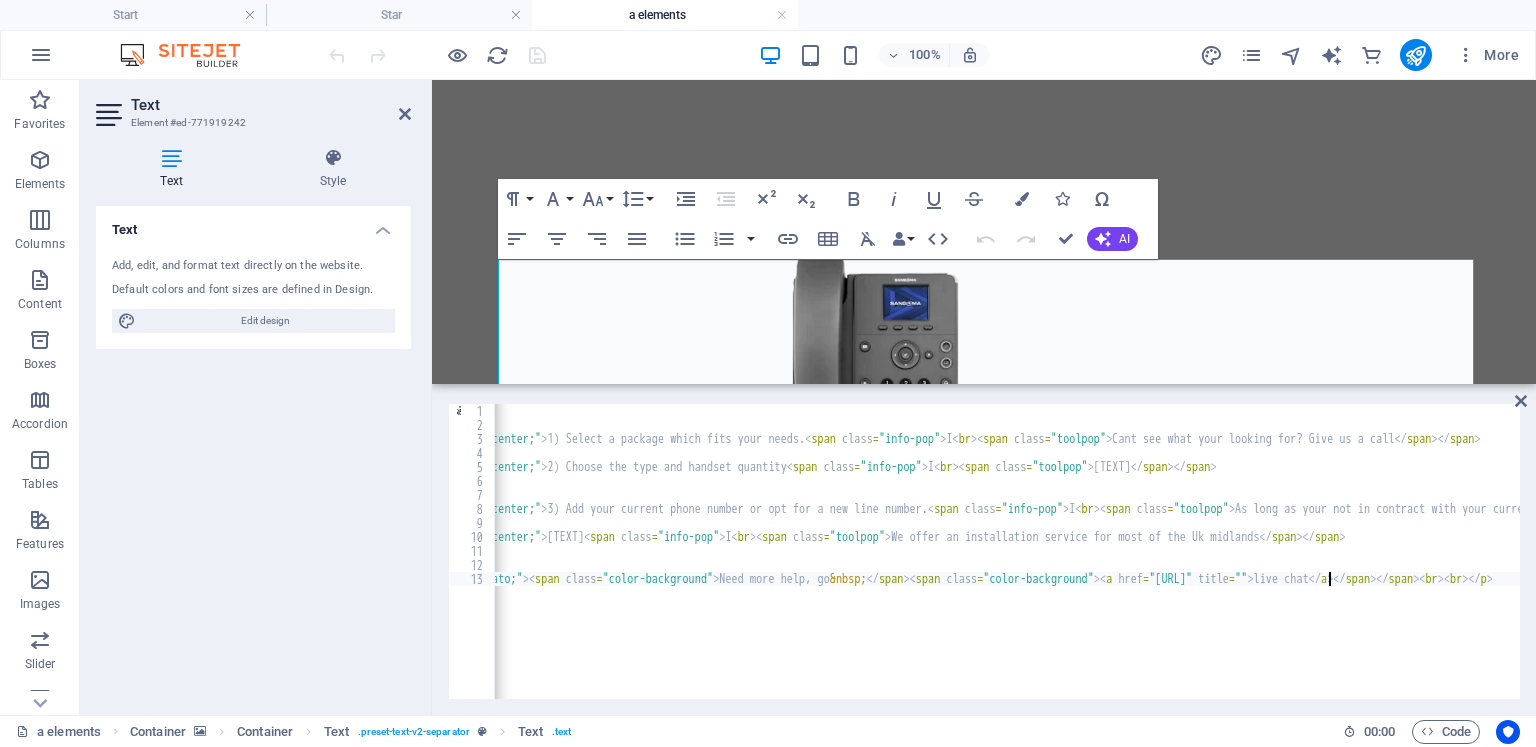 drag, startPoint x: 1474, startPoint y: 517, endPoint x: 1419, endPoint y: 522, distance: 55.226807 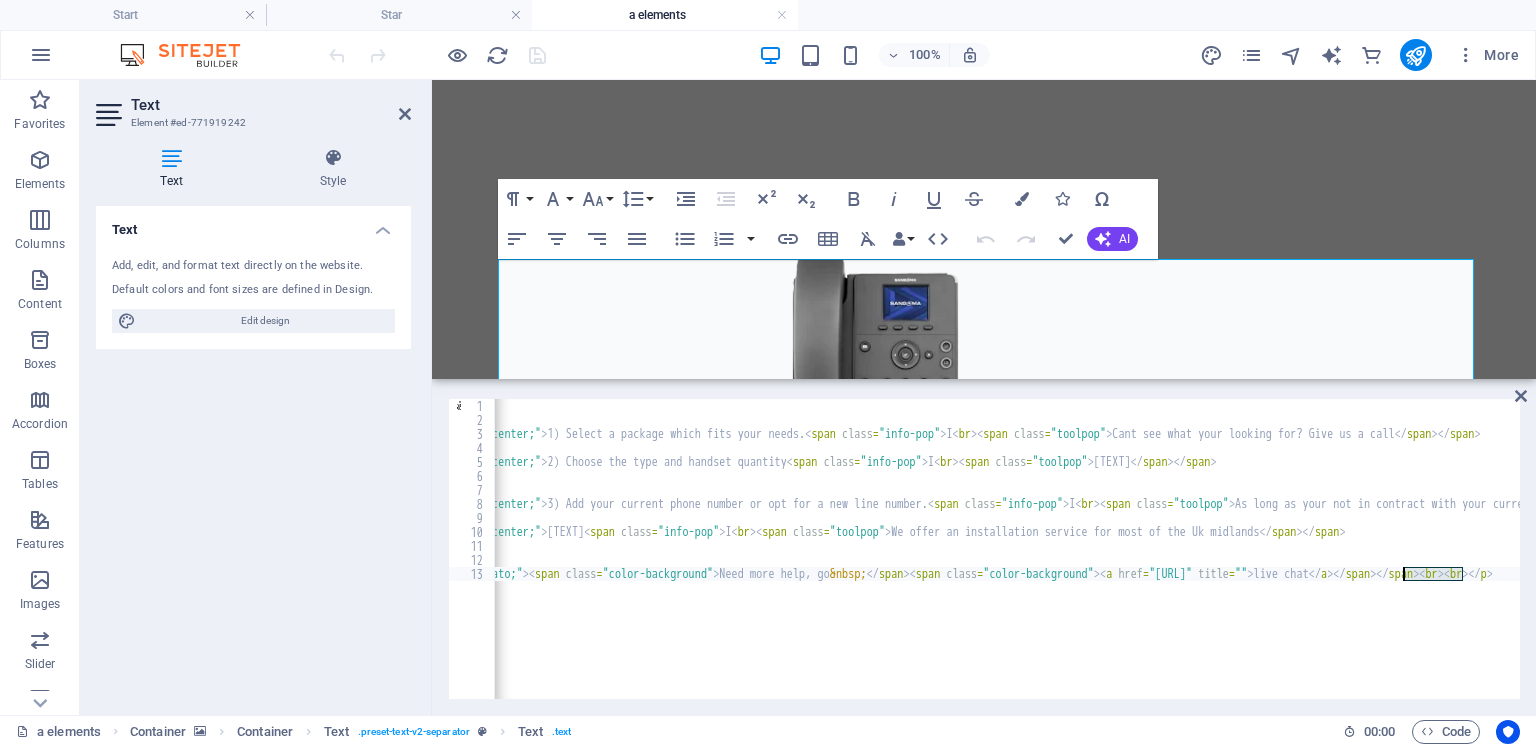 drag, startPoint x: 1464, startPoint y: 573, endPoint x: 1402, endPoint y: 570, distance: 62.072536 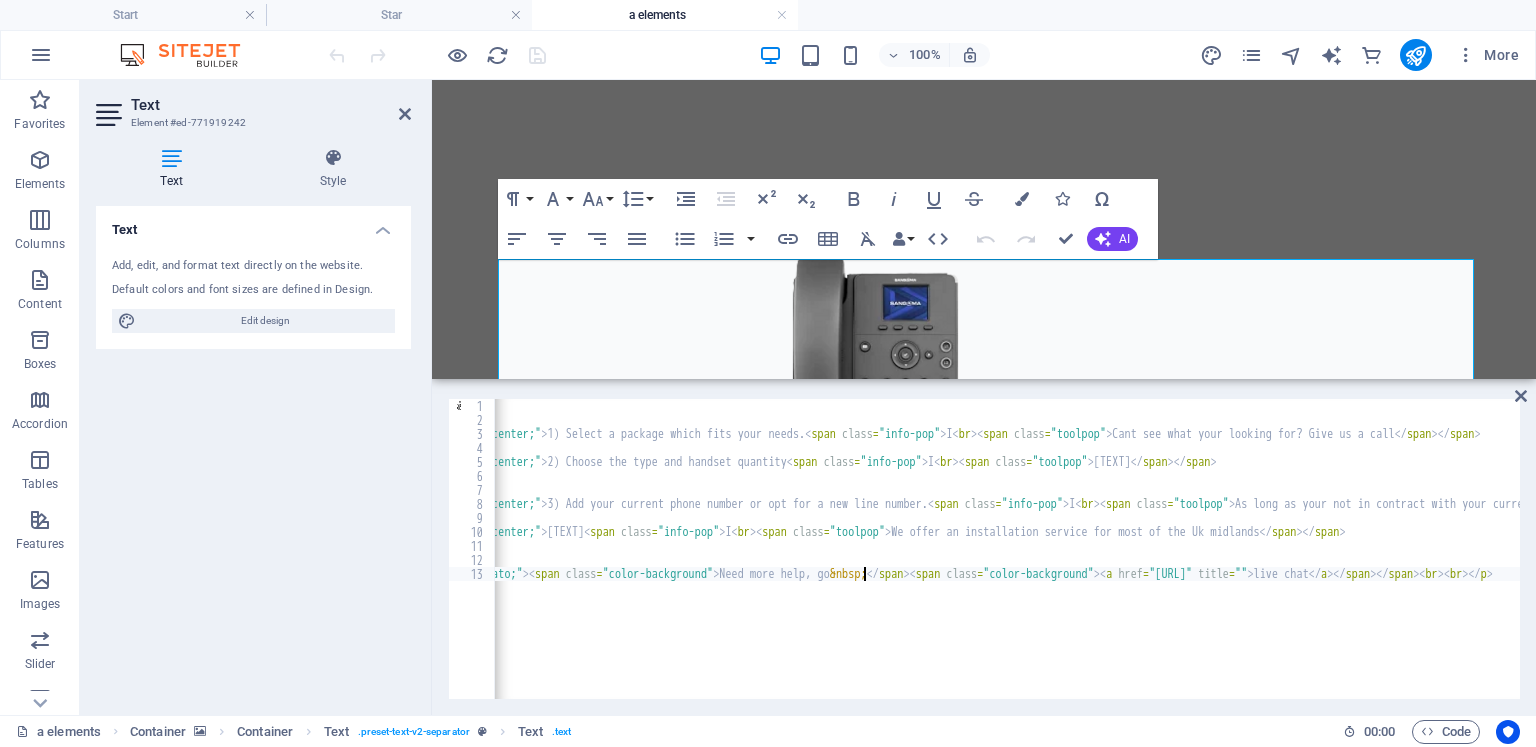 click on "< p   style = "text-align: center;" > &nbsp; </ p > < div   class = "featurepointorange-container" >      < div   class = "featurepointteal-item"   style = "text-align: center;" > 1) Select a package which fits your needs.  < span   class = "info-pop" > I < br > < span   class = "toolpop" > This will include the total amount of telephone lines, how many handsets you can connect and any included minutes plus the contract lenght. Cant see what your looking for? Give us a call </ span > </ span >      </ div > < br >      < div   class = "featurepointteal-item"   style = "text-align: center;" > 2) Choose the type and handset quantity  < span   class = "info-pop" > I < br > < span   class = "toolpop" > We offer handsets from Fanvil and many other suppliers, Other manafactures handsets can work but un-tested. </ span > </ span >      </ div > < br > < br > < br >      < p > </ p >      < div   class = "featurepointteal-item"   style = "text-align: center;" > < span   class = "info-pop" > I < br > < span   class =" at bounding box center [1349, 561] 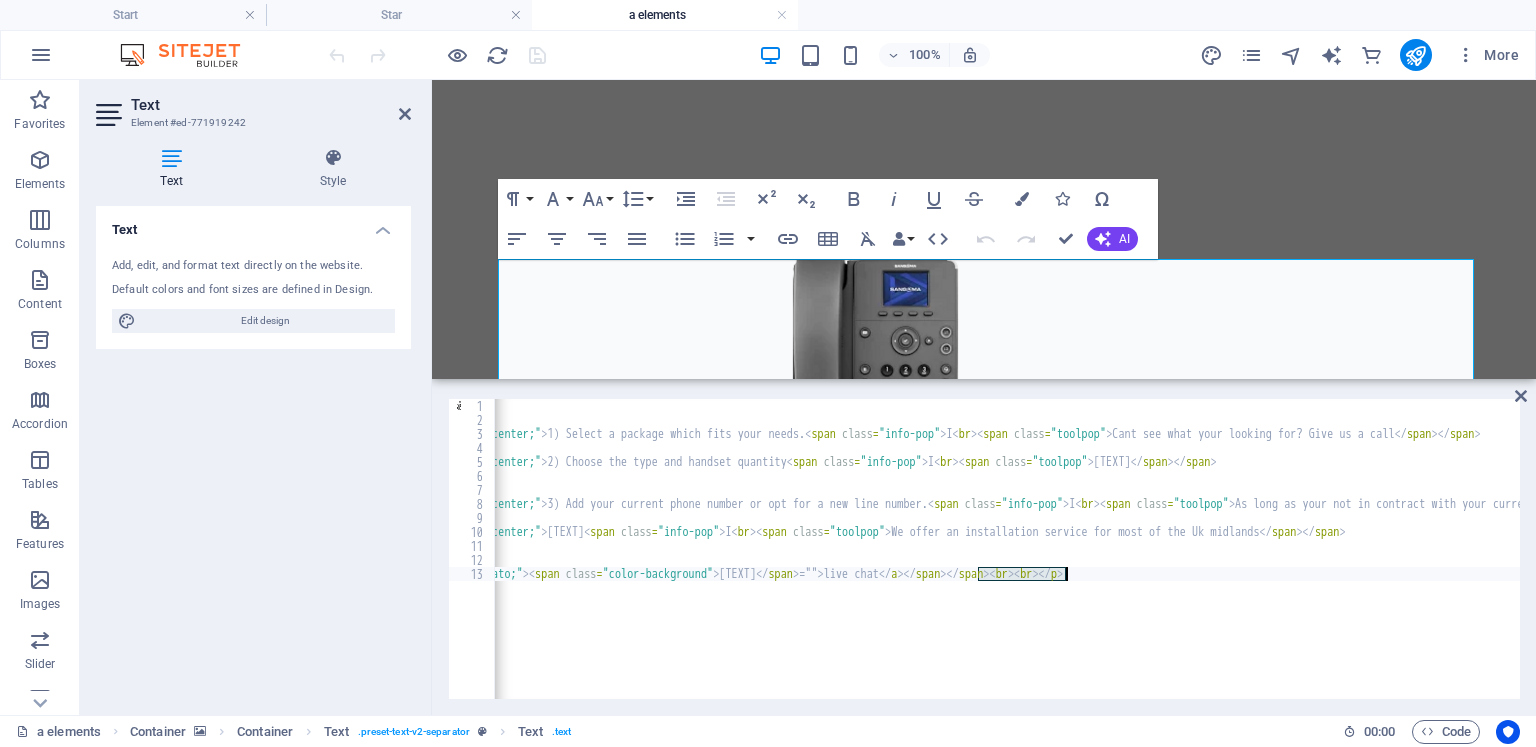 type on "<p style="text-align: center;"><span style="font-family: Lato;"><span class="color-background">Need help, go live chat</span></a></span></span><br><br></p>" 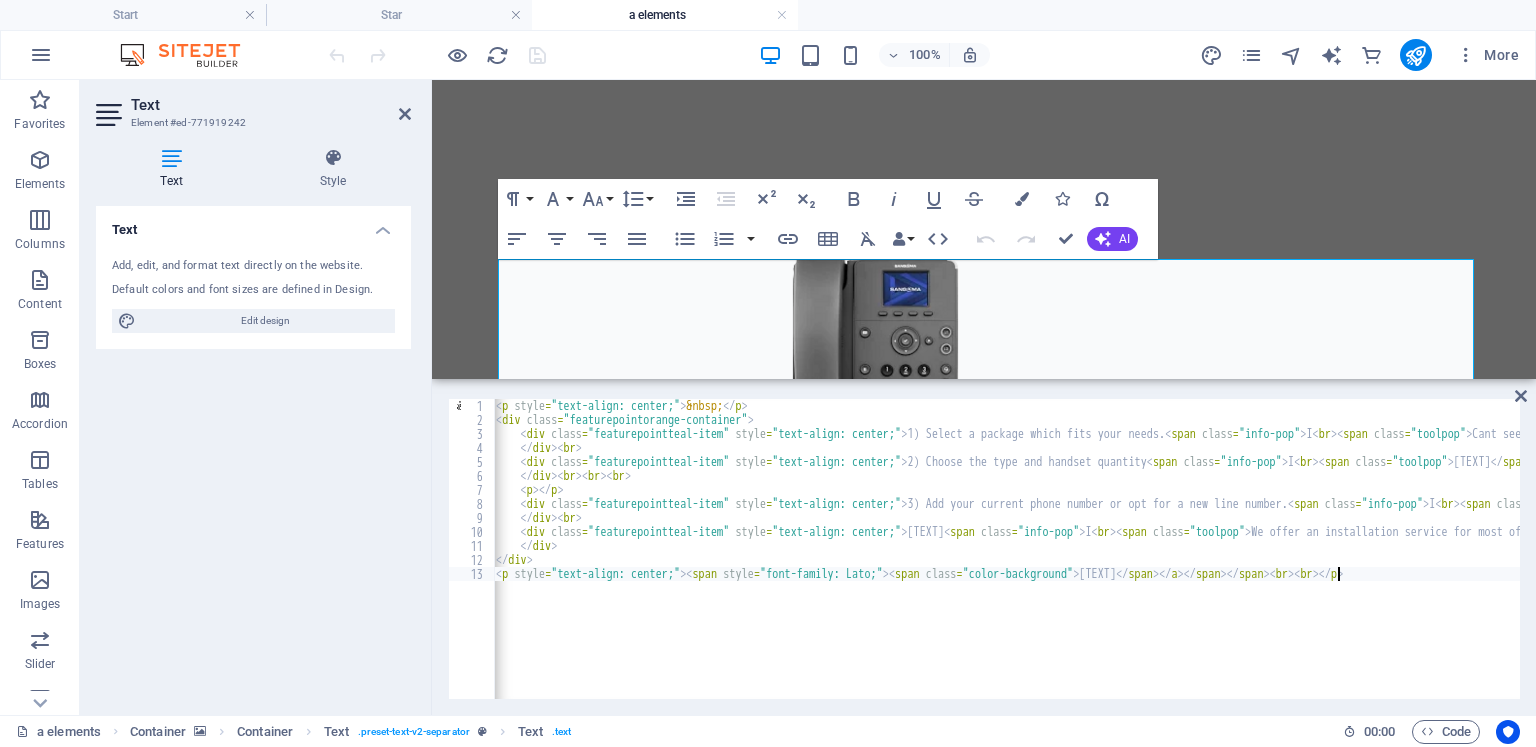 scroll, scrollTop: 0, scrollLeft: 0, axis: both 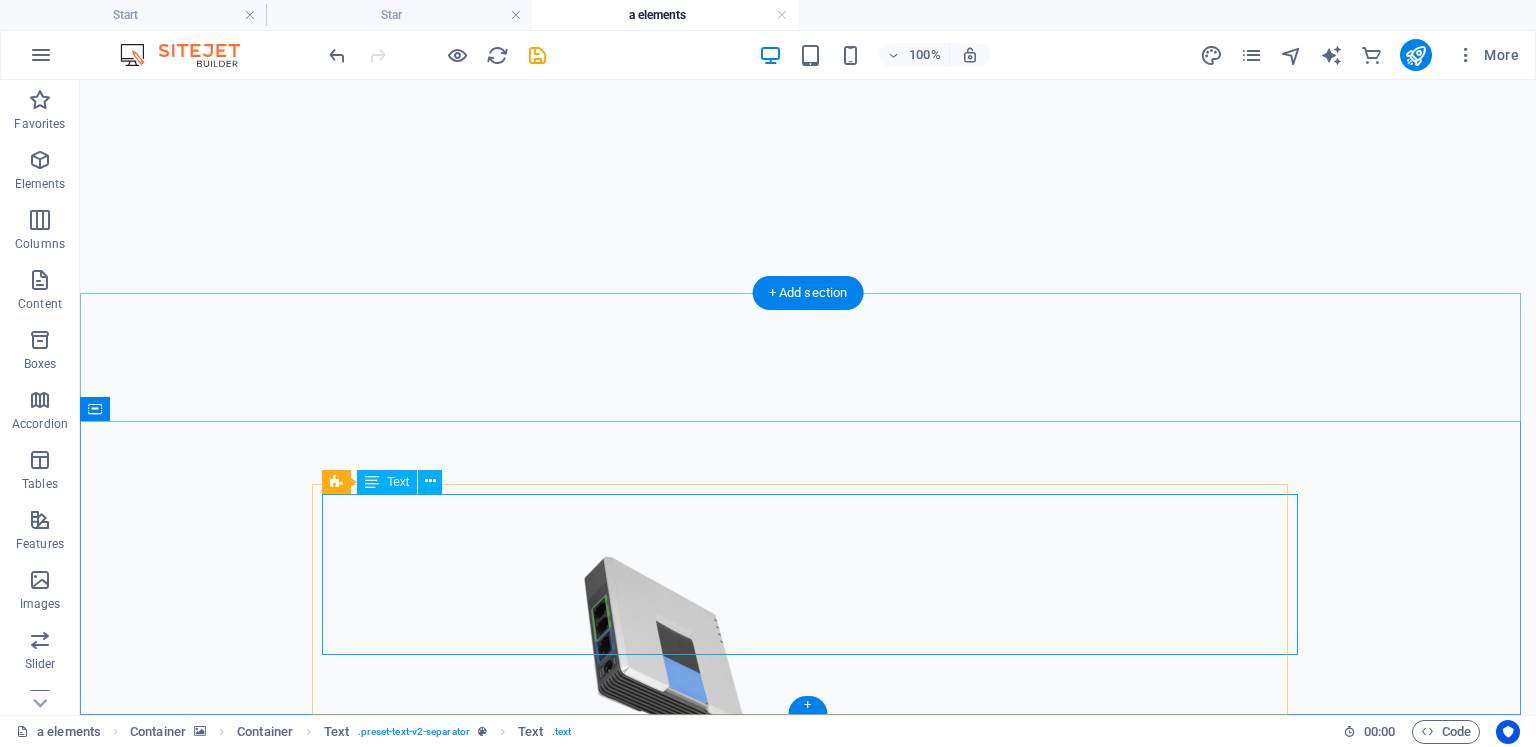 click on "1) Select a package which fits your needs.  I This will include the total amount of telephone lines, how many handsets you can connect and any included minutes plus the contract lenght. Cant see what your looking for? Give us a call
2) Choose the type and handset quantity  I We offer handsets from Fanvil and many other suppliers, Other manafactures handsets can work but un-tested.
3) Add your current phone number or opt for a new line number.  I As long as your not in contract with your current provider, we can import your phone number over to us. or bring a new number 01,02,03 or 08, 09 are available
4) Pick an install date.  I We offer an installation service for most of the Uk midlands
Need help, go live chat live chat" at bounding box center (807, 87435) 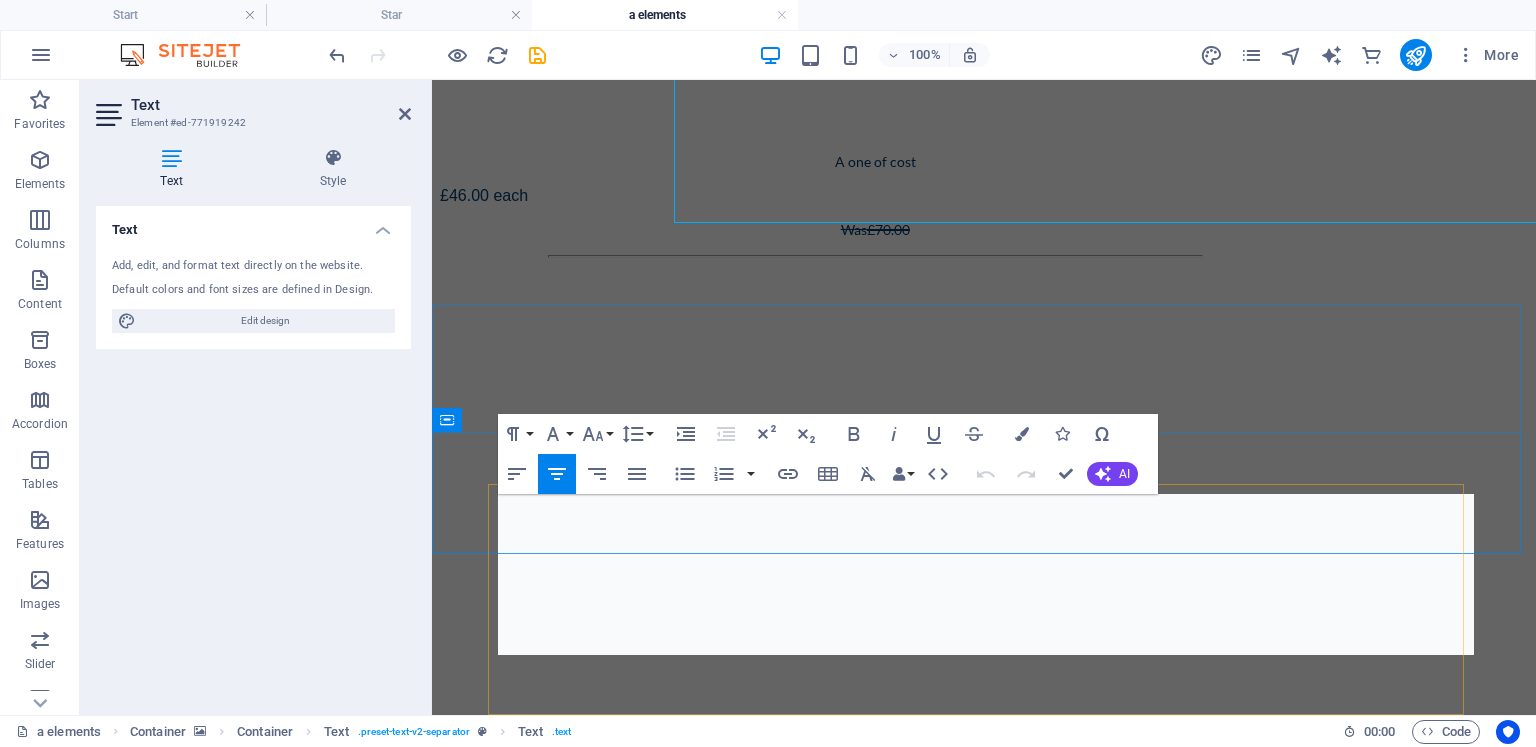 scroll, scrollTop: 15228, scrollLeft: 0, axis: vertical 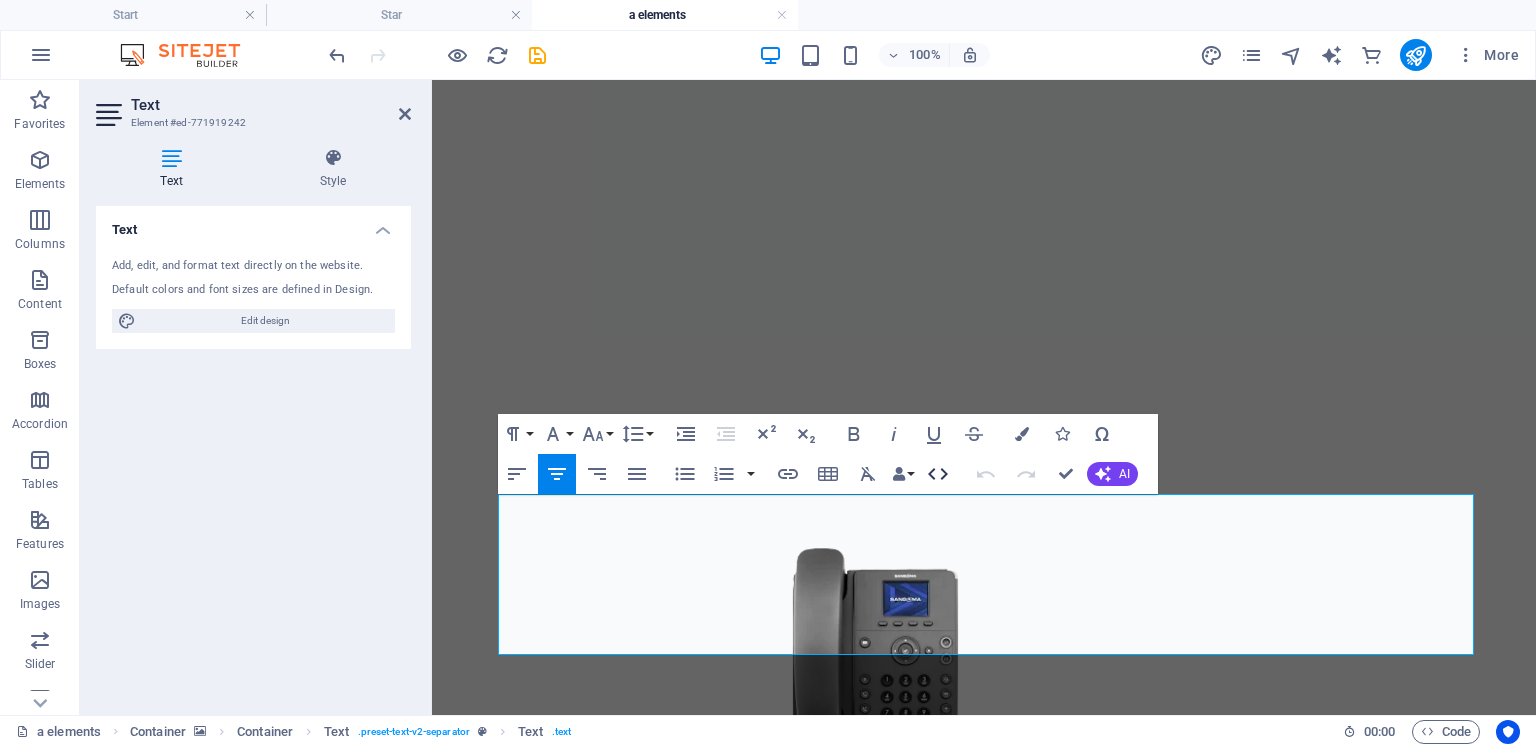 click 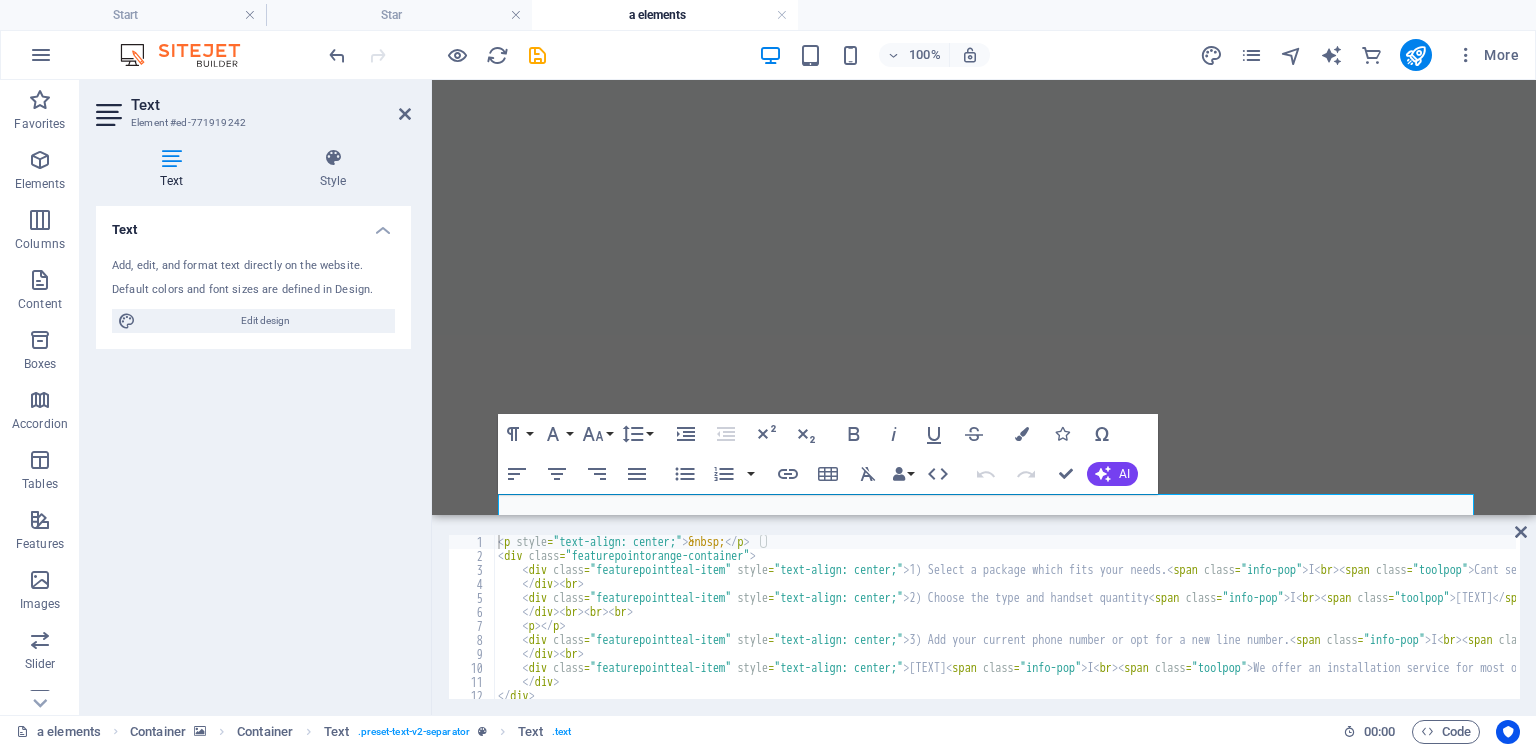 drag, startPoint x: 866, startPoint y: 700, endPoint x: 1059, endPoint y: 712, distance: 193.3727 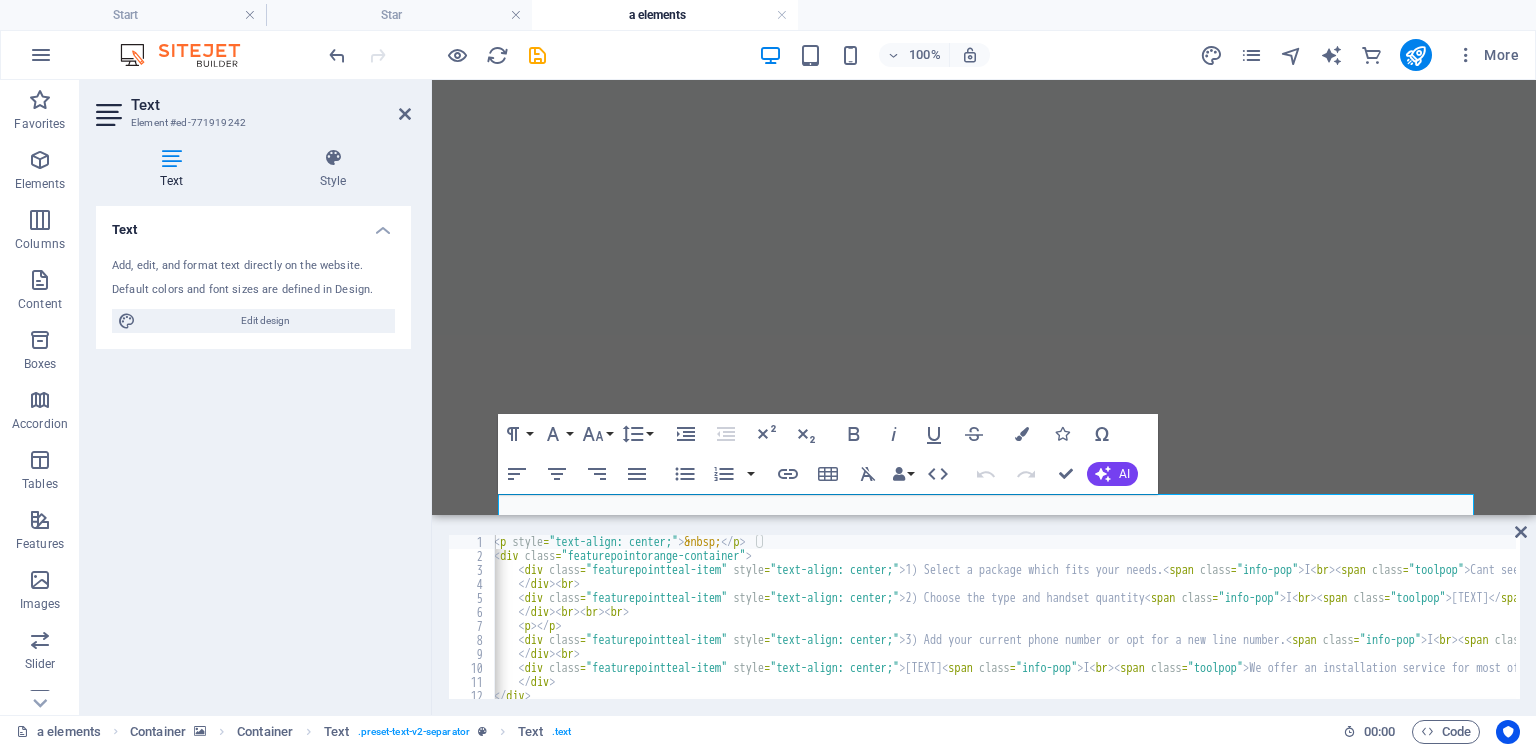 scroll, scrollTop: 22, scrollLeft: 0, axis: vertical 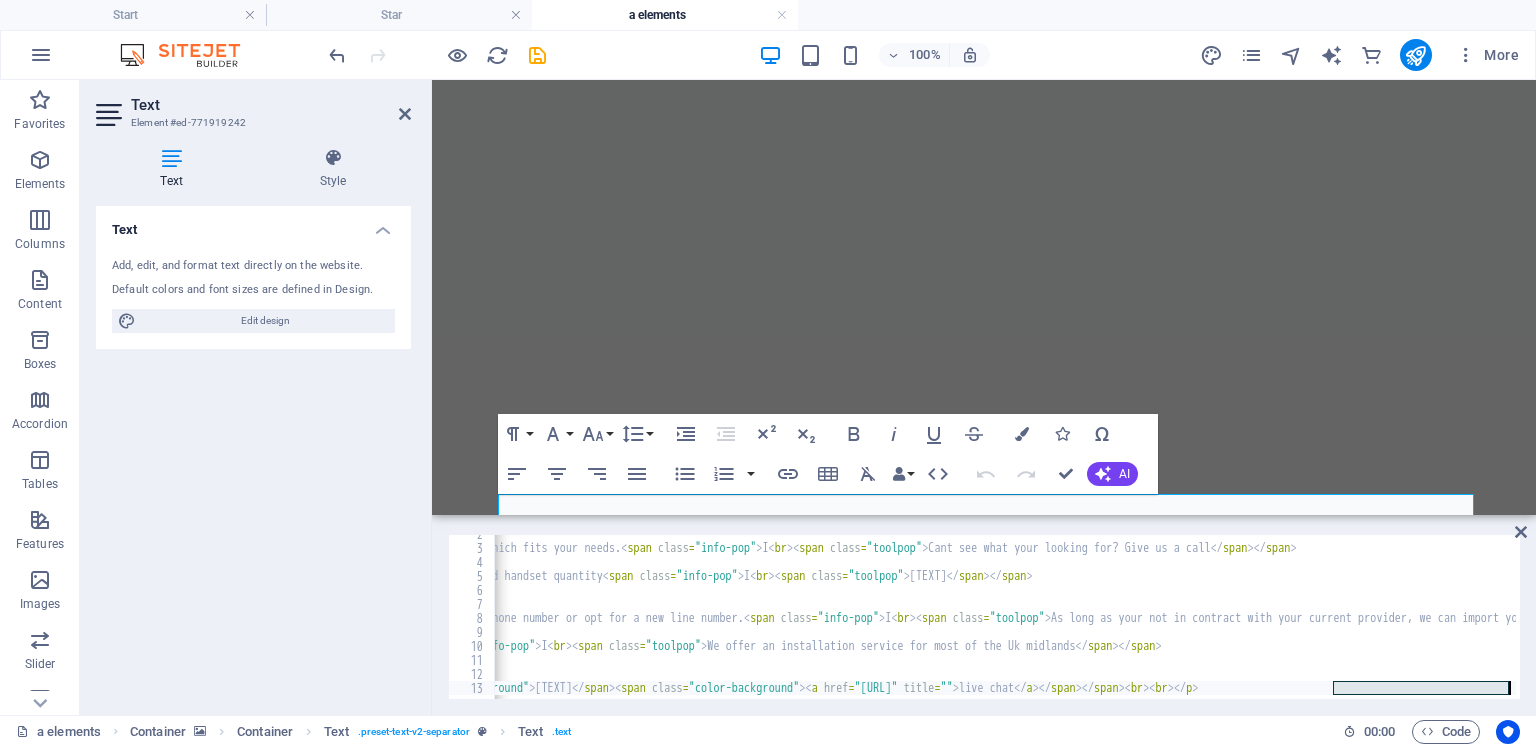 drag, startPoint x: 1253, startPoint y: 686, endPoint x: 1325, endPoint y: 693, distance: 72.33948 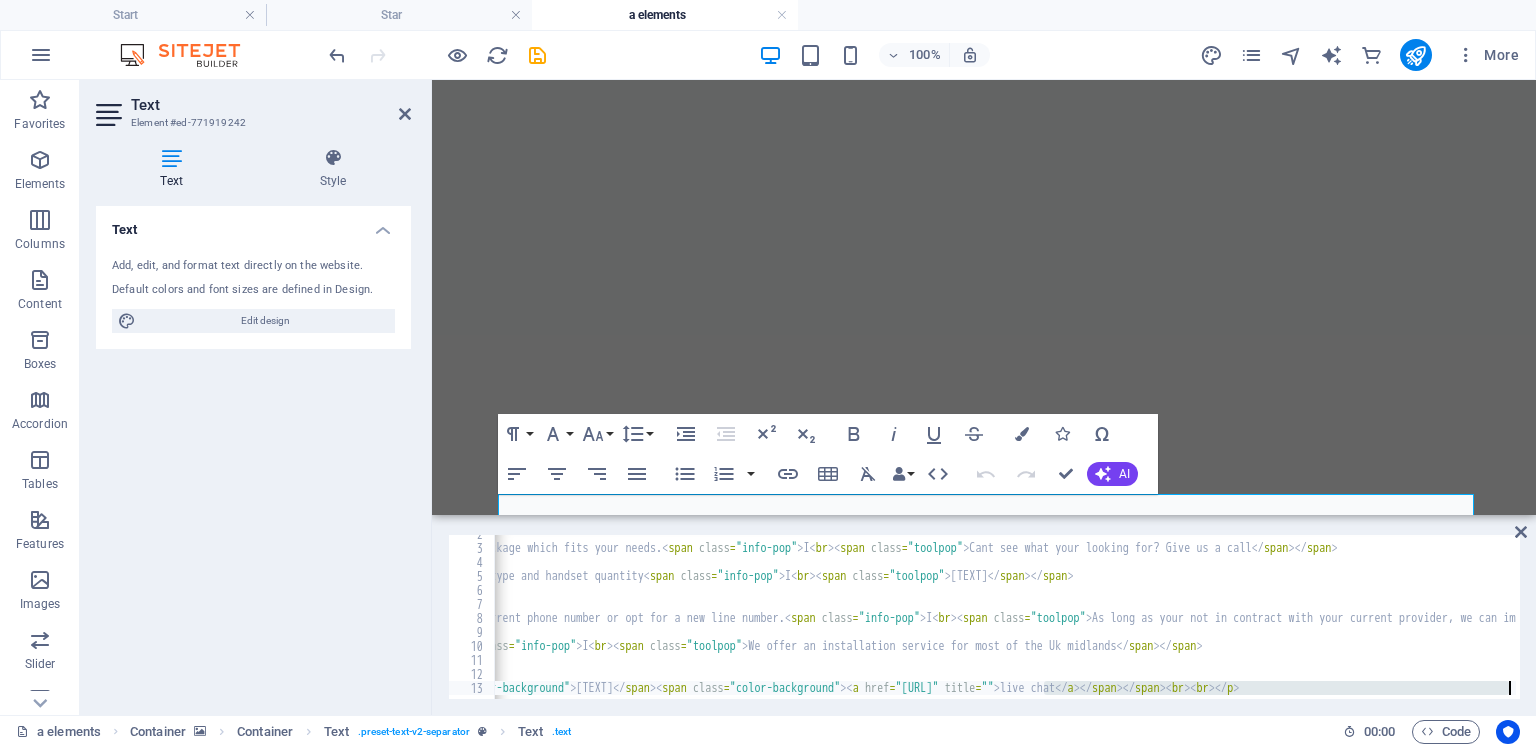 scroll, scrollTop: 0, scrollLeft: 546, axis: horizontal 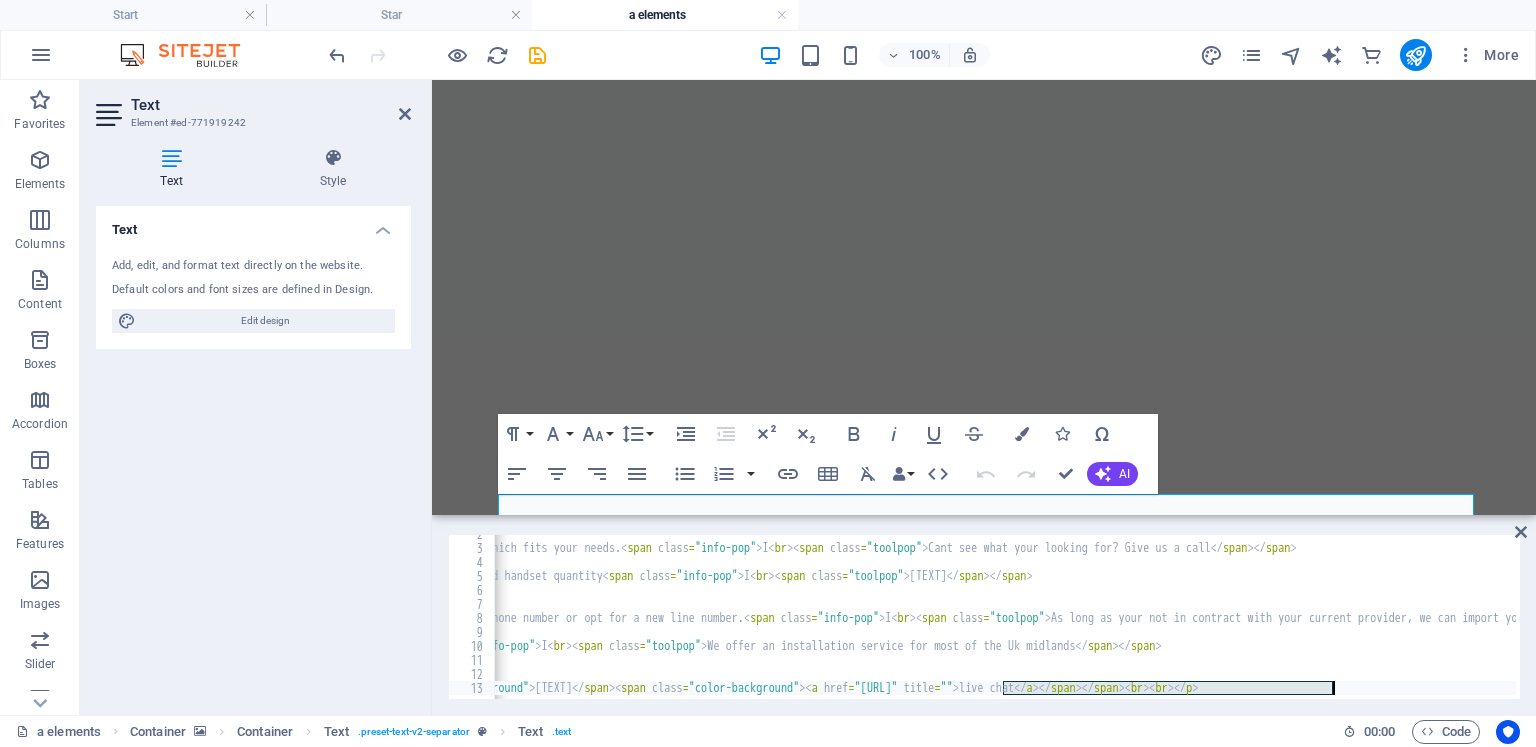 drag, startPoint x: 1002, startPoint y: 685, endPoint x: 1331, endPoint y: 684, distance: 329.00153 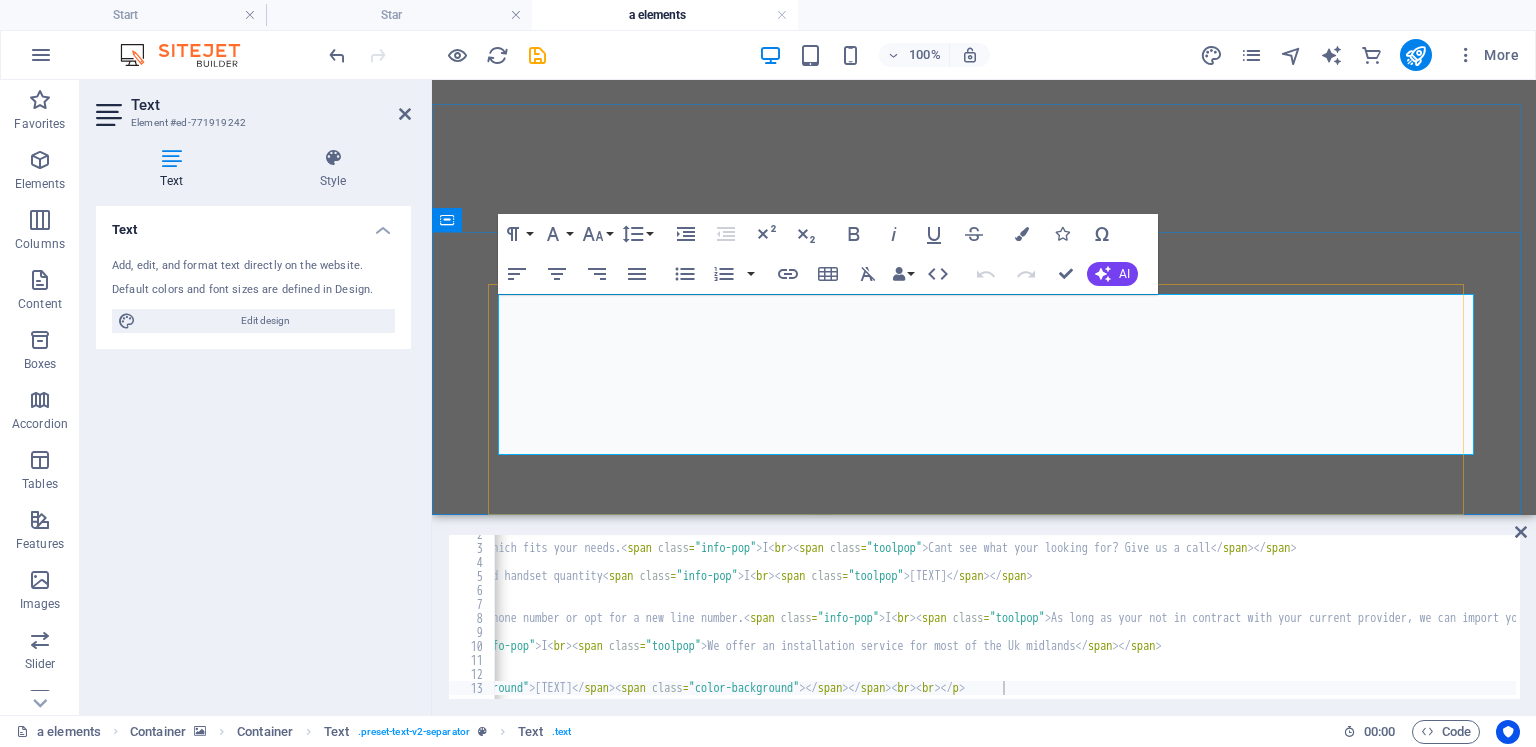scroll, scrollTop: 15428, scrollLeft: 0, axis: vertical 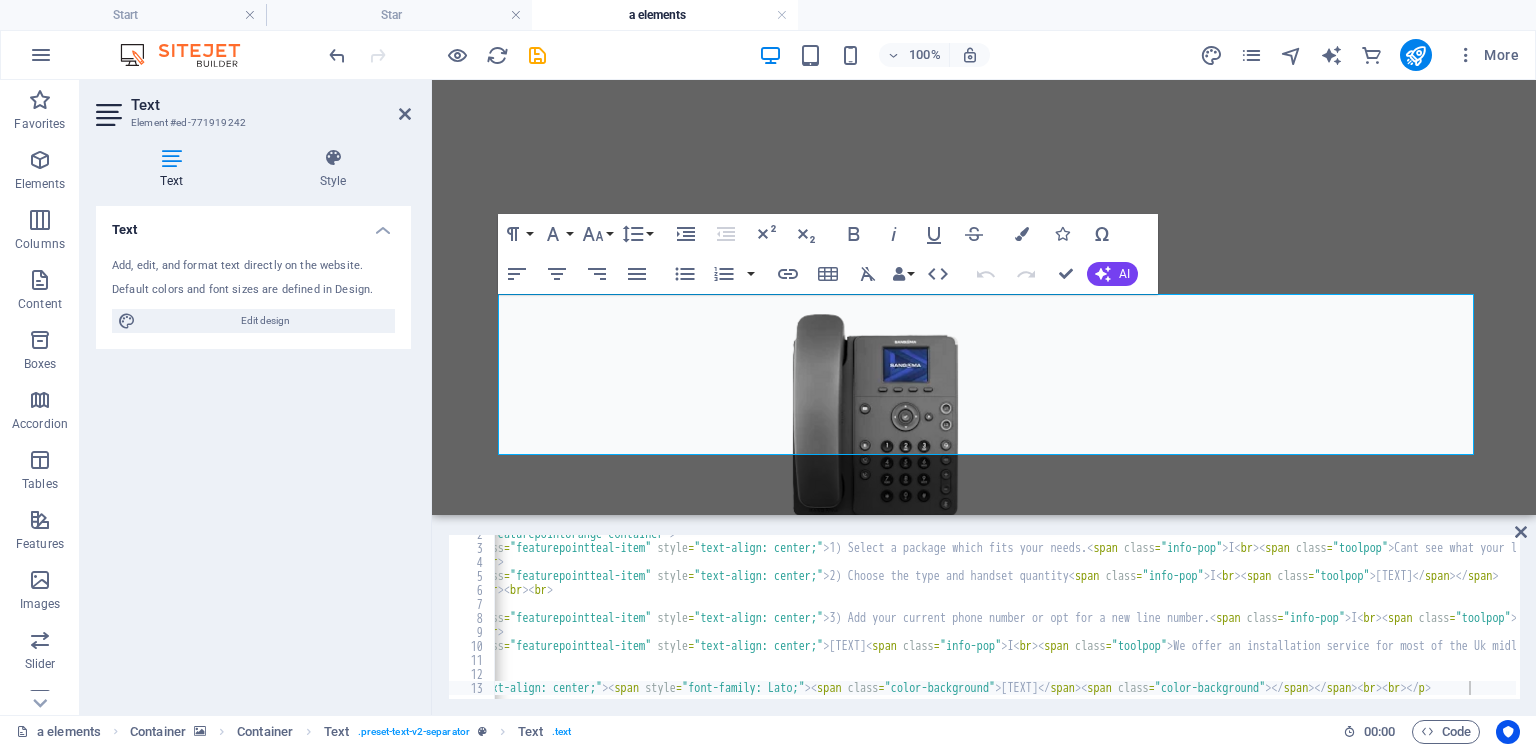click on "< div   class = "featurepointorange-container" >      < div   class = "featurepointteal-item"   style = "text-align: center;" > 1) Select a package which fits your needs.  < span   class = "info-pop" > I < br > < span   class = "toolpop" > This will include the total amount of telephone lines, how many handsets you can connect and any included minutes plus the contract lenght. Cant see what your looking for? Give us a call </ span > </ span >      </ div > < br >      < div   class = "featurepointteal-item"   style = "text-align: center;" > 2) Choose the type and handset quantity  < span   class = "info-pop" > I < br > < span   class = "toolpop" > We offer handsets from Fanvil and many other suppliers, Other manafactures handsets can work but un-tested. </ span > </ span >      </ div > < br > < br > < br >      < p > </ p >      < div   class = "featurepointteal-item"   style = "text-align: center;" > 3) Add your current phone number or opt for a new line number.  < span   class = "info-pop" > I < br > <   =" at bounding box center (1631, 621) 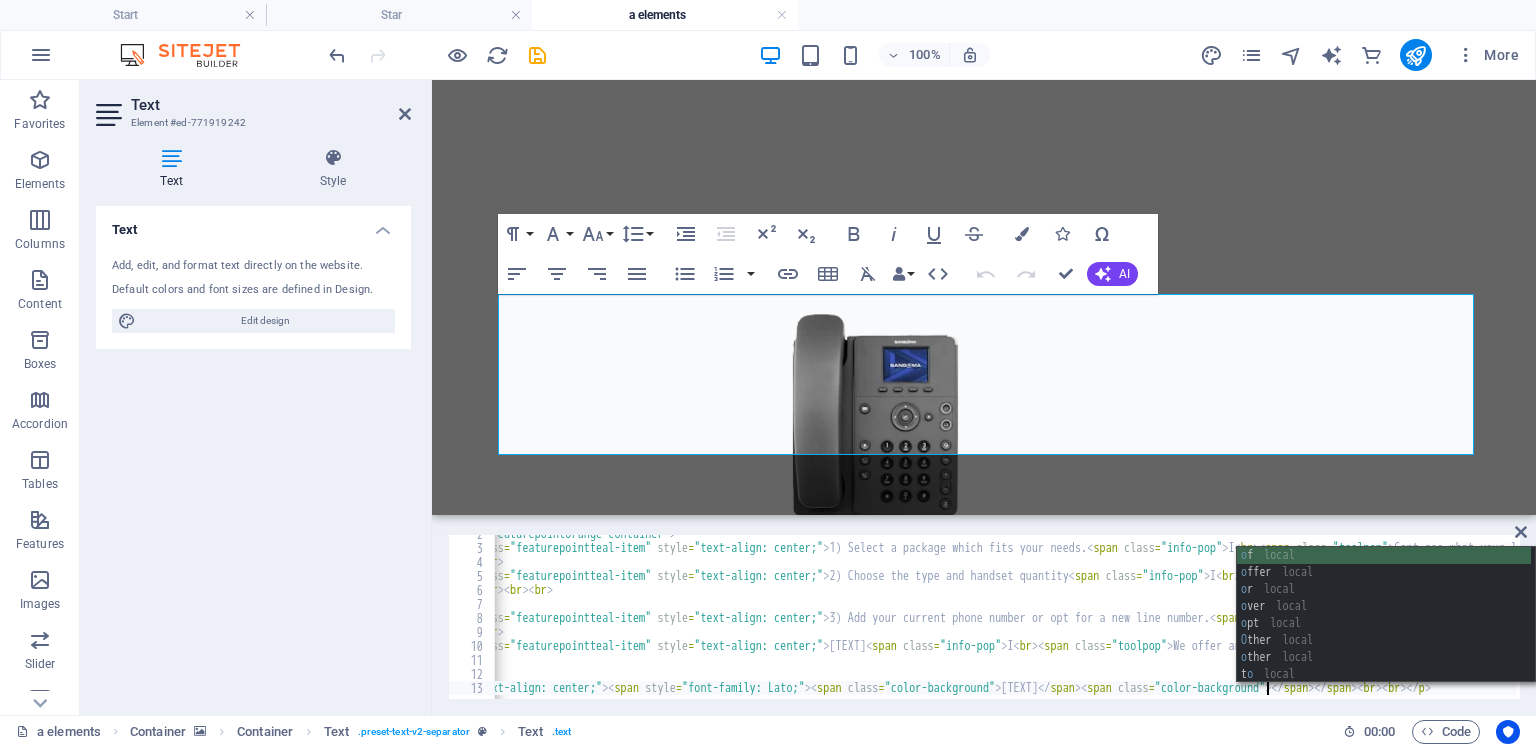 scroll, scrollTop: 0, scrollLeft: 70, axis: horizontal 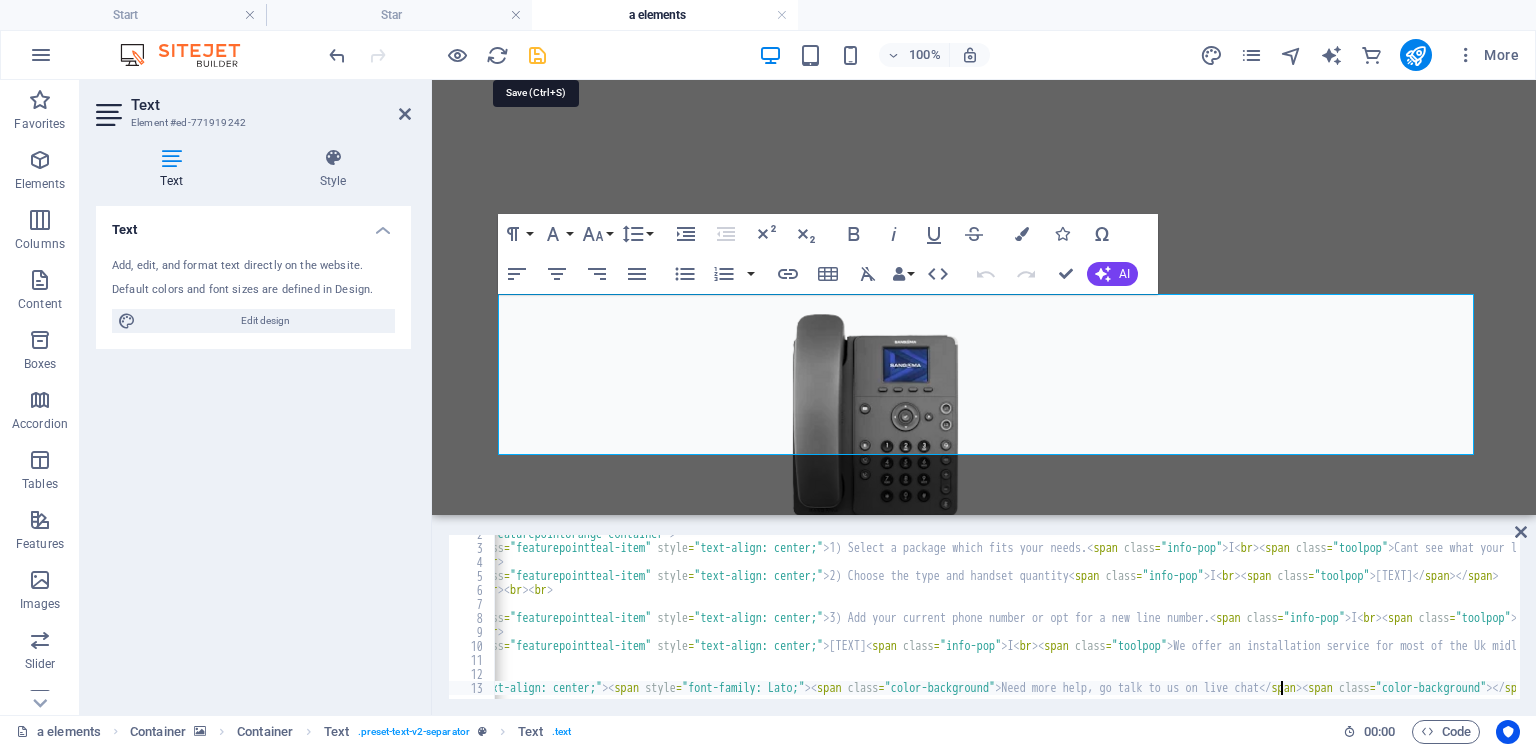 type on "<p style="text-align: center;"><span style="font-family: Lato;"><span class="color-background">Need more help, go talk to us on live chat</span><span class="color-background"></span></span><br><br></p>" 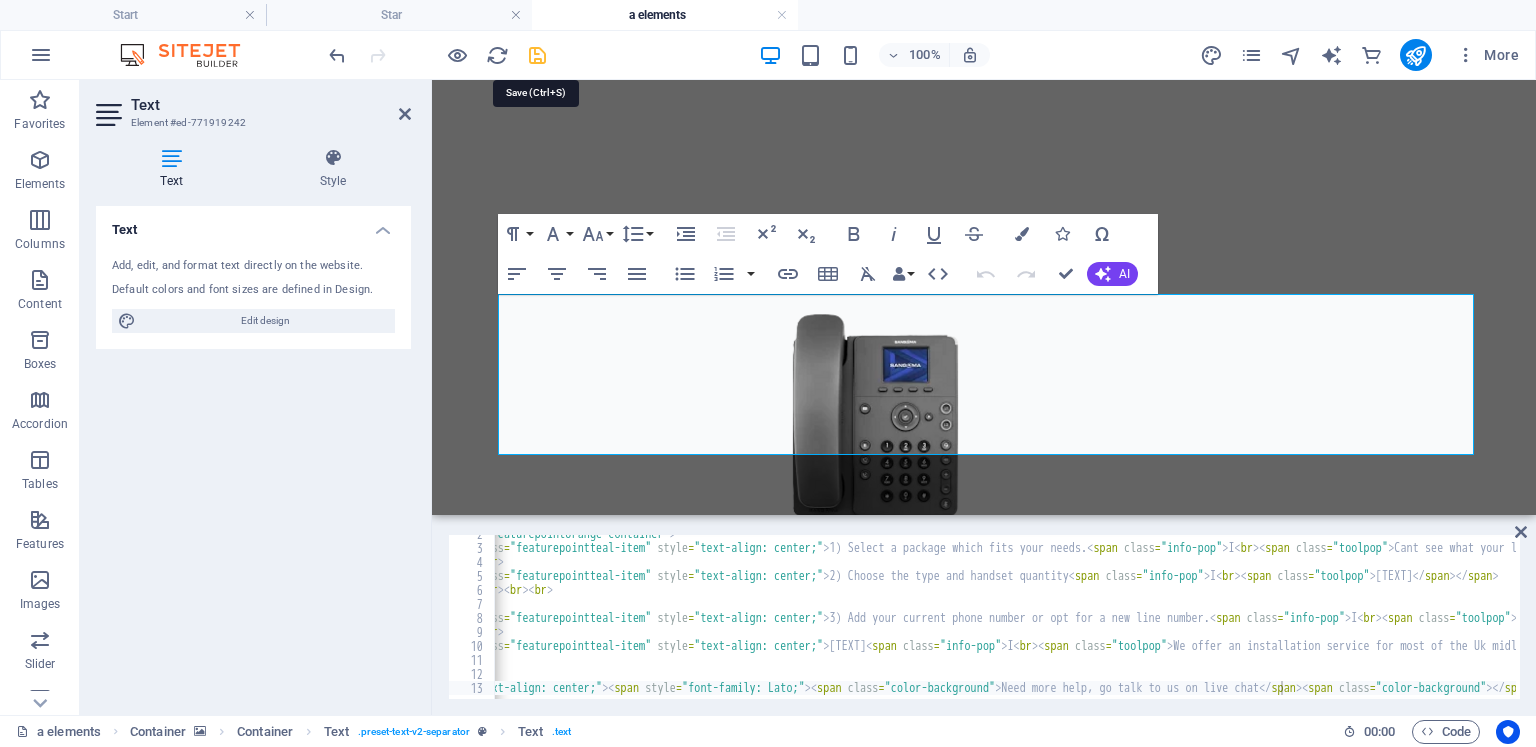 click at bounding box center [537, 55] 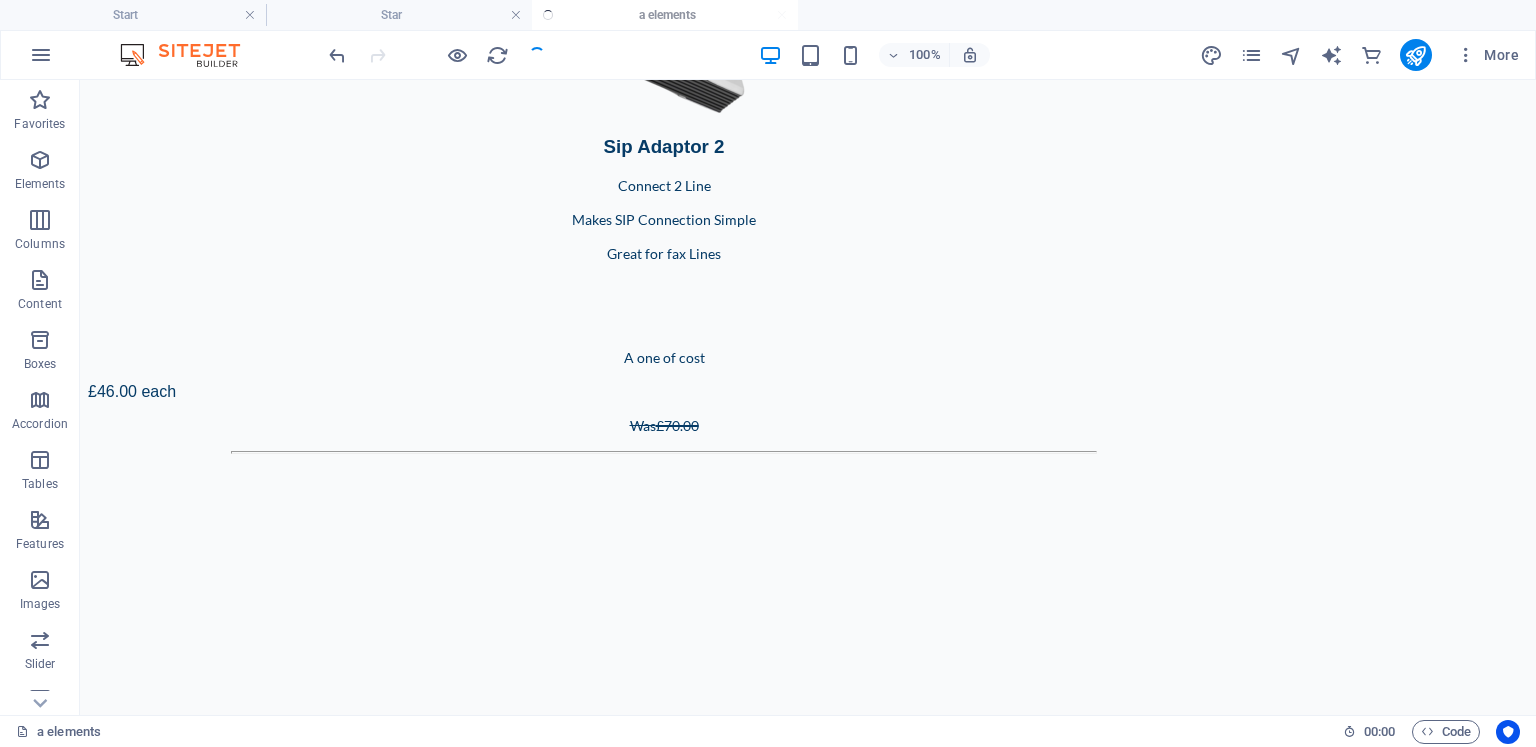 scroll, scrollTop: 14796, scrollLeft: 0, axis: vertical 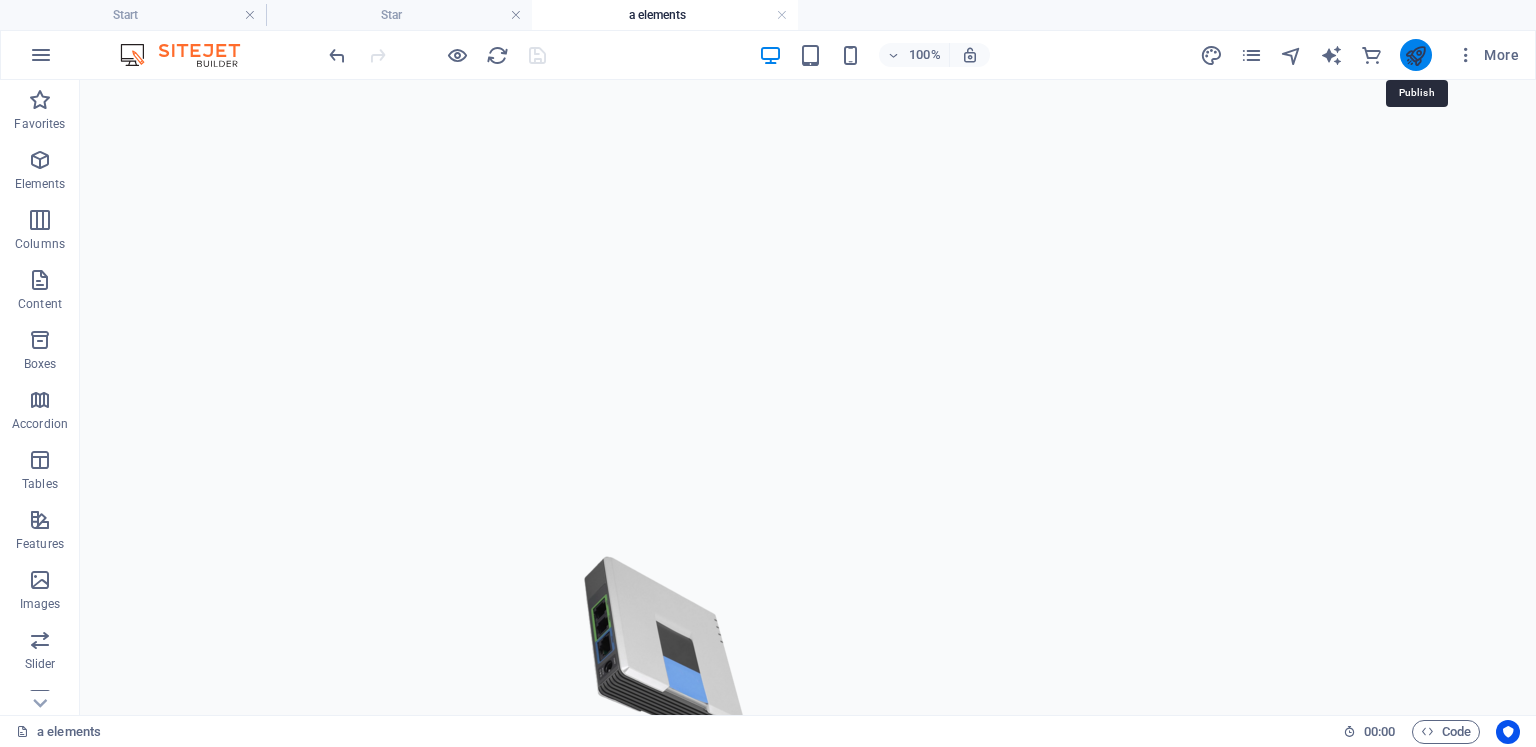 click at bounding box center [1415, 55] 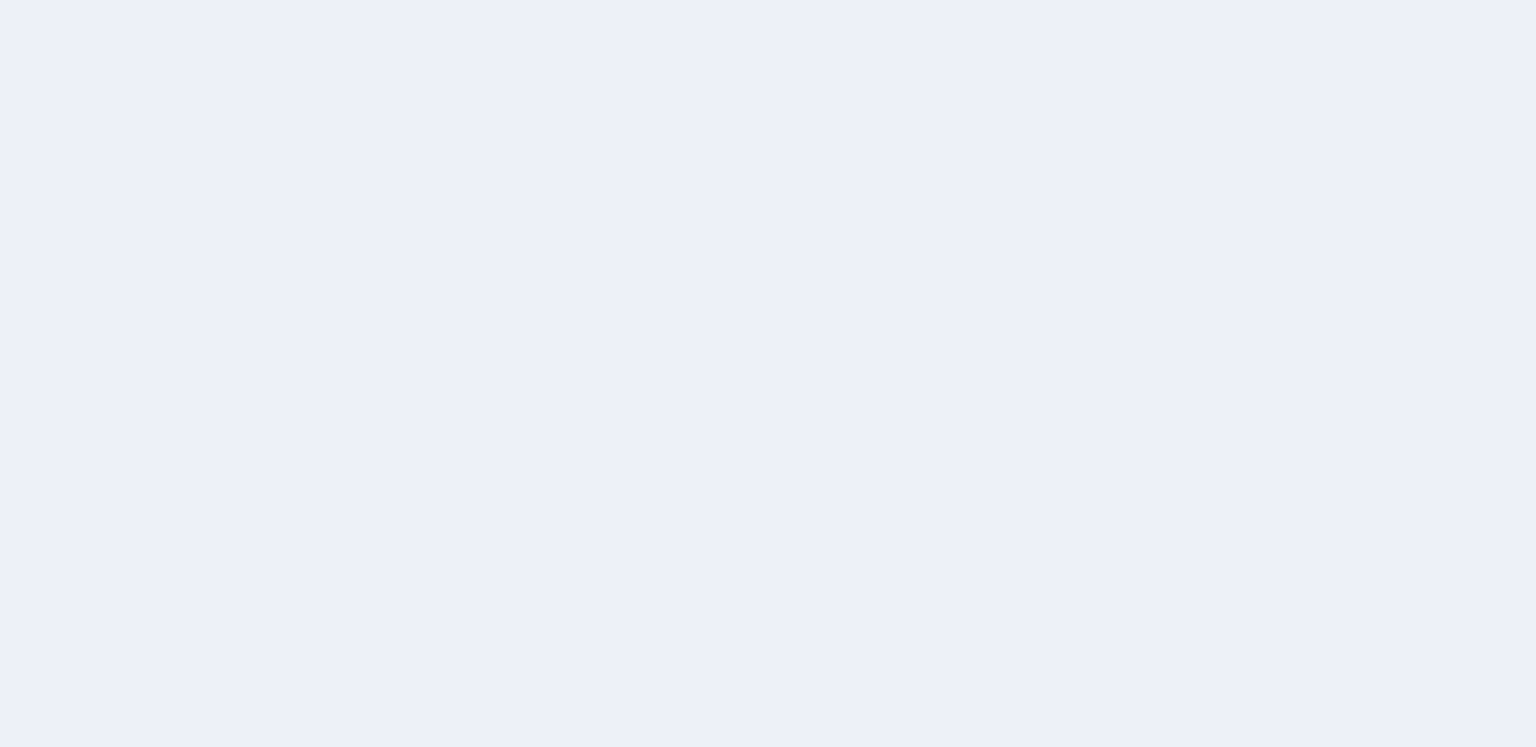 scroll, scrollTop: 0, scrollLeft: 0, axis: both 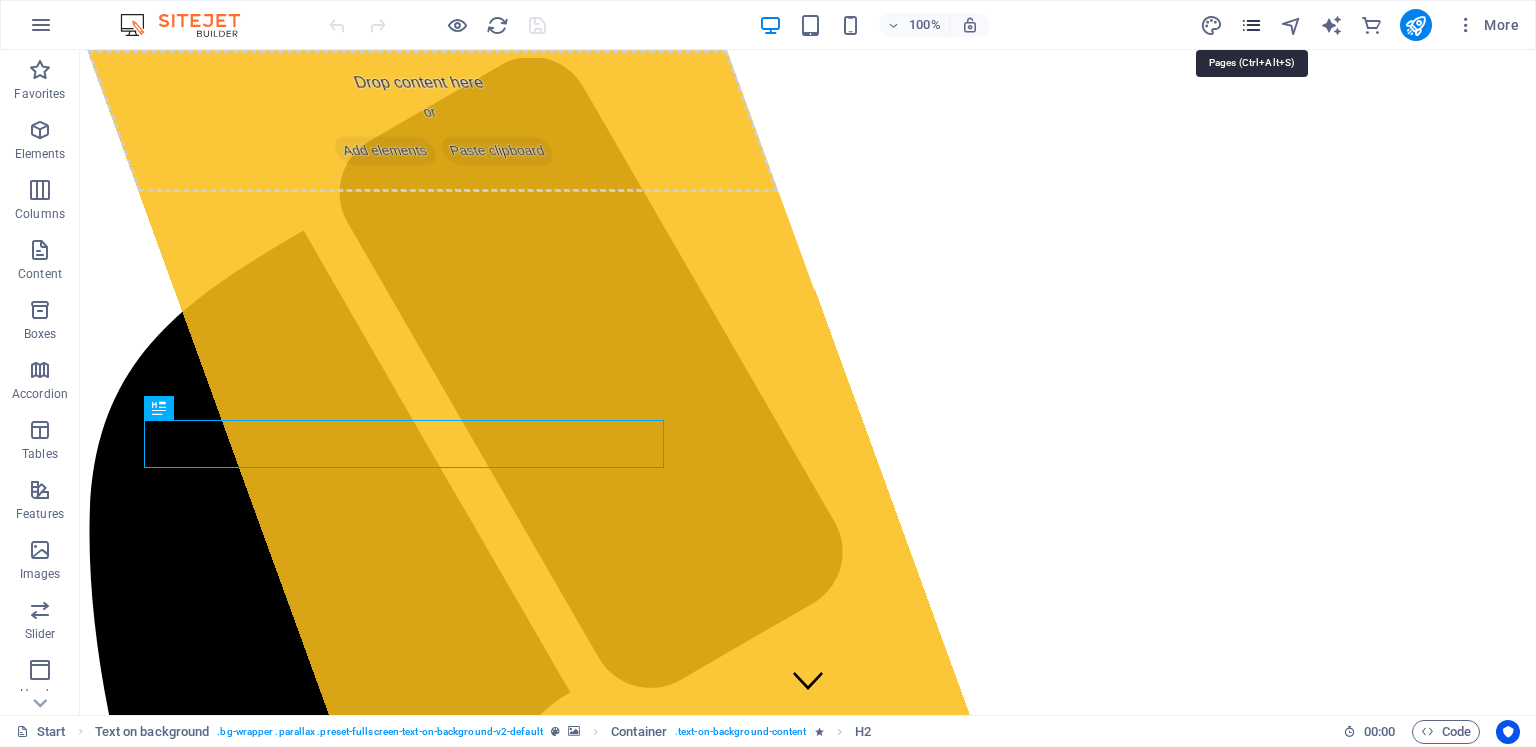 click at bounding box center [1251, 25] 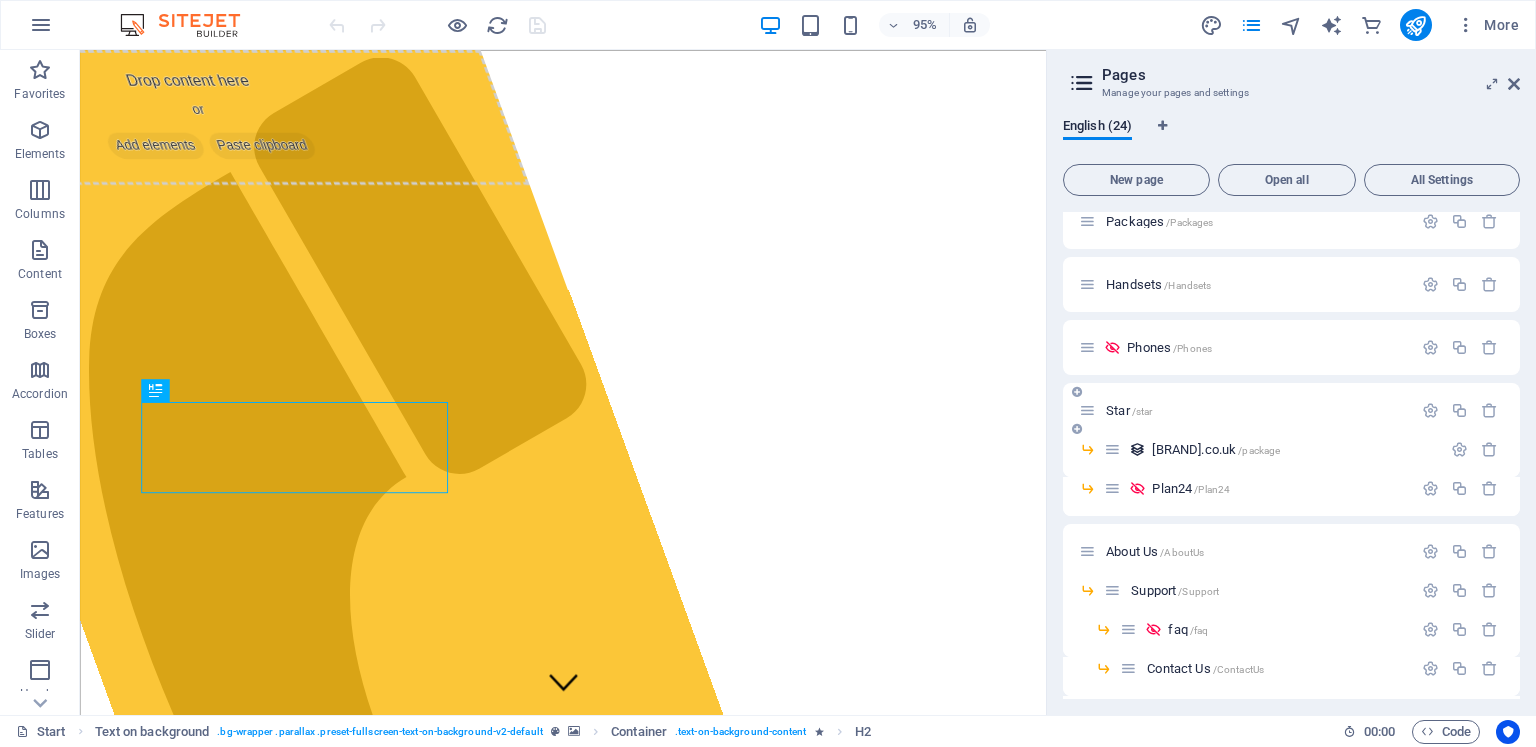 scroll, scrollTop: 348, scrollLeft: 0, axis: vertical 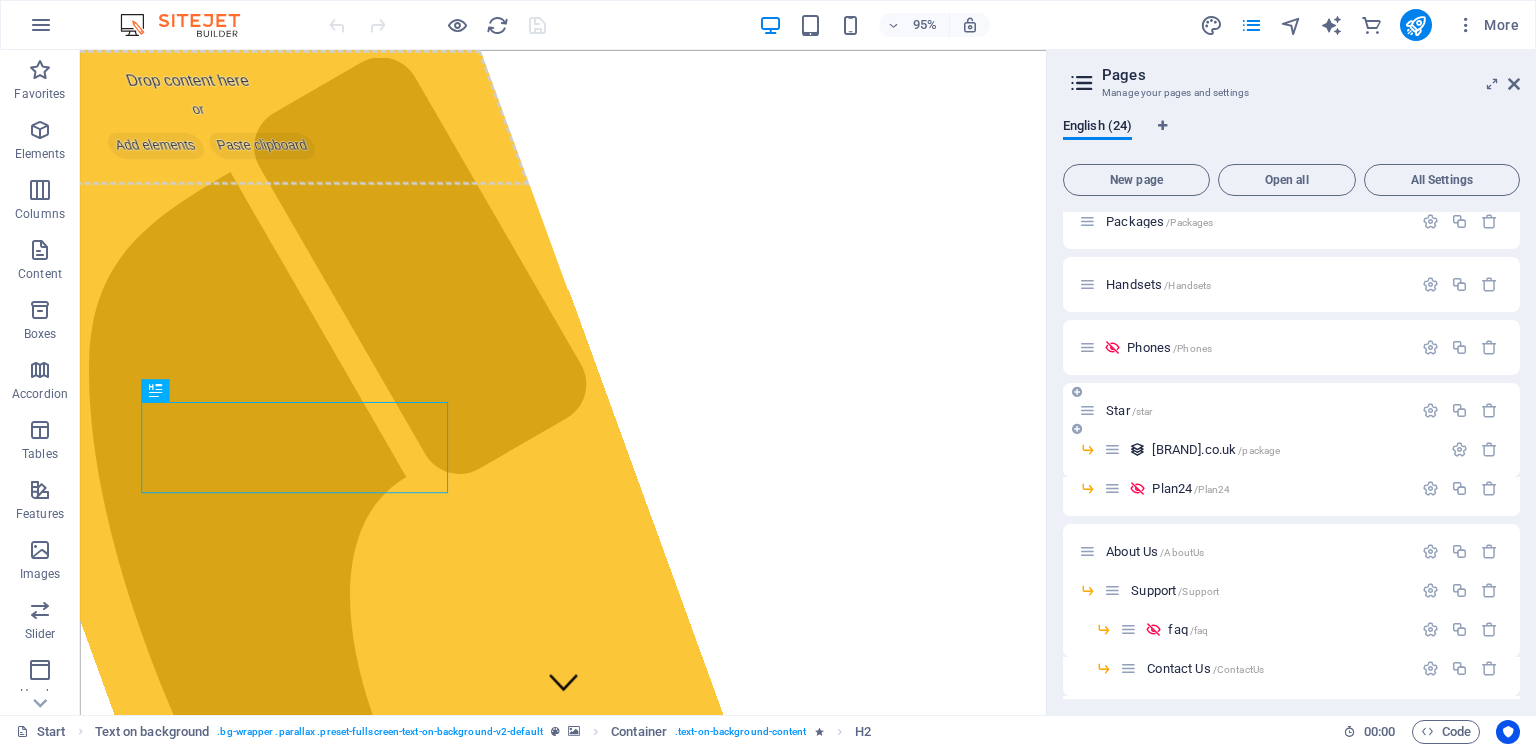 click on "Star /star" at bounding box center [1129, 410] 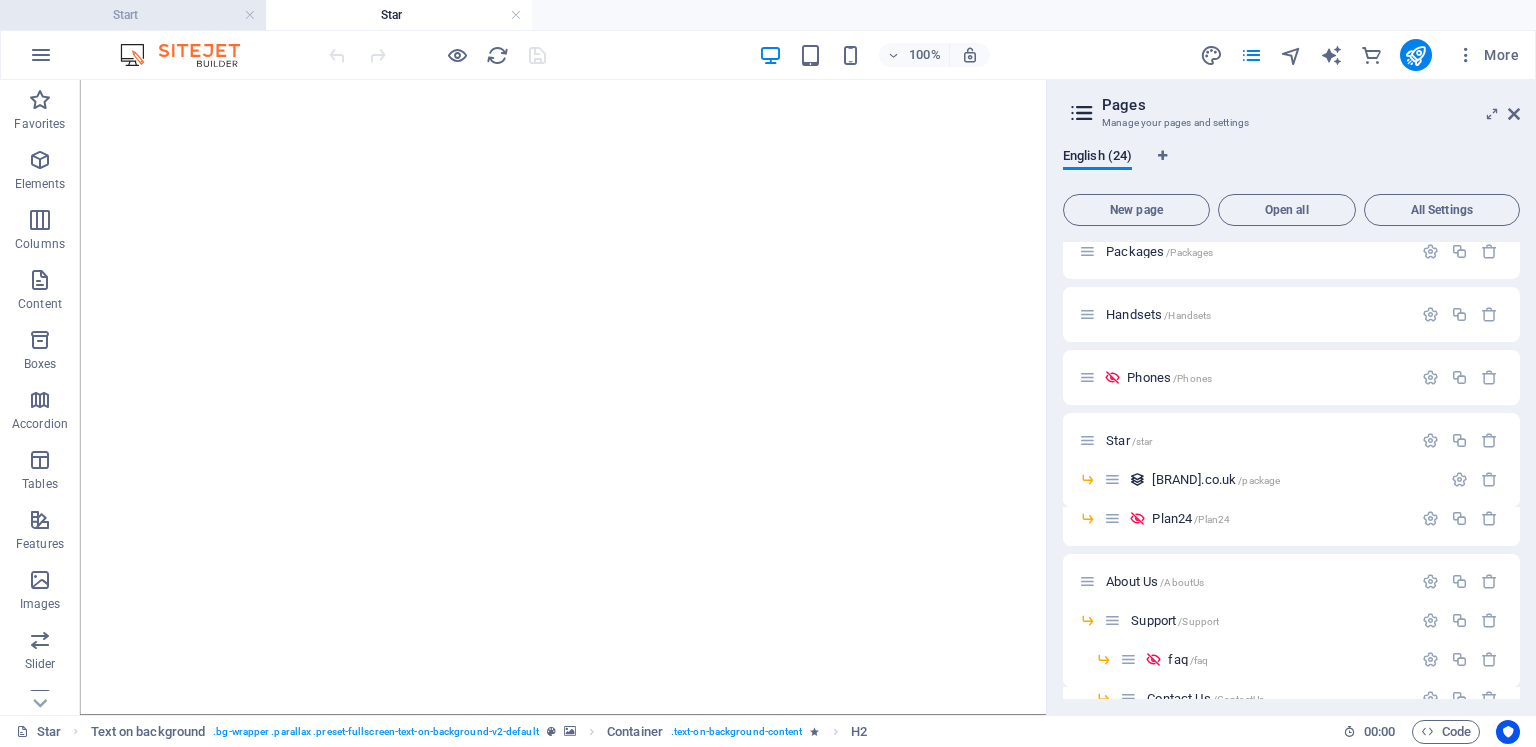 scroll, scrollTop: 0, scrollLeft: 0, axis: both 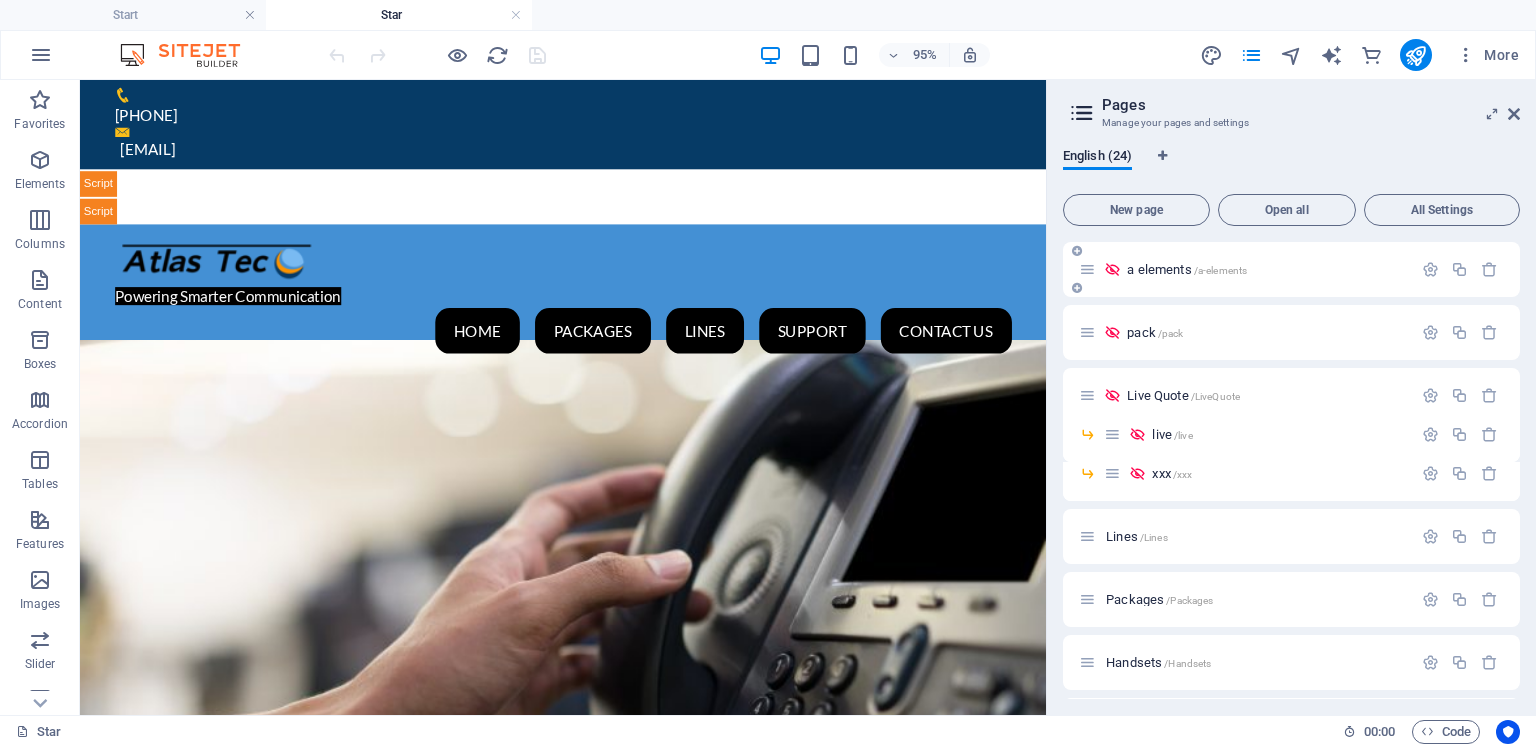 click on "a elements /a-elements" at bounding box center [1187, 269] 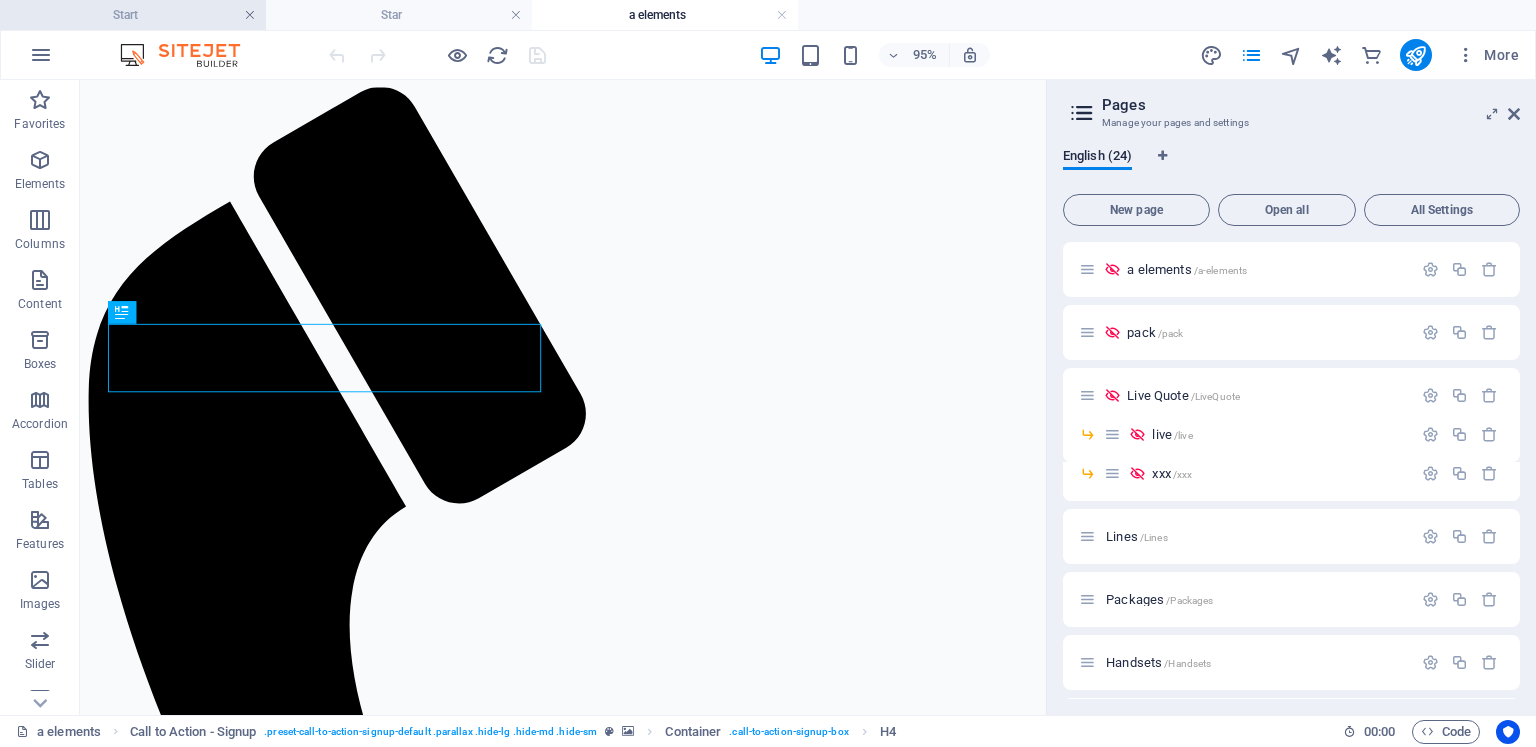 scroll, scrollTop: 0, scrollLeft: 0, axis: both 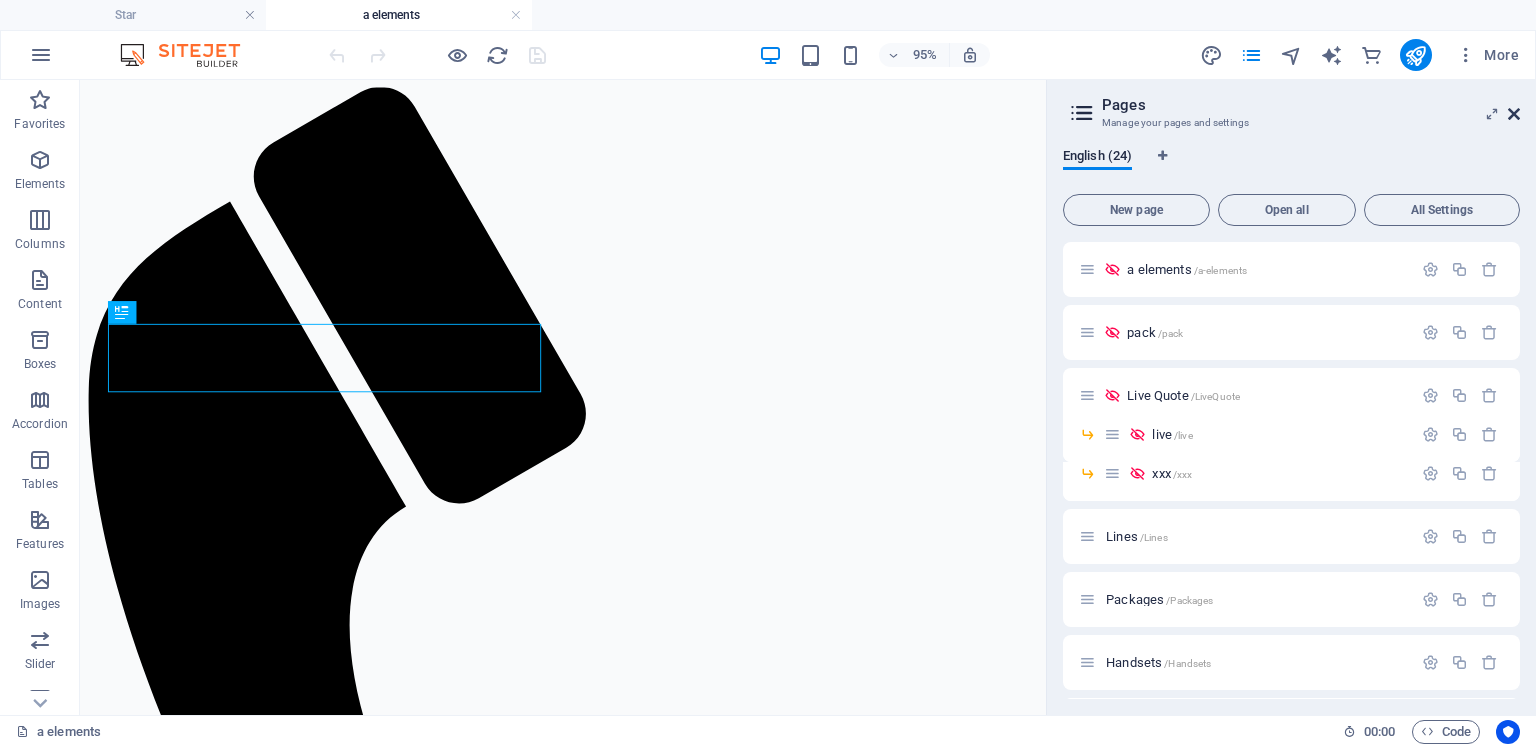click at bounding box center (1514, 114) 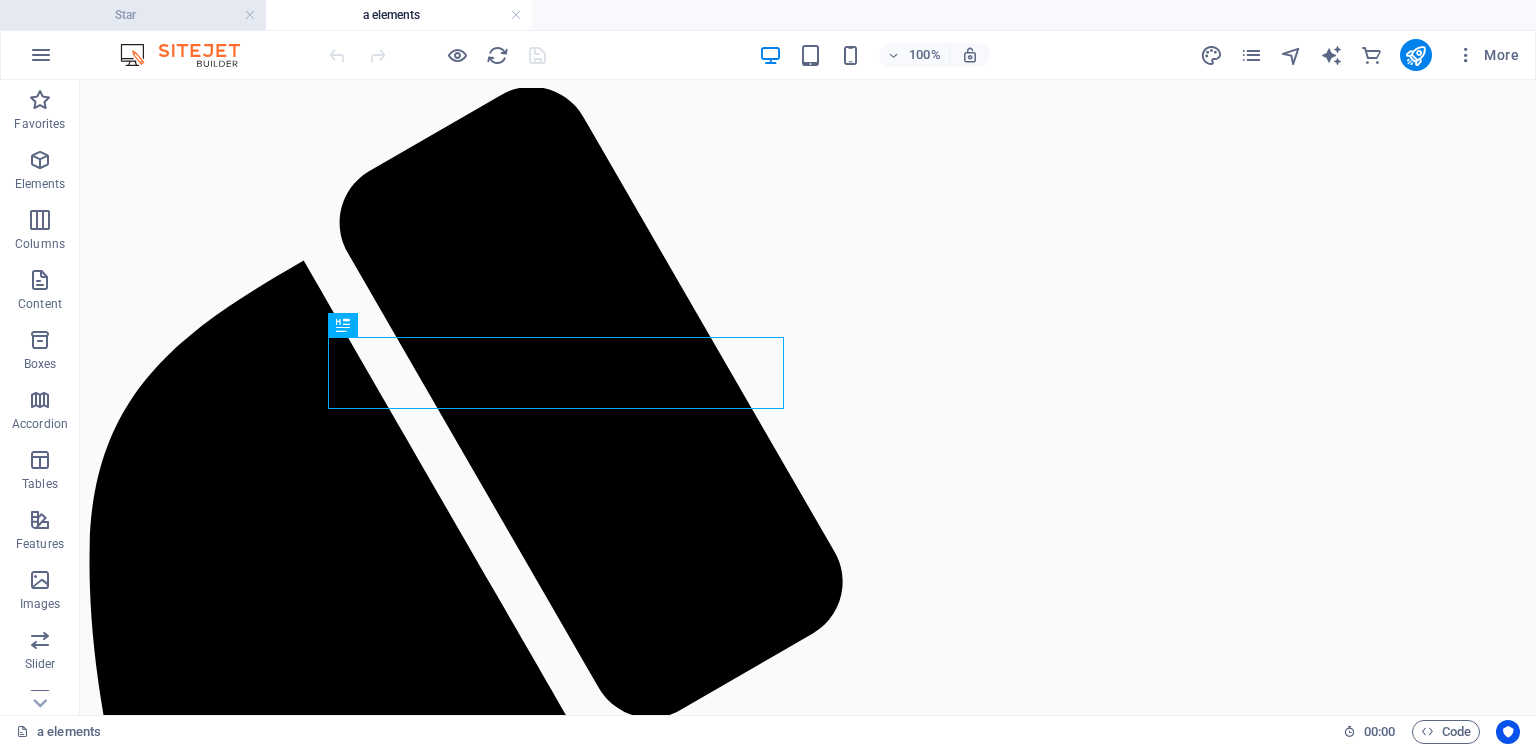 click on "Star" at bounding box center [133, 15] 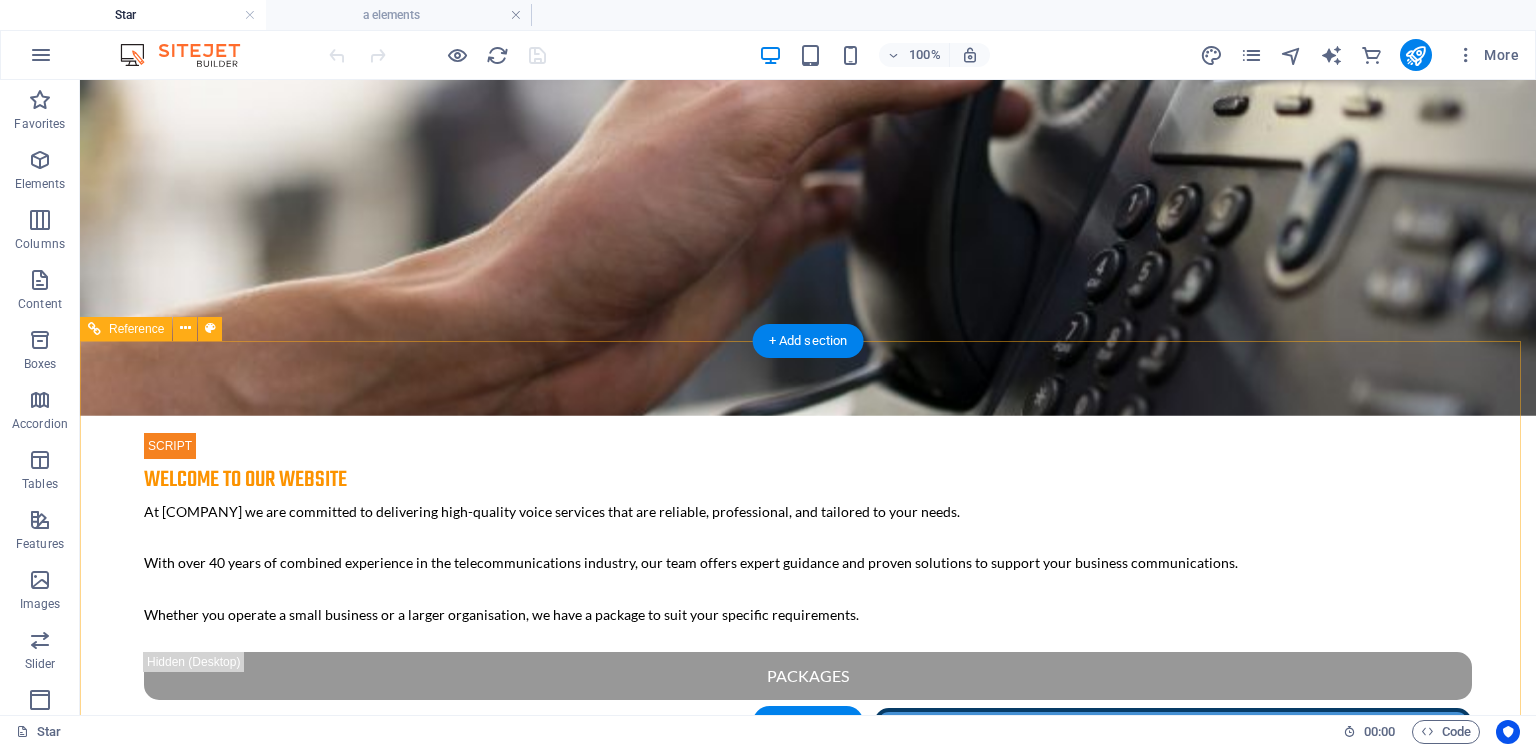 click at bounding box center (808, 1101) 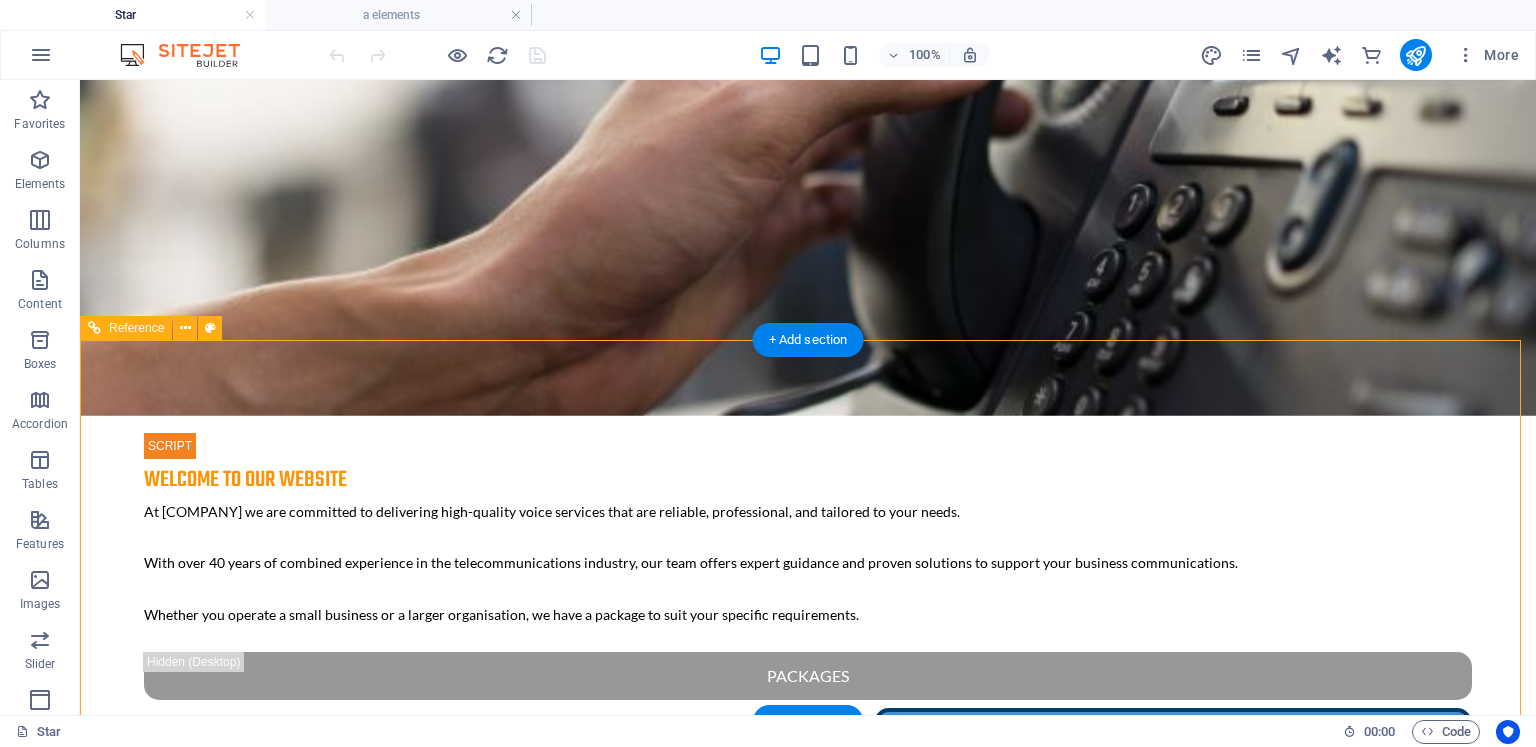 scroll, scrollTop: 561, scrollLeft: 0, axis: vertical 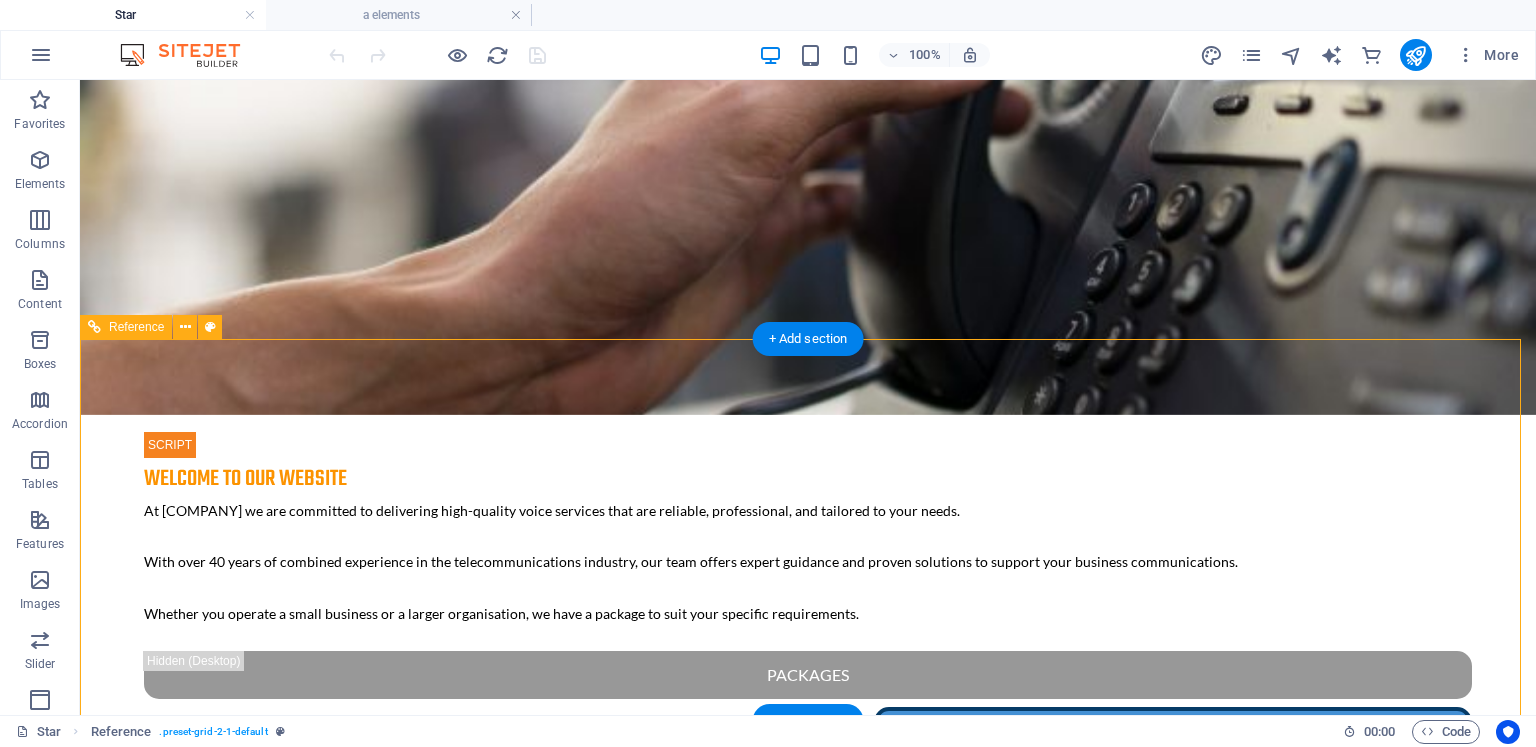 click at bounding box center (808, 1100) 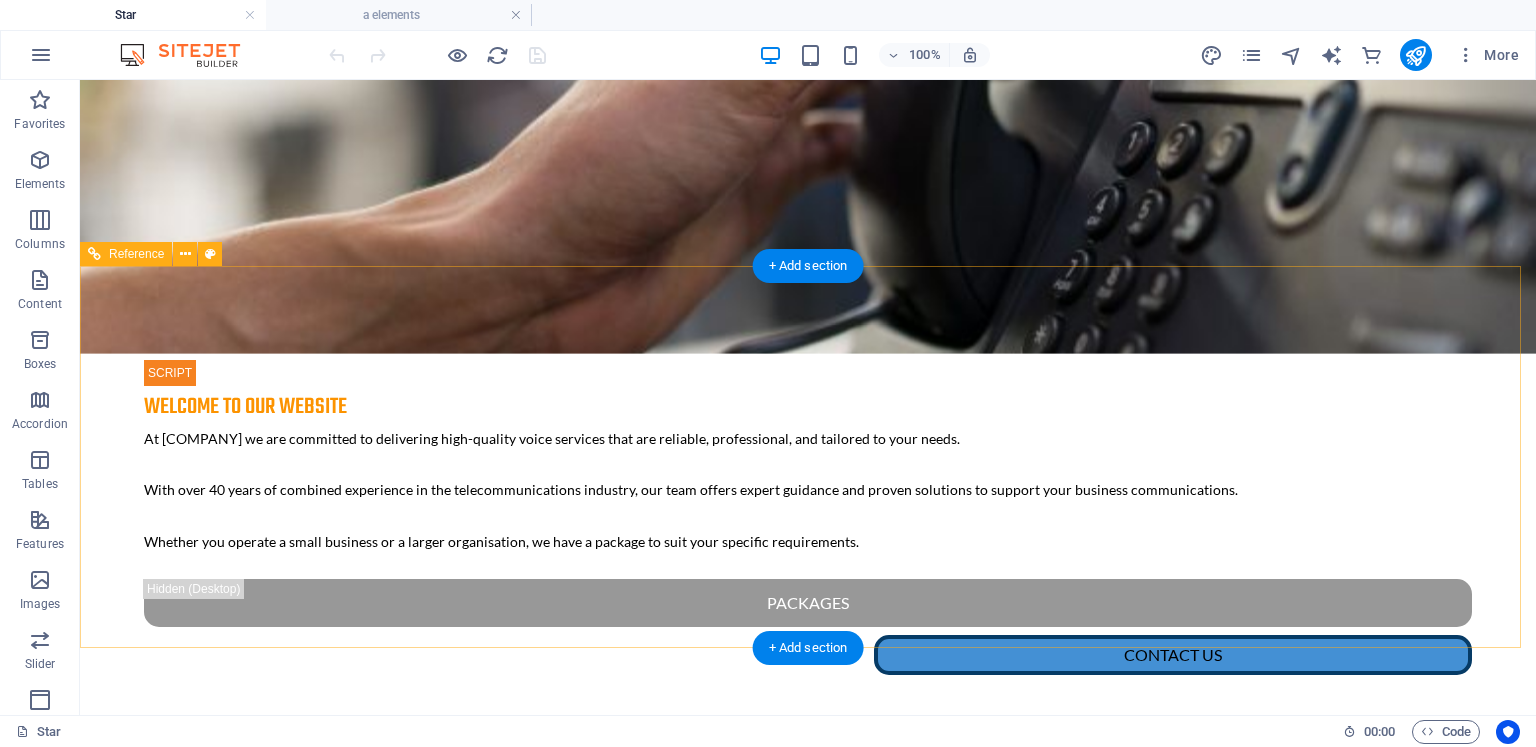 scroll, scrollTop: 634, scrollLeft: 0, axis: vertical 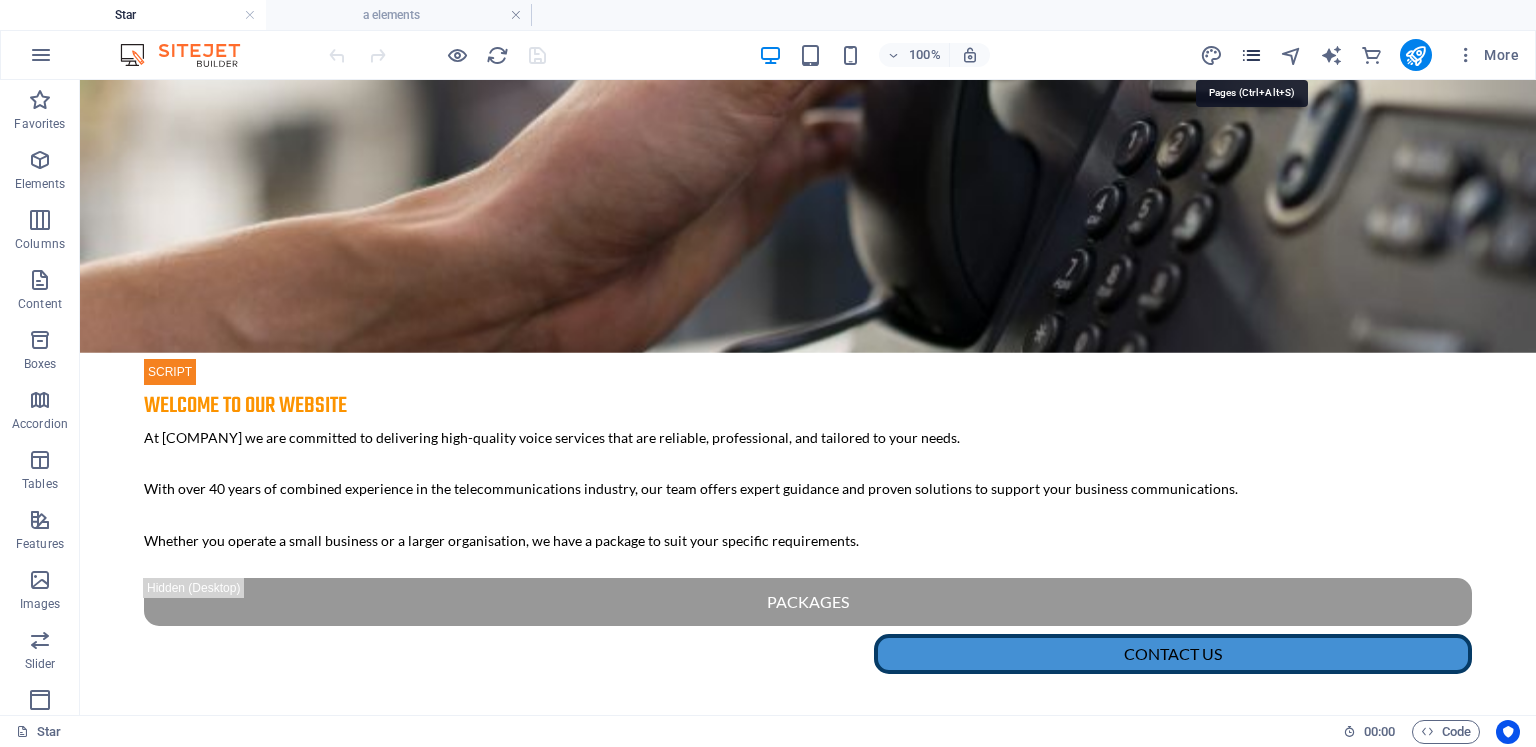 click at bounding box center [1251, 55] 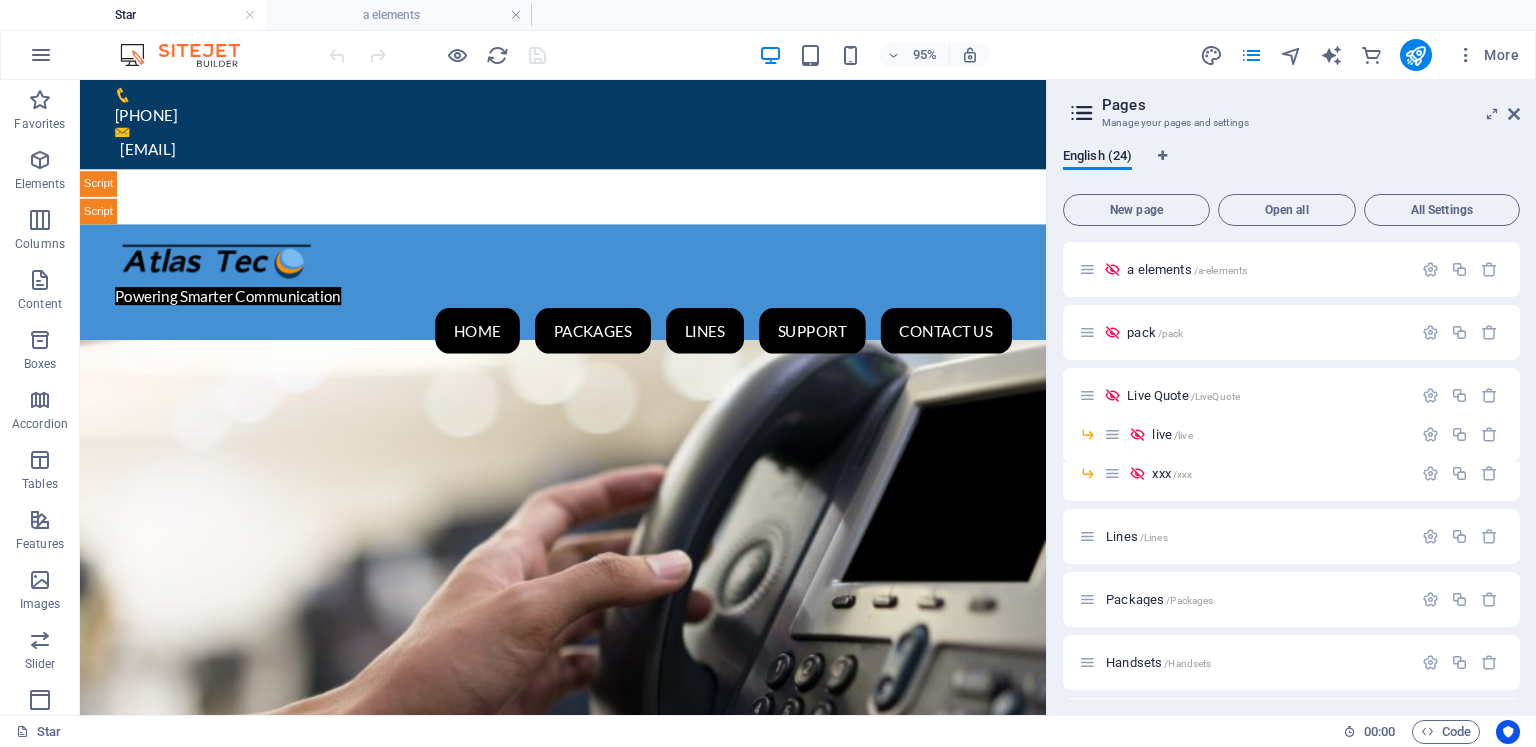 scroll, scrollTop: 0, scrollLeft: 0, axis: both 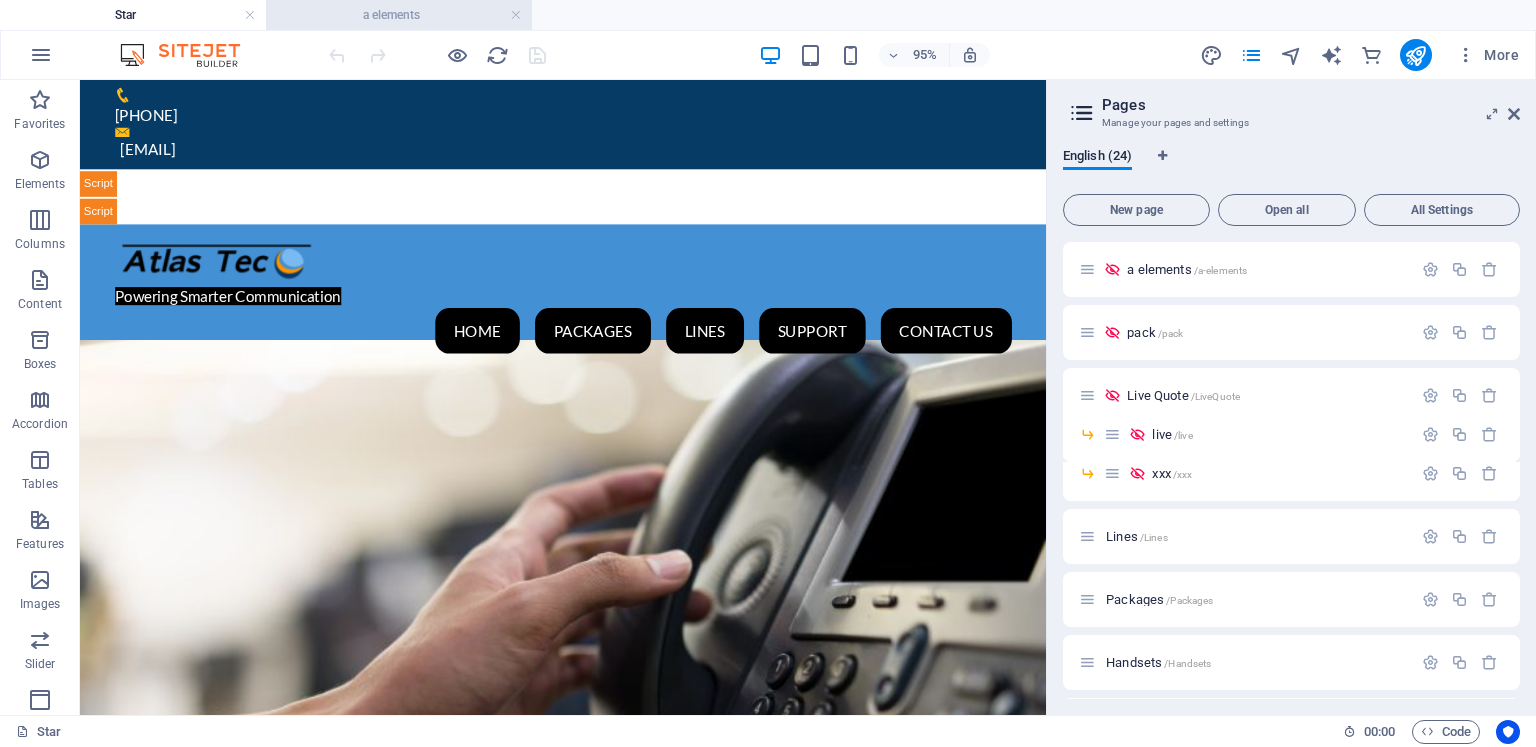 click on "a elements" at bounding box center (399, 15) 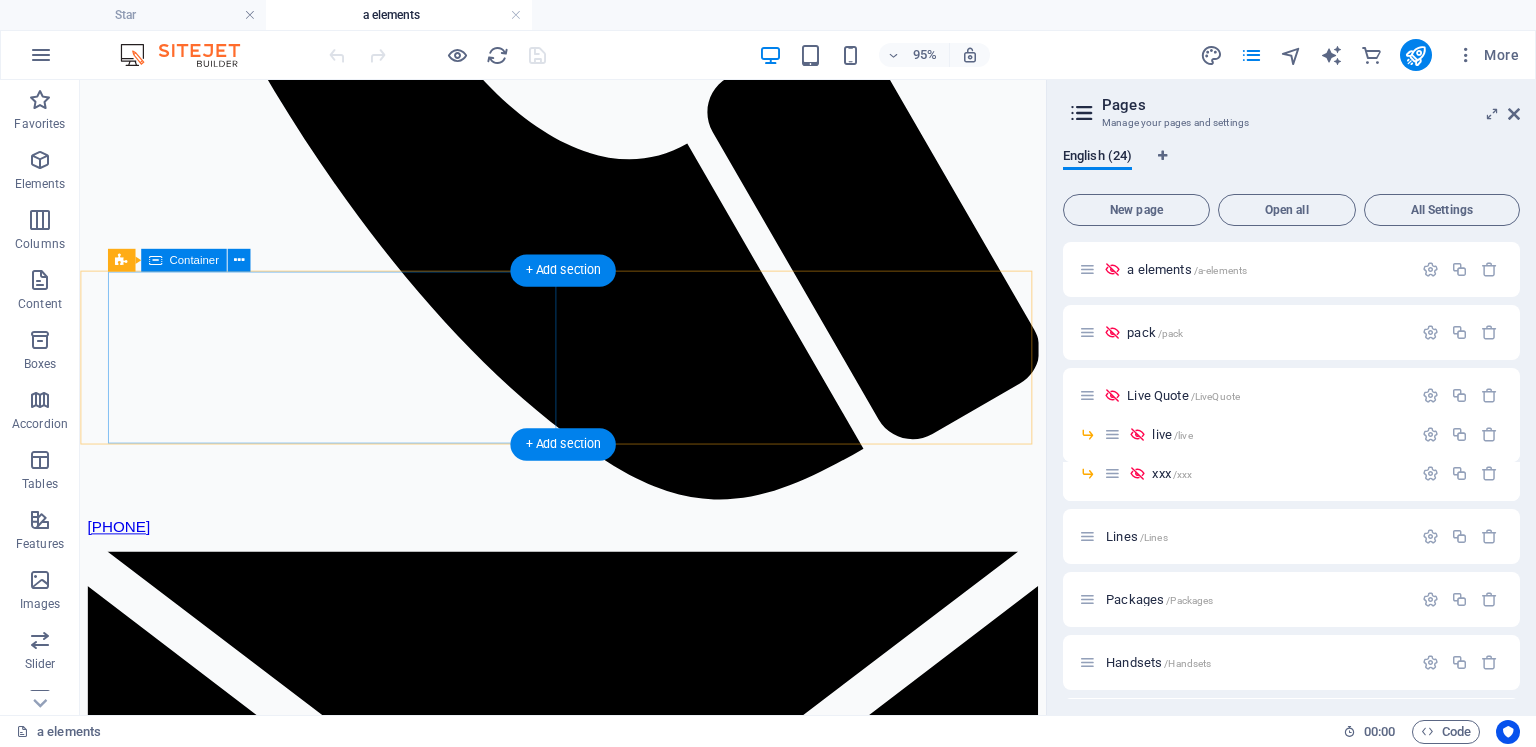scroll, scrollTop: 0, scrollLeft: 0, axis: both 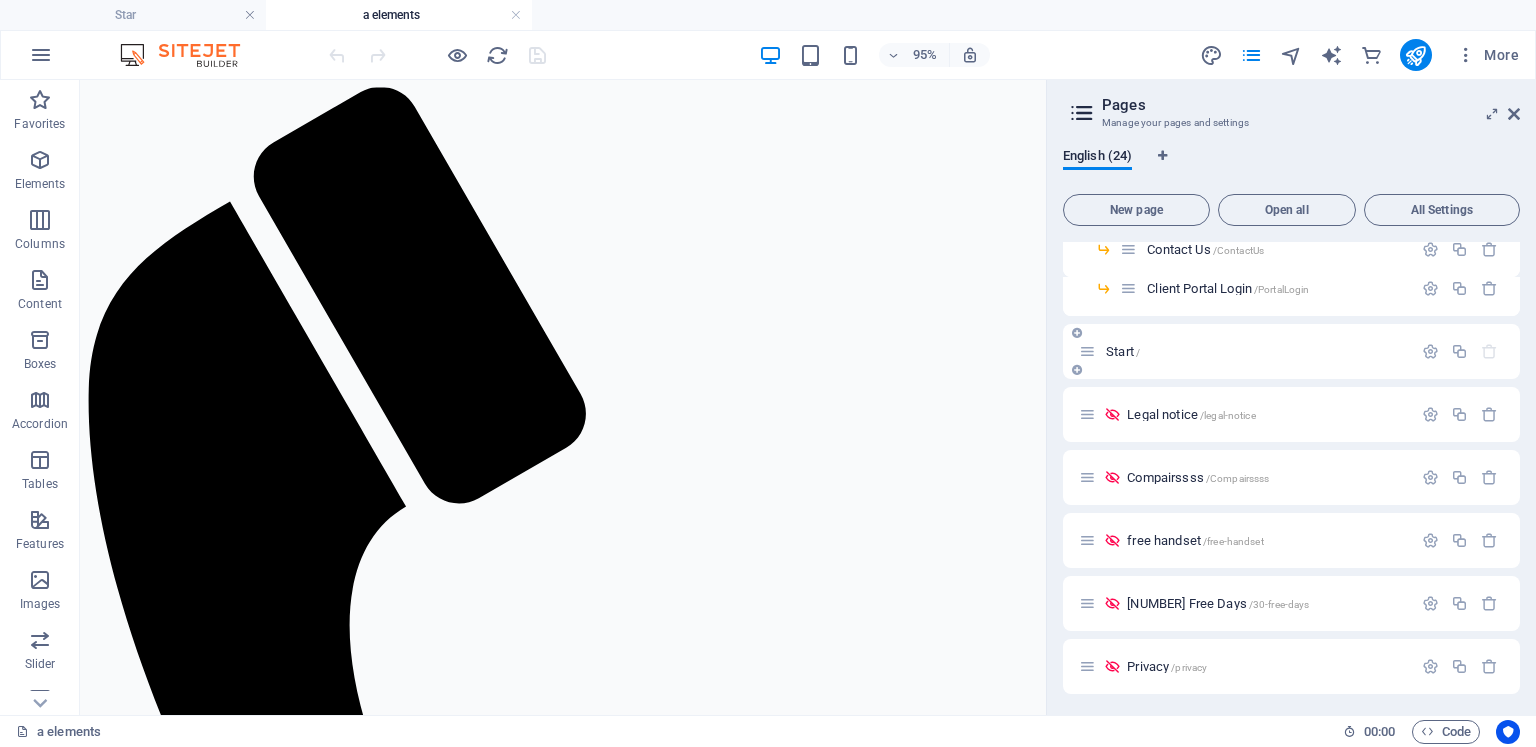 click on "Start /" at bounding box center [1123, 351] 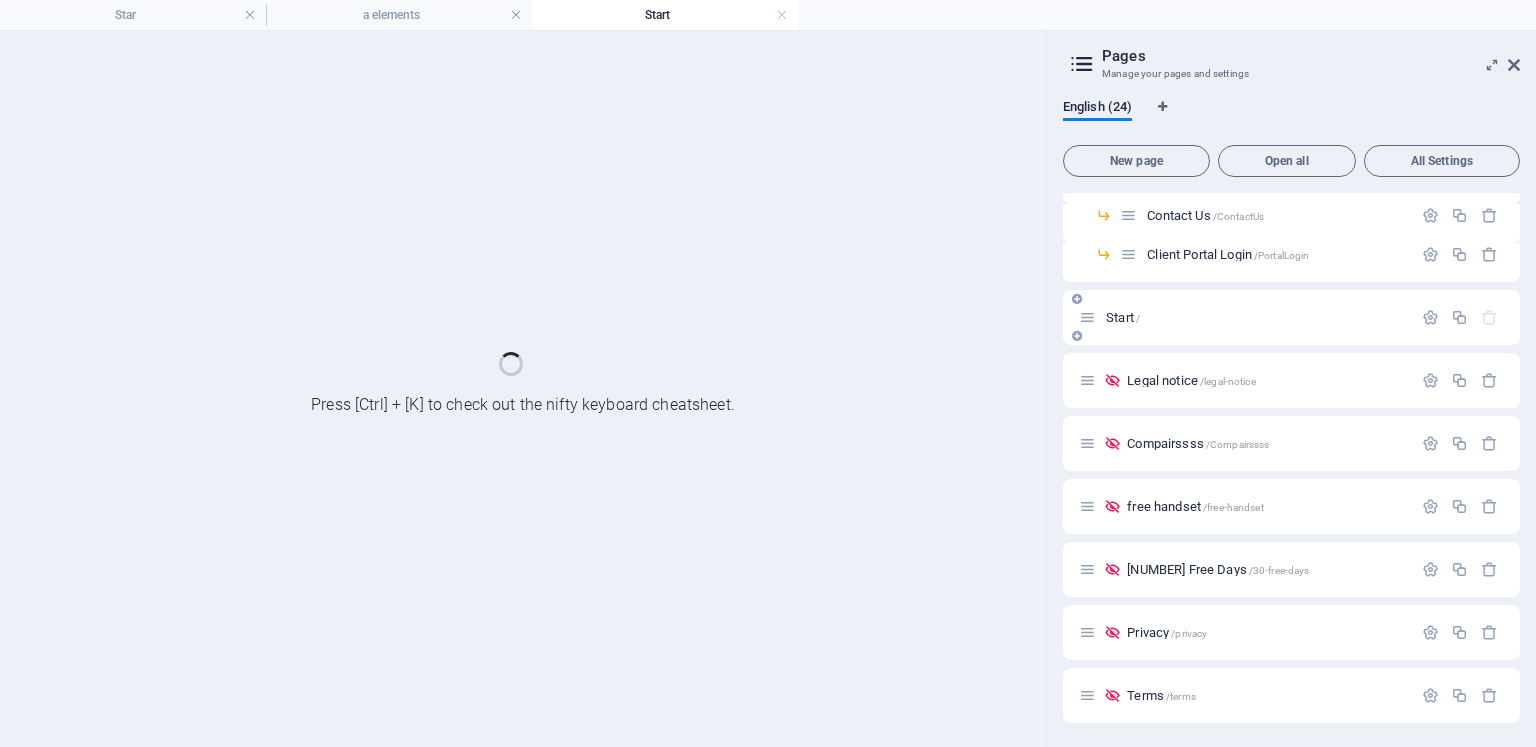 scroll, scrollTop: 781, scrollLeft: 0, axis: vertical 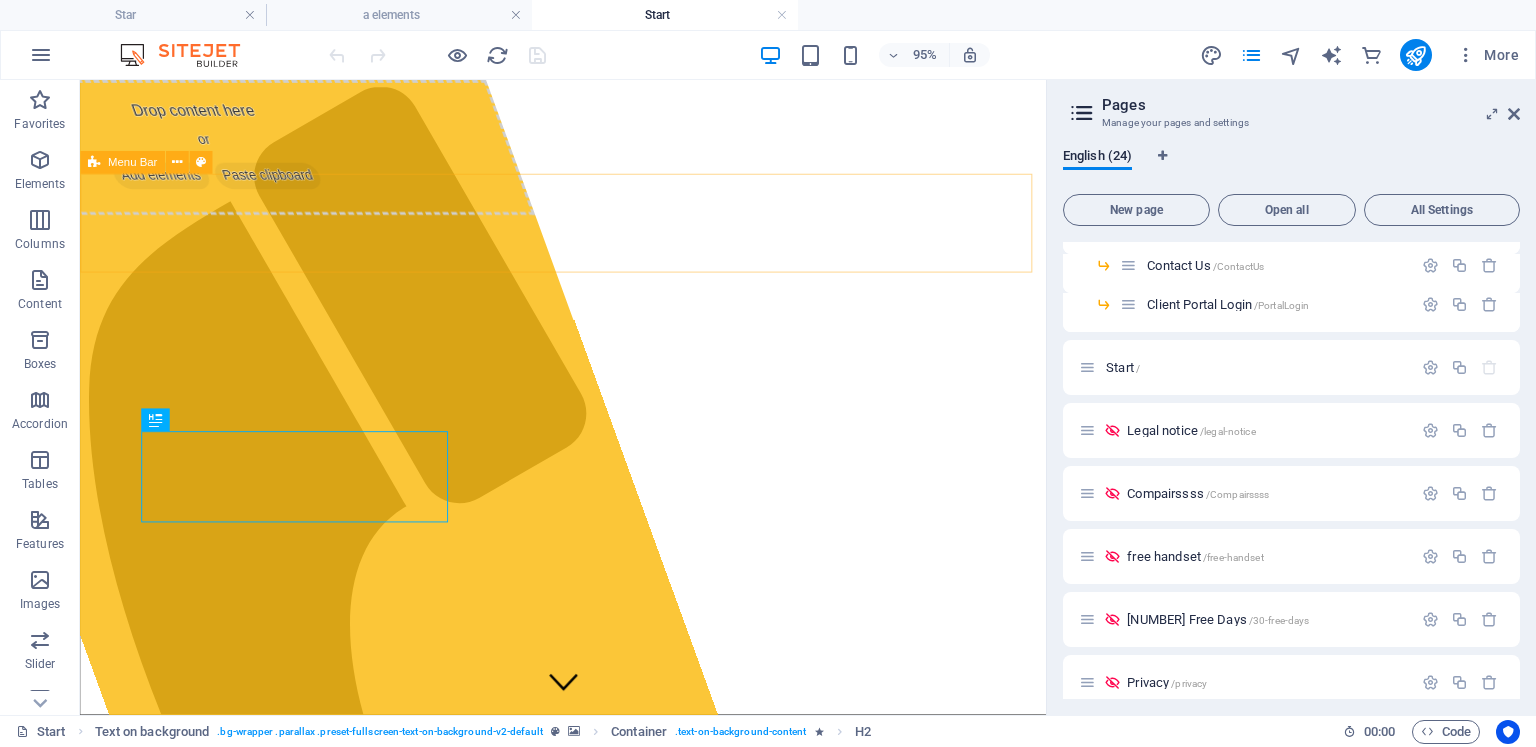 click on "Menu Bar" at bounding box center [132, 162] 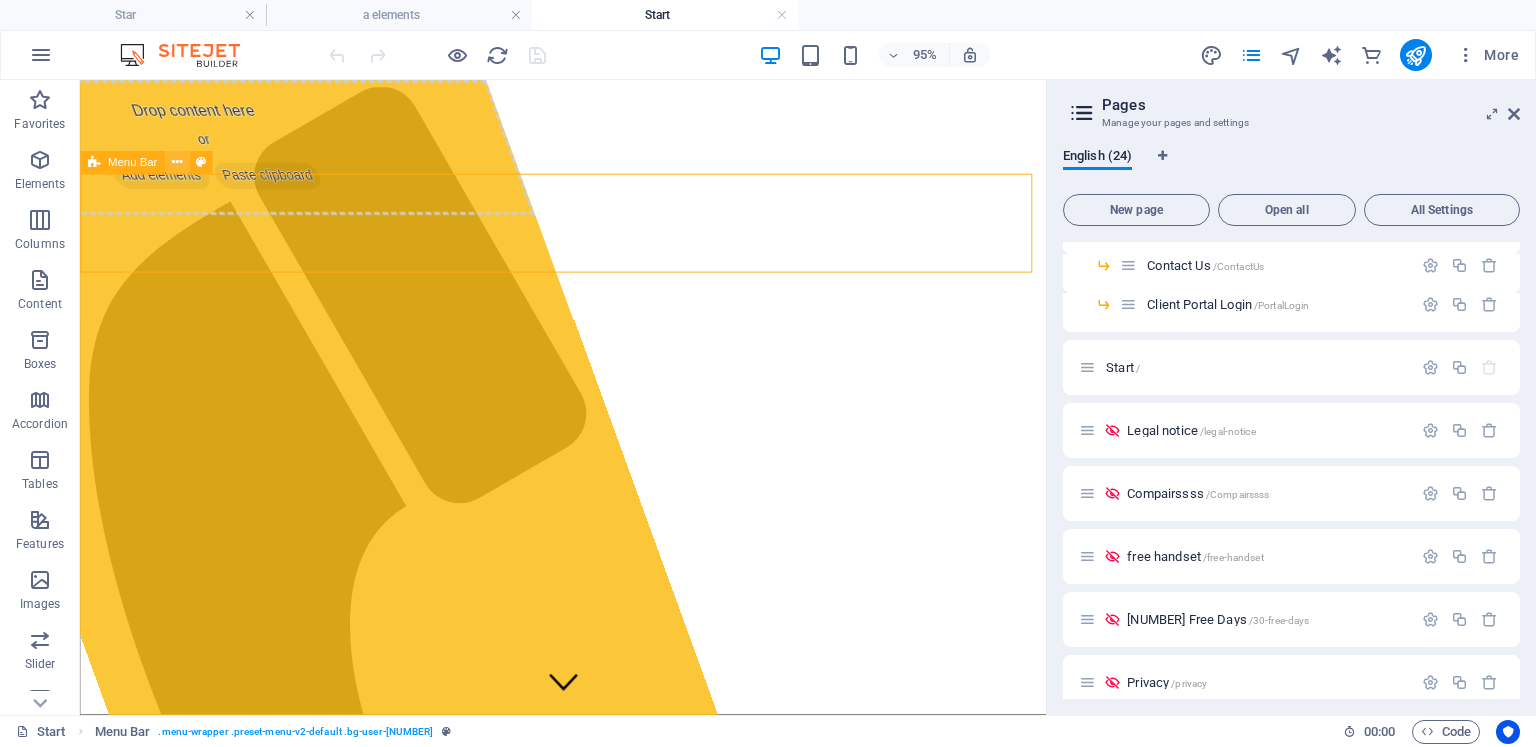 click at bounding box center [177, 163] 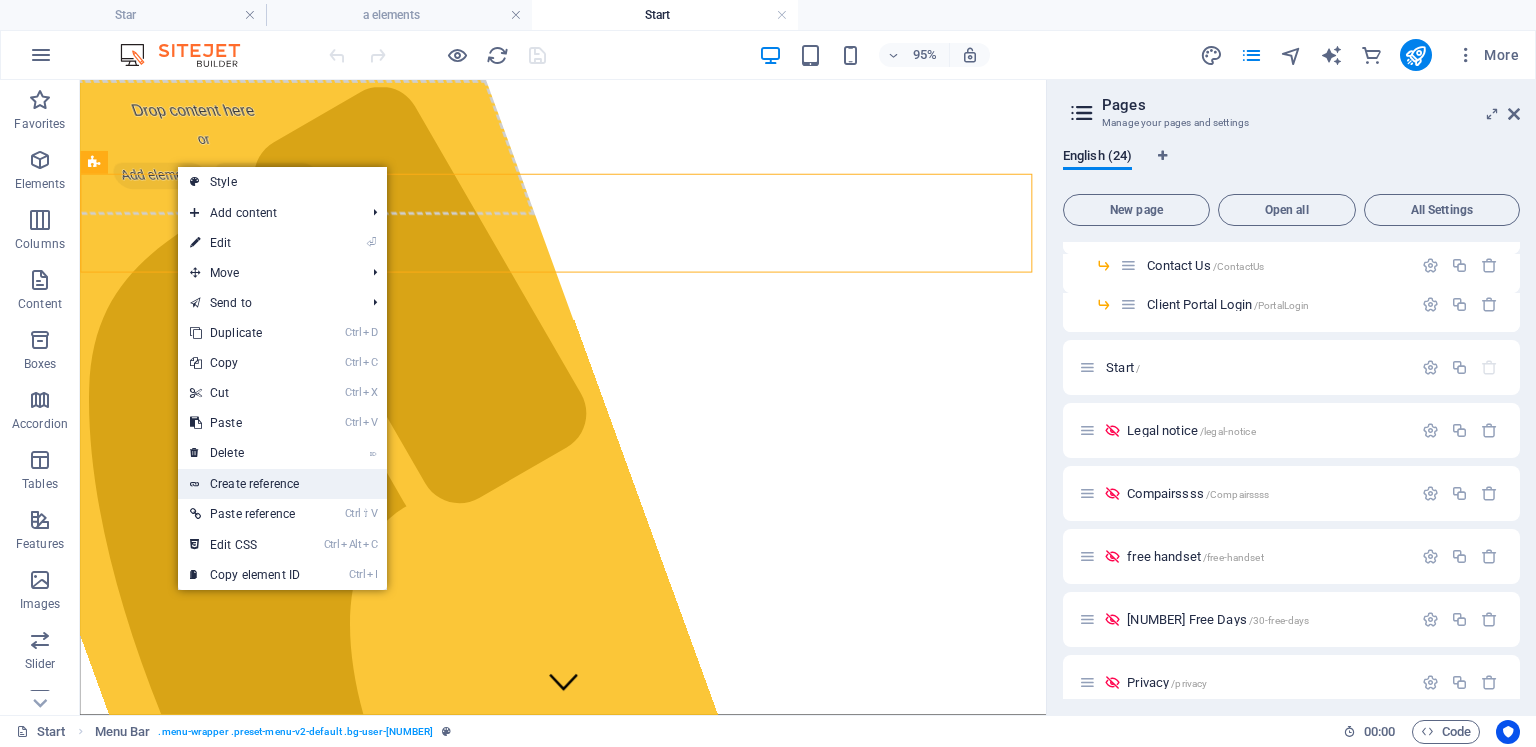 click on "Create reference" at bounding box center (282, 484) 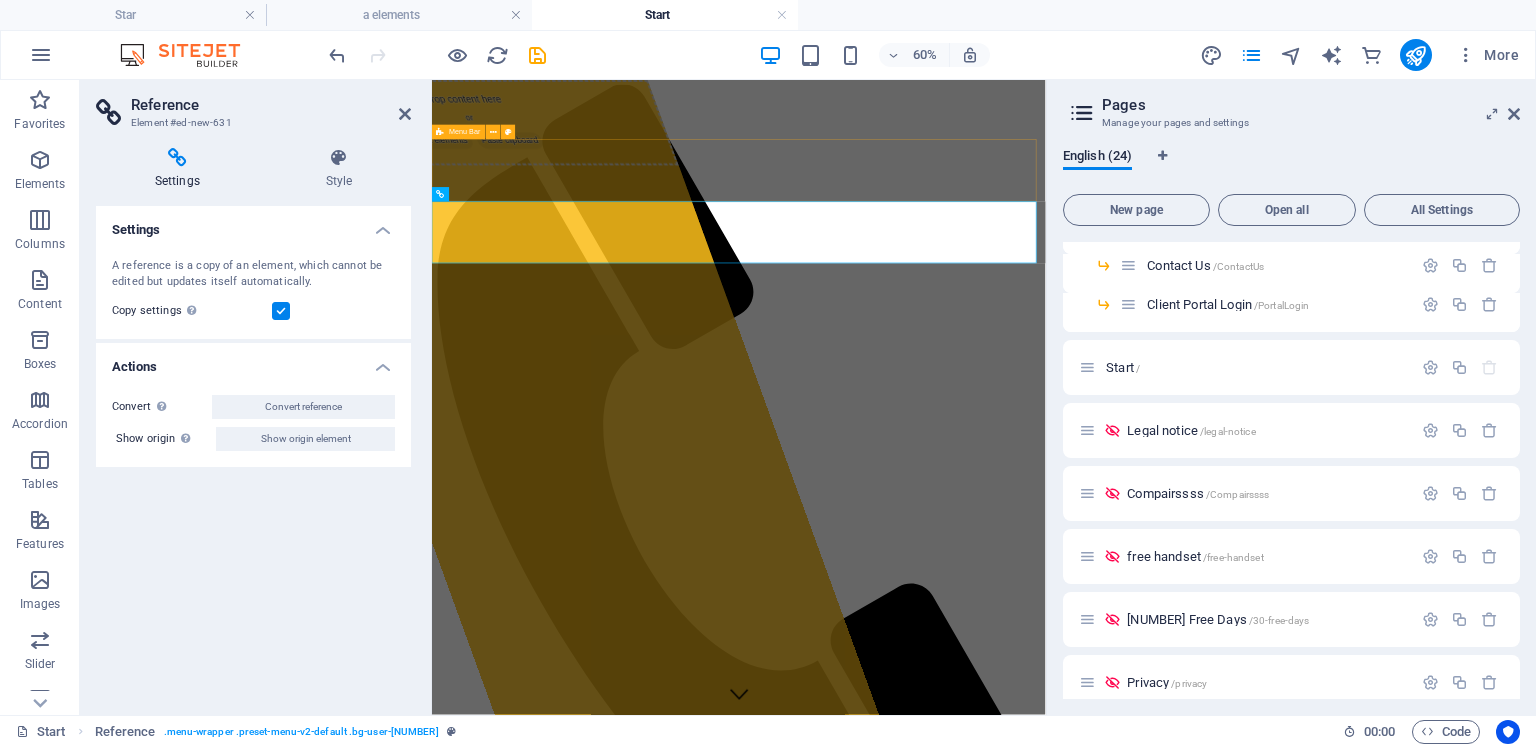 click on "Powering Smarter Communication" at bounding box center (943, 2914) 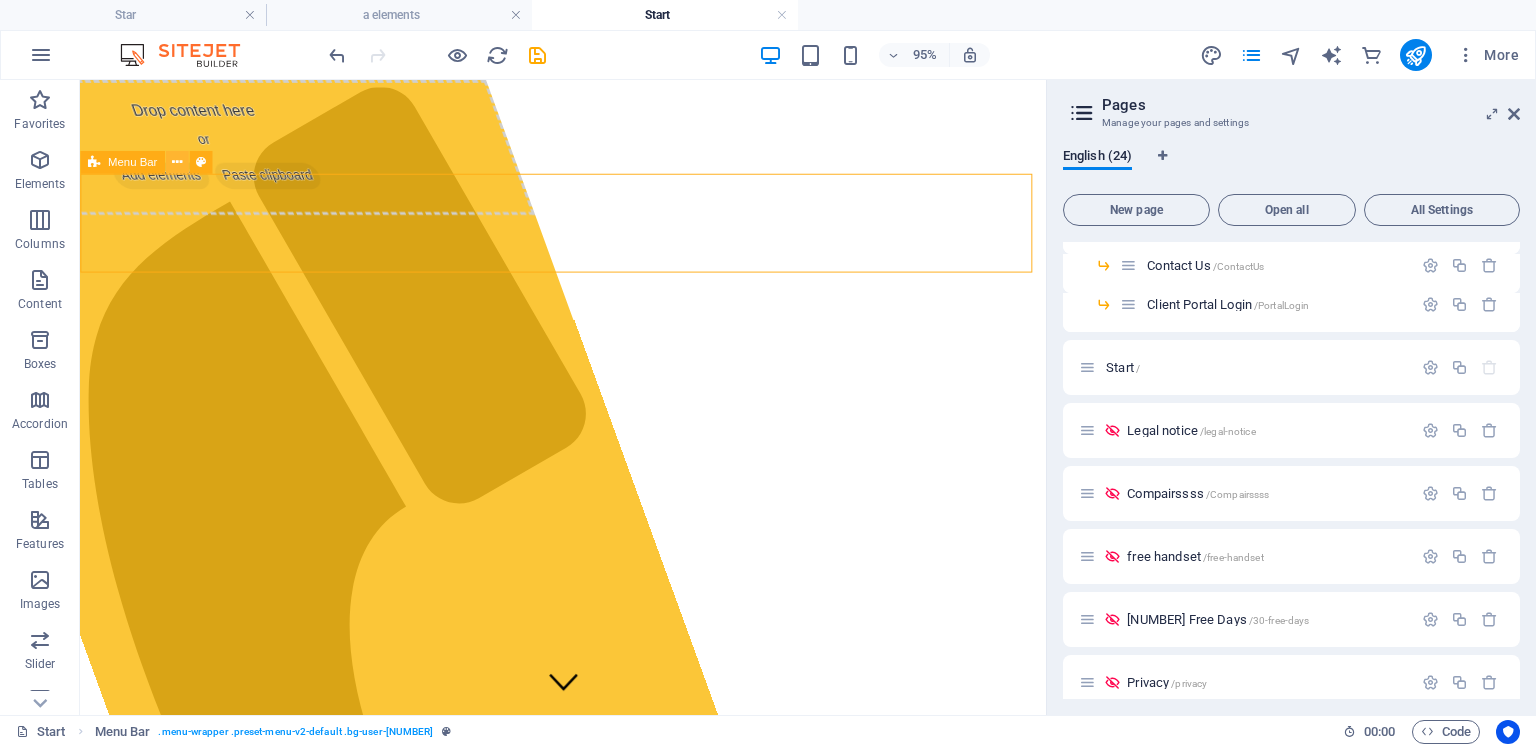 click at bounding box center [177, 163] 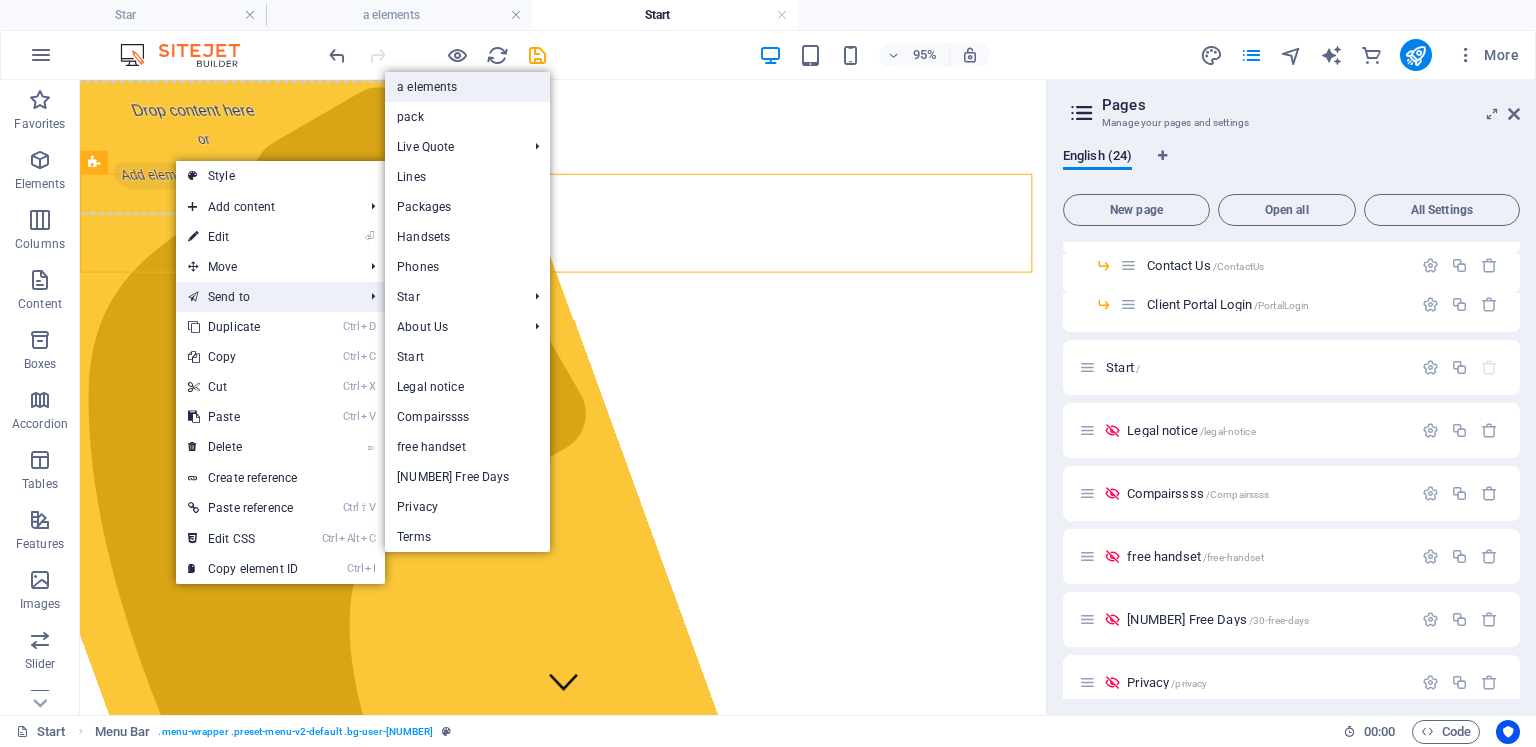 click on "a elements" at bounding box center [467, 87] 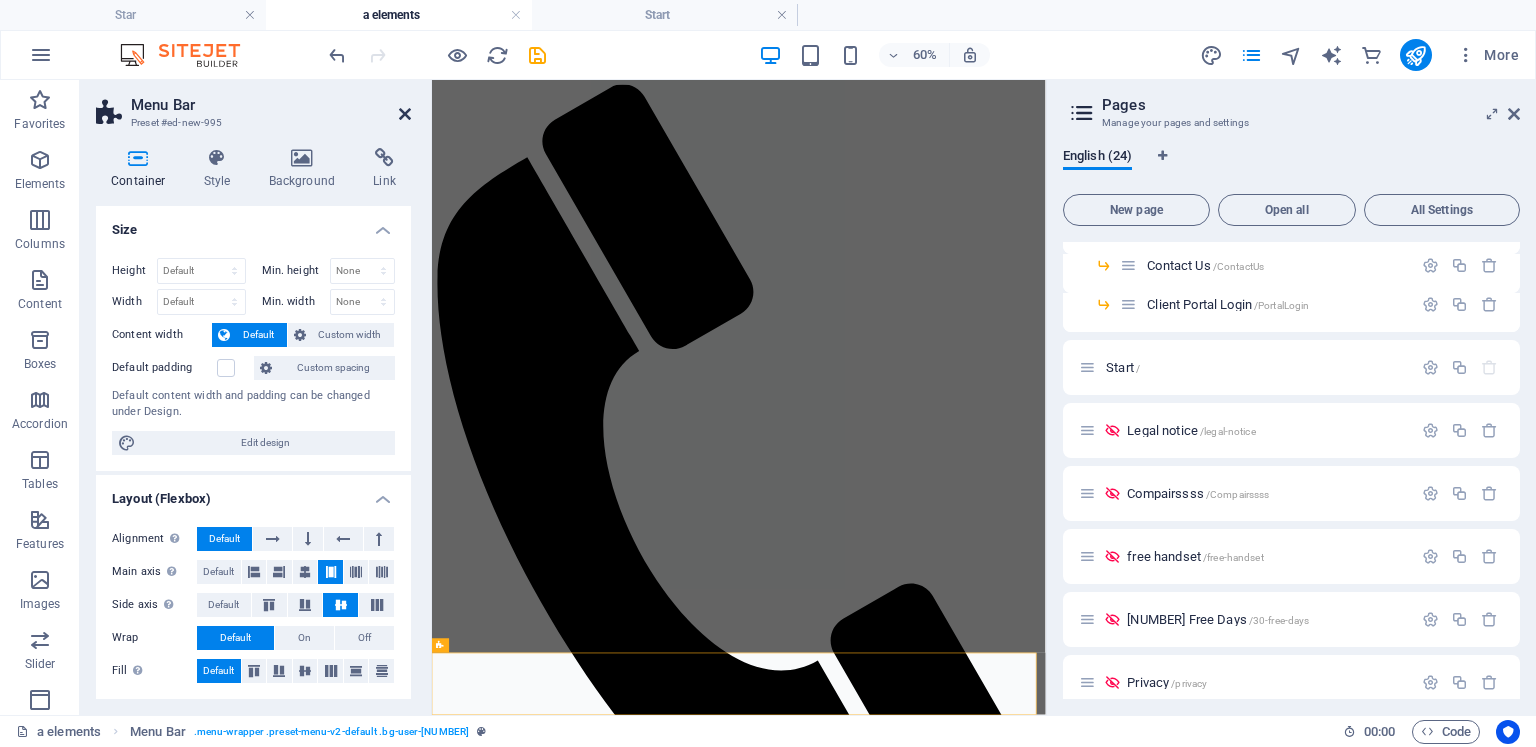 click at bounding box center (405, 114) 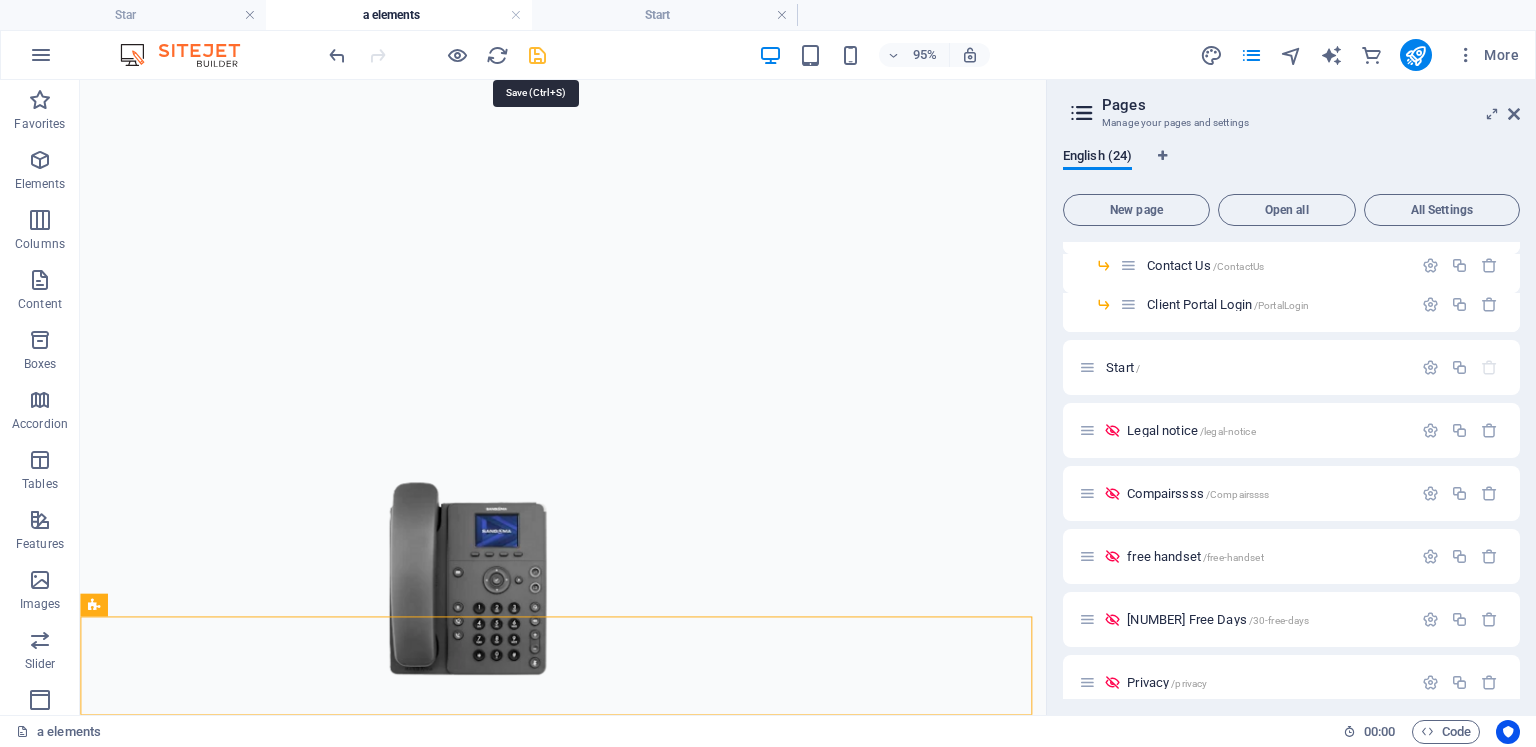 click at bounding box center [537, 55] 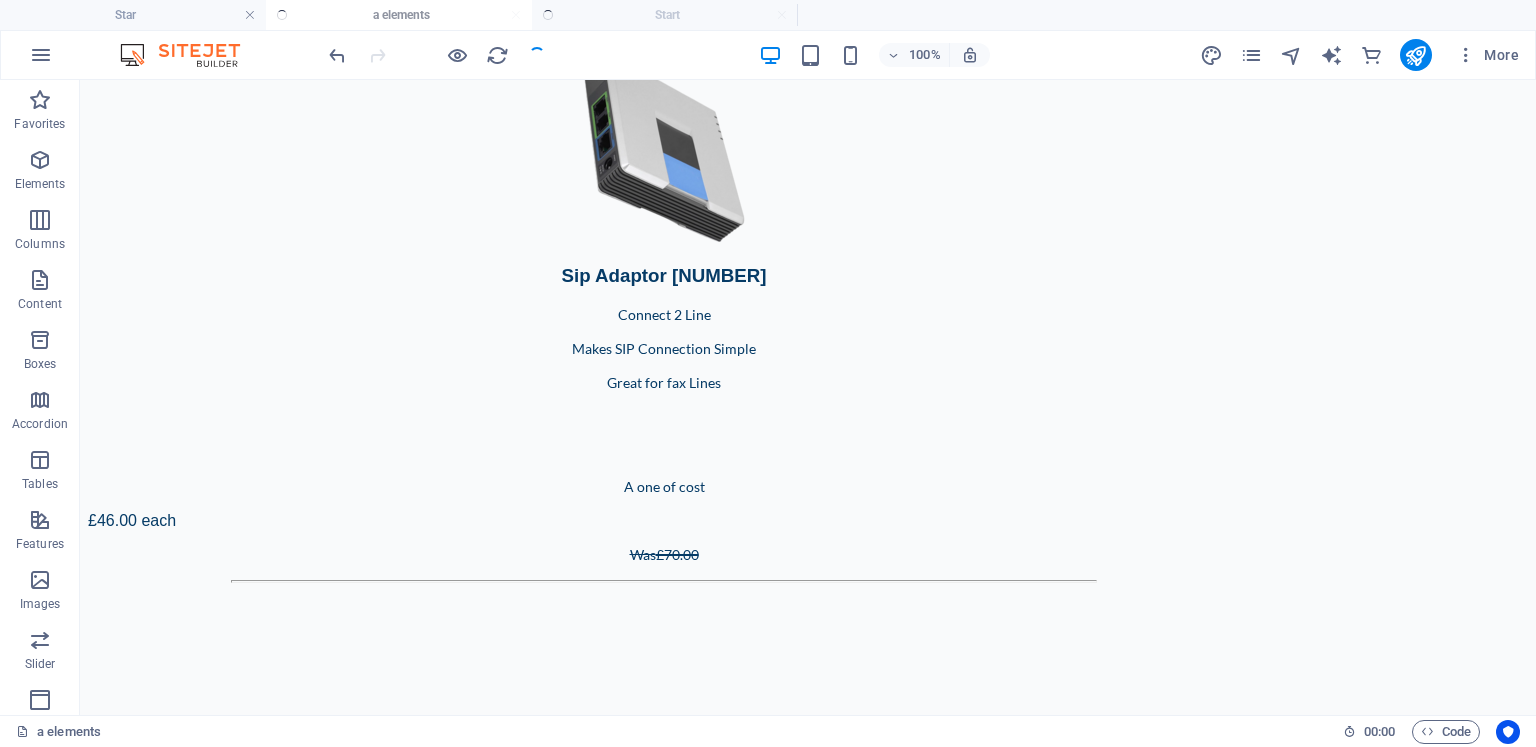 scroll, scrollTop: 14828, scrollLeft: 0, axis: vertical 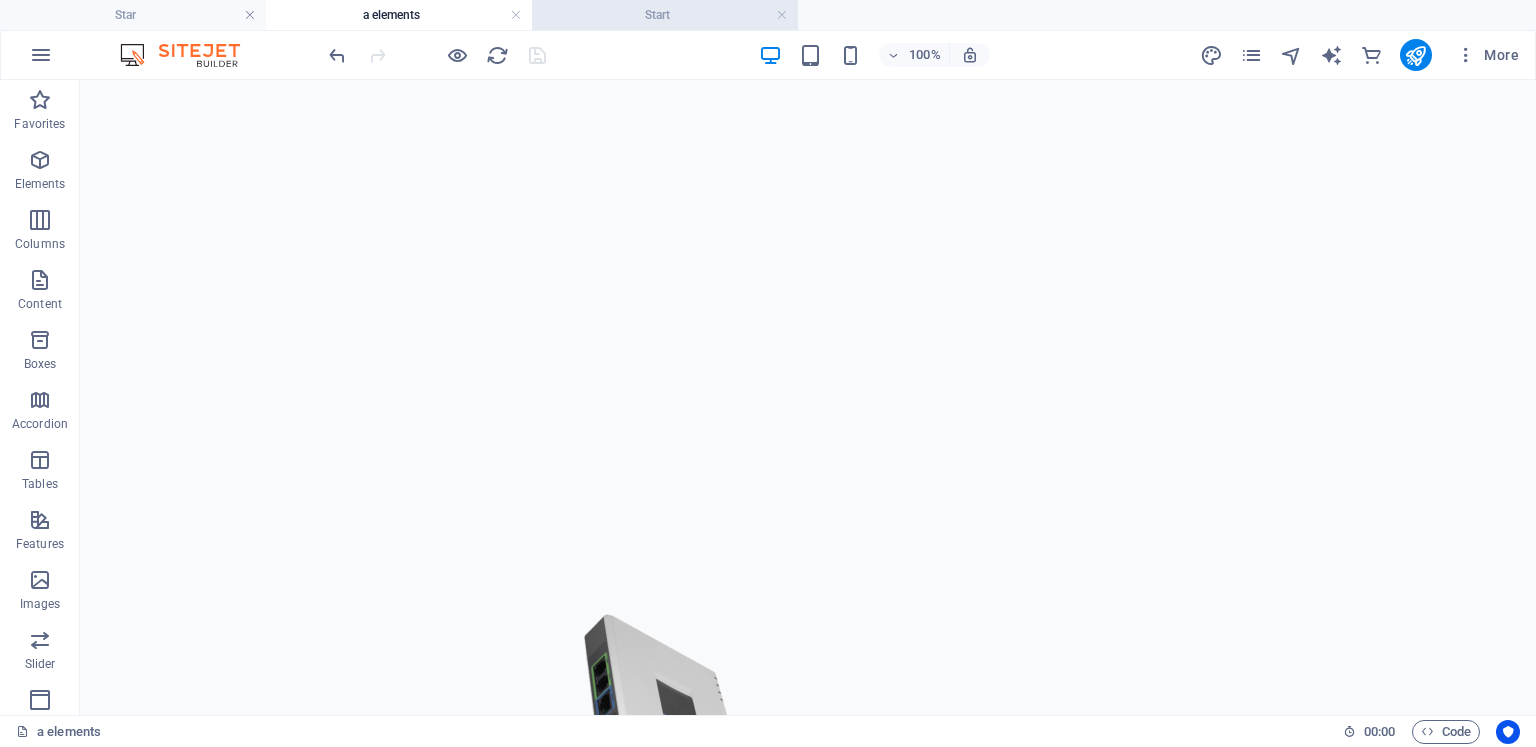 click on "Start" at bounding box center [665, 15] 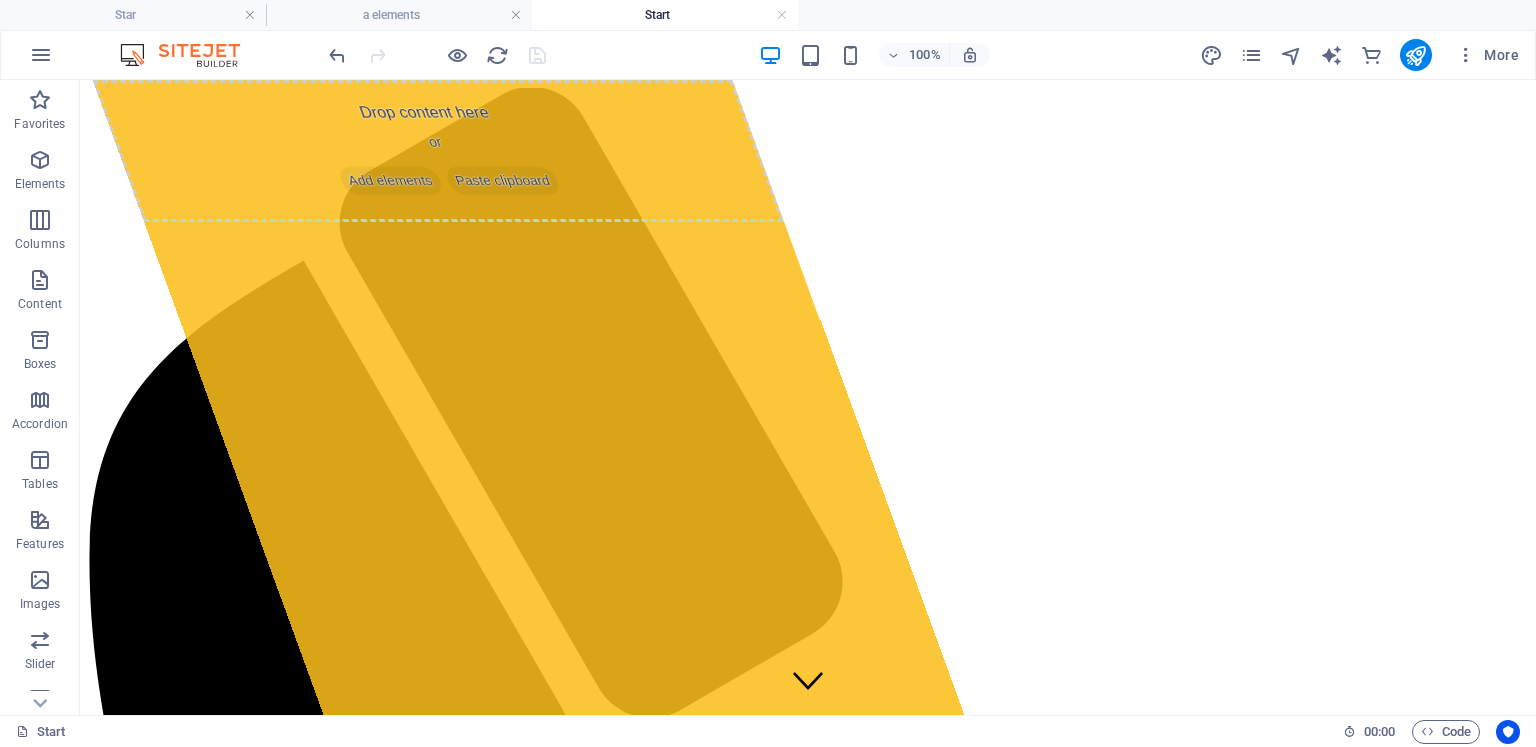 click on "Start" at bounding box center (665, 15) 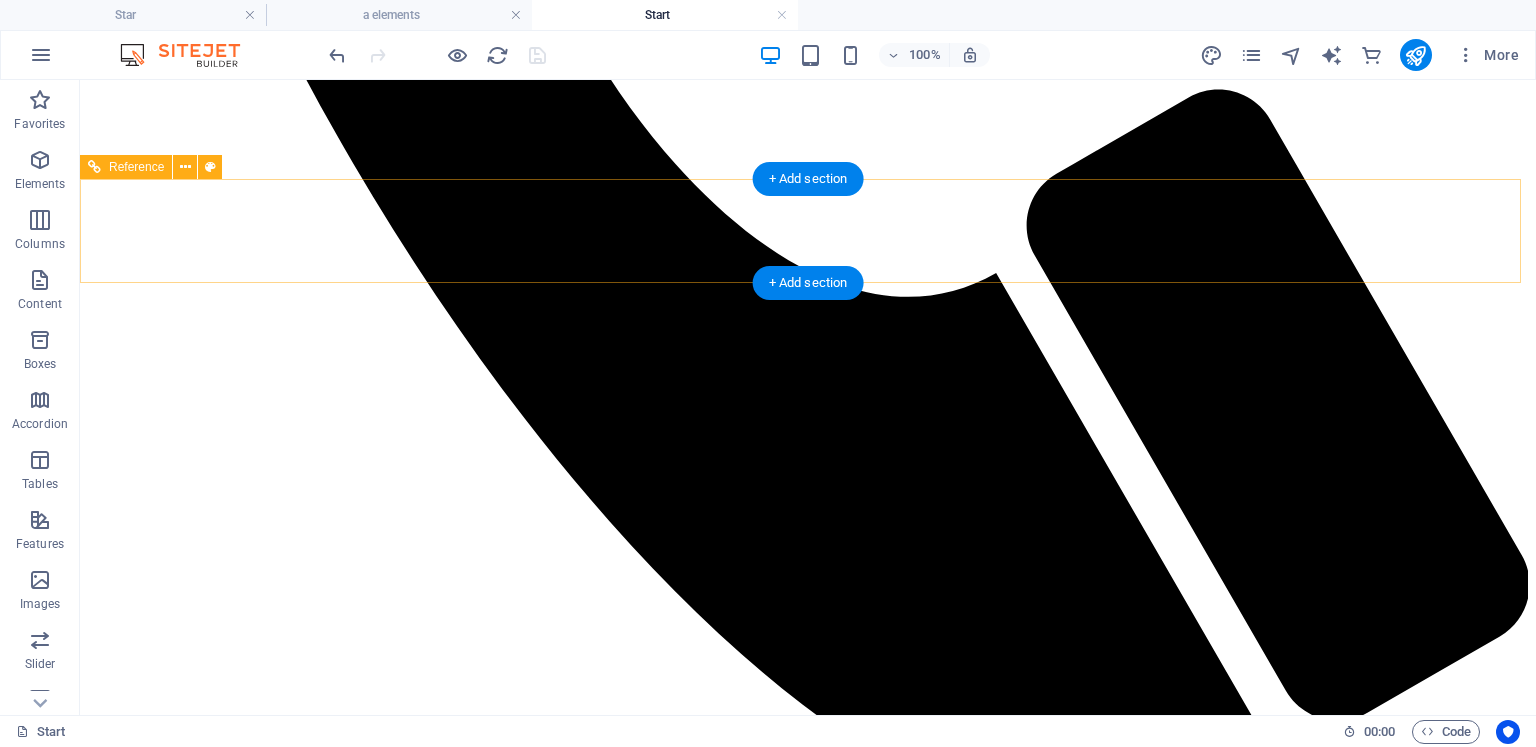 scroll, scrollTop: 0, scrollLeft: 0, axis: both 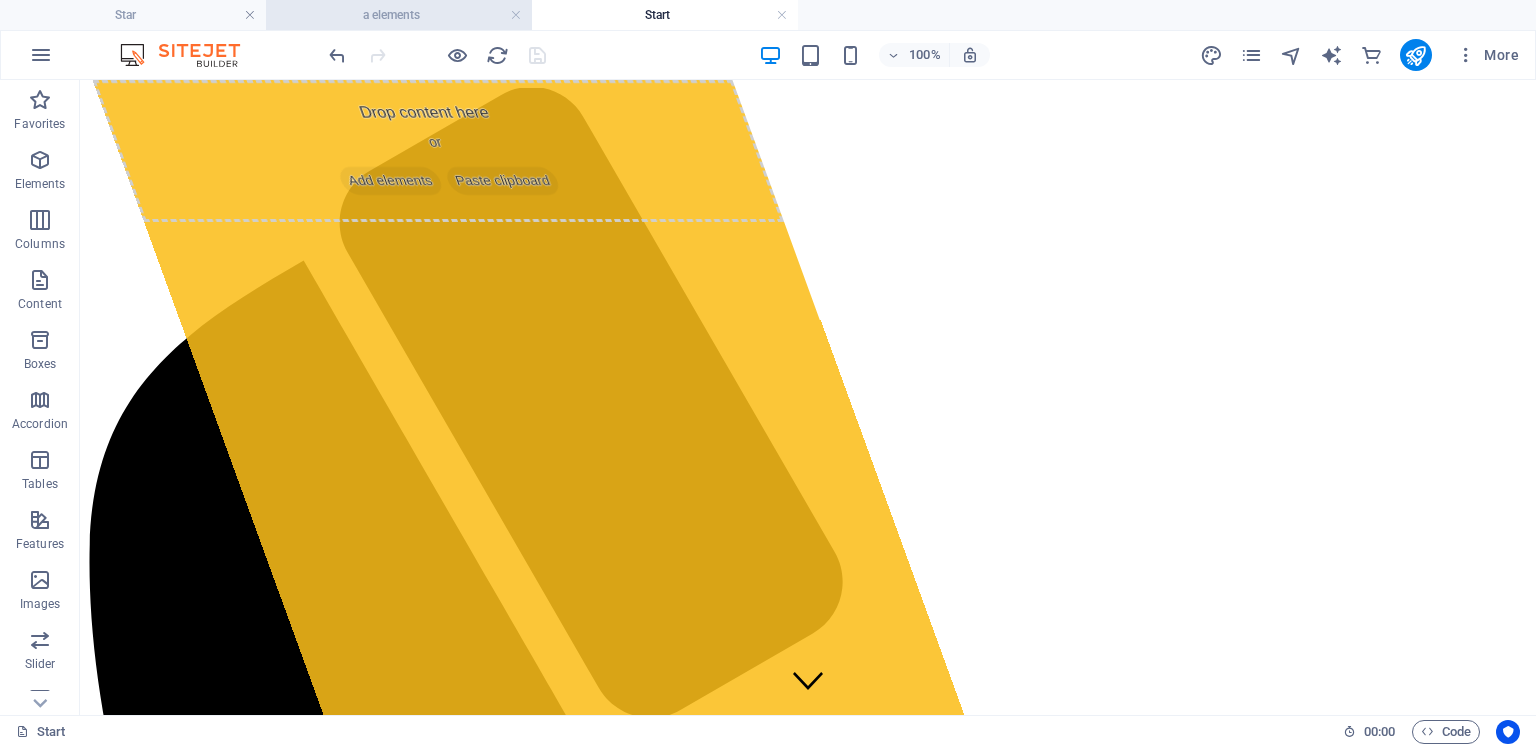 click on "a elements" at bounding box center [399, 15] 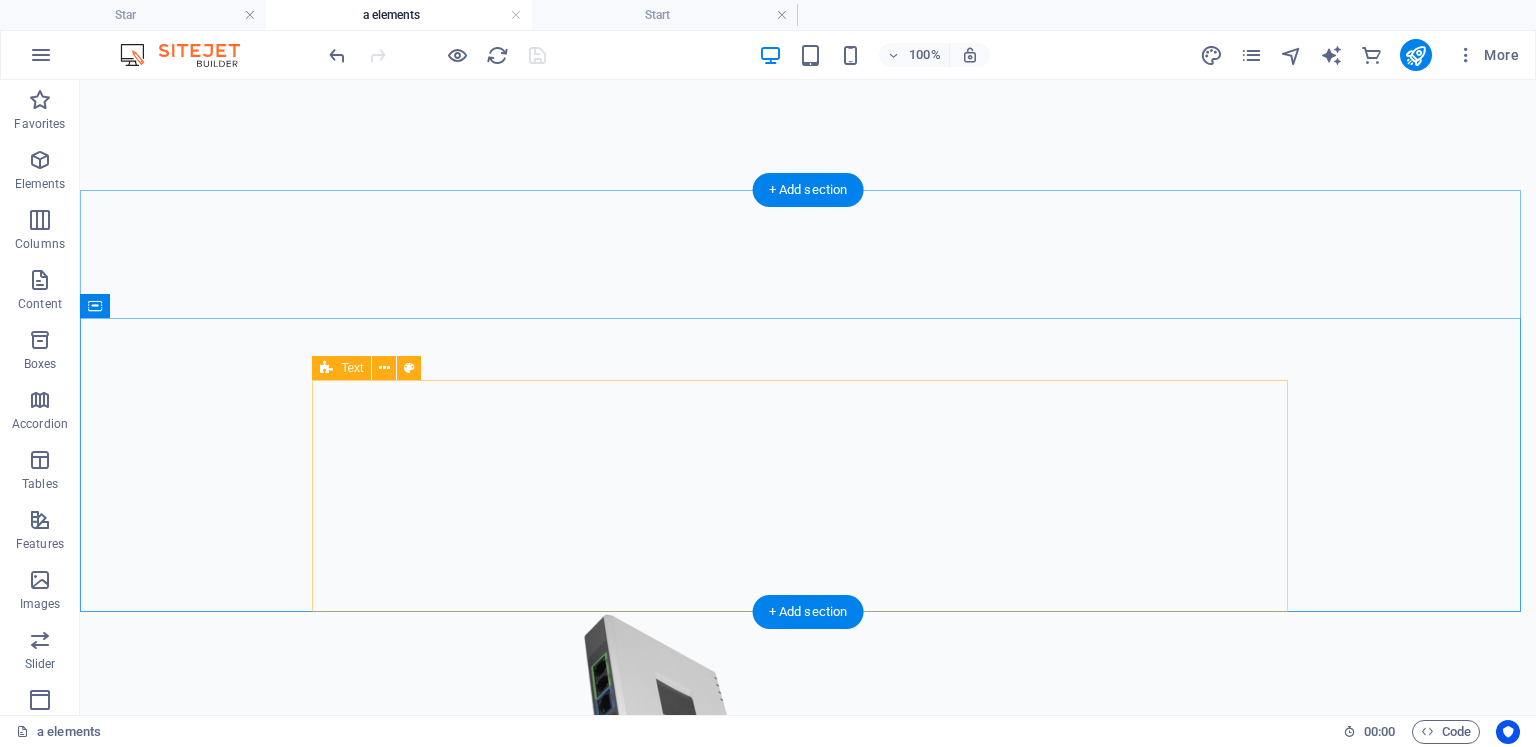 scroll, scrollTop: 14875, scrollLeft: 0, axis: vertical 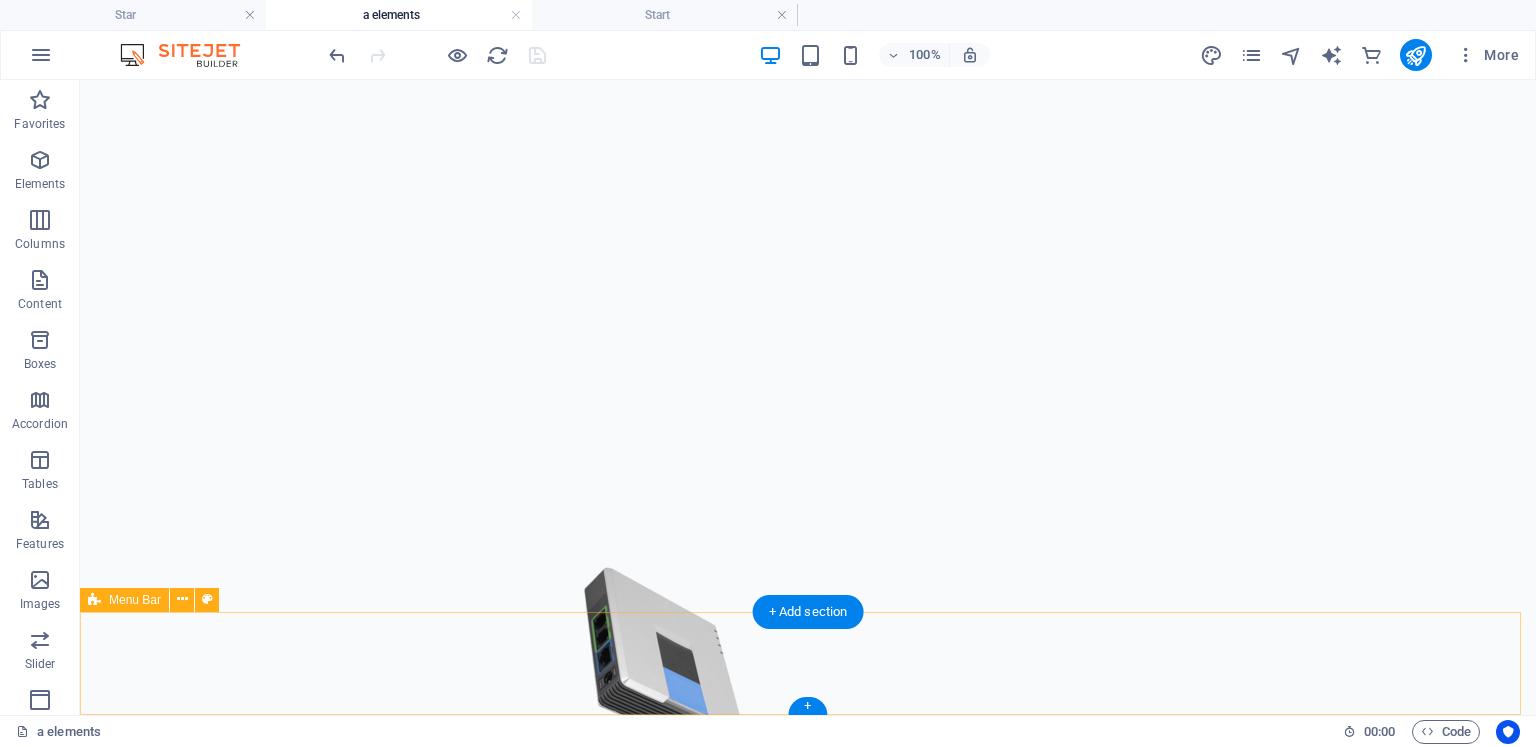 click on "Powering Smarter Communication" at bounding box center [808, 88943] 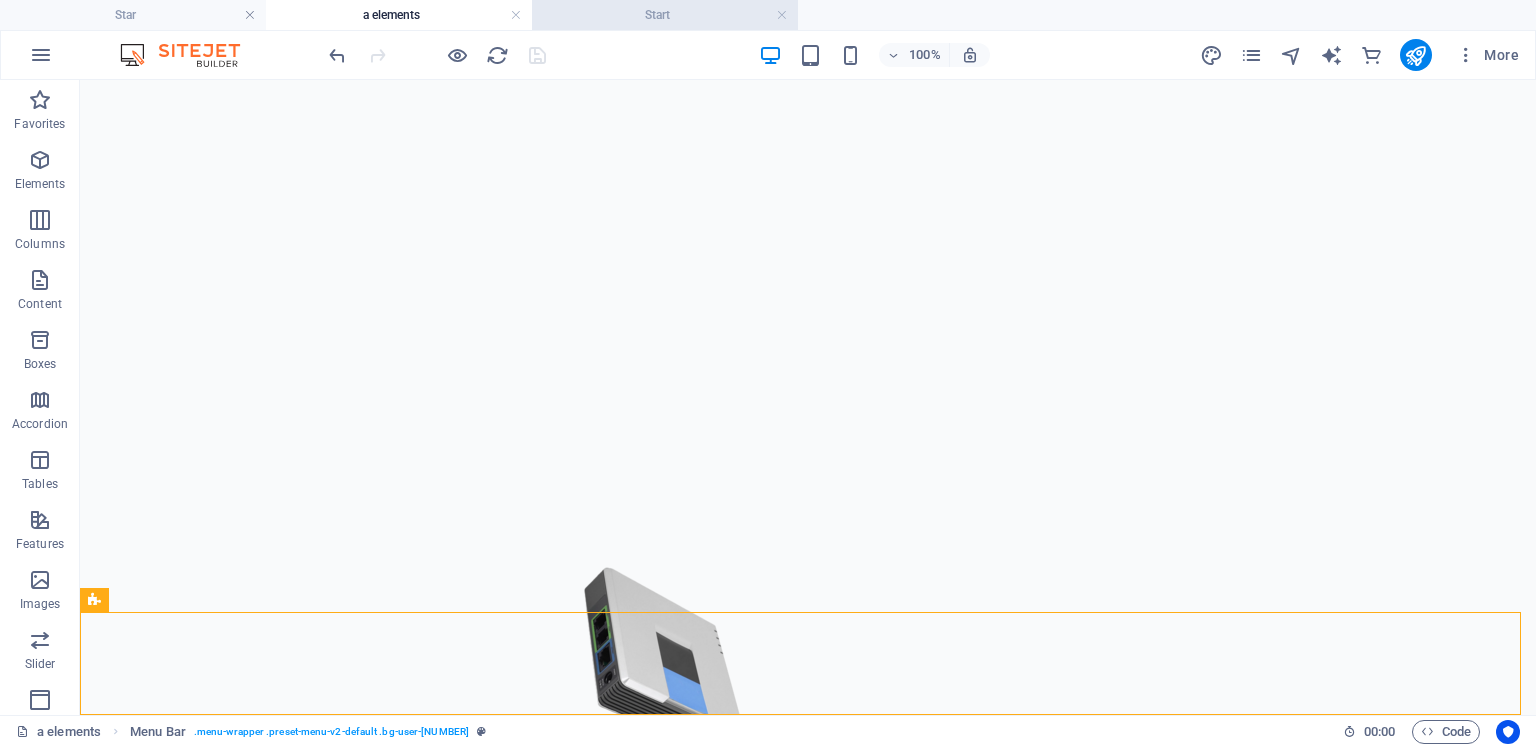 click on "Start" at bounding box center [665, 15] 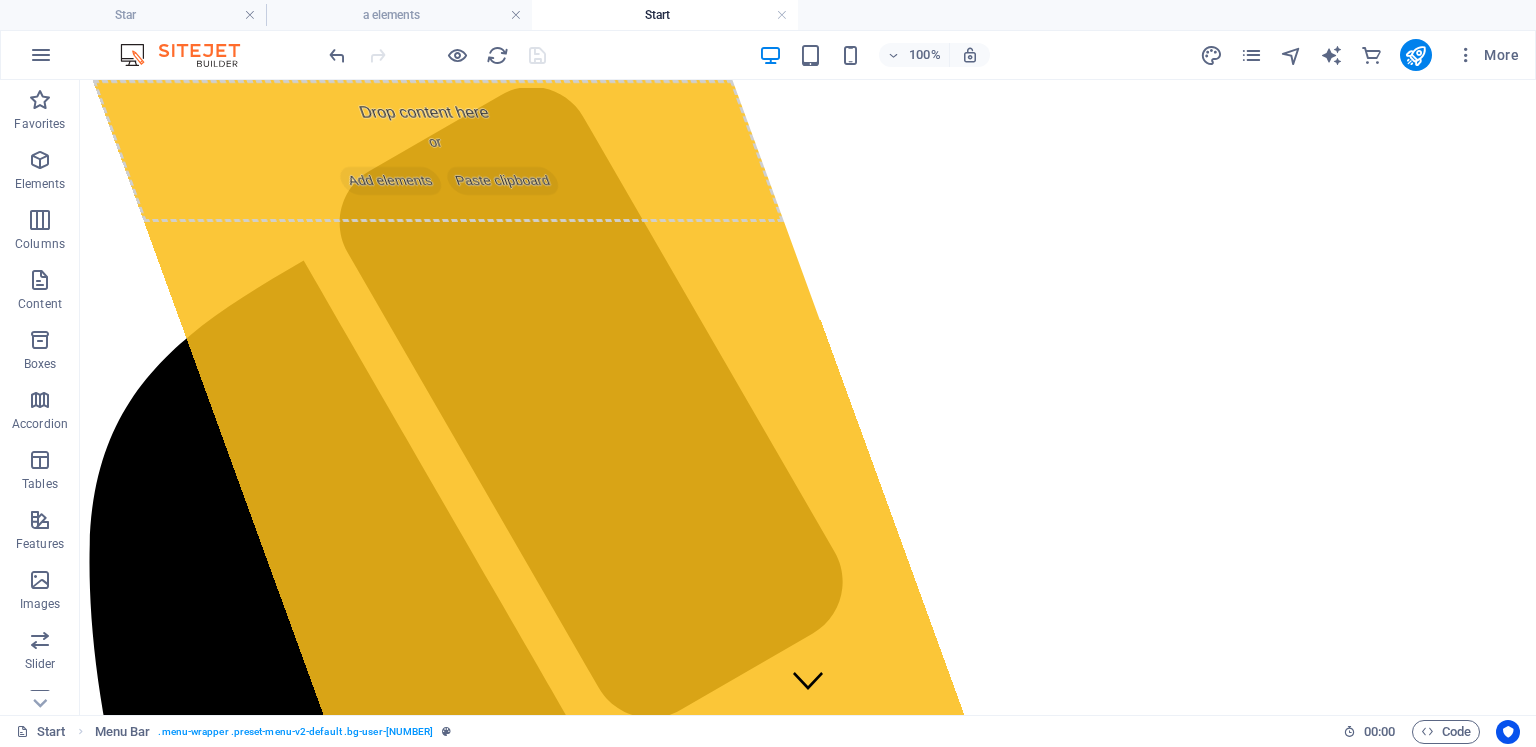 scroll, scrollTop: 0, scrollLeft: 0, axis: both 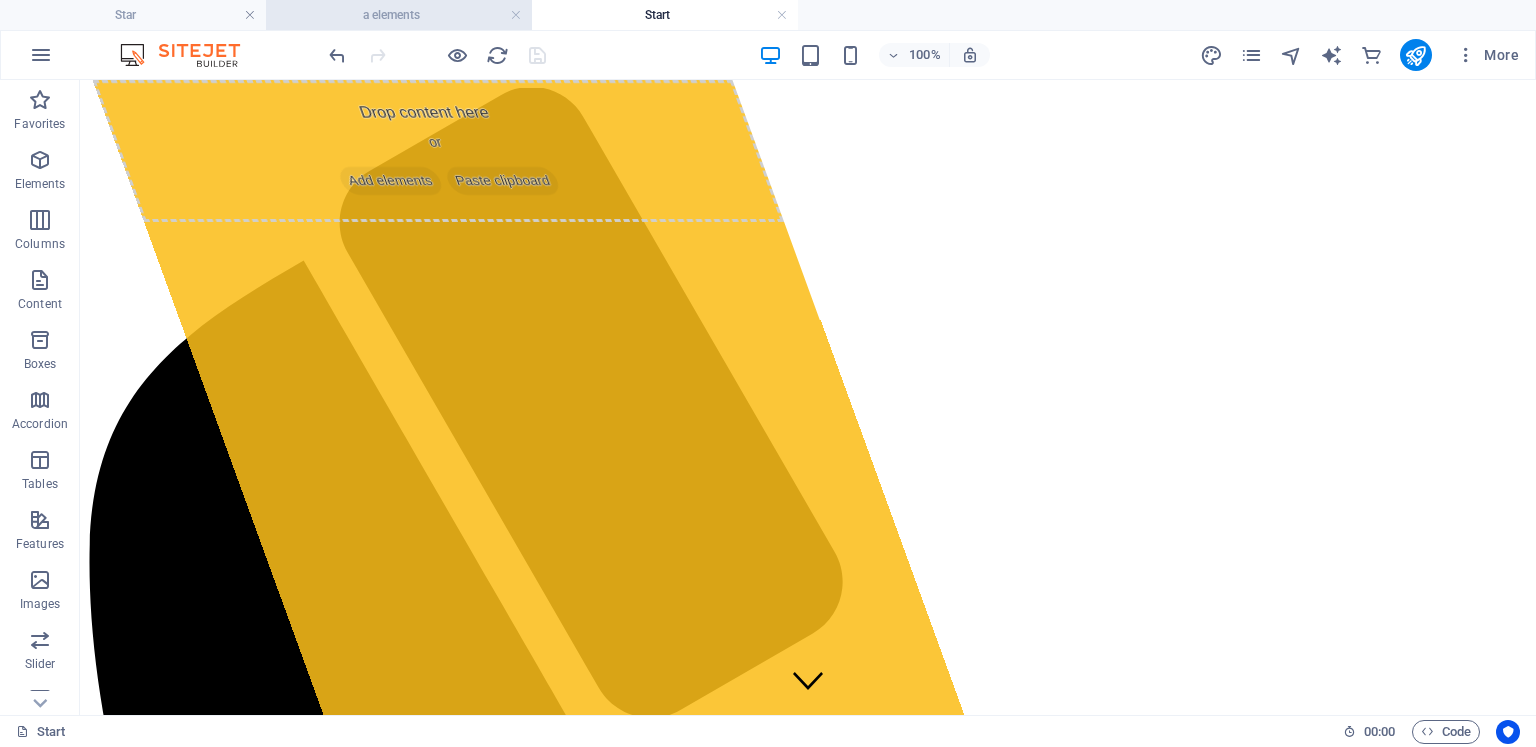 click on "a elements" at bounding box center (399, 15) 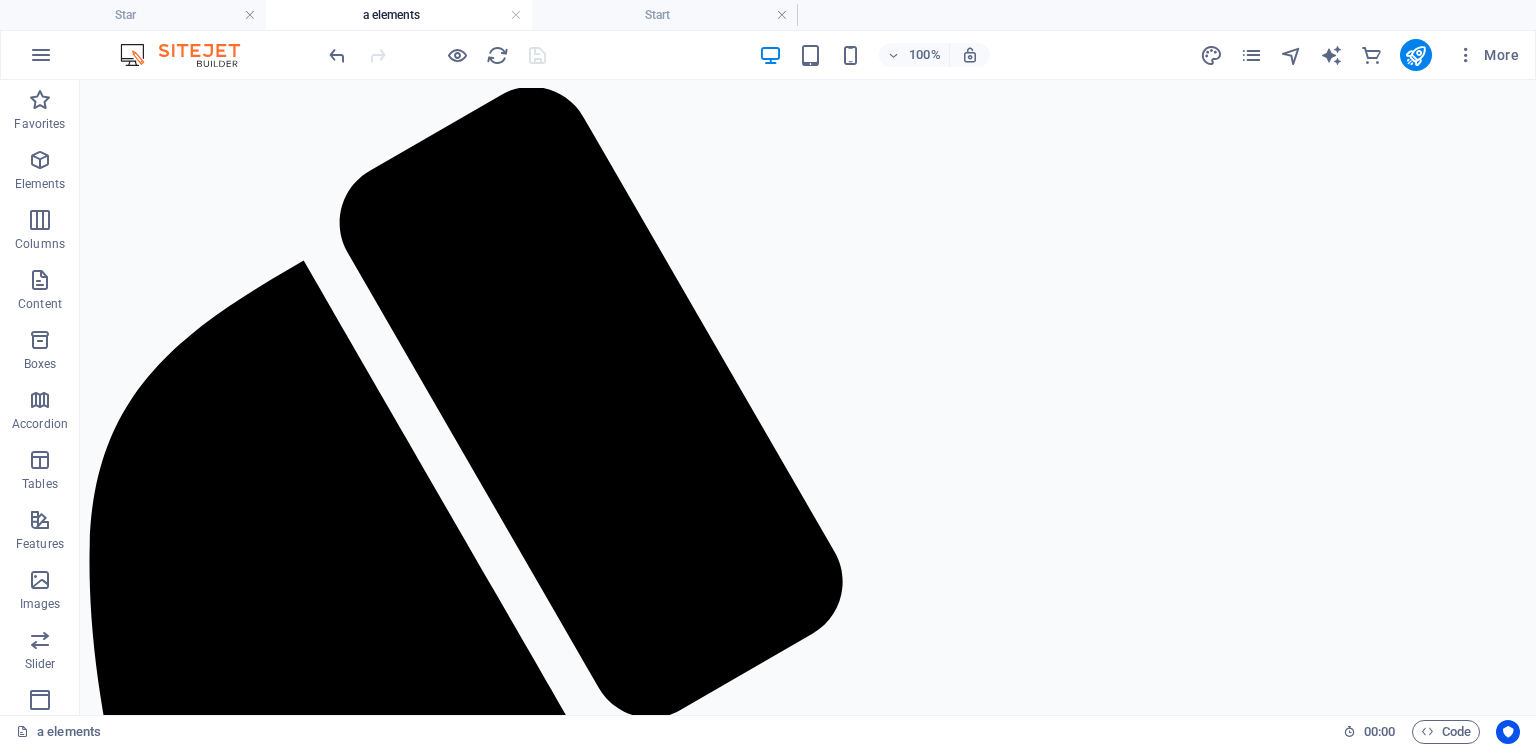 scroll, scrollTop: 14875, scrollLeft: 0, axis: vertical 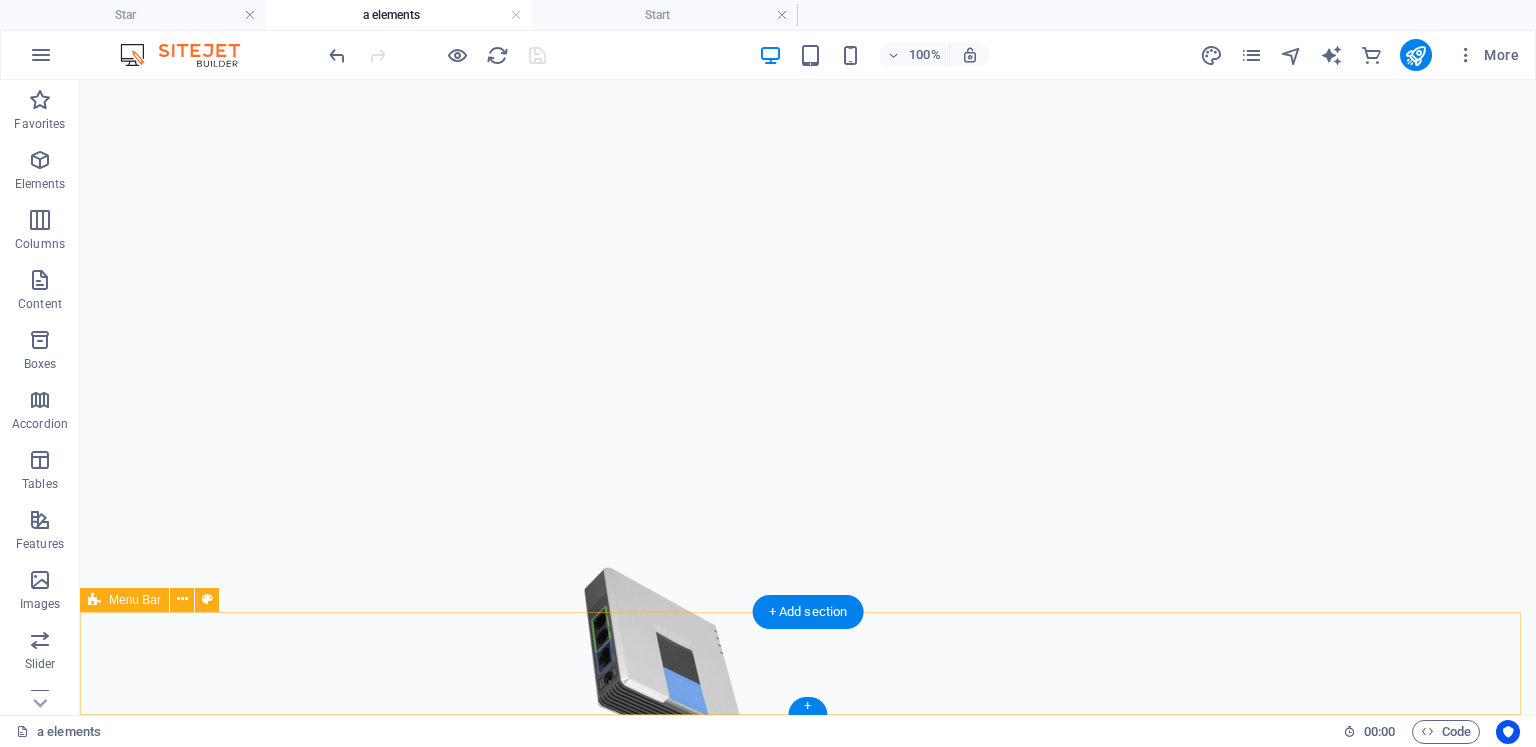 click on "Powering Smarter Communication" at bounding box center (808, 88943) 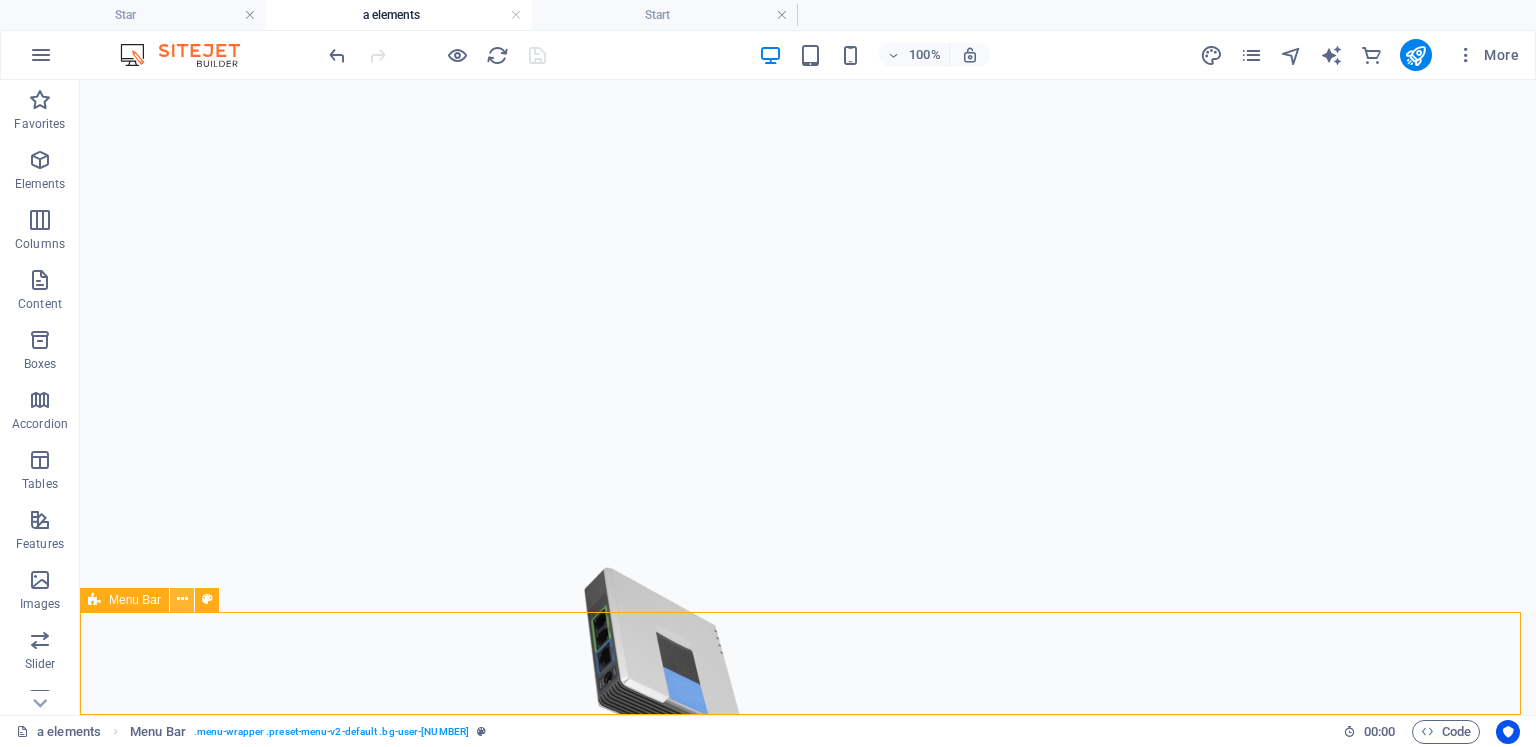 click at bounding box center (182, 599) 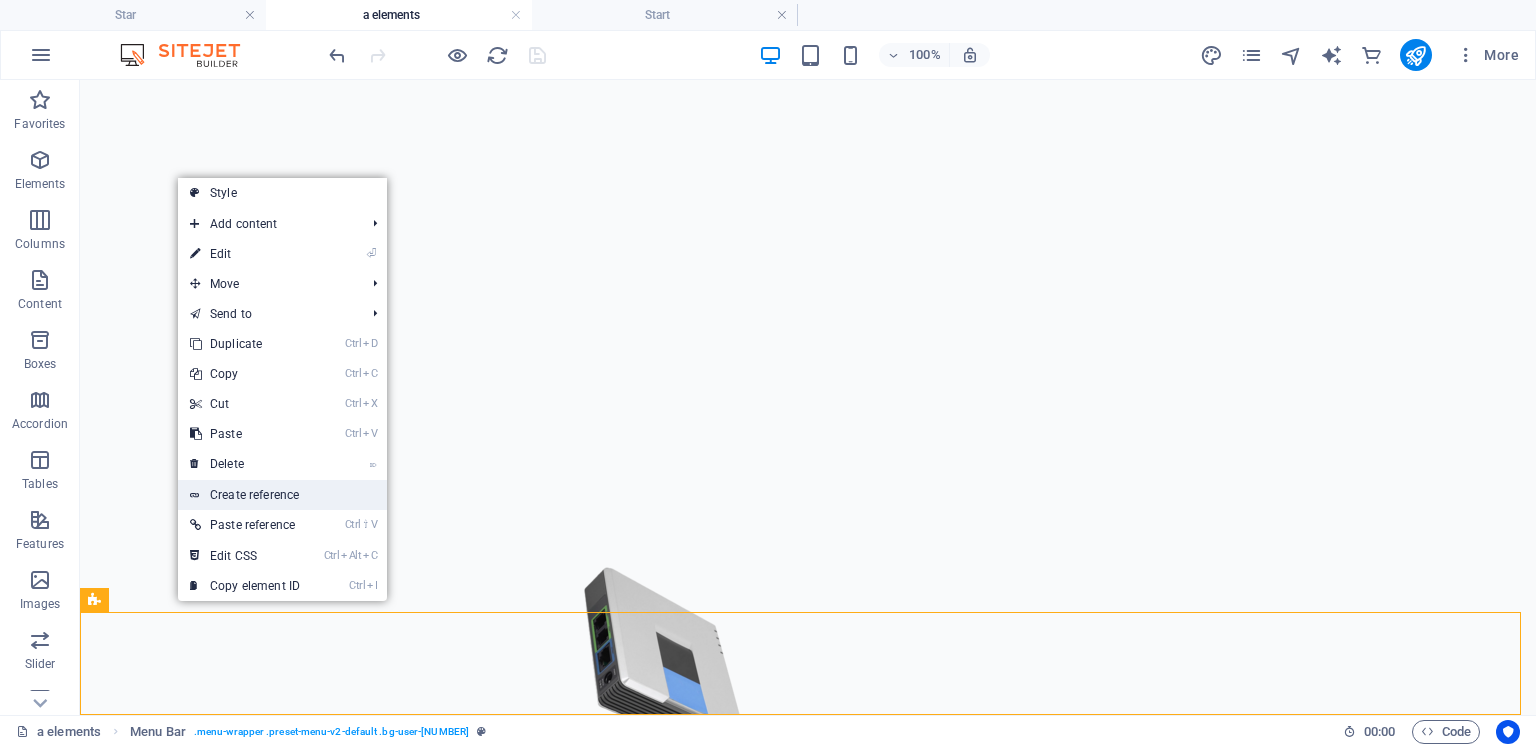 click on "Create reference" at bounding box center [282, 495] 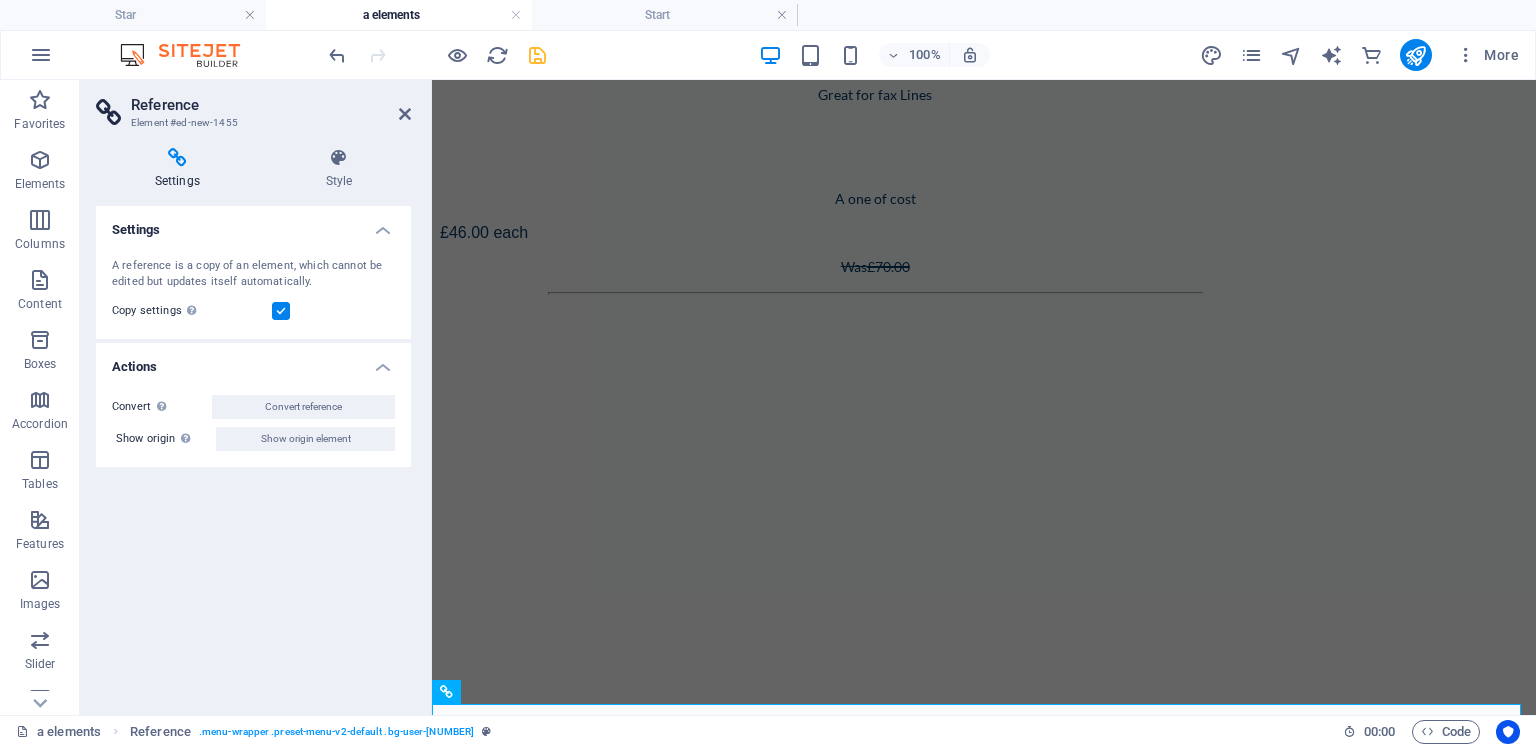 scroll, scrollTop: 15279, scrollLeft: 0, axis: vertical 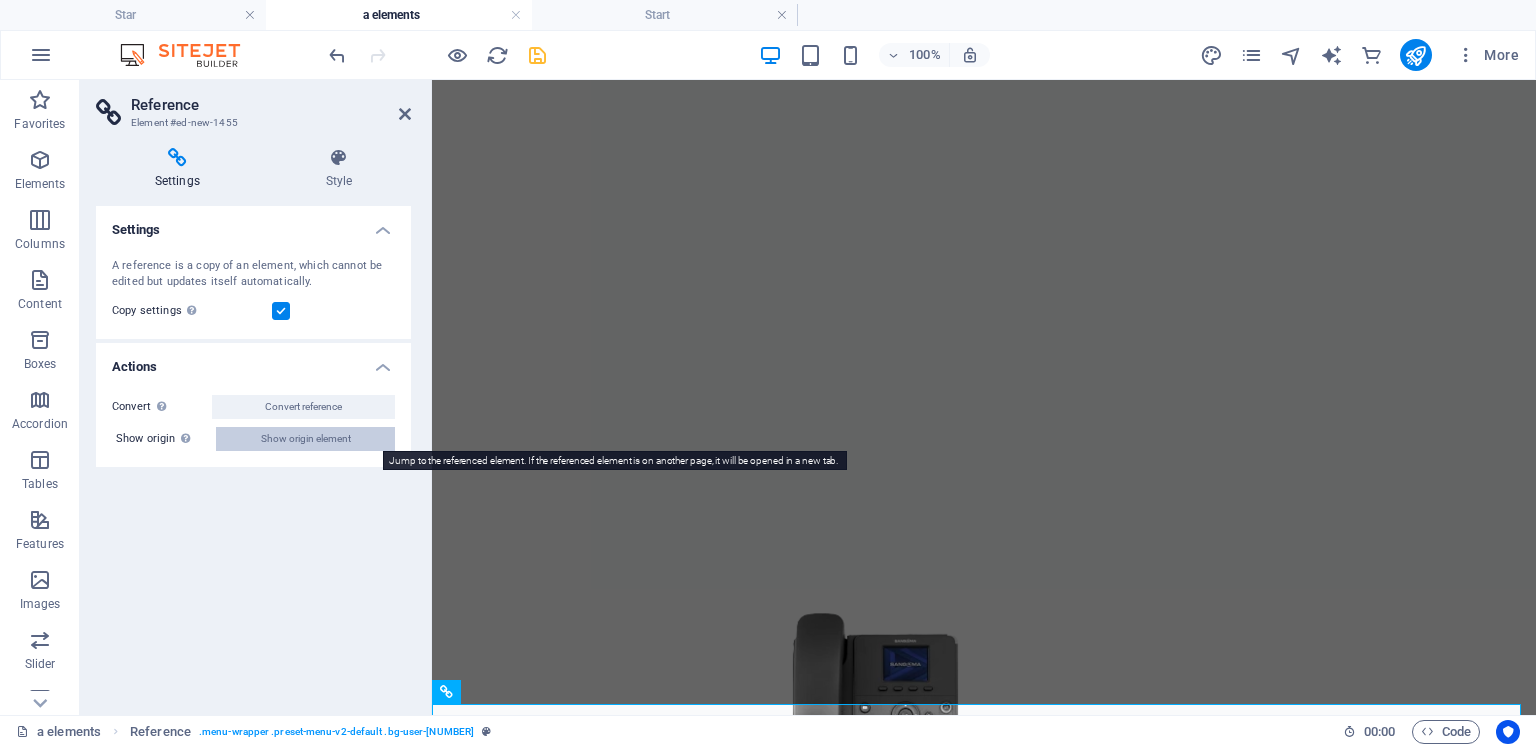click on "Show origin element" at bounding box center [306, 439] 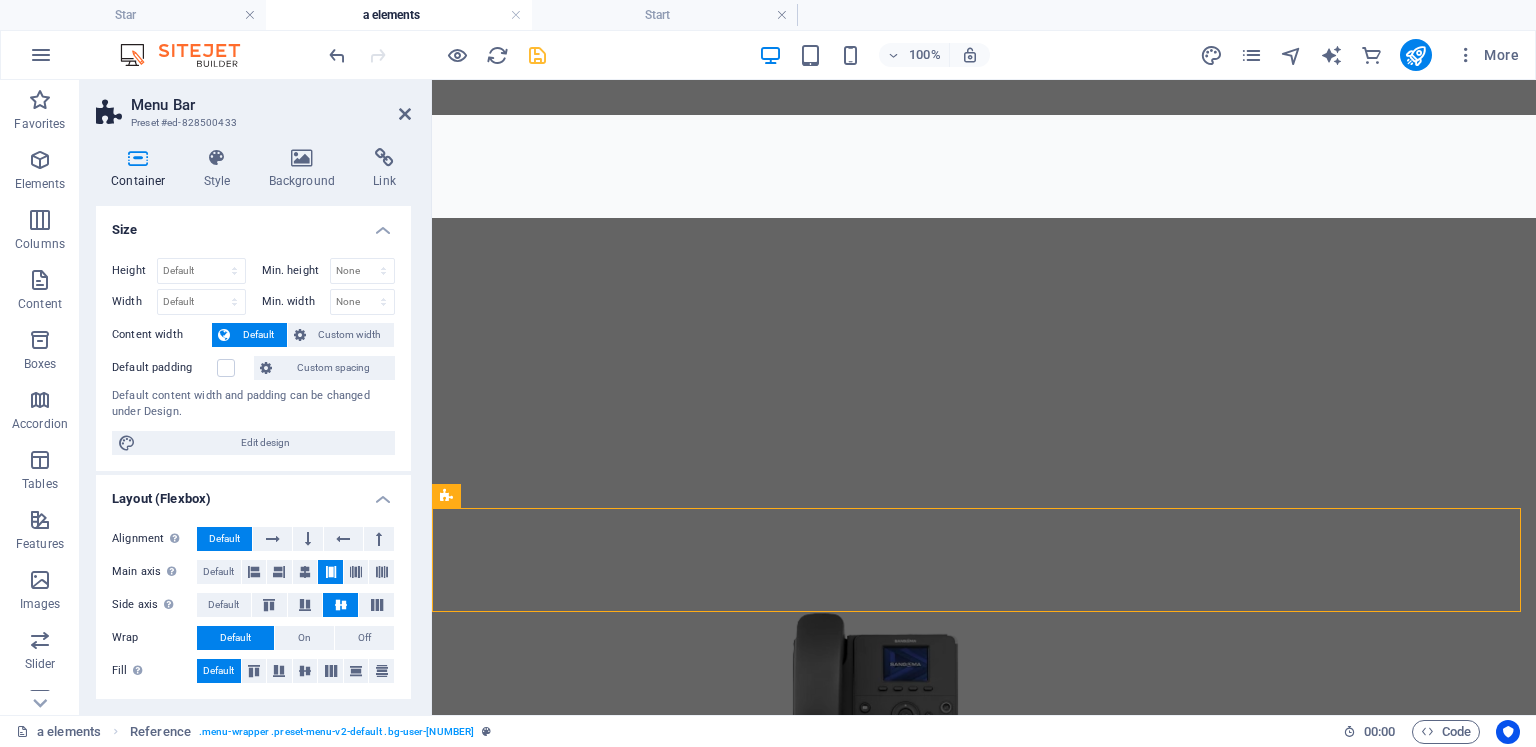 scroll, scrollTop: 15372, scrollLeft: 0, axis: vertical 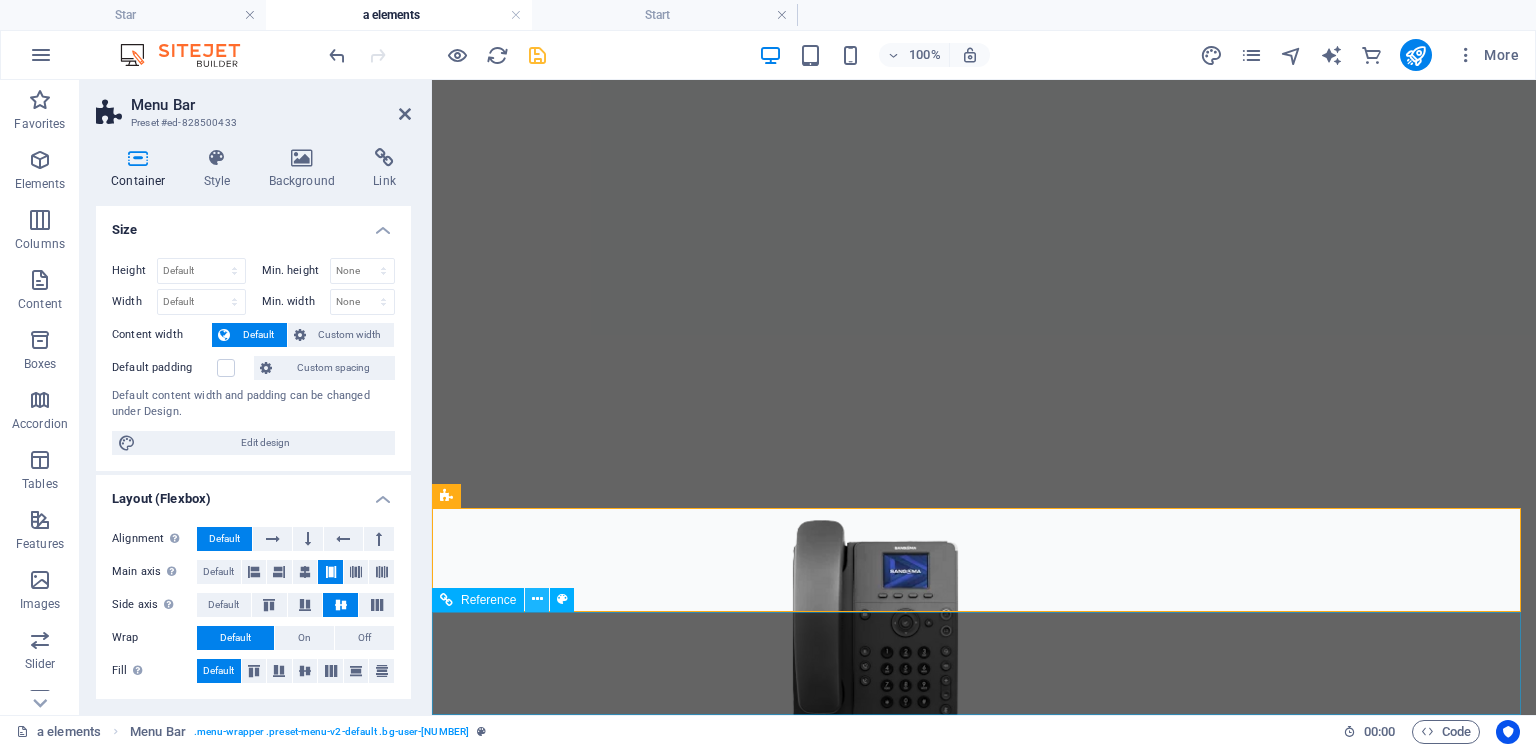 click at bounding box center [537, 599] 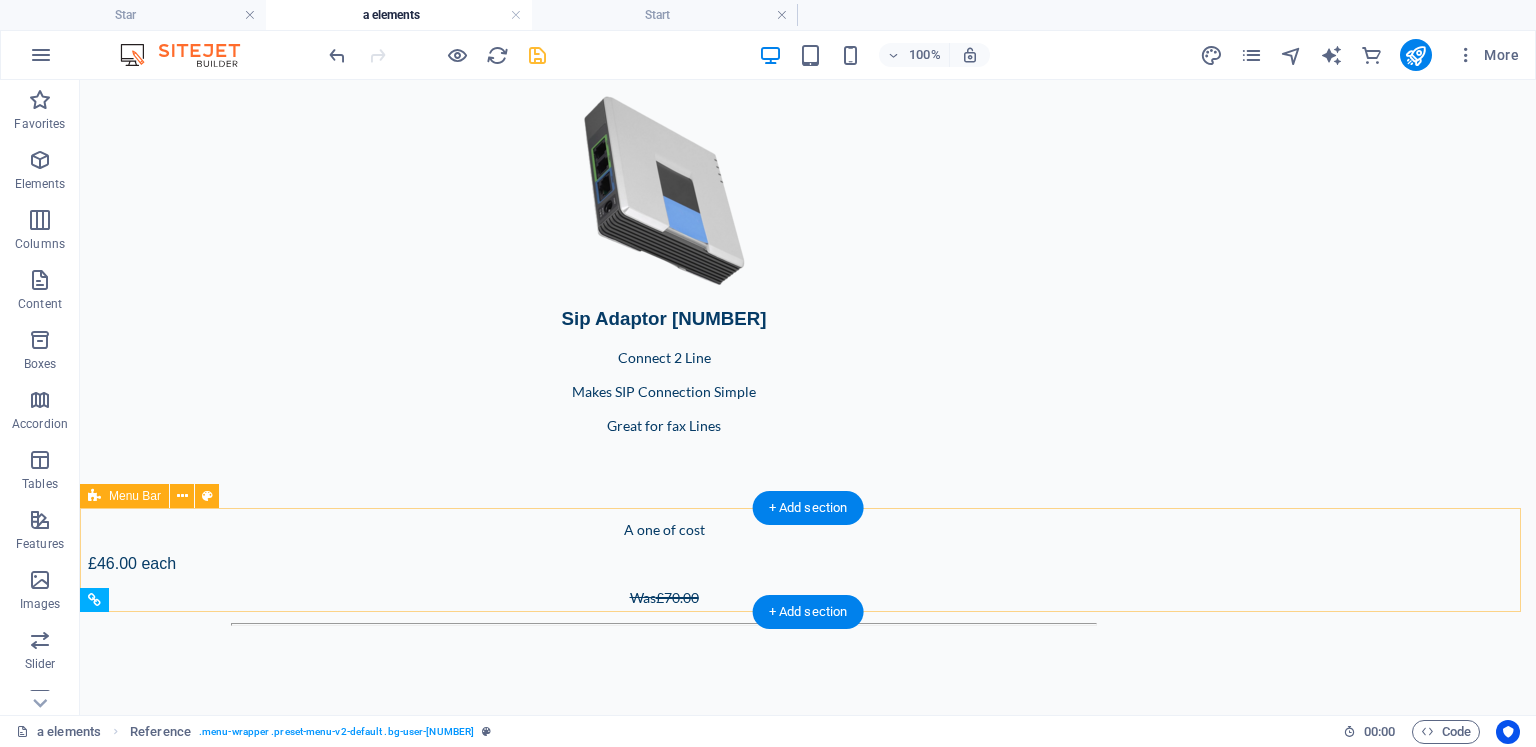 scroll, scrollTop: 14978, scrollLeft: 0, axis: vertical 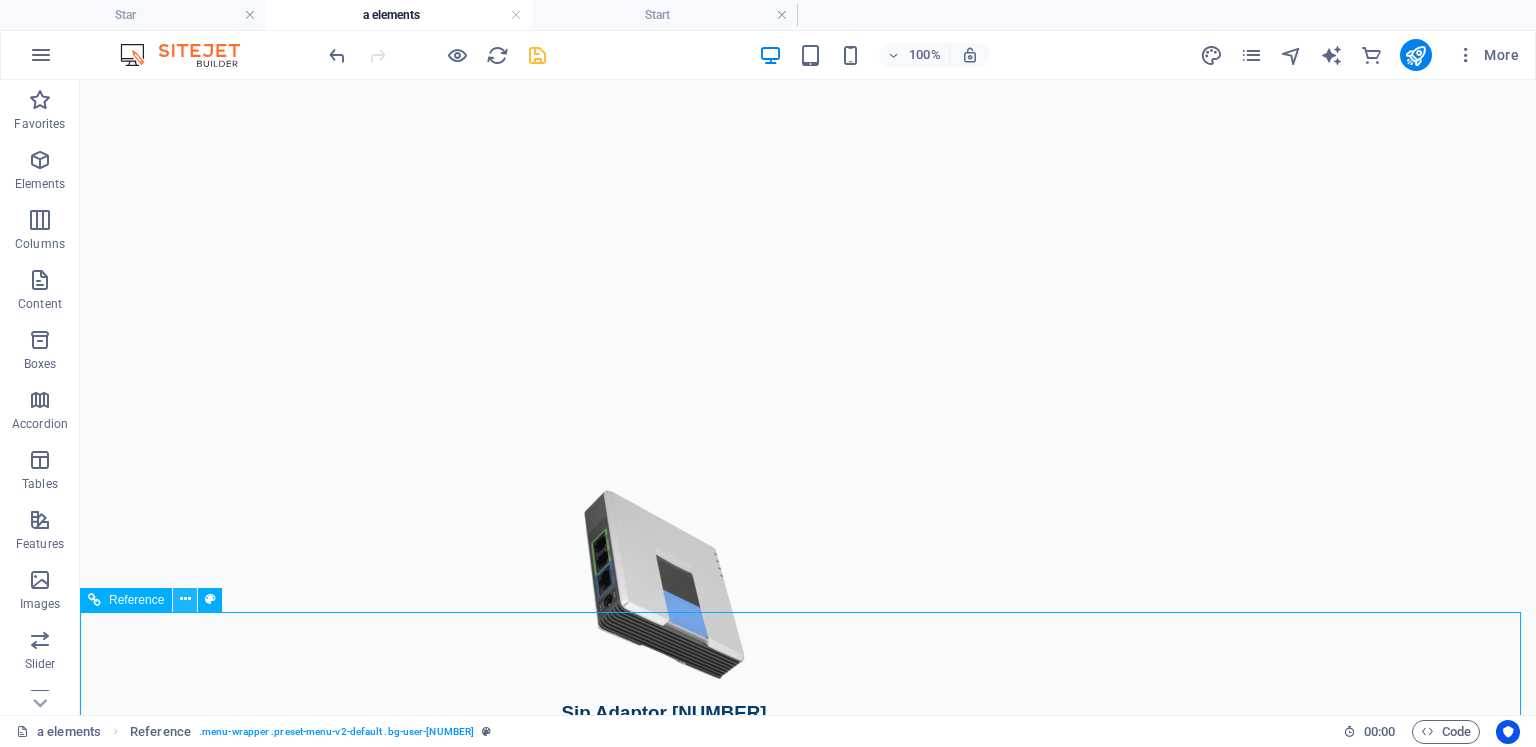 click at bounding box center (185, 599) 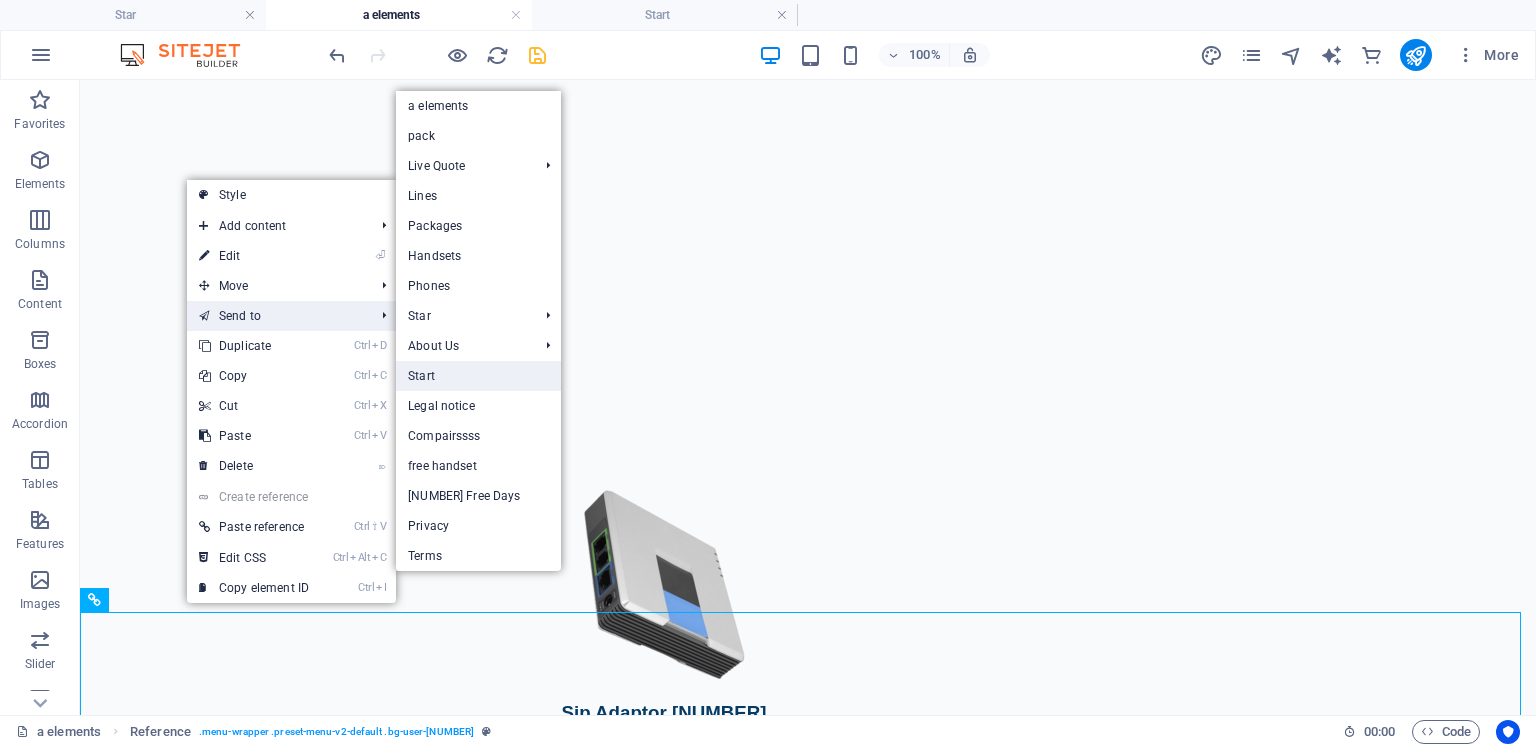 click on "Start" at bounding box center [478, 376] 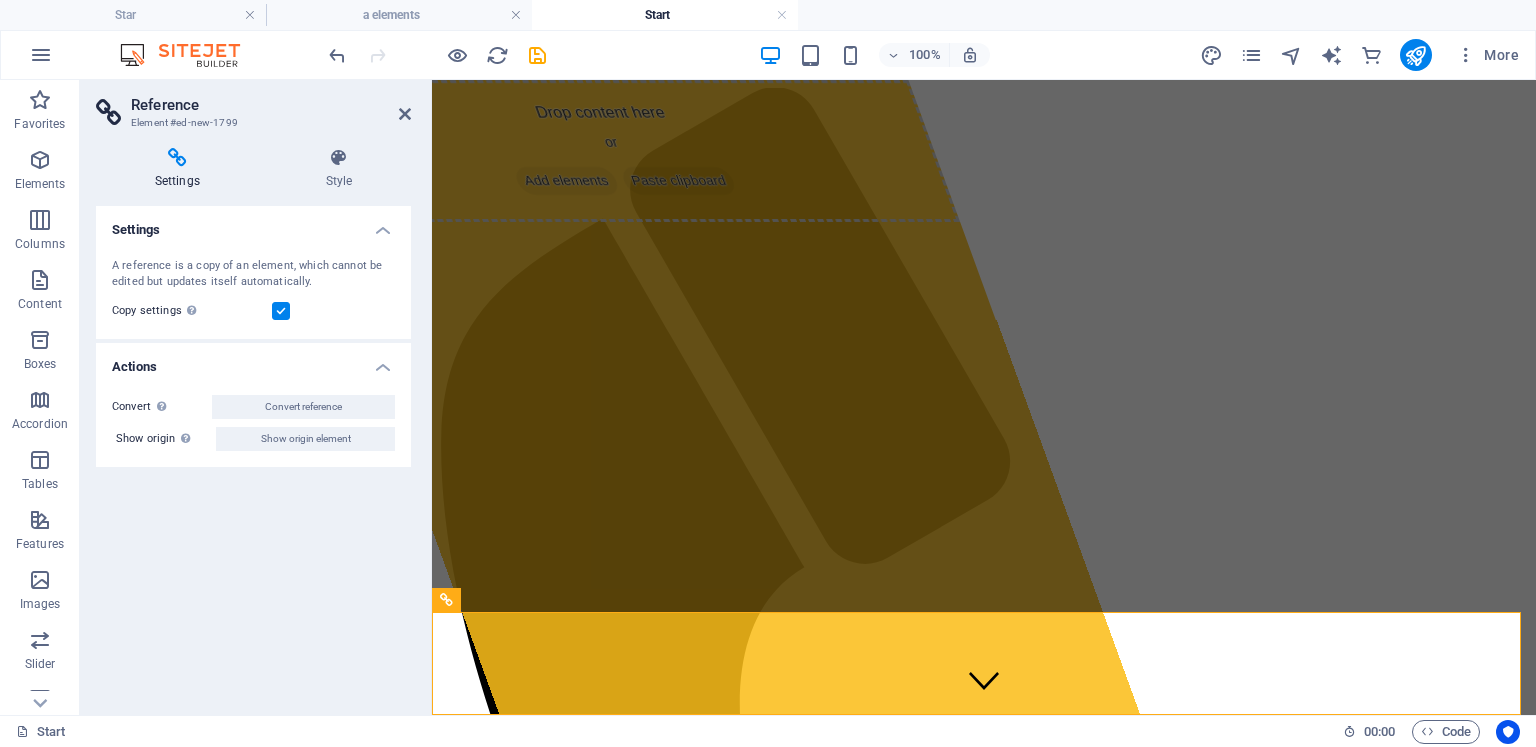 scroll, scrollTop: 1390, scrollLeft: 0, axis: vertical 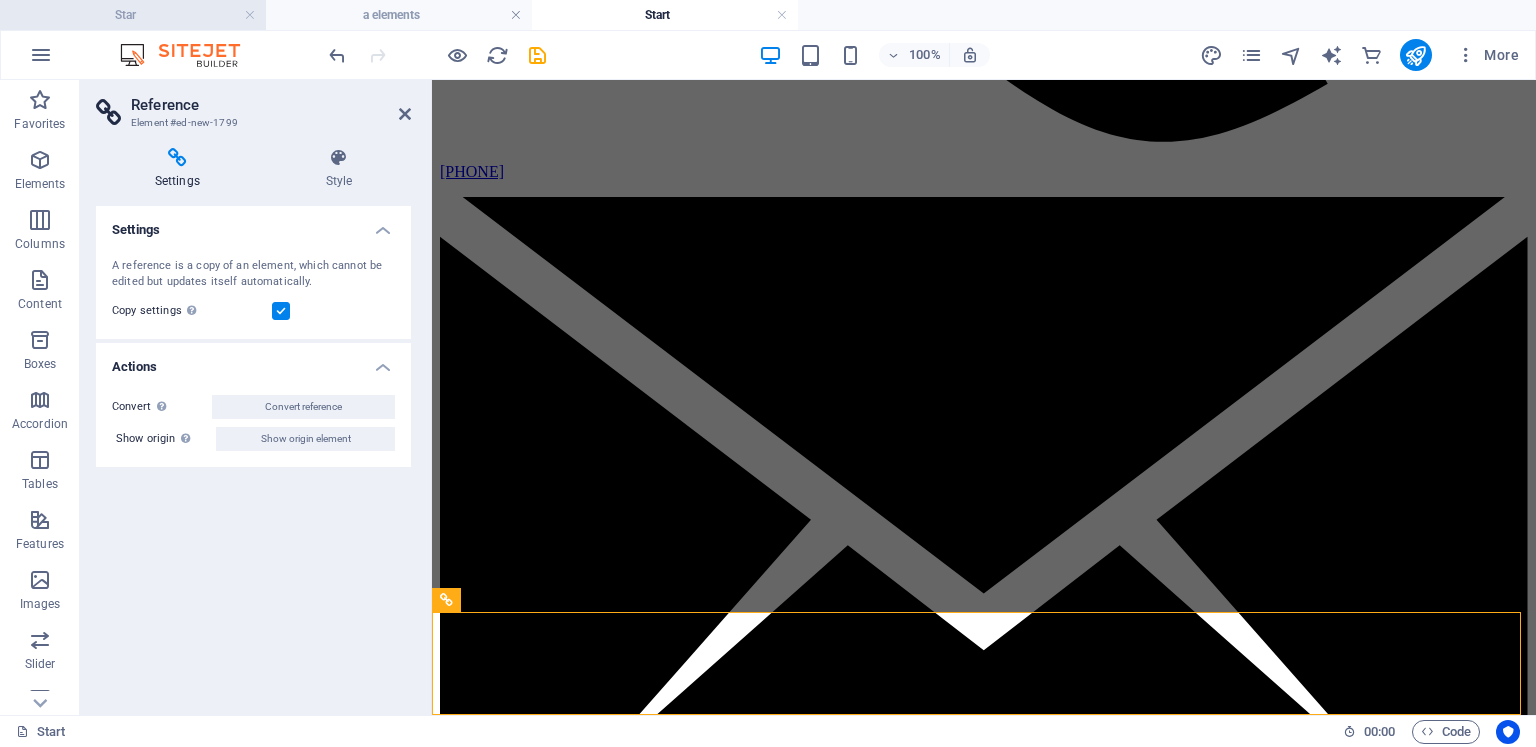 click on "Star" at bounding box center (133, 15) 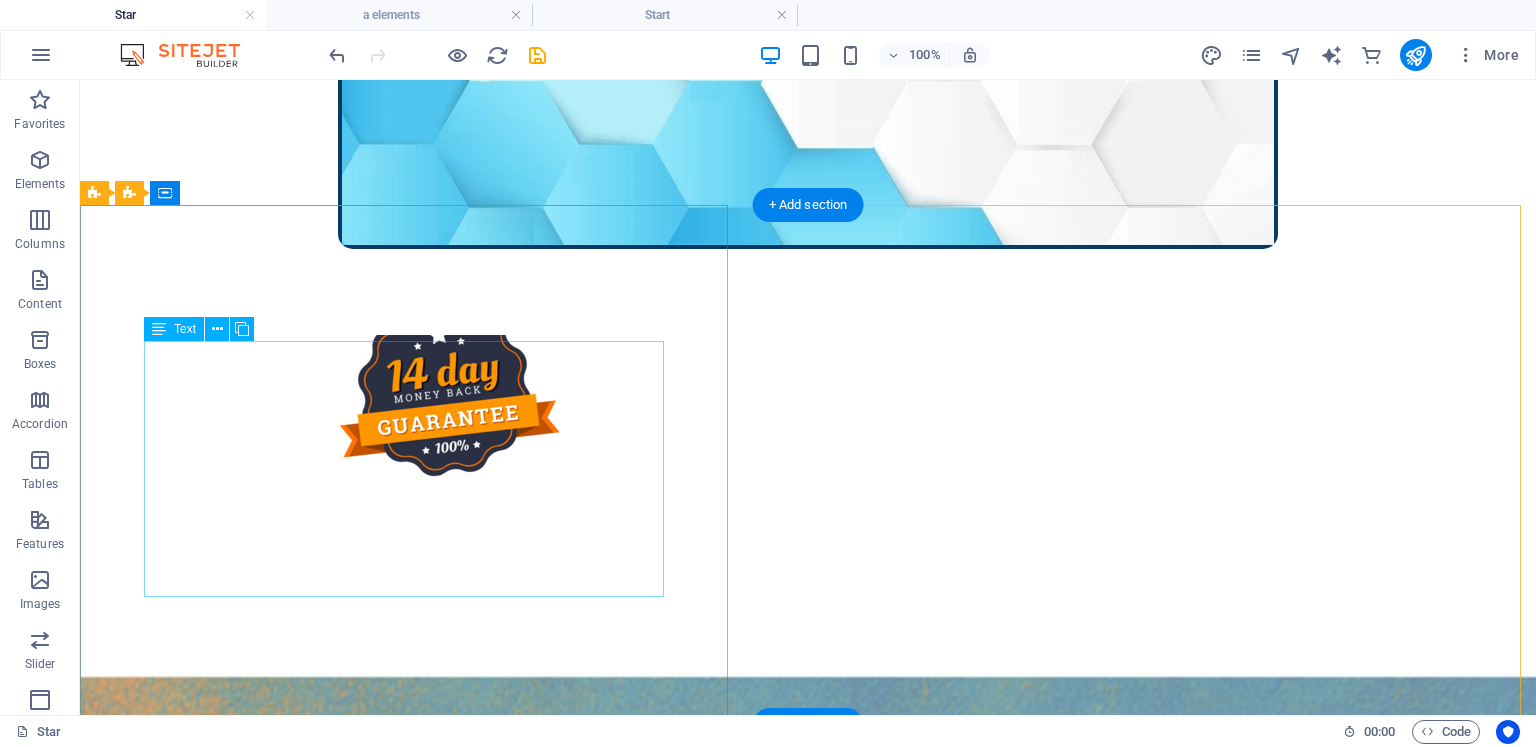 scroll, scrollTop: 0, scrollLeft: 0, axis: both 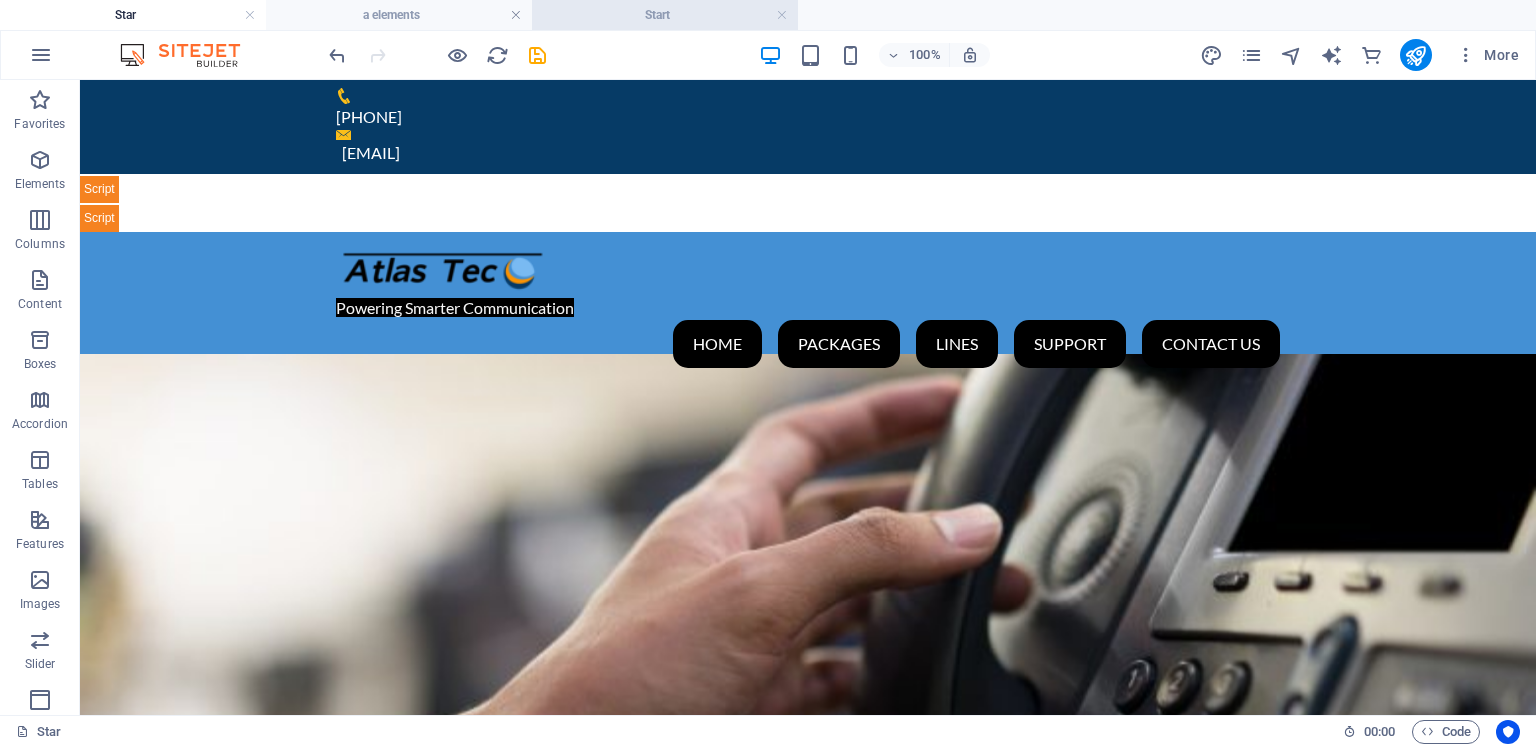 click on "Start" at bounding box center (665, 15) 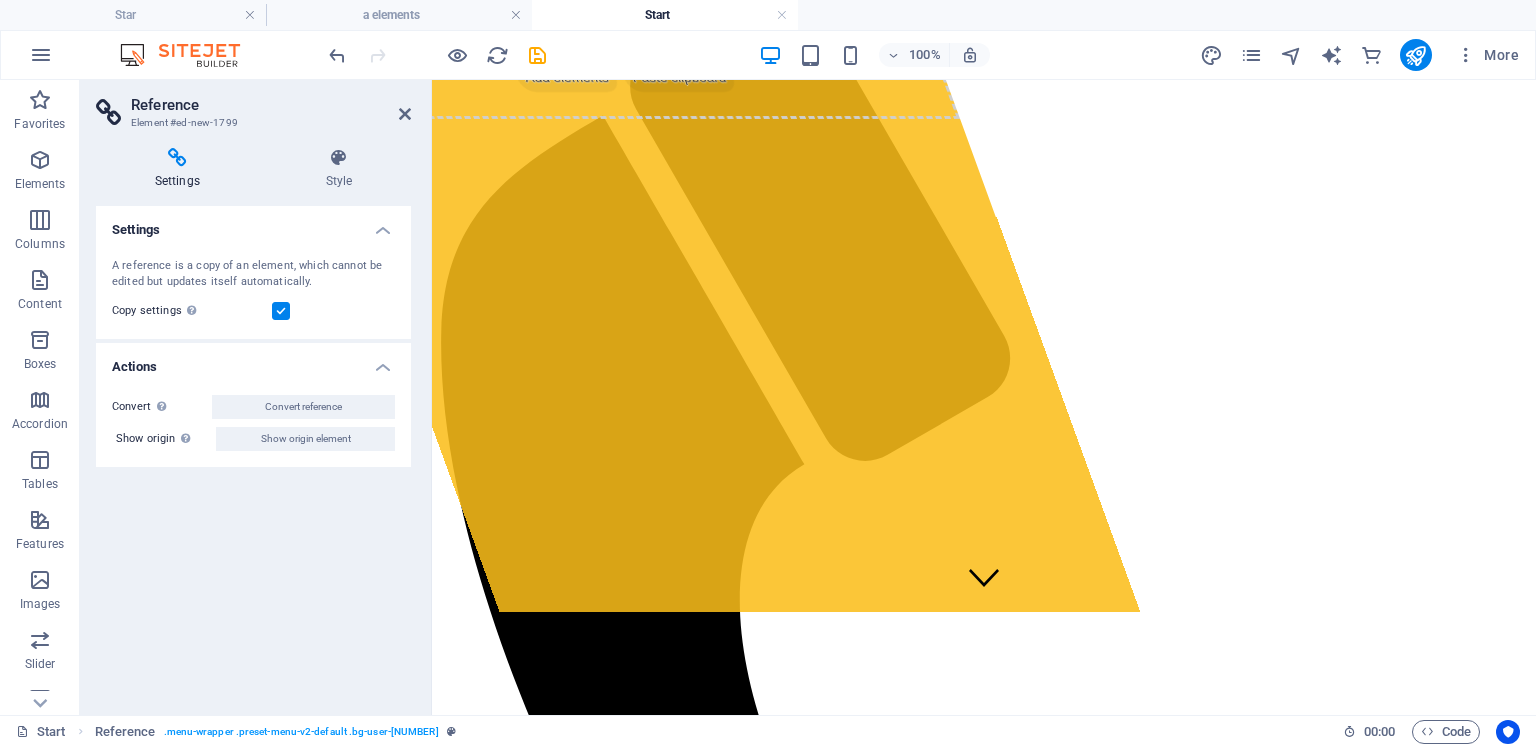 scroll, scrollTop: 0, scrollLeft: 0, axis: both 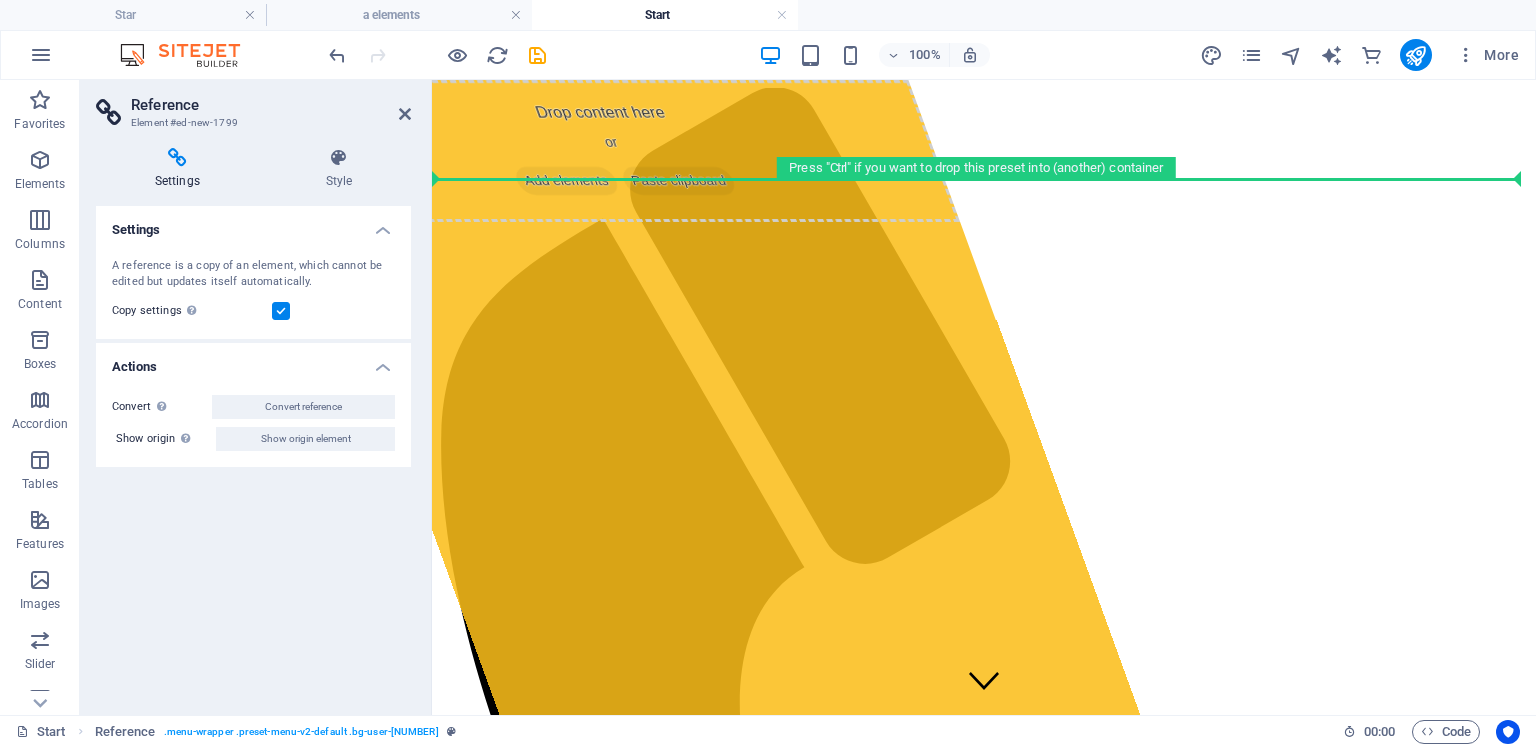 drag, startPoint x: 881, startPoint y: 673, endPoint x: 512, endPoint y: 166, distance: 627.0646 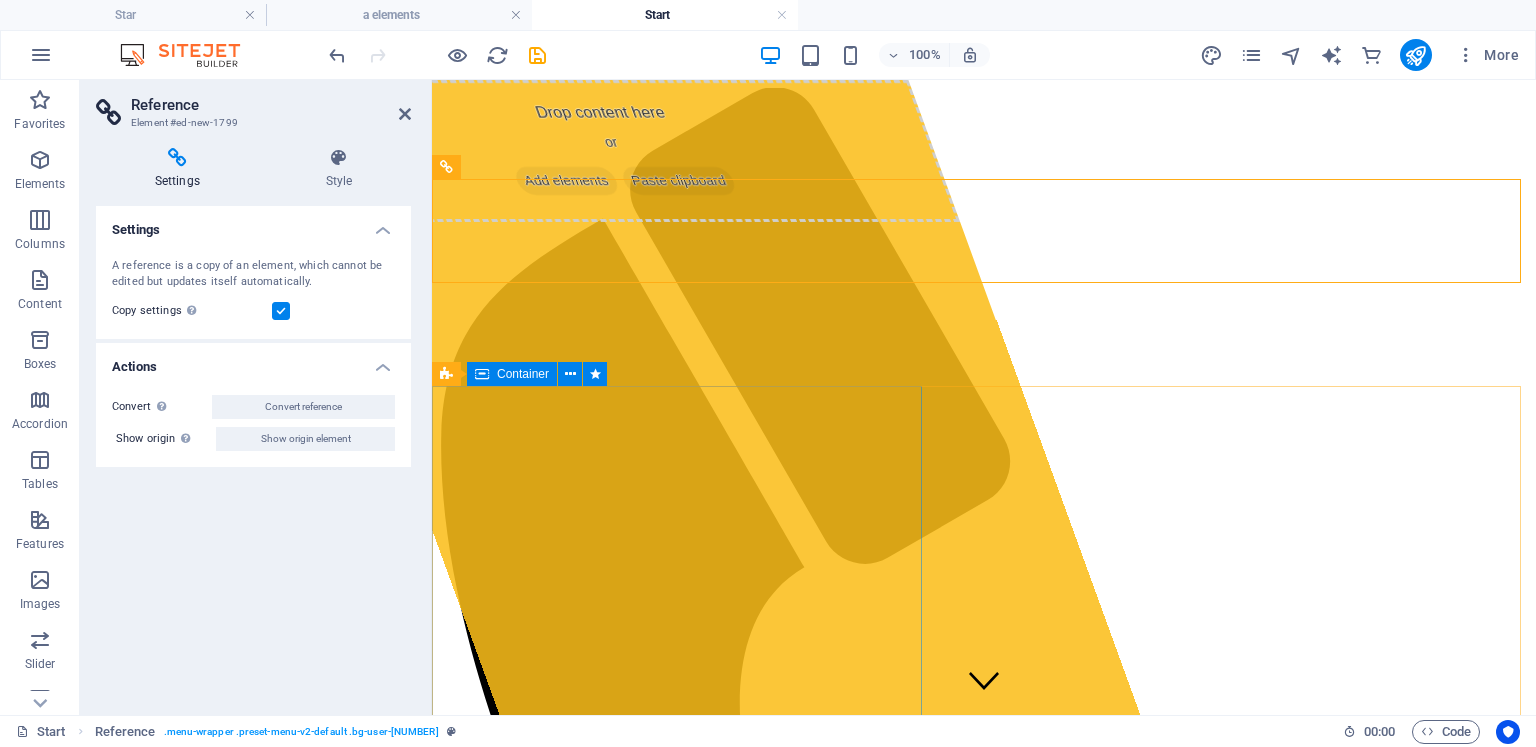 click on "Welcome To Our Web...   Our team at Atlastec is dedicated to delivering high-quality voice services that not only save you money but also improve the way you interact with clients, partners, and employees. Whether you’re a small startup or a large enterprise, our tailored VoIP solutions are designed to scale with your needs and grow alongside your business.   Learn more Contact Us" at bounding box center [984, 6219] 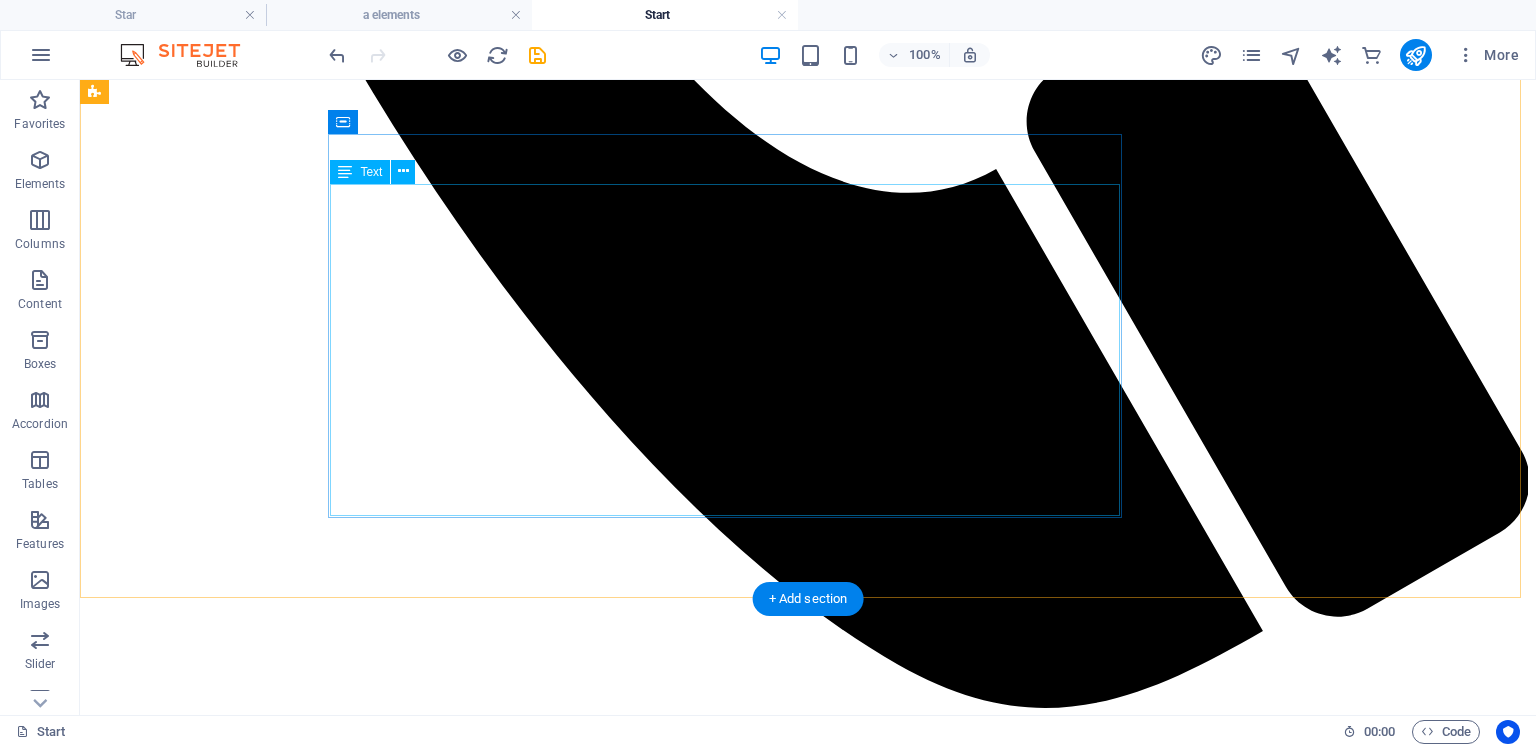 scroll, scrollTop: 0, scrollLeft: 0, axis: both 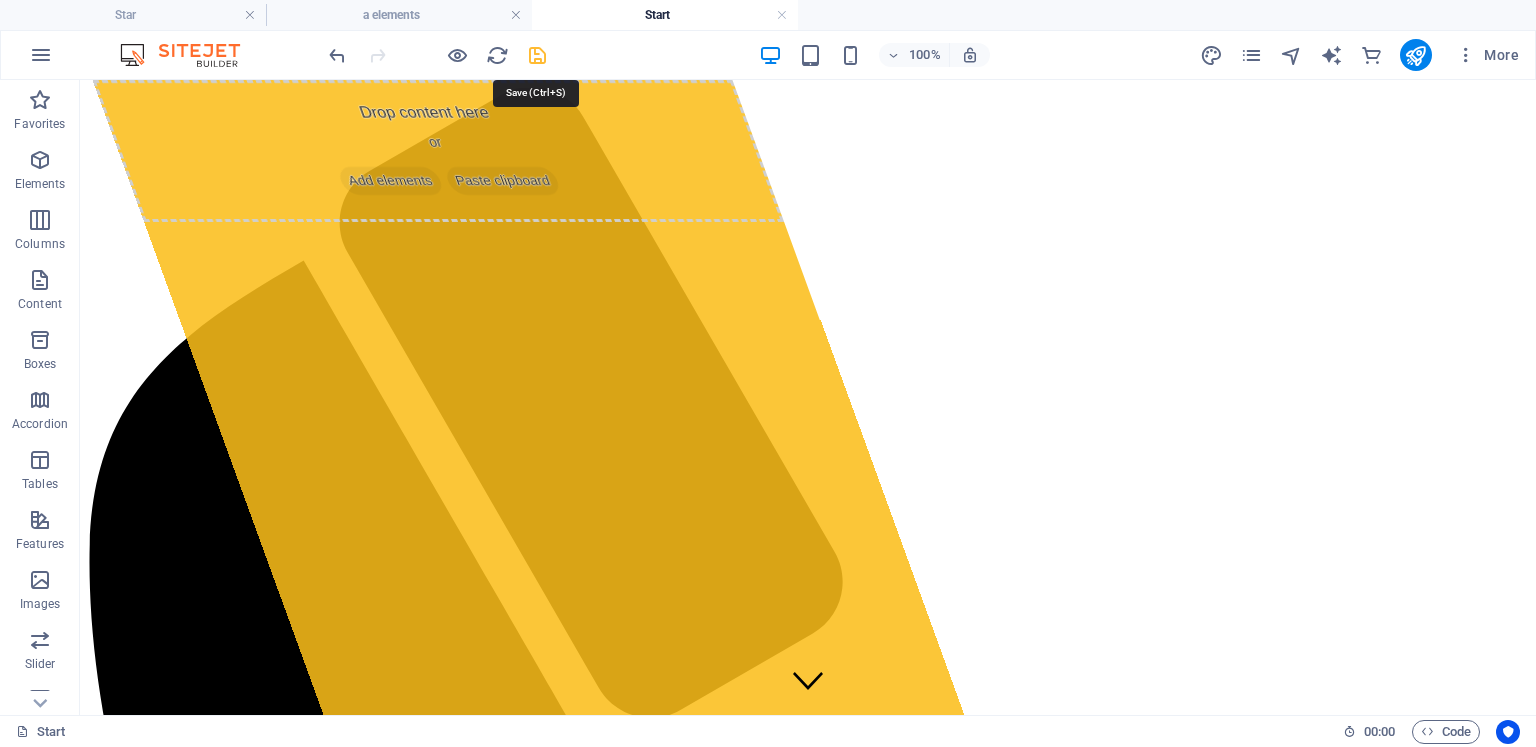 click at bounding box center [537, 55] 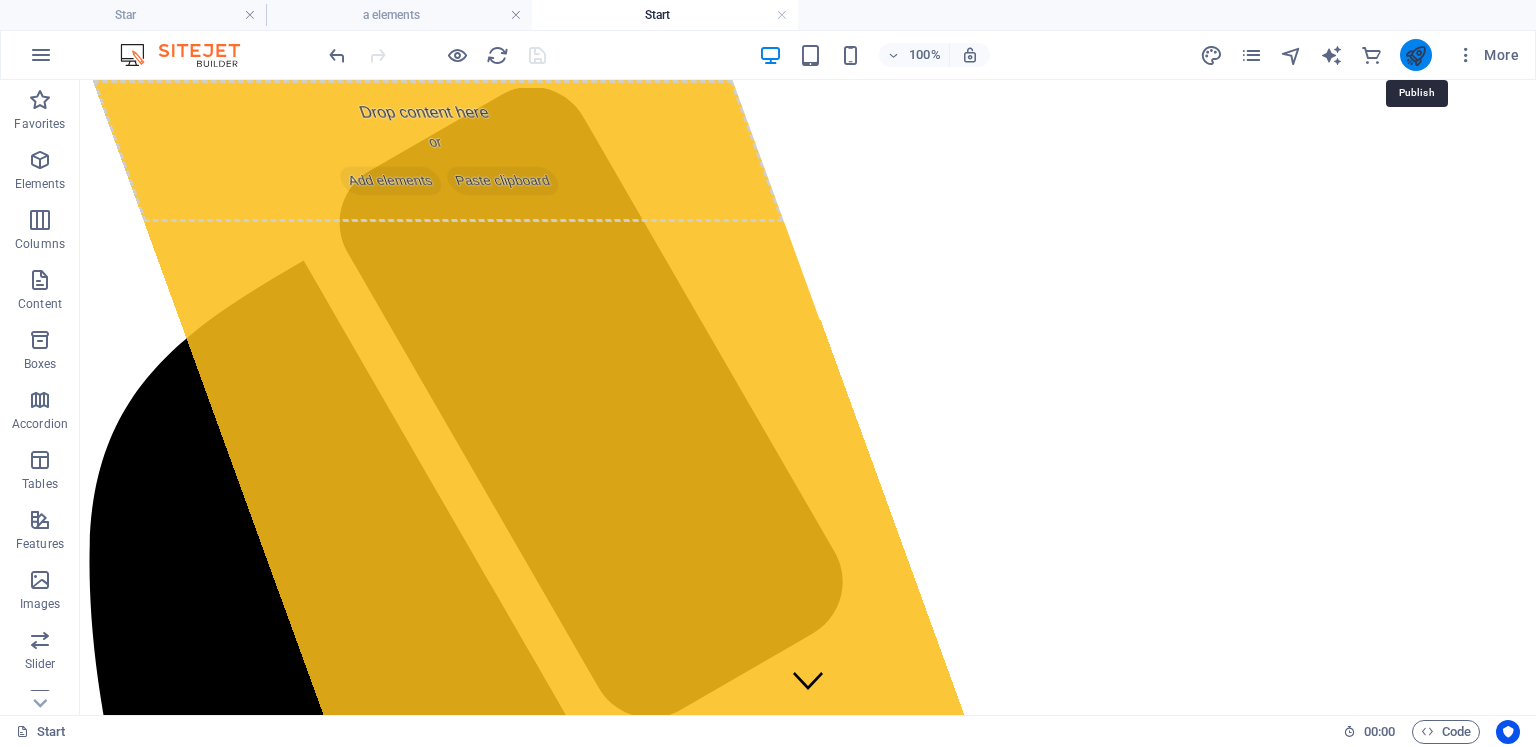 click at bounding box center [1415, 55] 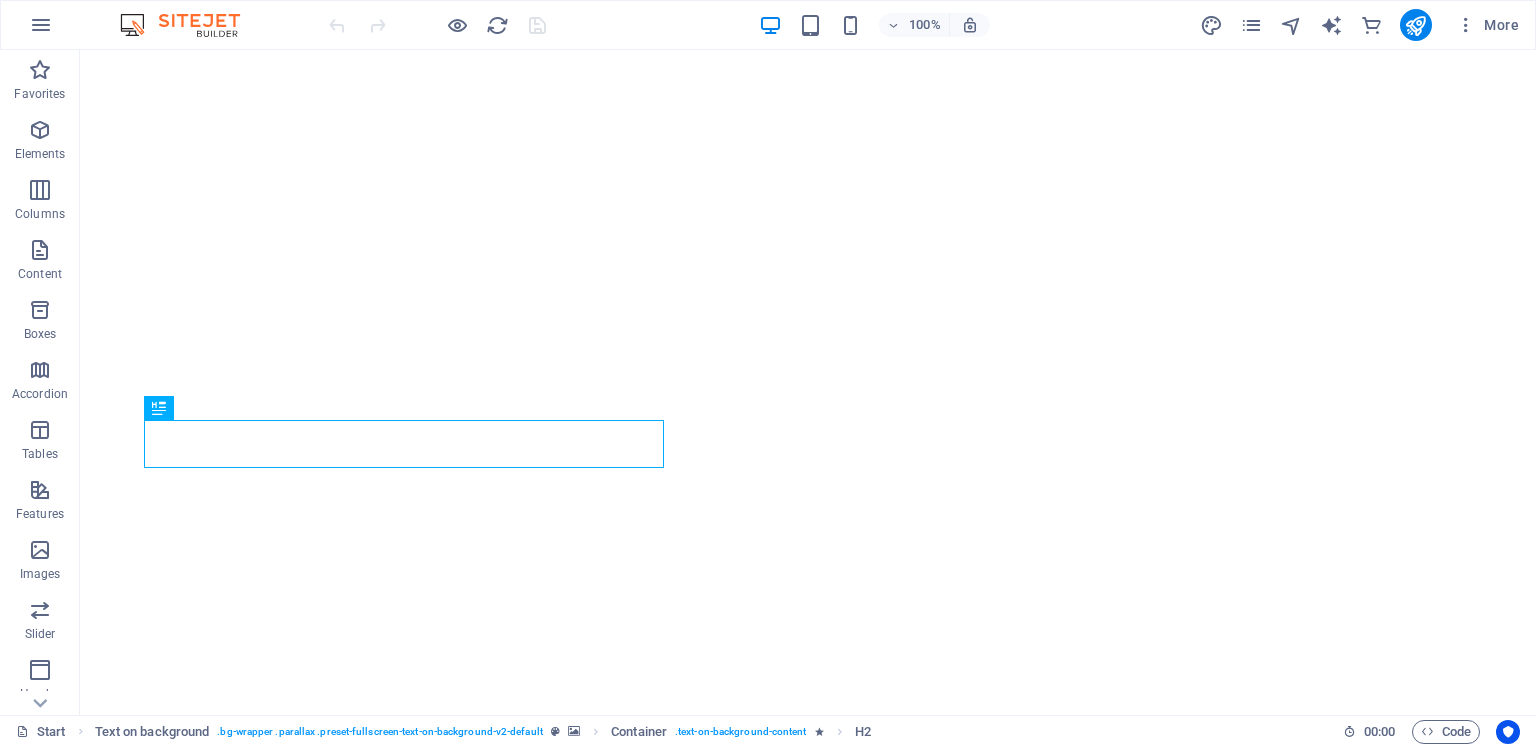 scroll, scrollTop: 0, scrollLeft: 0, axis: both 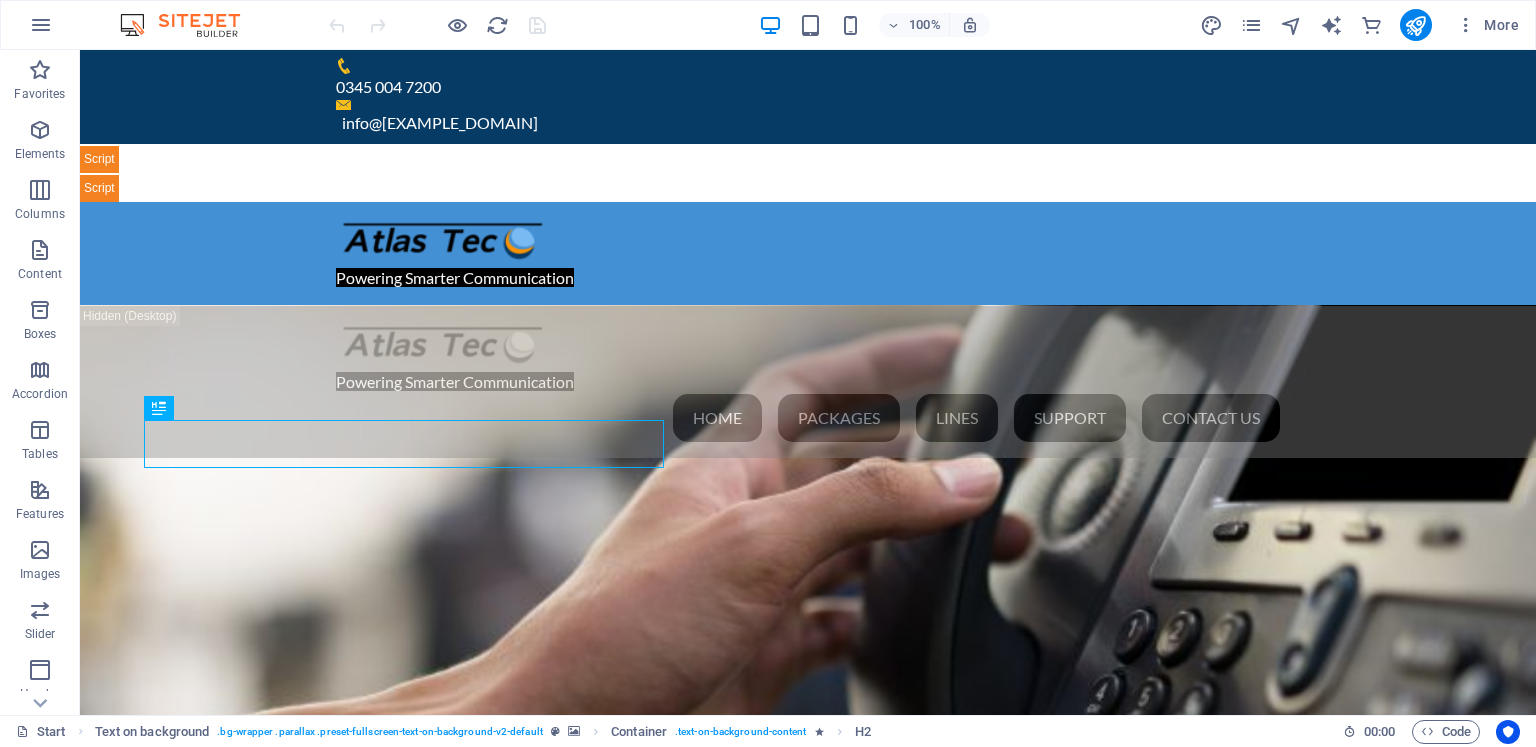 click on "Start Text on background . bg-wrapper .parallax .preset-fullscreen-text-on-background-v2-default Container . text-on-background-content H2" at bounding box center (671, 732) 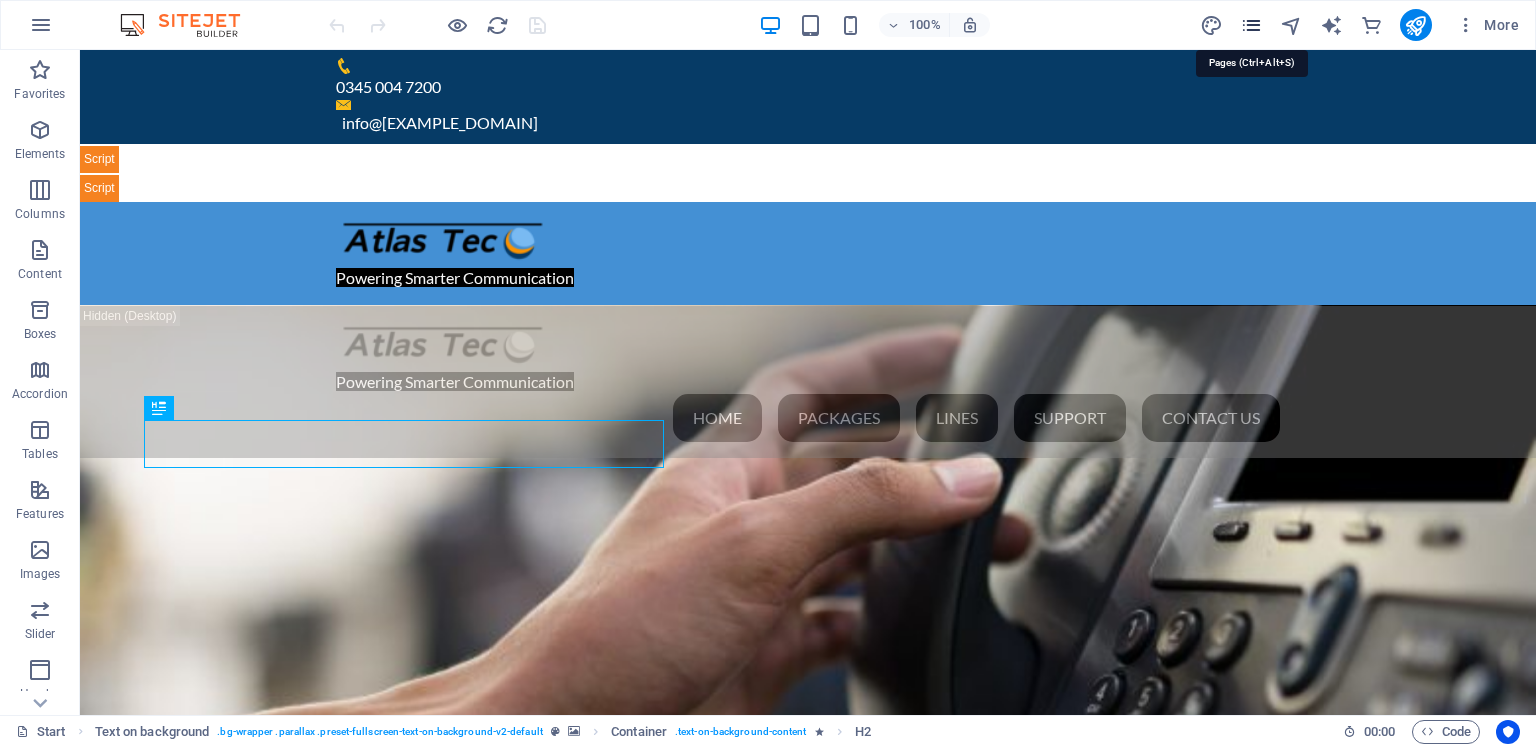 click at bounding box center [1251, 25] 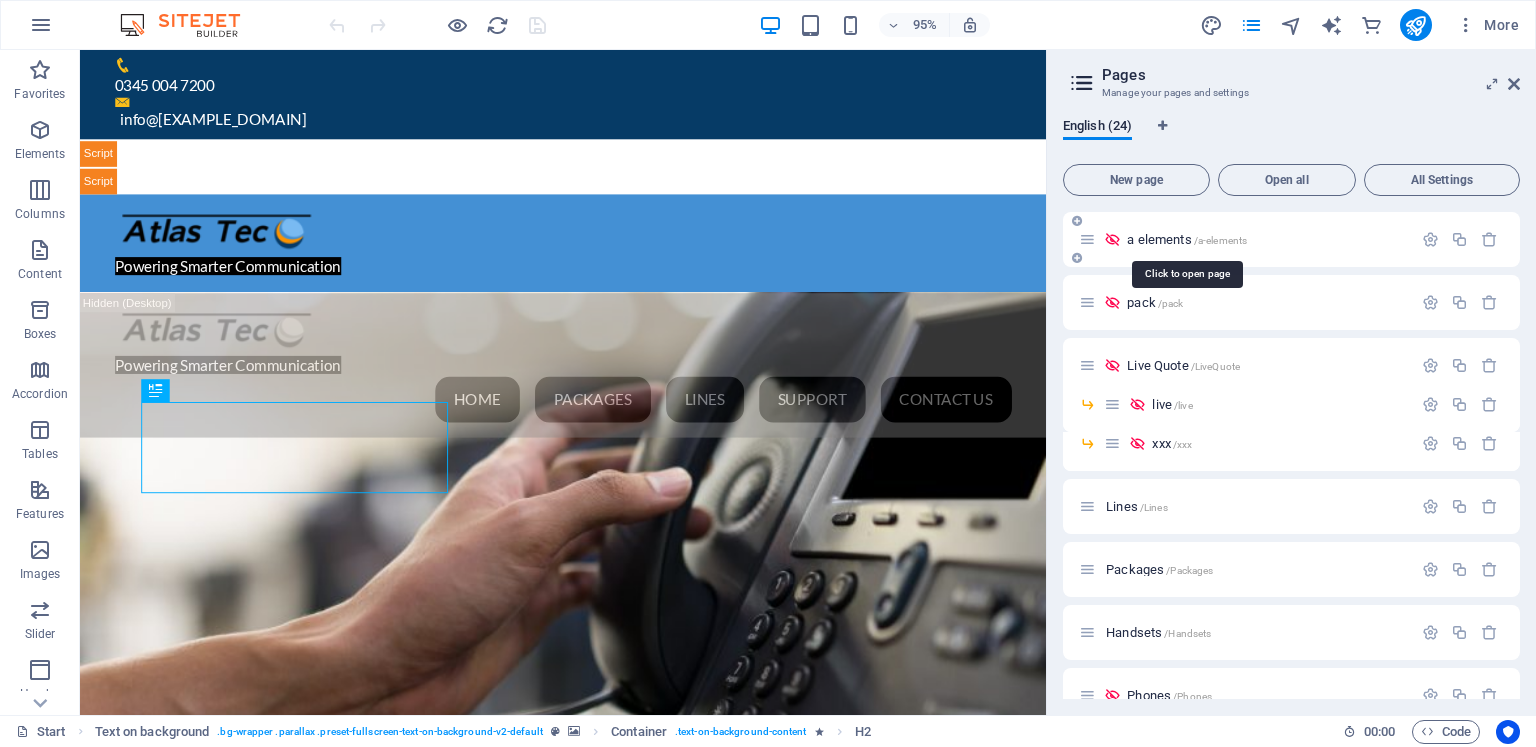 click on "a elements /a-elements" at bounding box center [1187, 239] 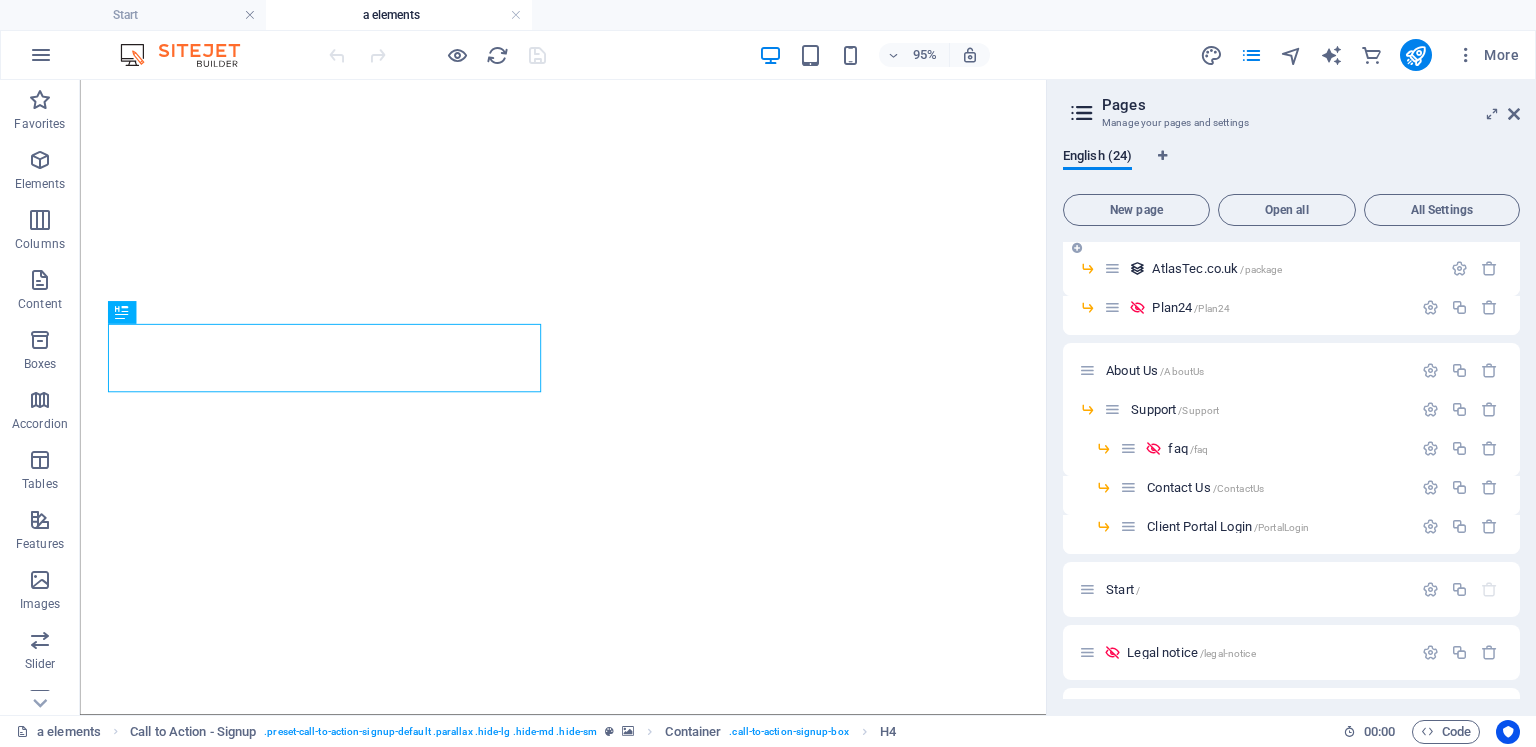 scroll, scrollTop: 339, scrollLeft: 0, axis: vertical 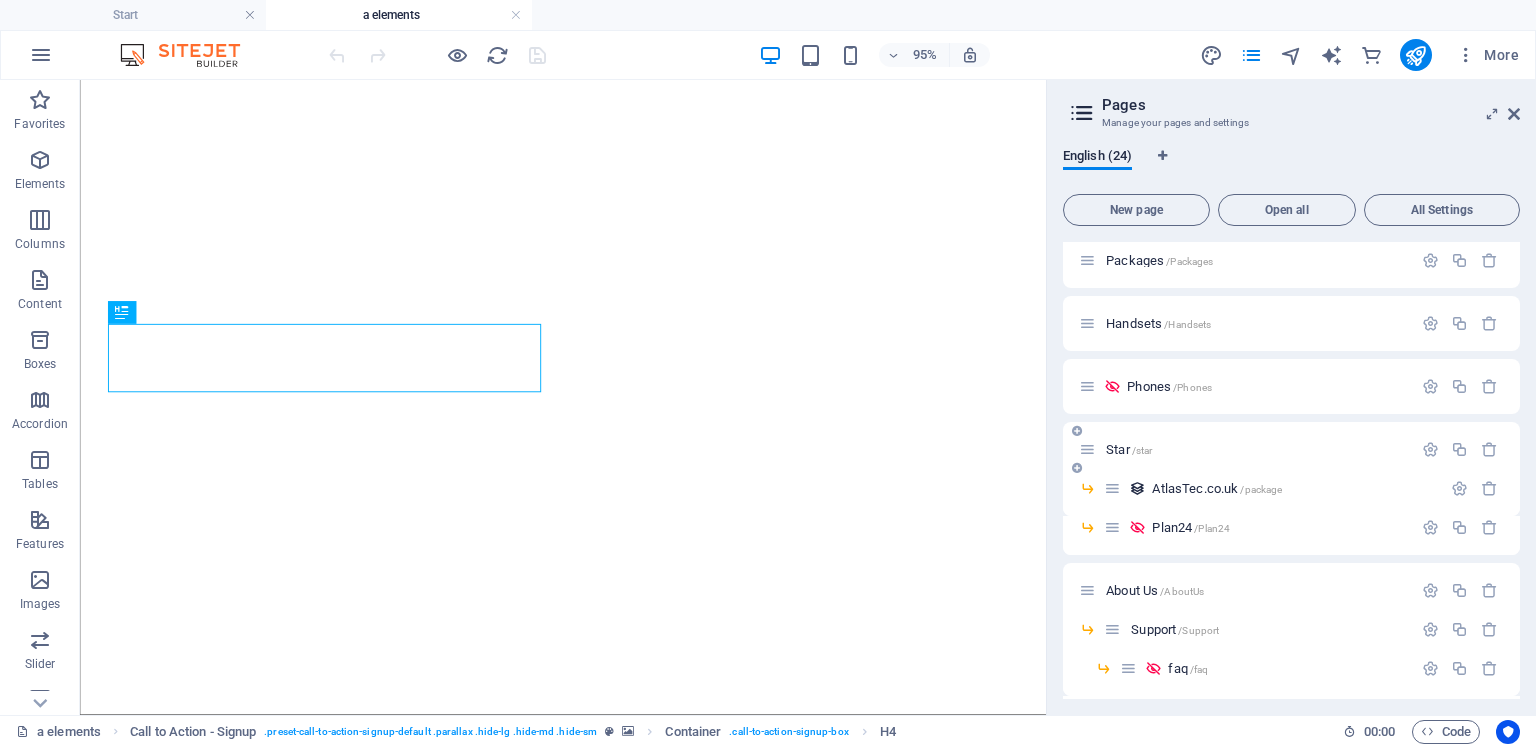 click on "Star /star" at bounding box center (1129, 449) 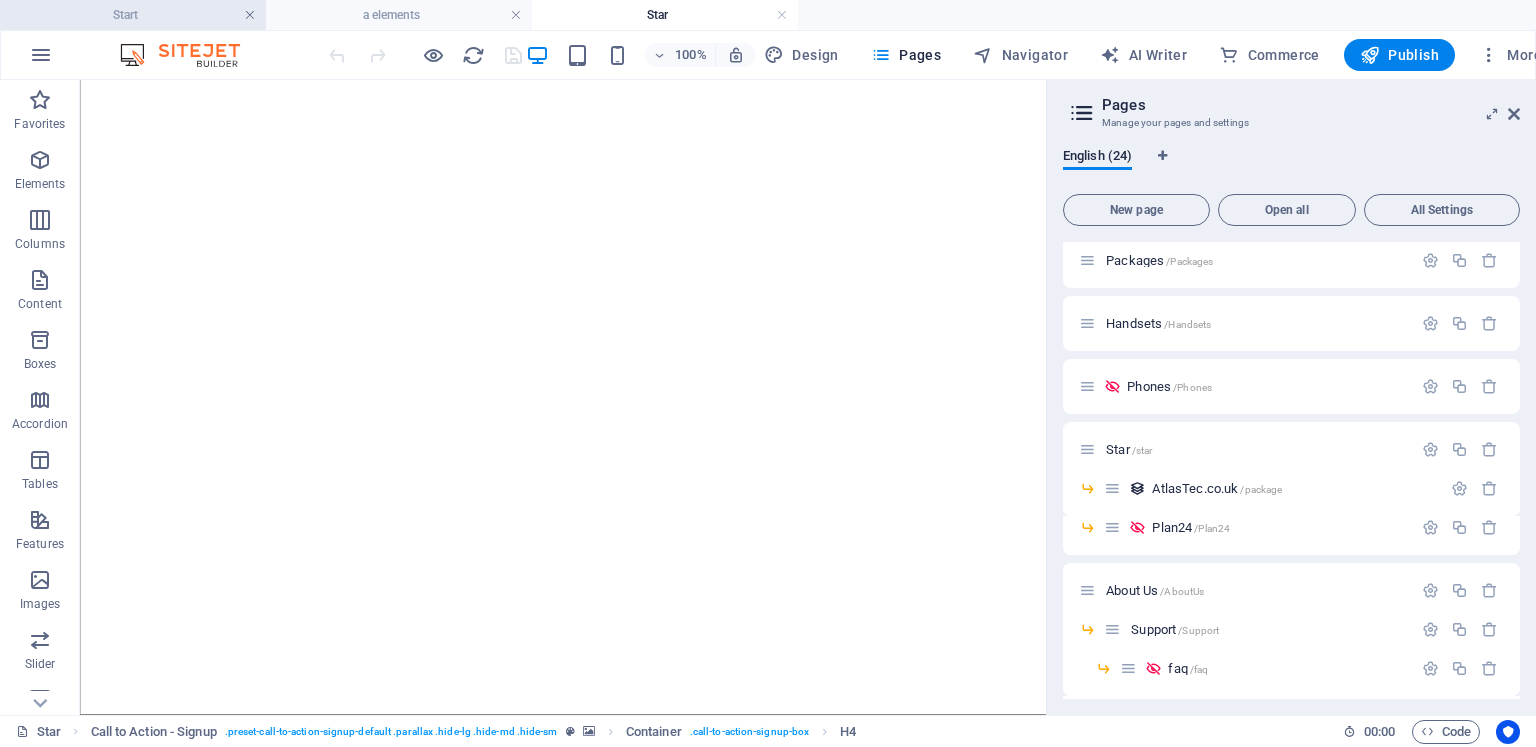 scroll, scrollTop: 0, scrollLeft: 0, axis: both 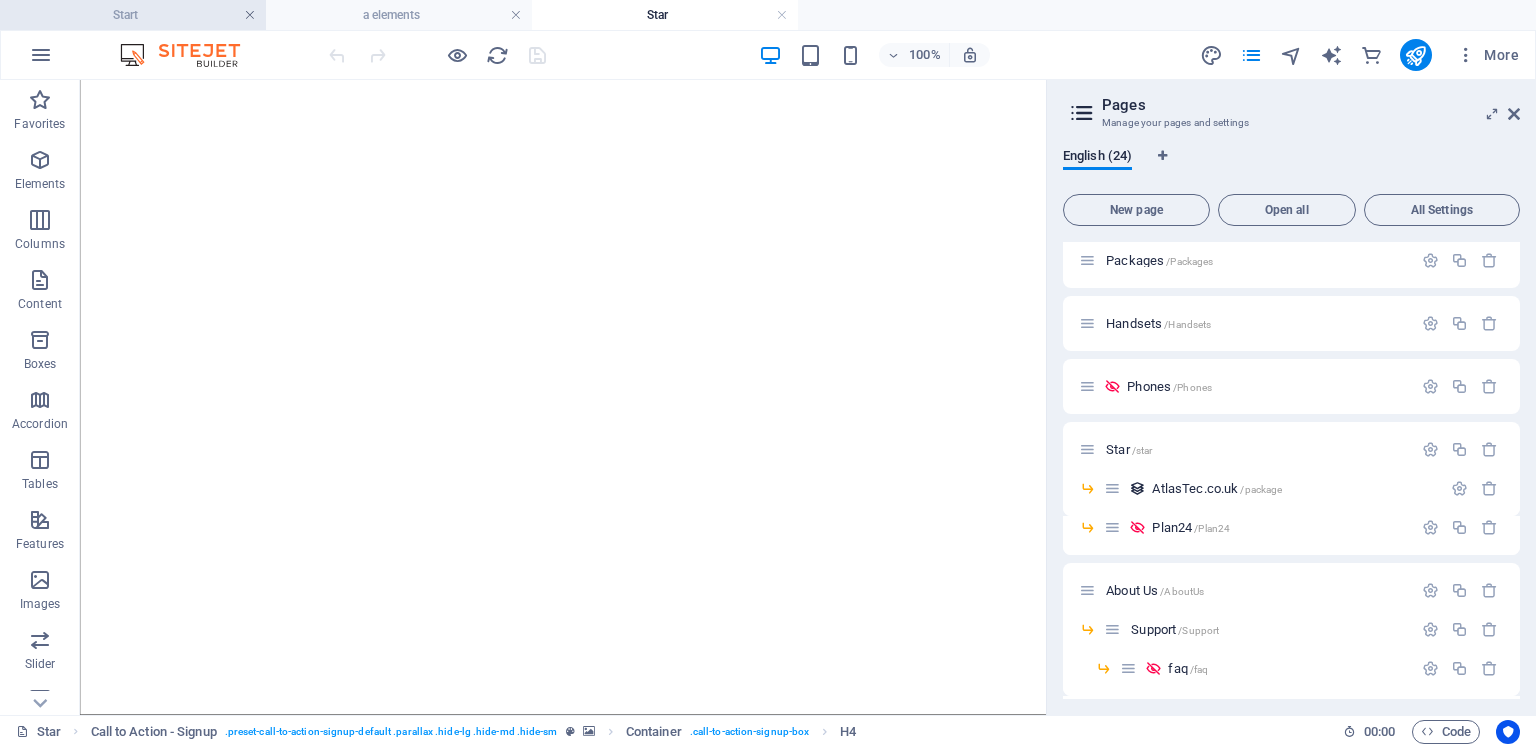 click at bounding box center [250, 15] 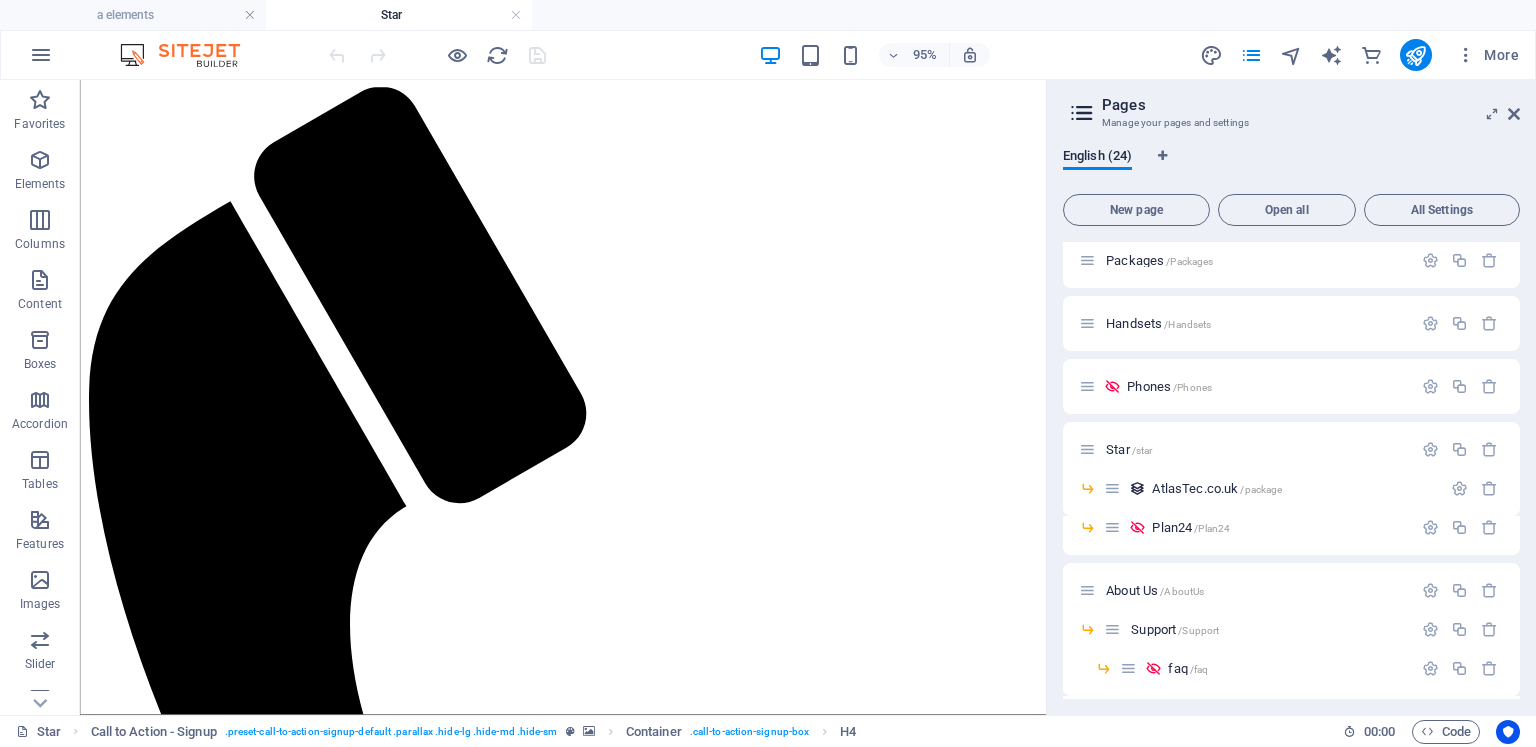 scroll, scrollTop: 0, scrollLeft: 0, axis: both 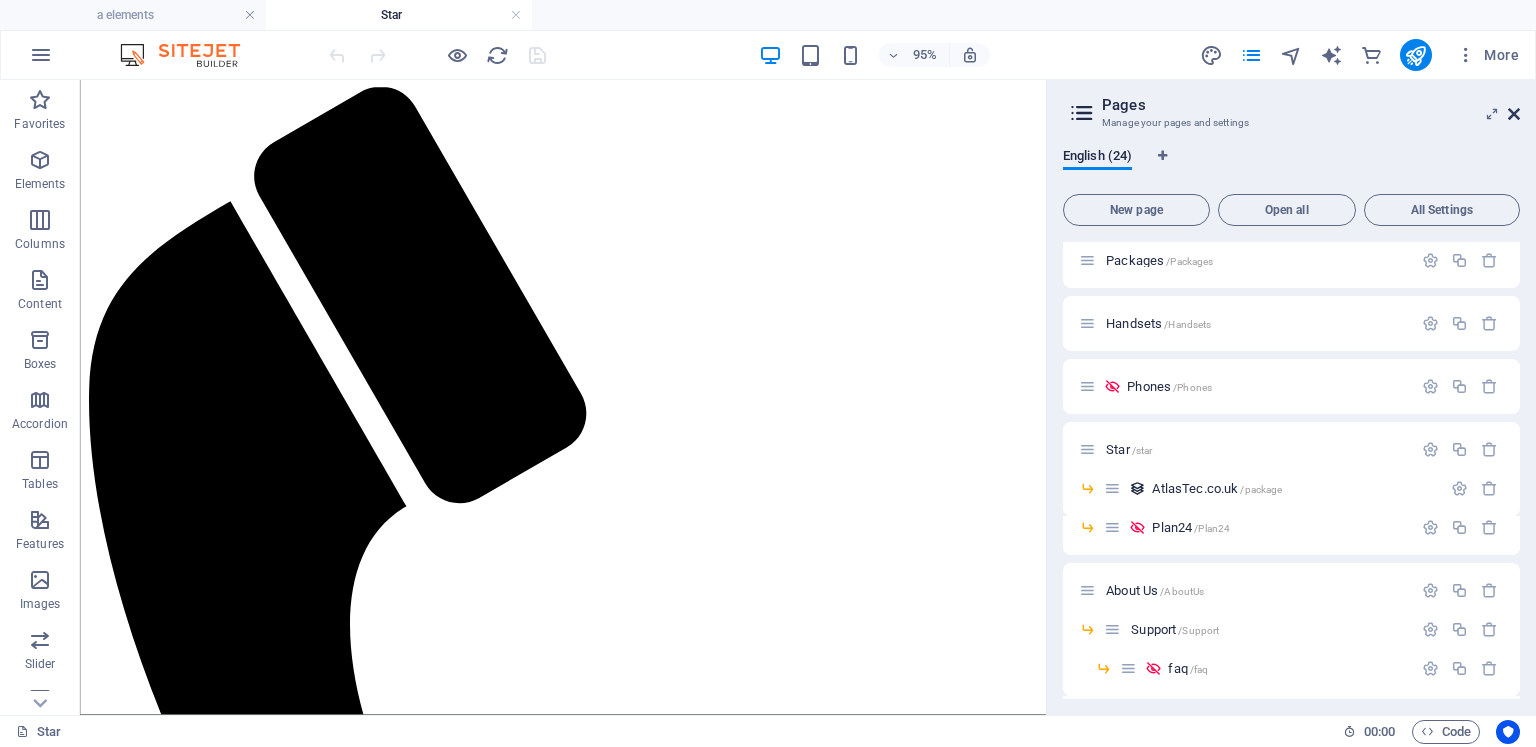 click at bounding box center [1514, 114] 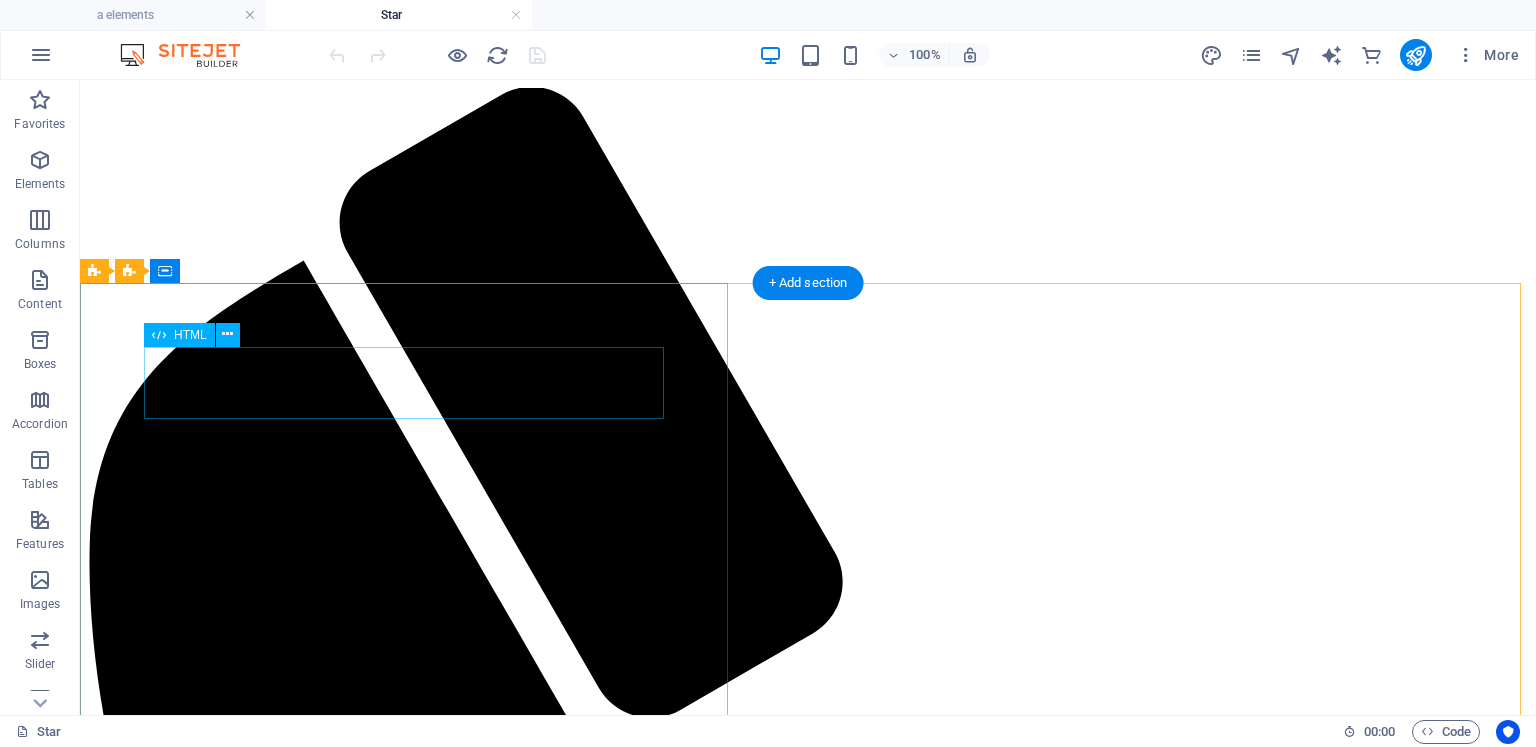 click on "Welcome to our website" at bounding box center (808, 5808) 